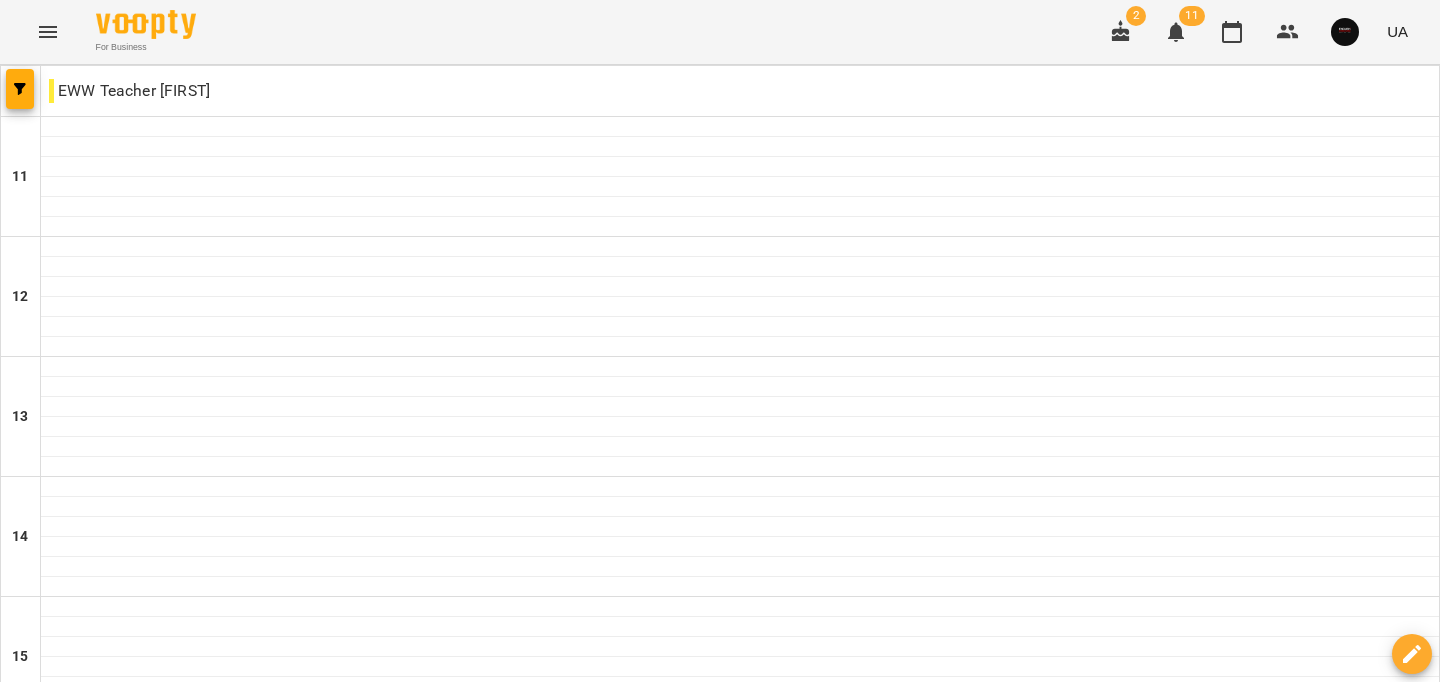 scroll, scrollTop: 0, scrollLeft: 0, axis: both 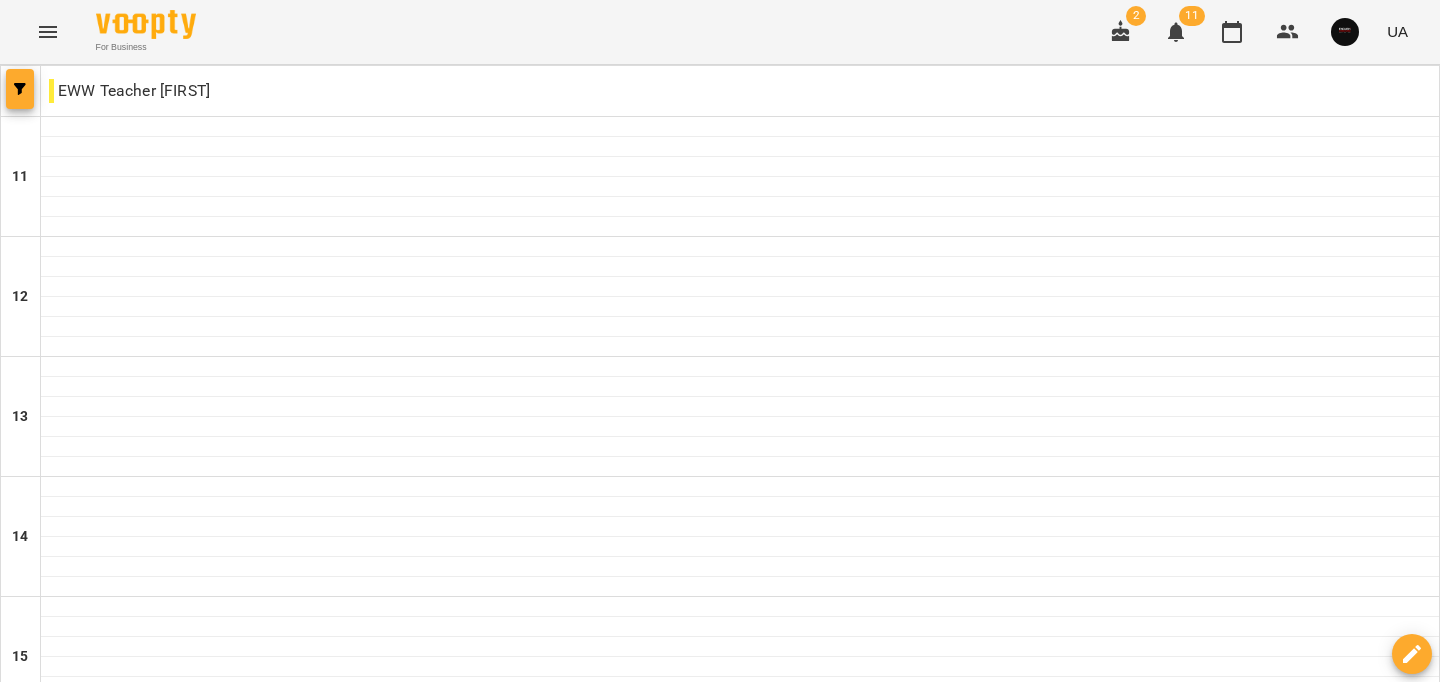 click 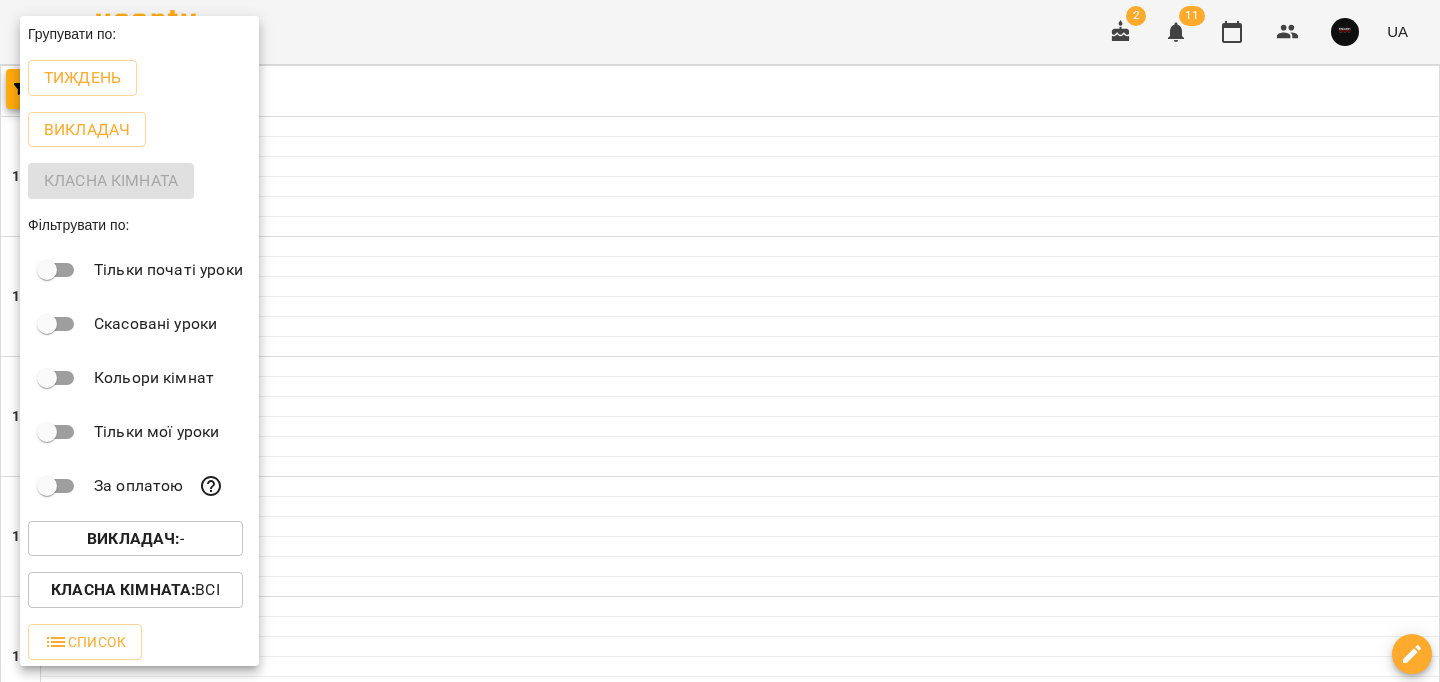 click on "Викладач :  -" at bounding box center (135, 539) 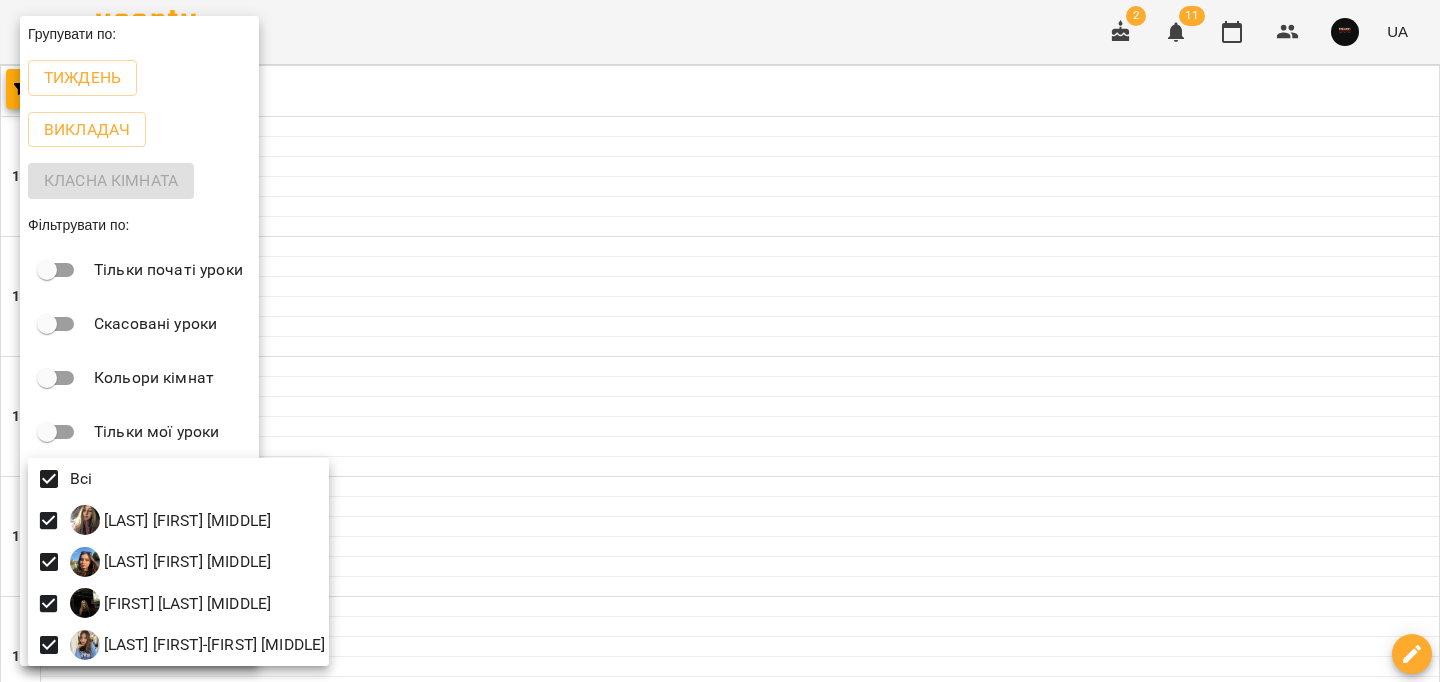 click at bounding box center (720, 341) 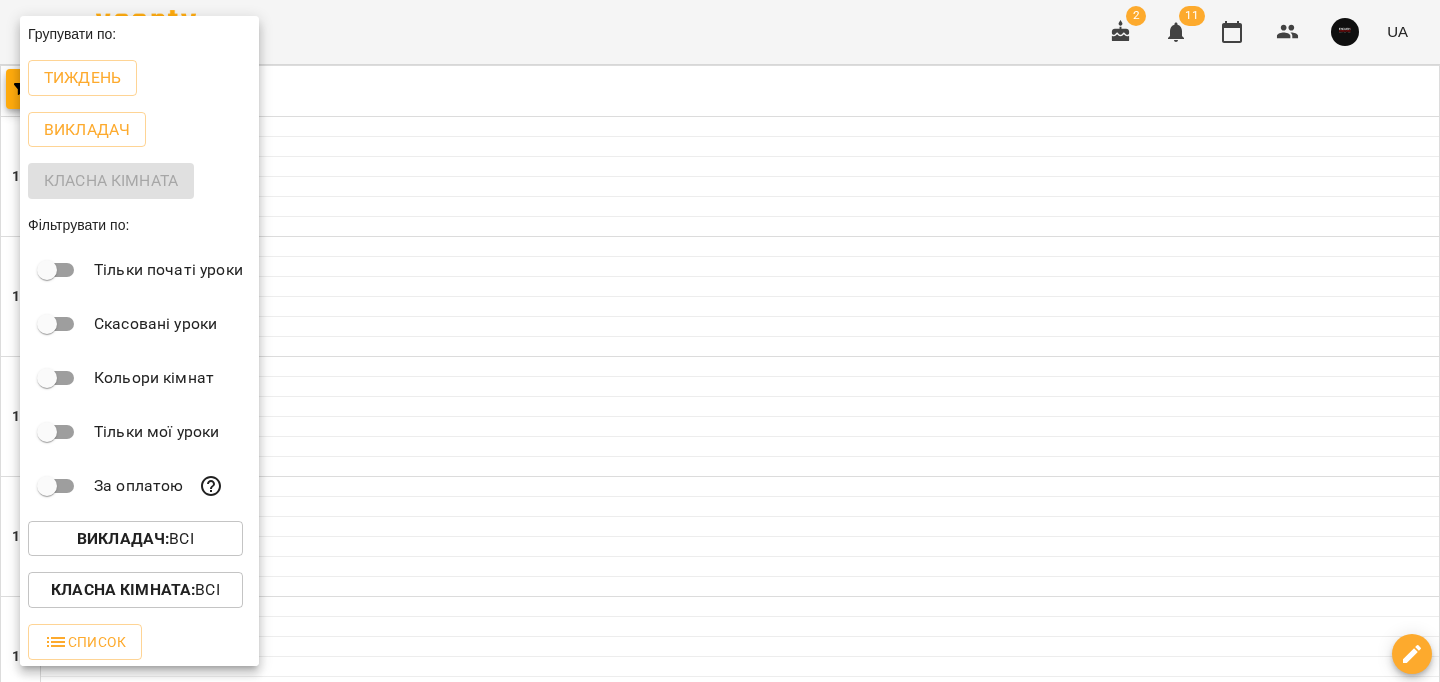 click at bounding box center [720, 341] 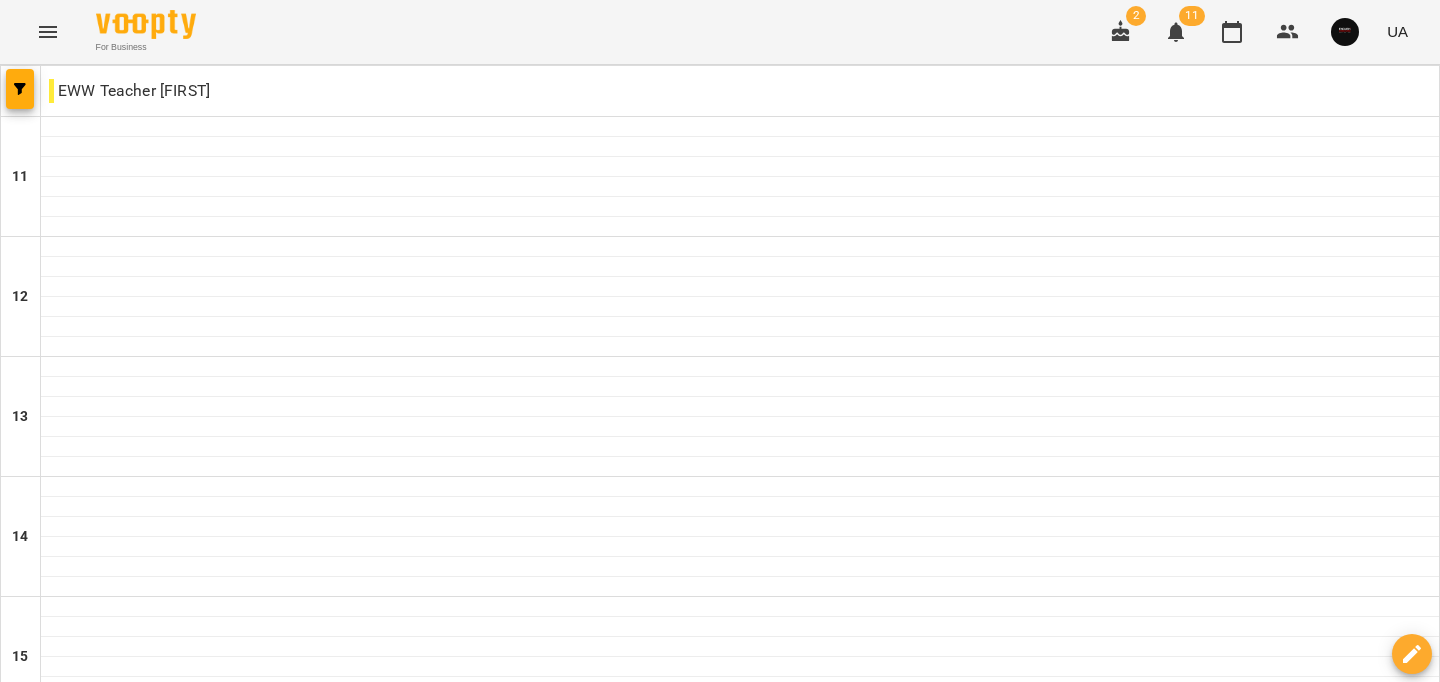 click at bounding box center [620, 1648] 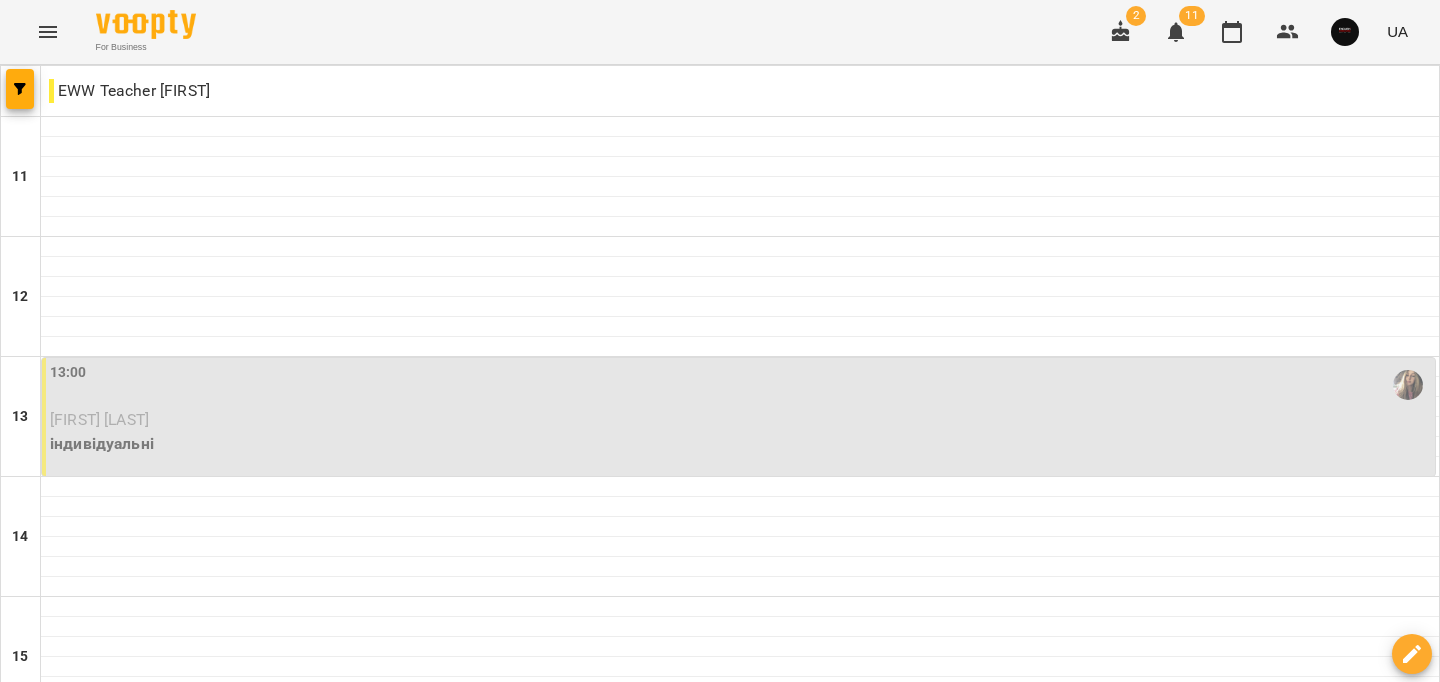 click on "пн" at bounding box center [38, 1583] 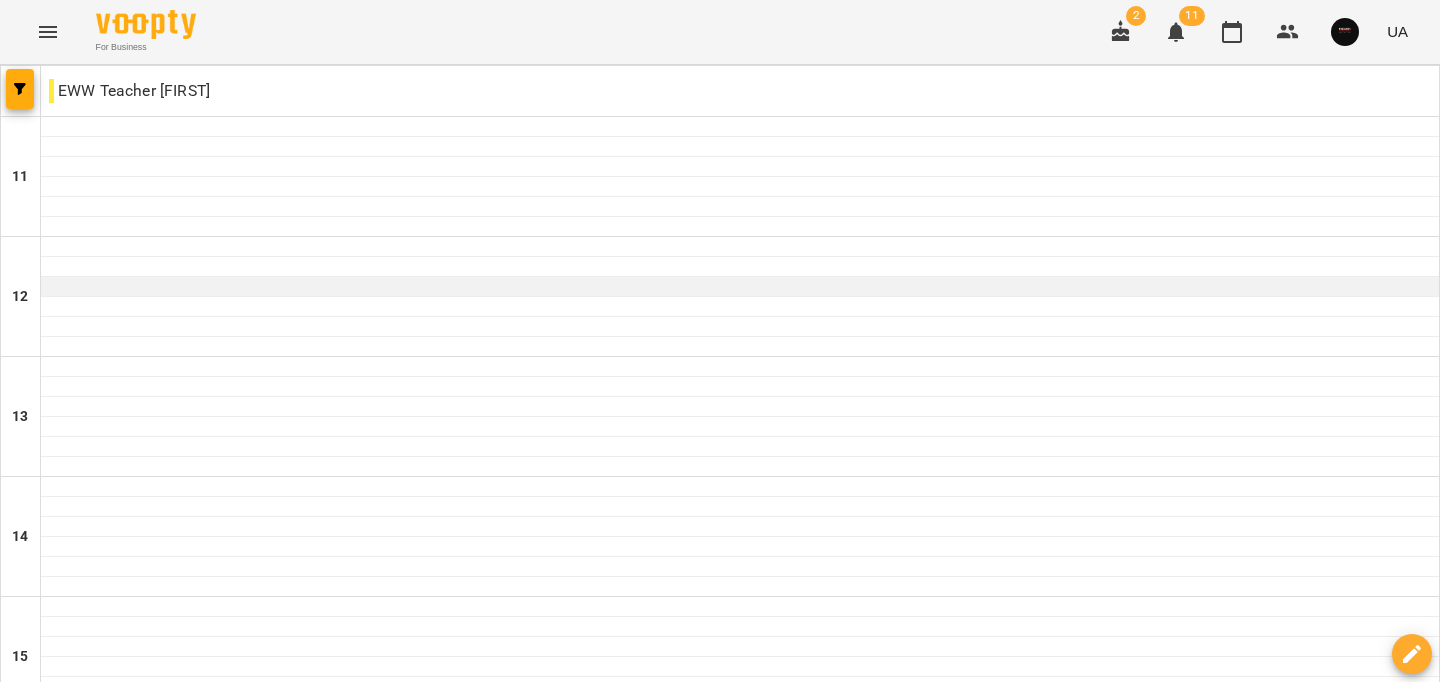 scroll, scrollTop: 1008, scrollLeft: 0, axis: vertical 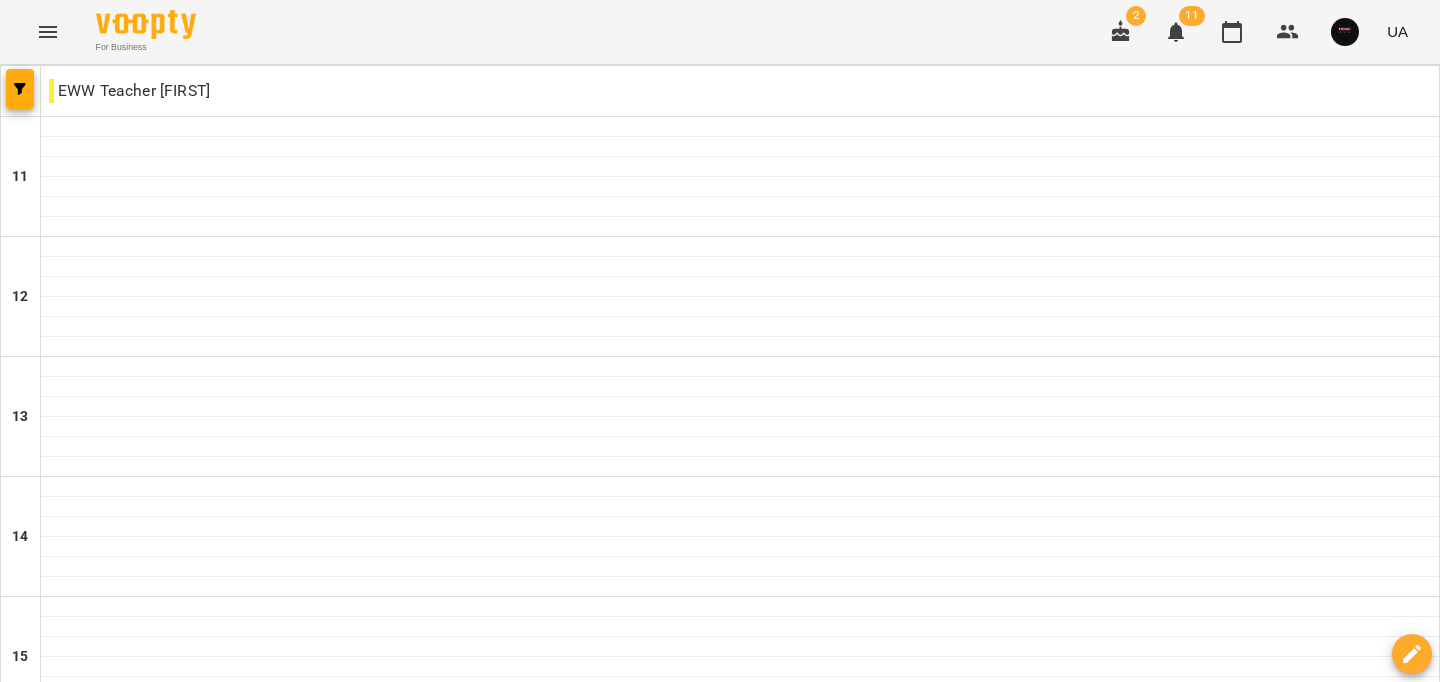 click on "08 лип" at bounding box center (416, 1602) 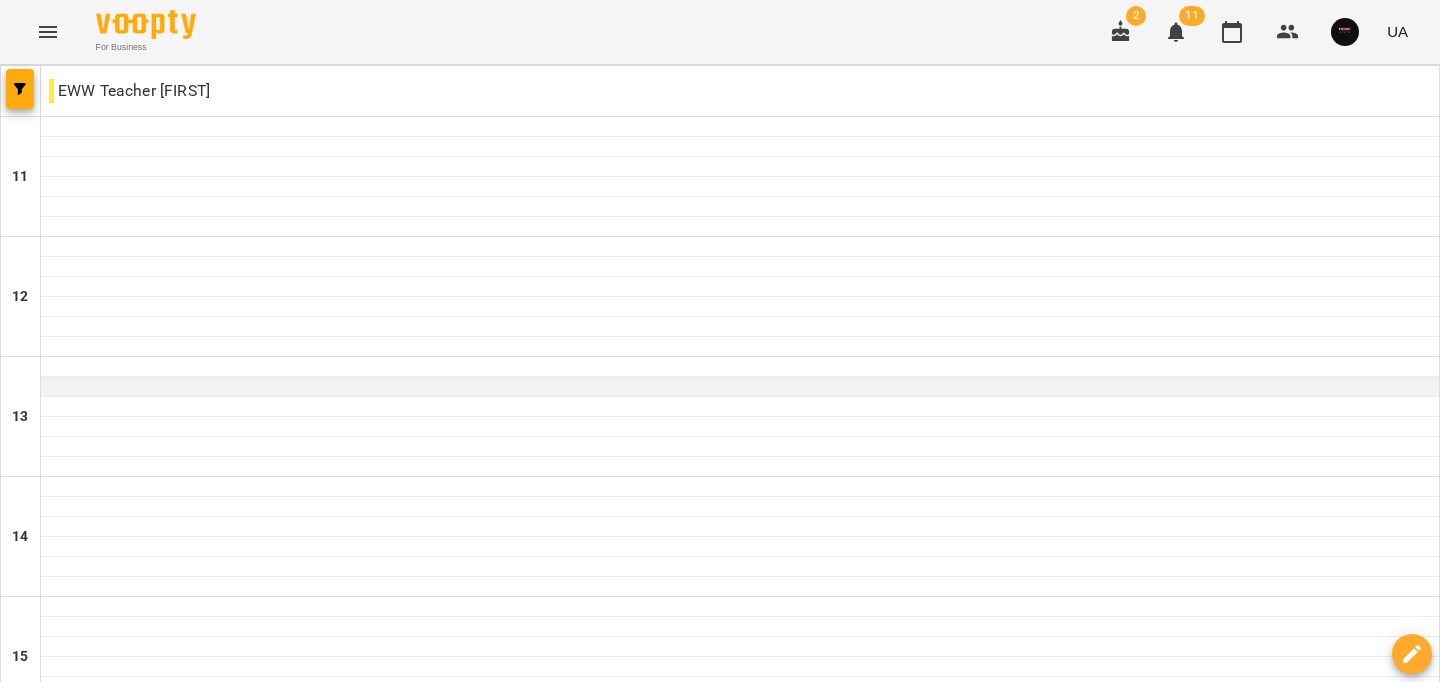 scroll, scrollTop: 1008, scrollLeft: 0, axis: vertical 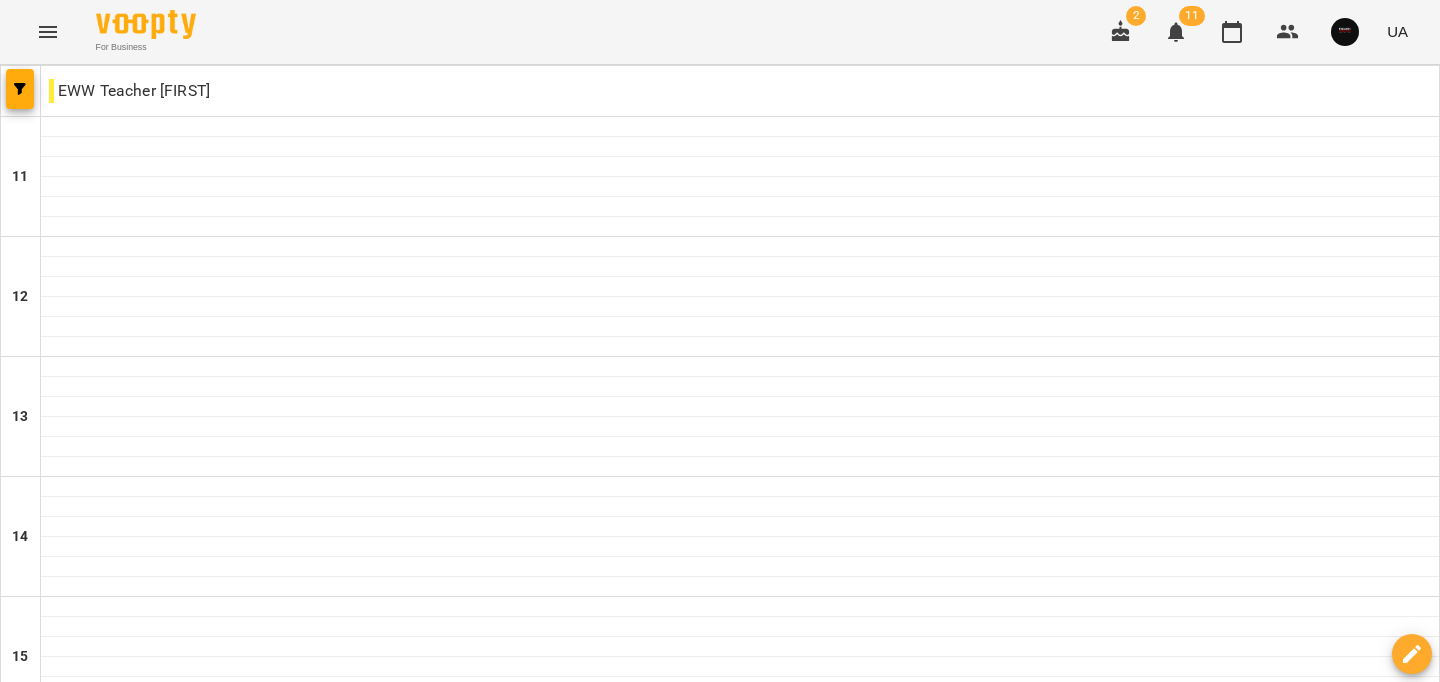 click on "ср" at bounding box center [615, 1583] 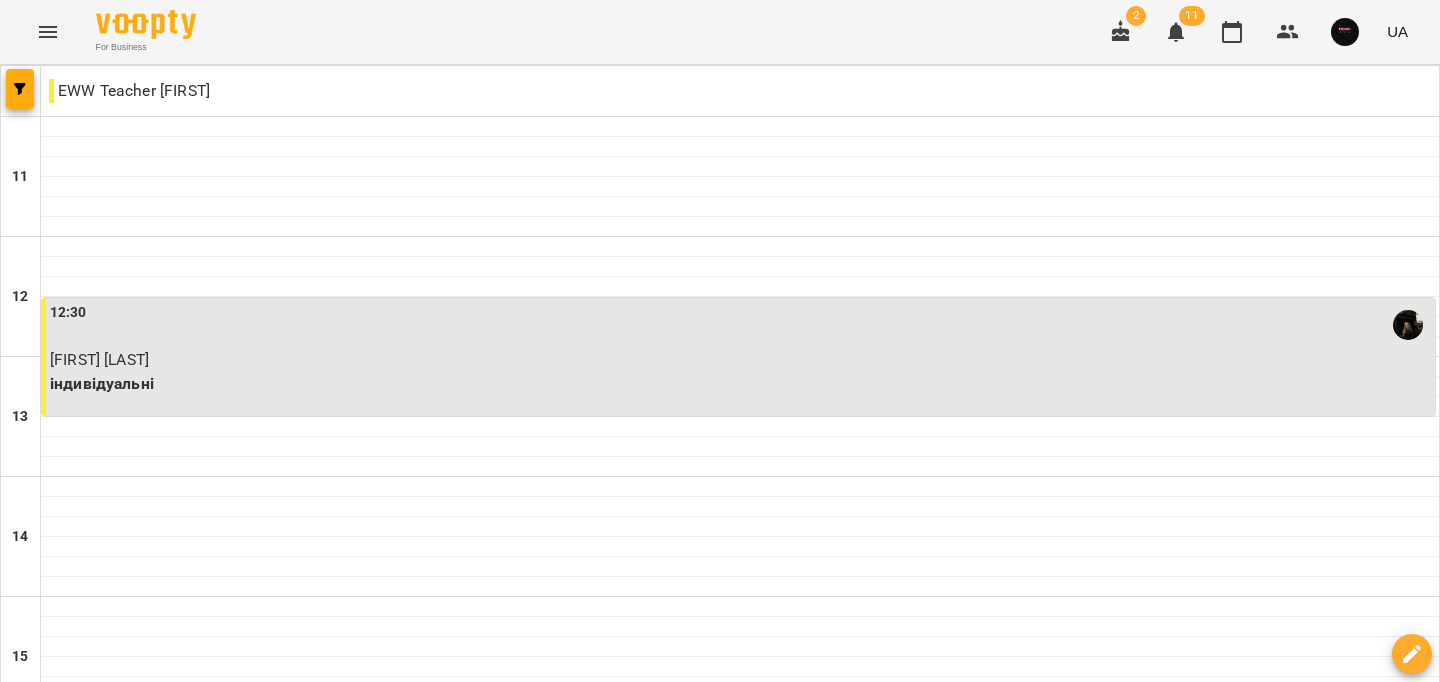 scroll, scrollTop: 1008, scrollLeft: 0, axis: vertical 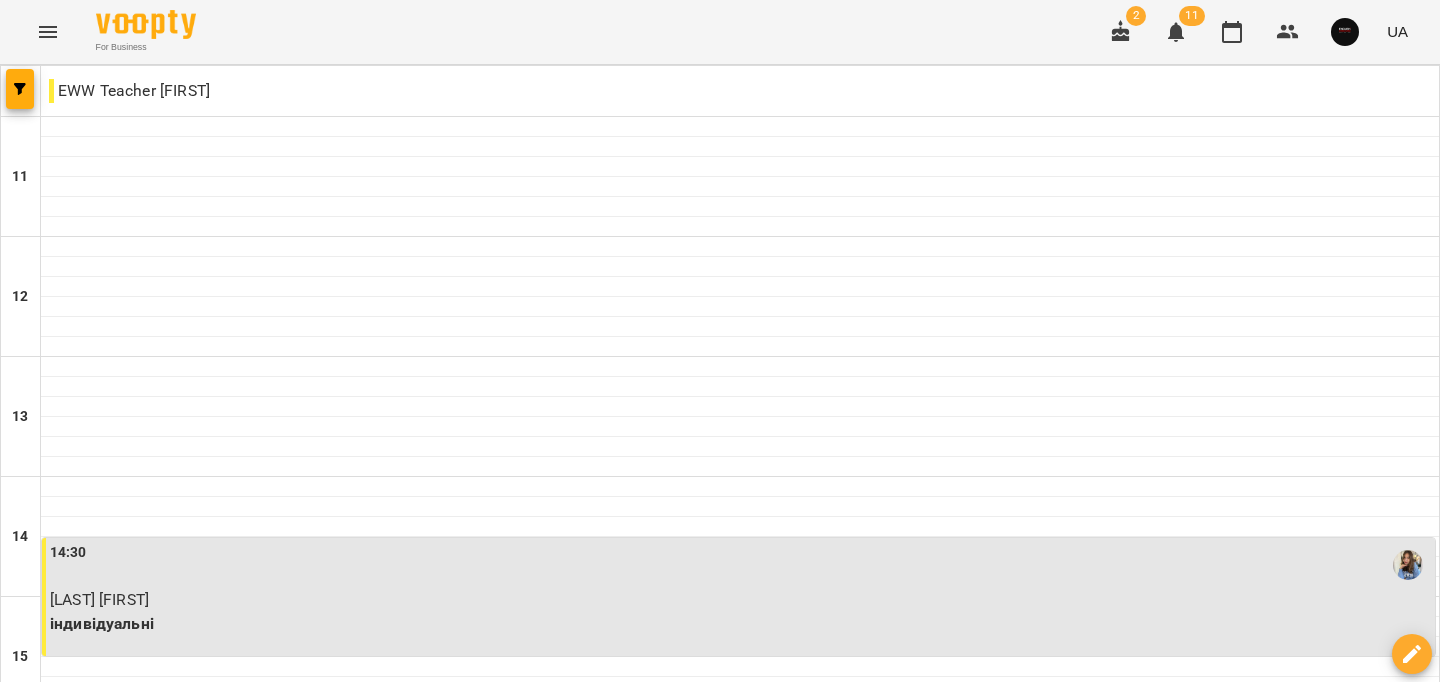 click on "11 лип" at bounding box center [1007, 1602] 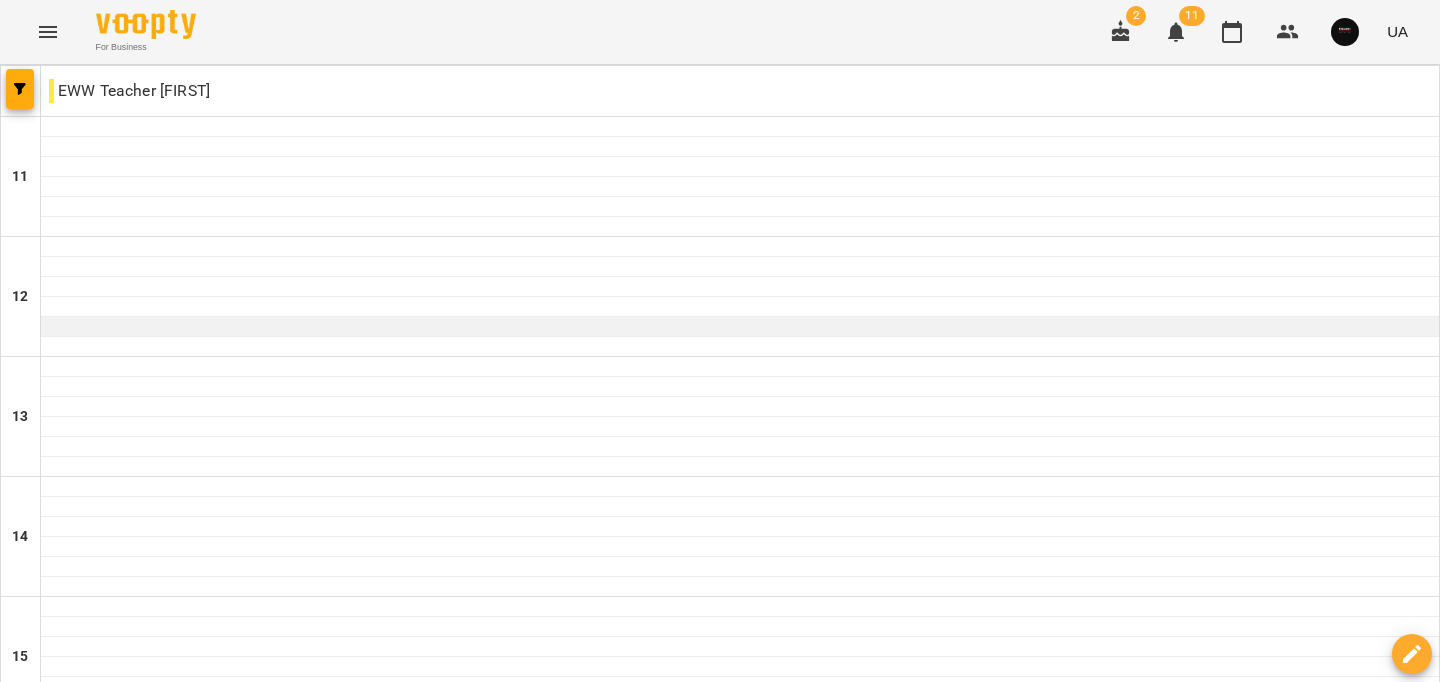 scroll, scrollTop: 1008, scrollLeft: 0, axis: vertical 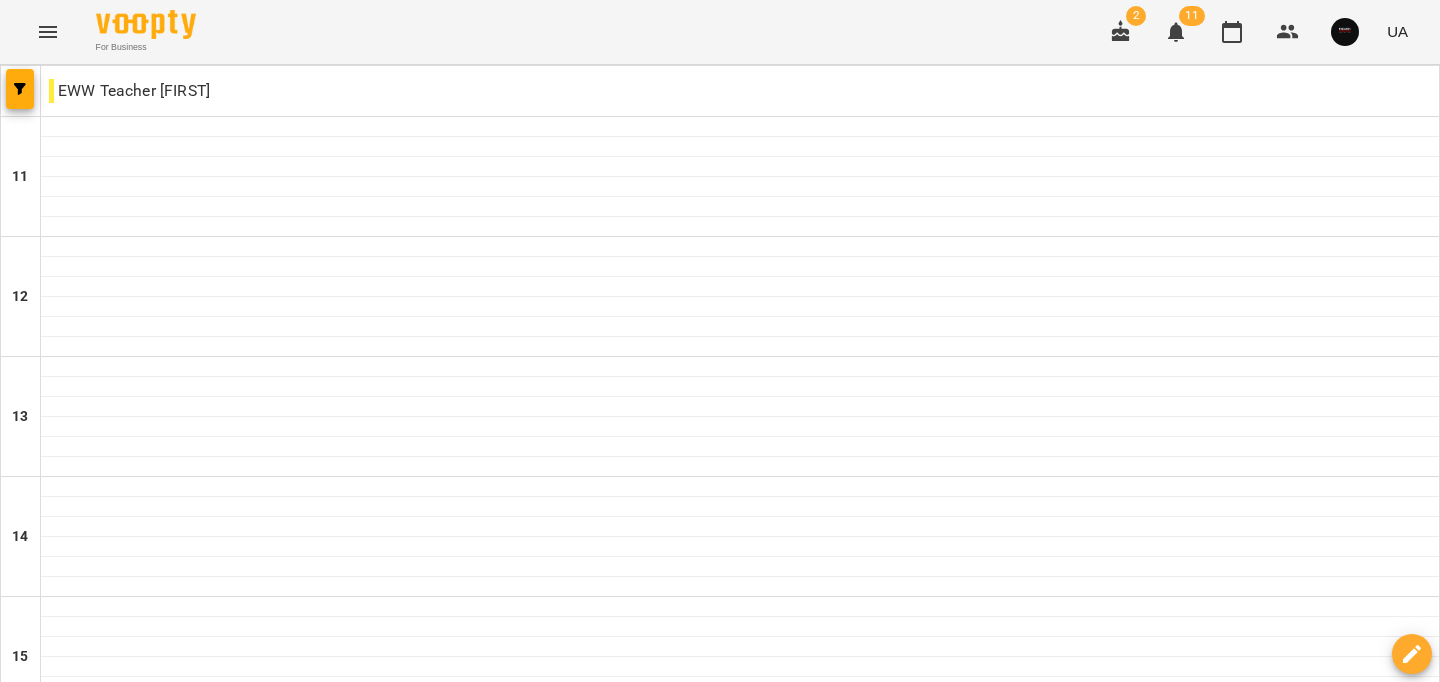 click on "індивідуальні" at bounding box center [1106, 1404] 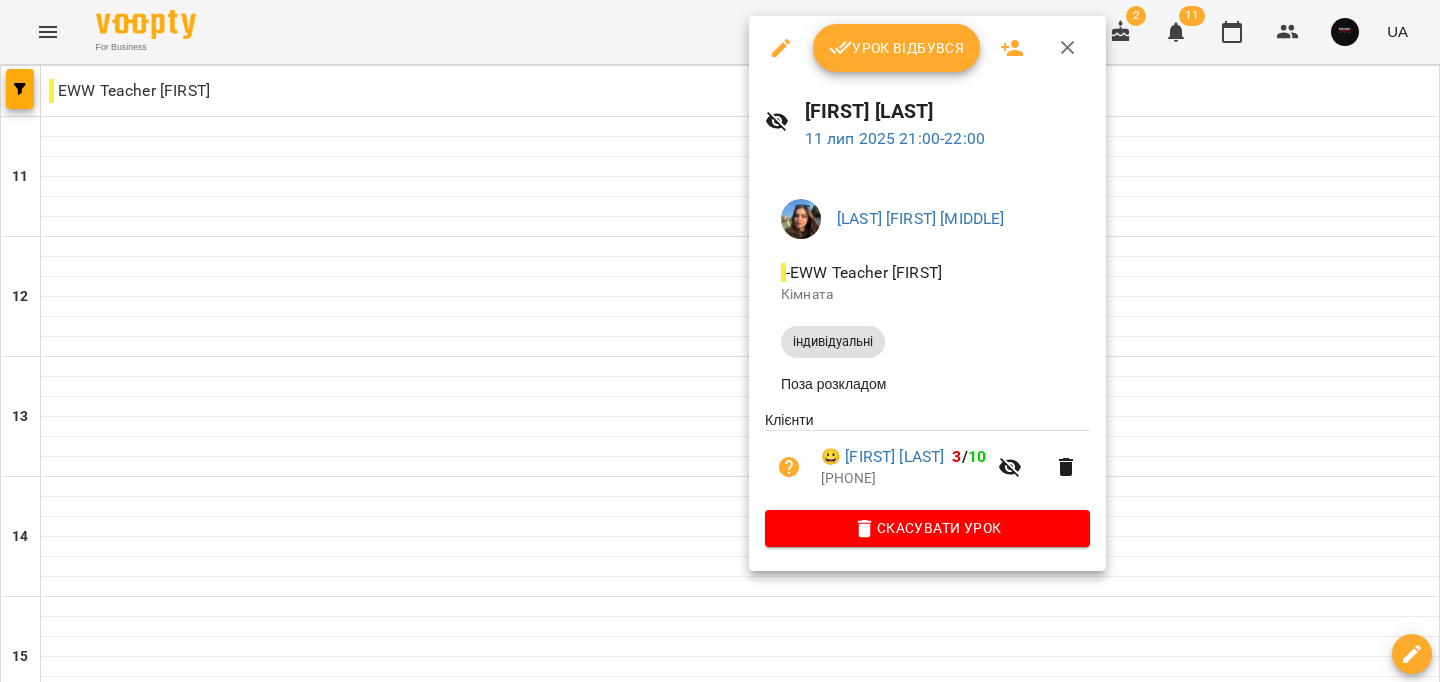 click on "Клієнти 😀   Natalya Lukyanenko  3 / 10 +14378757687" at bounding box center (927, 460) 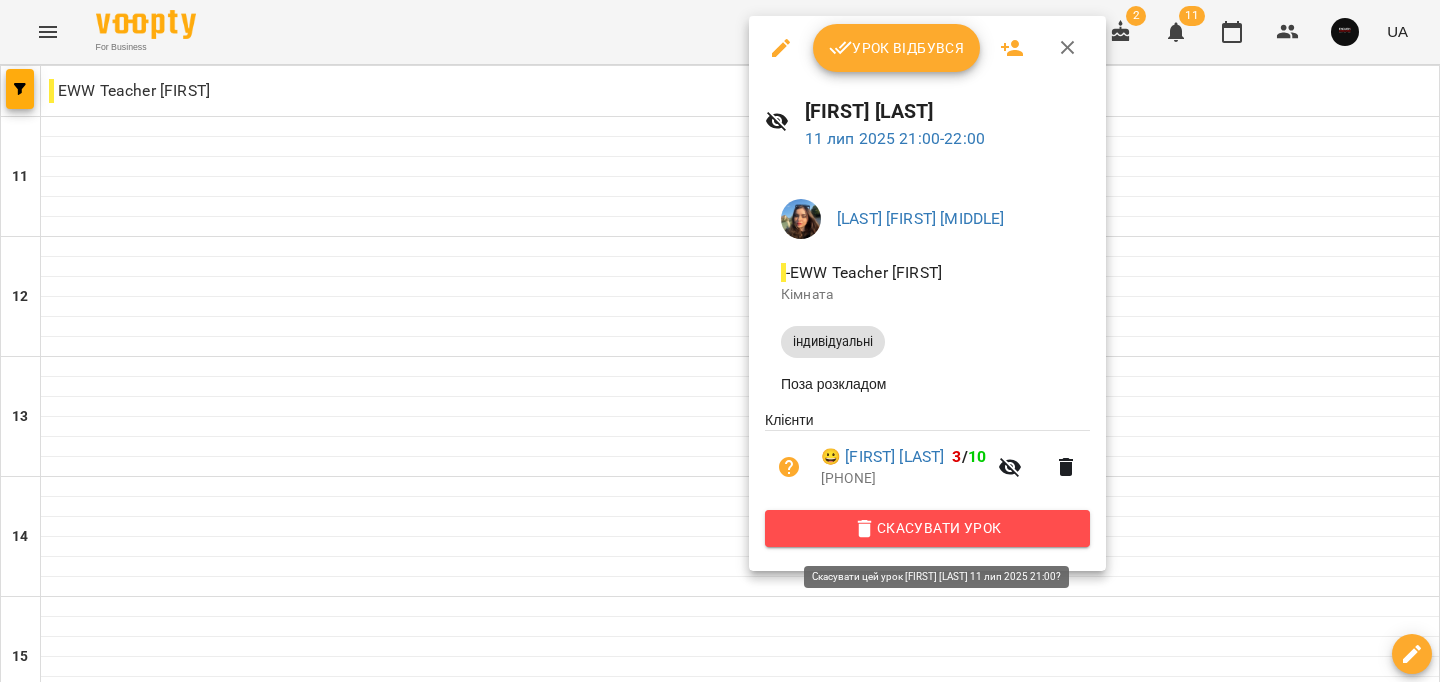 click on "Скасувати Урок" at bounding box center [927, 528] 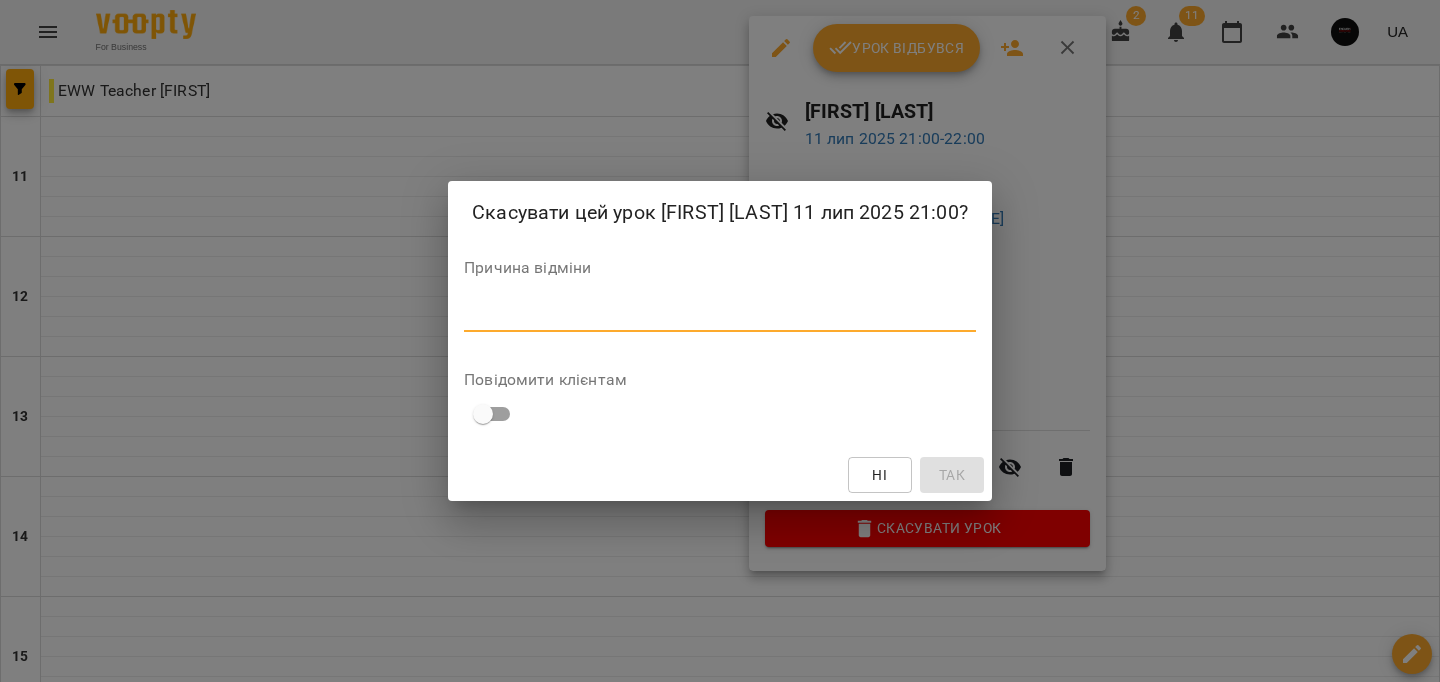 click at bounding box center (720, 315) 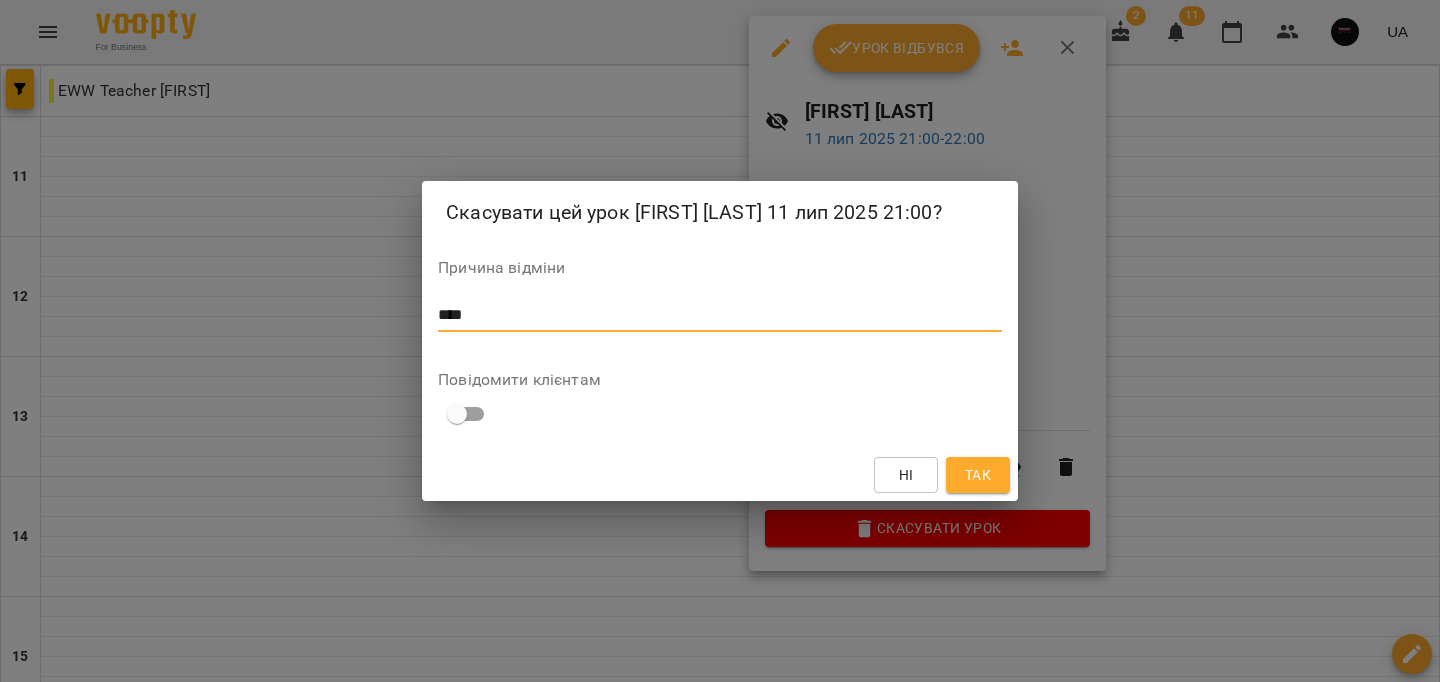 type on "****" 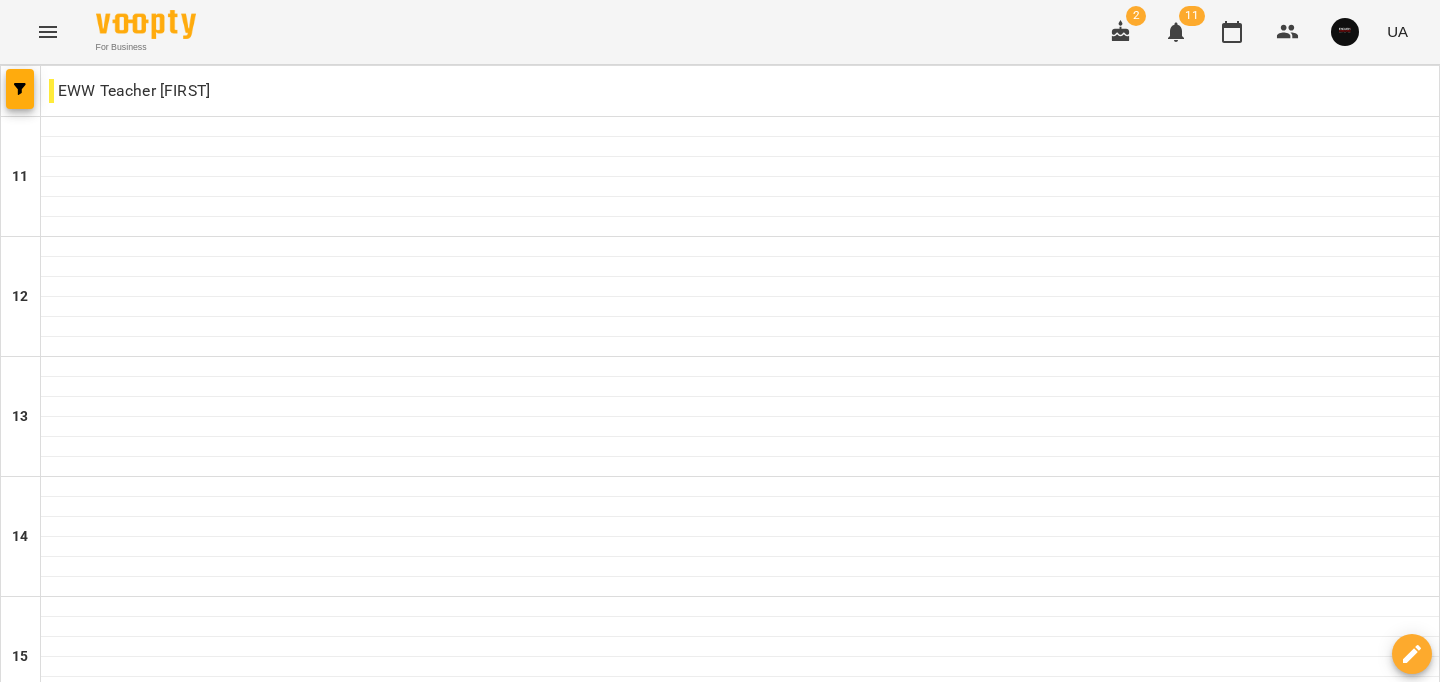 click on "22:00 Філісюк Тетяна
індивідуальні" at bounding box center [390, 1497] 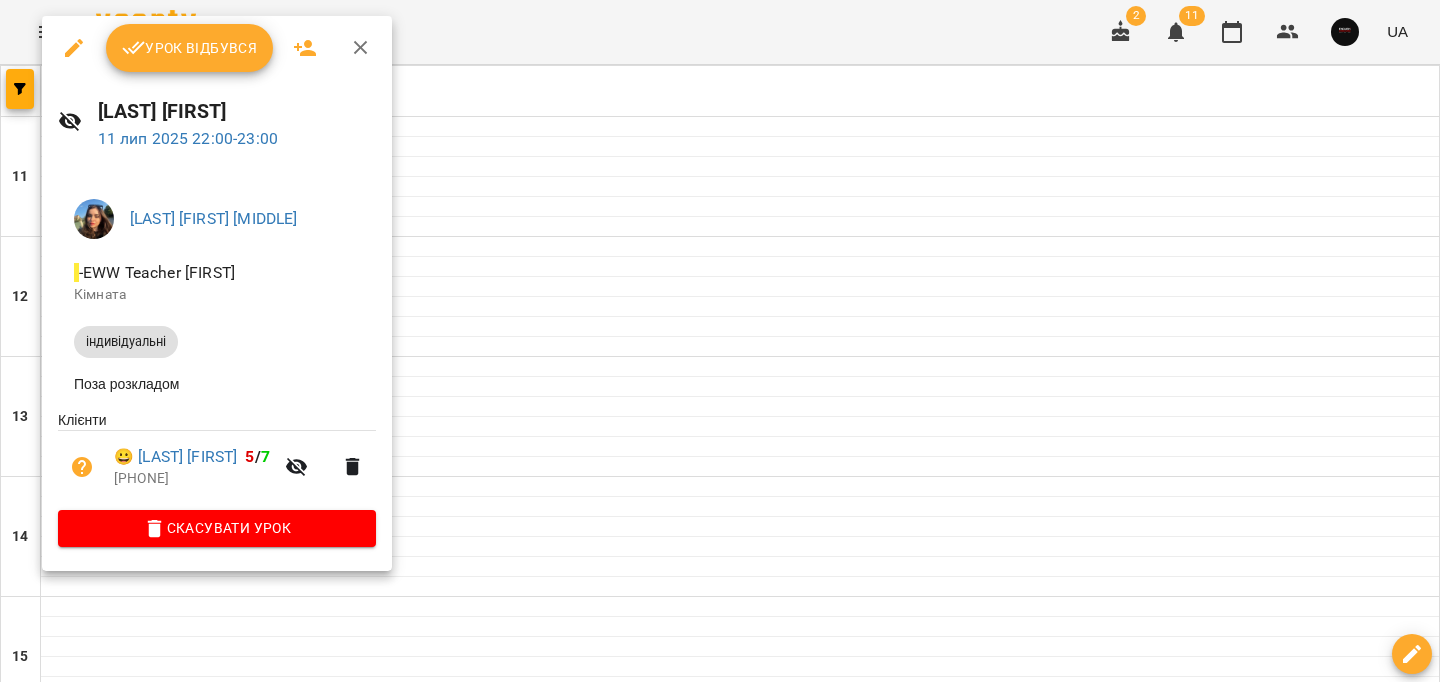click on "Скасувати Урок" at bounding box center [217, 528] 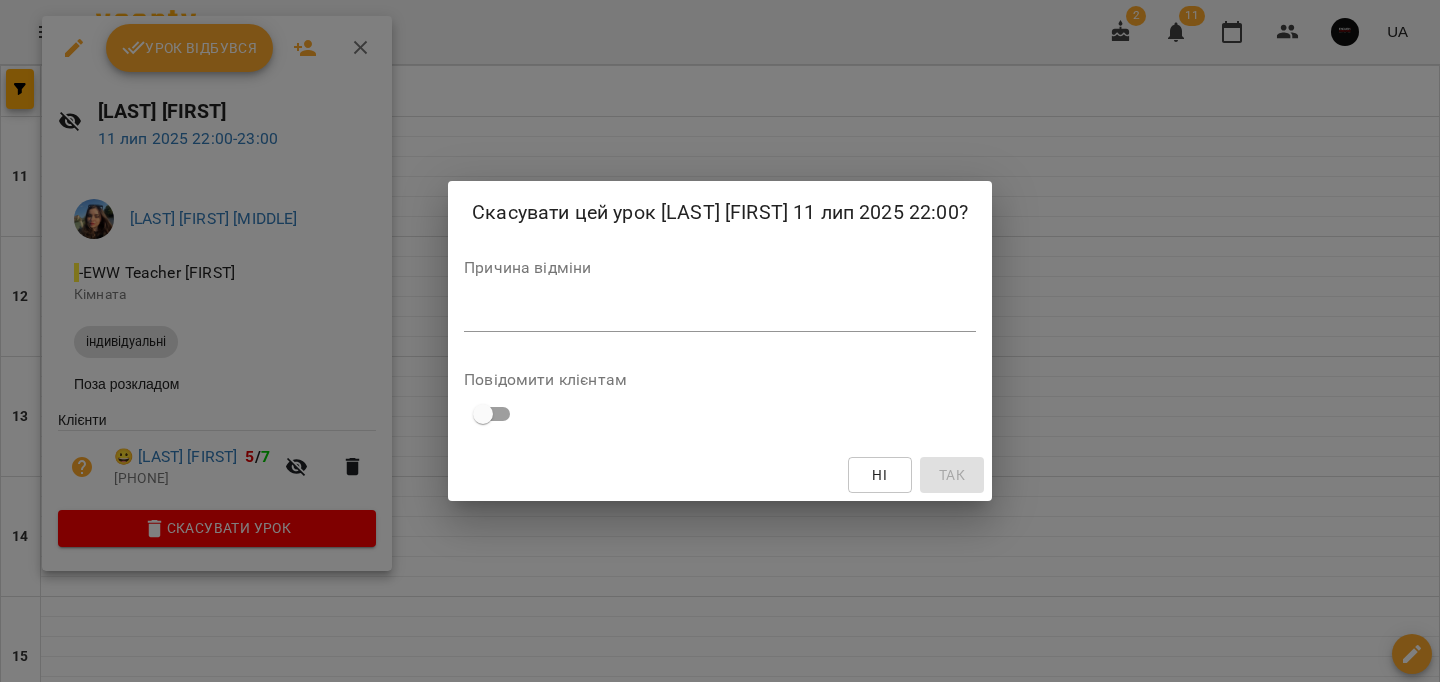 click at bounding box center [720, 315] 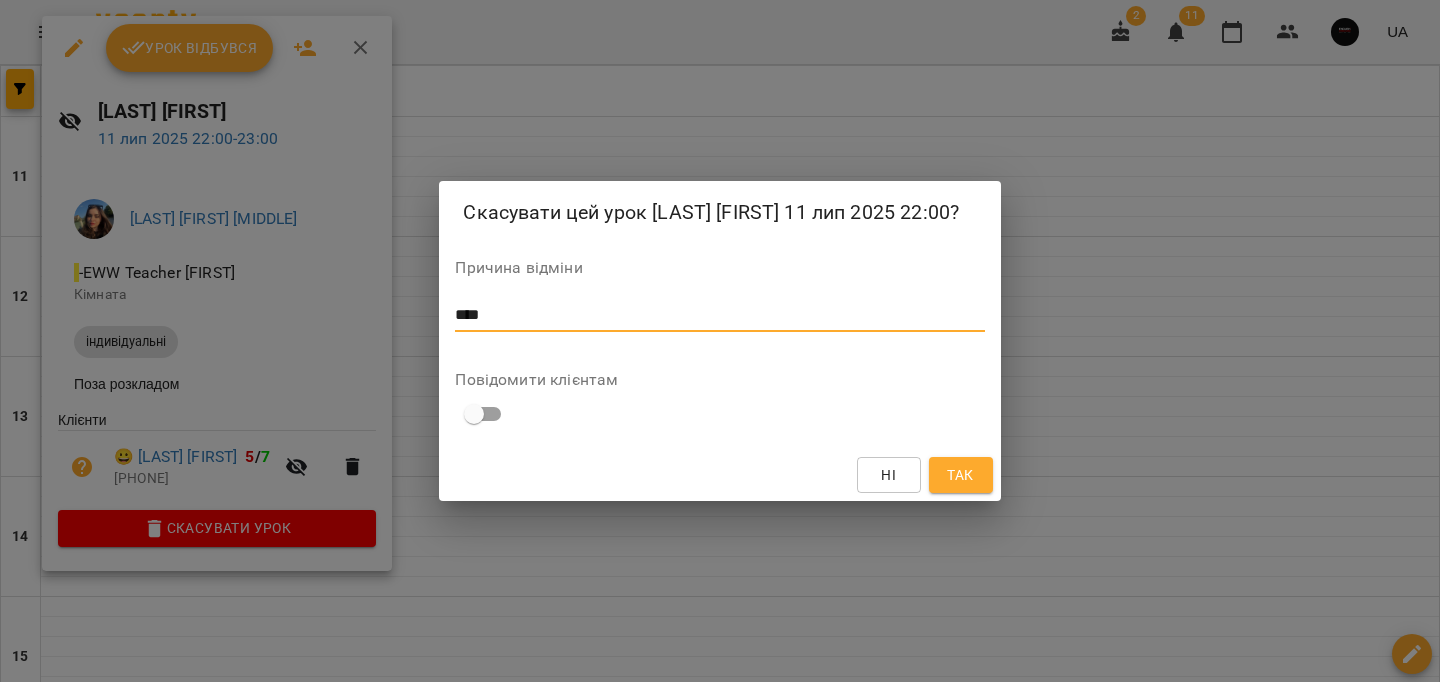 type on "****" 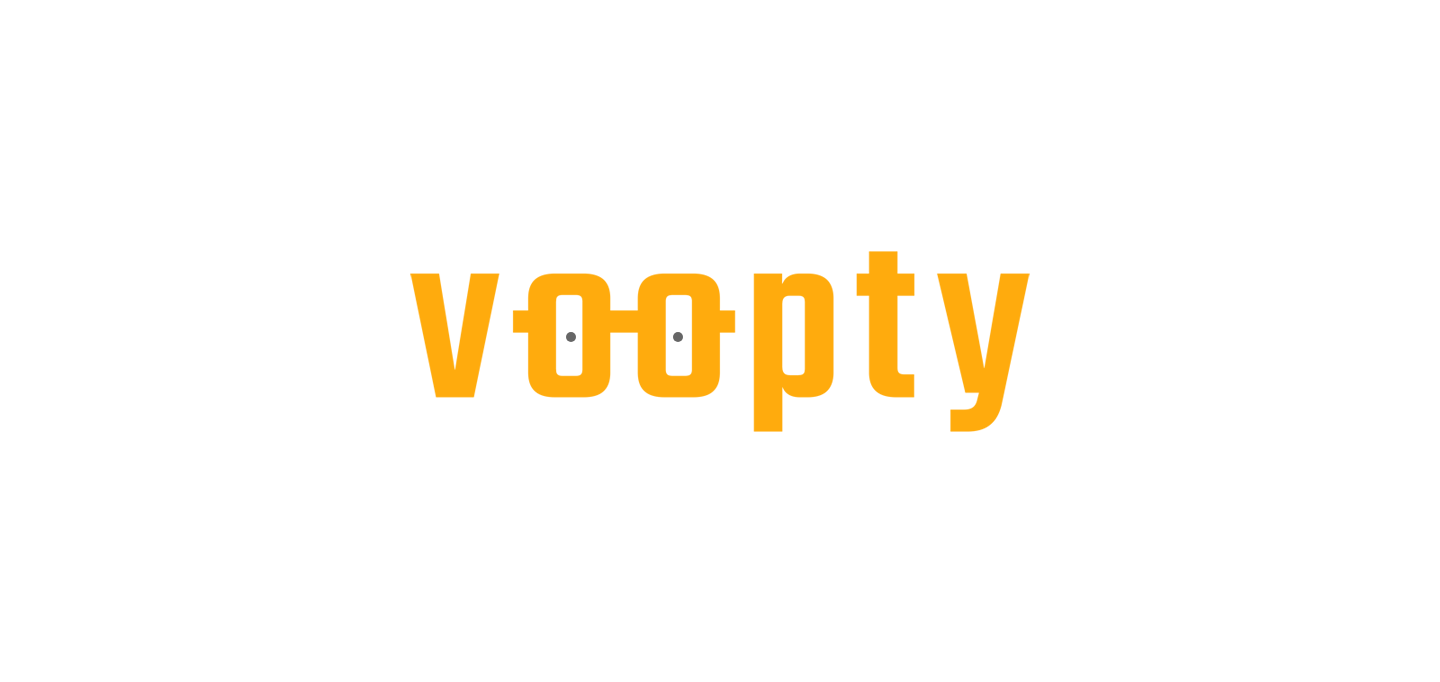 scroll, scrollTop: 0, scrollLeft: 0, axis: both 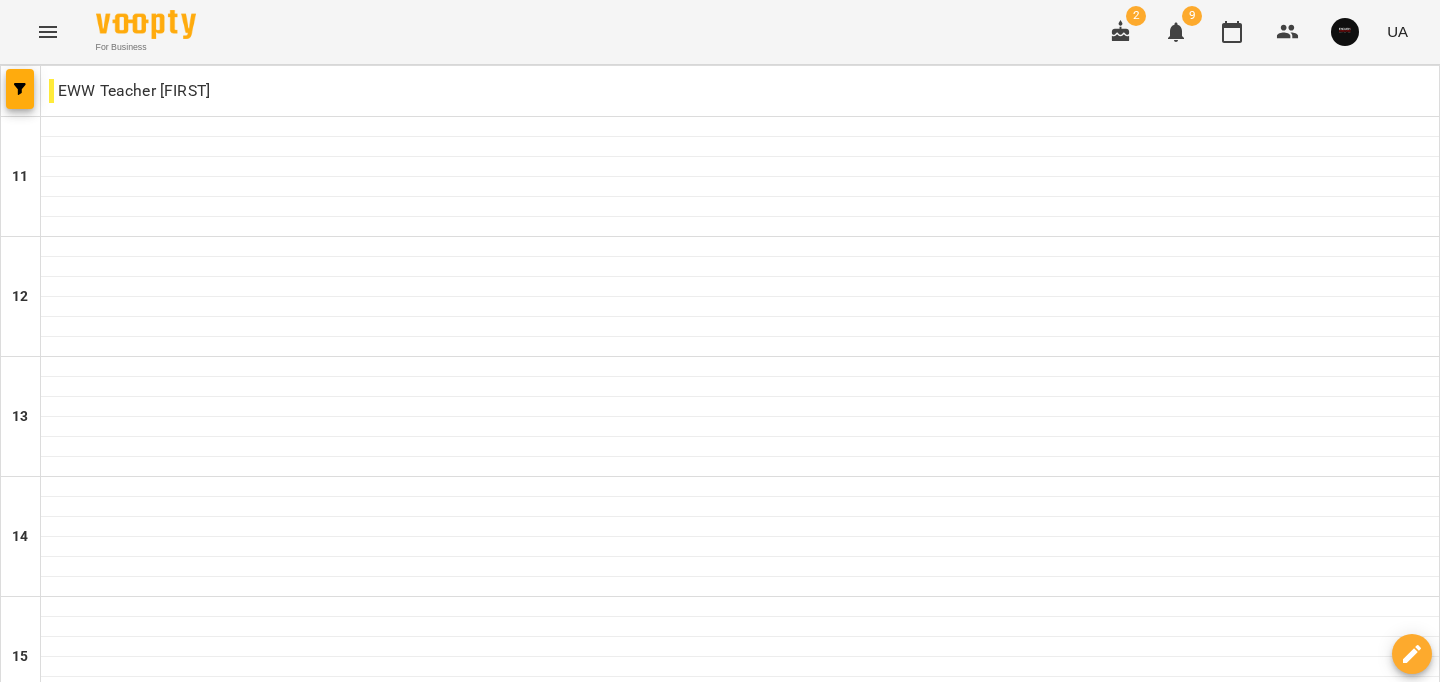click on "сб" at bounding box center [1203, 1583] 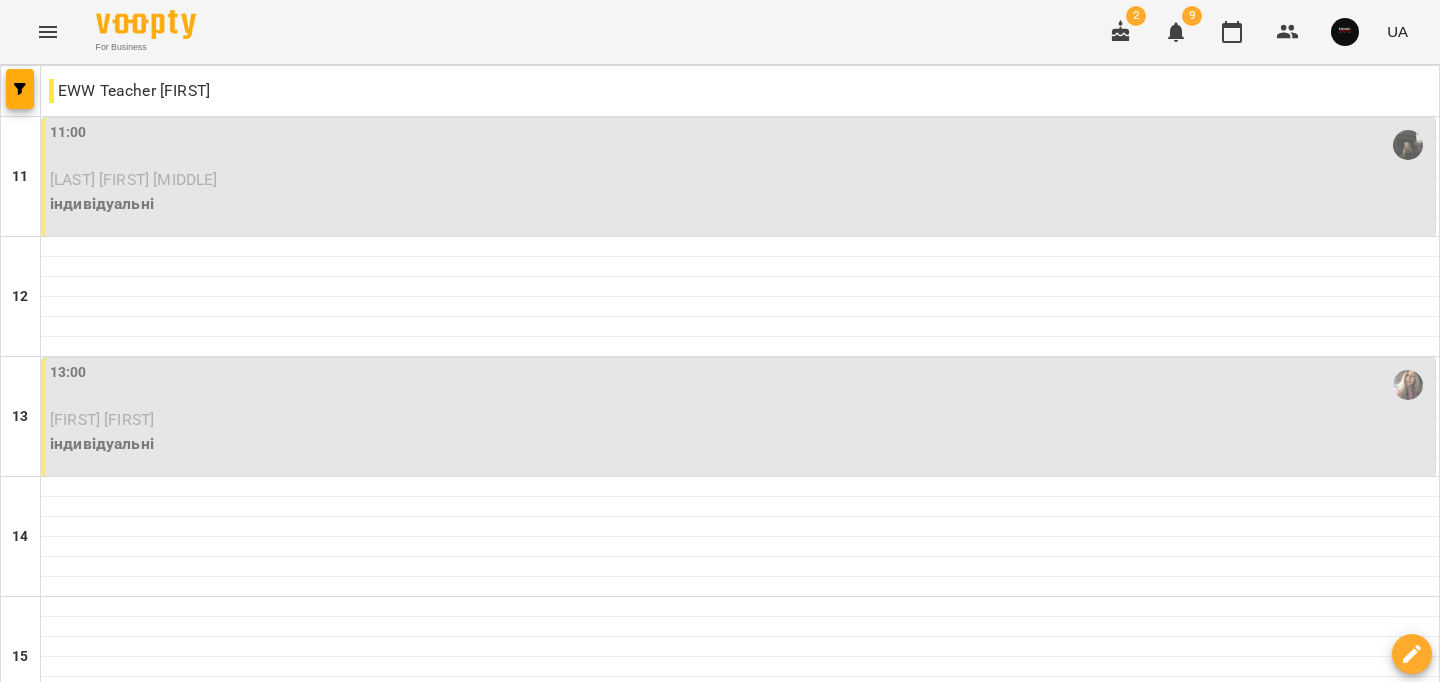 scroll, scrollTop: 1008, scrollLeft: 0, axis: vertical 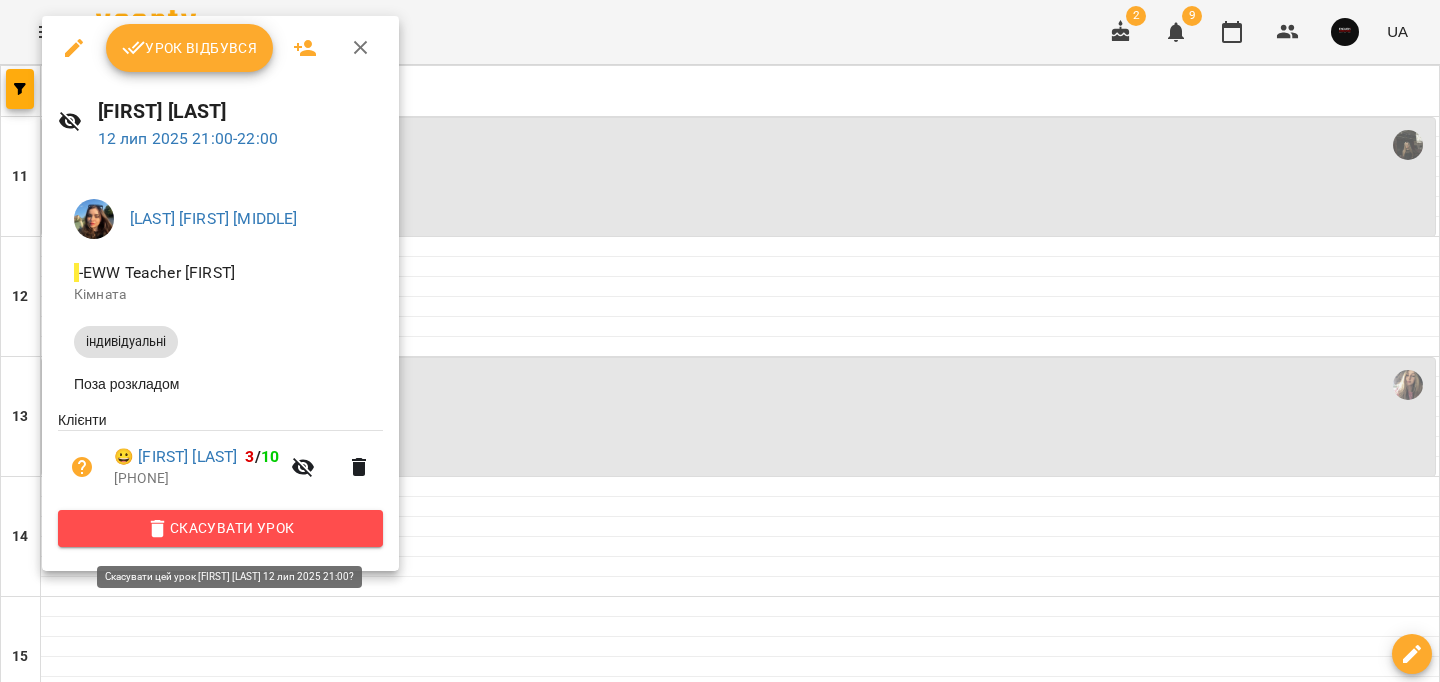 click on "Скасувати Урок" at bounding box center (220, 528) 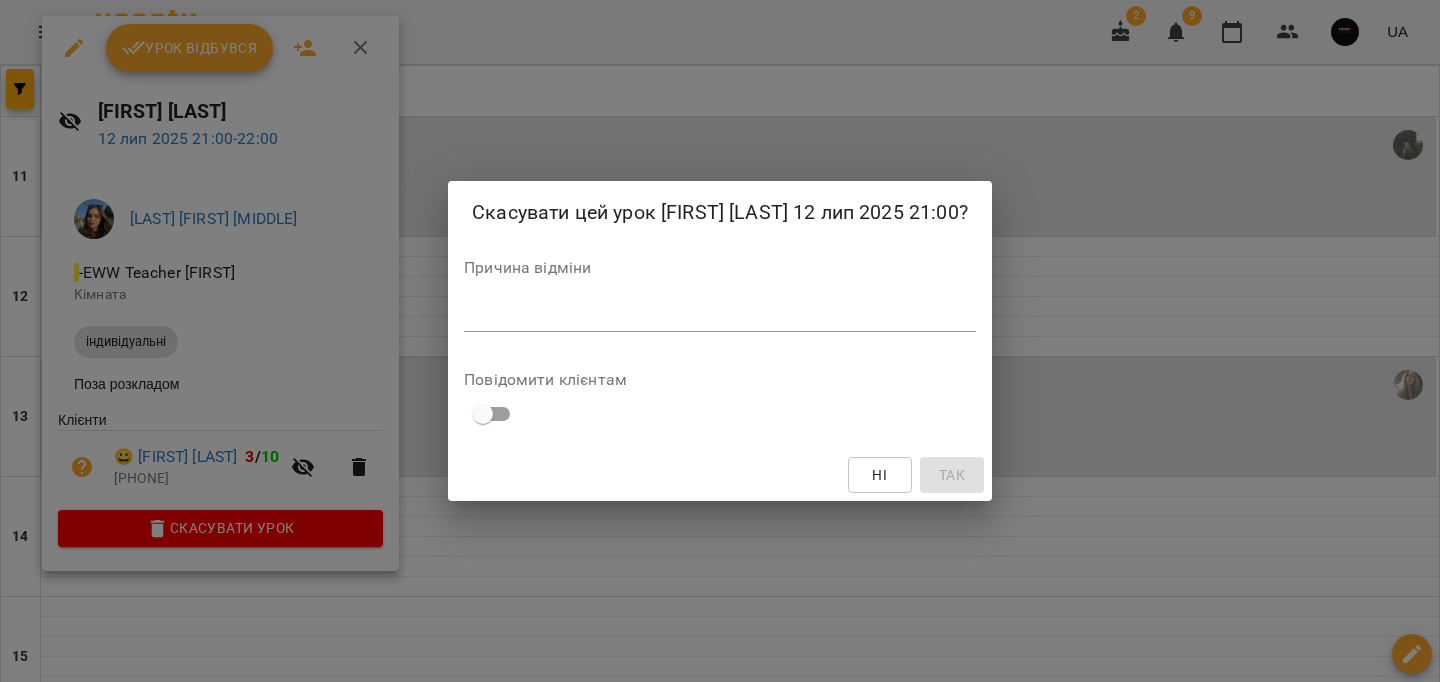 click at bounding box center (720, 315) 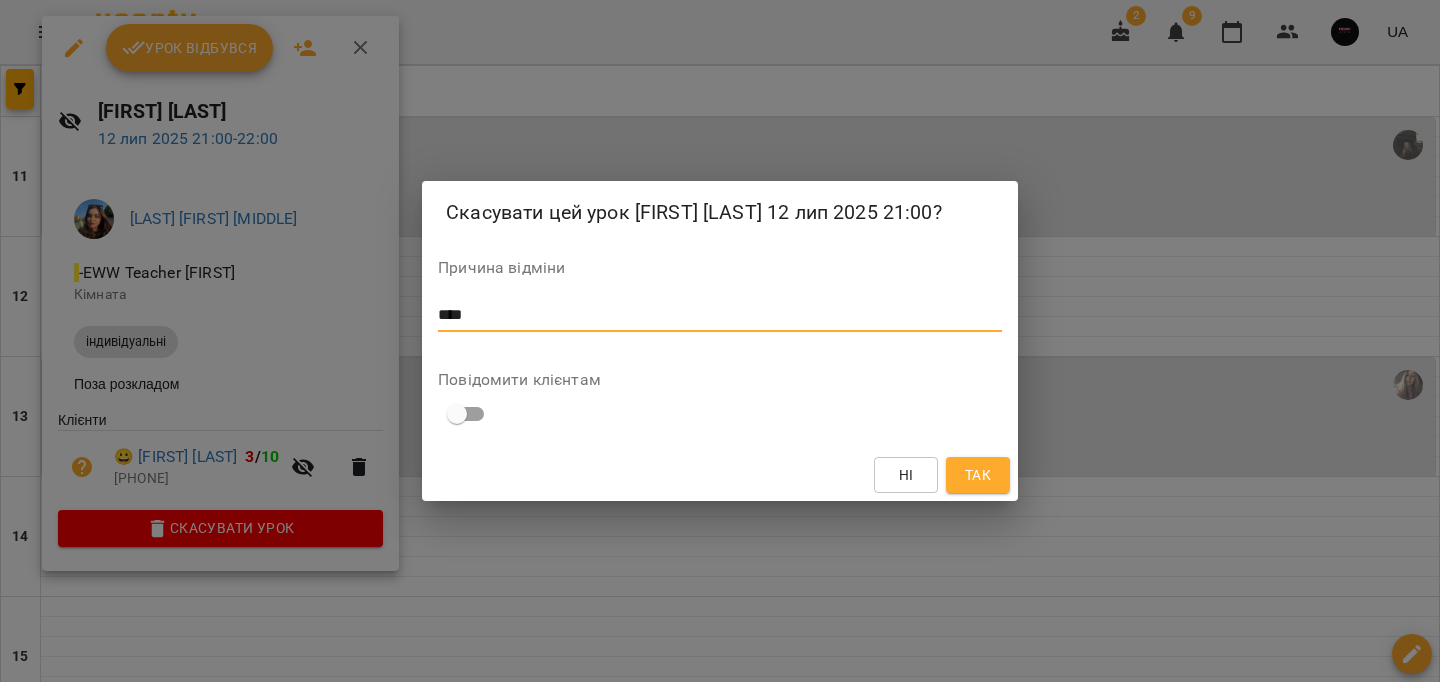 type on "****" 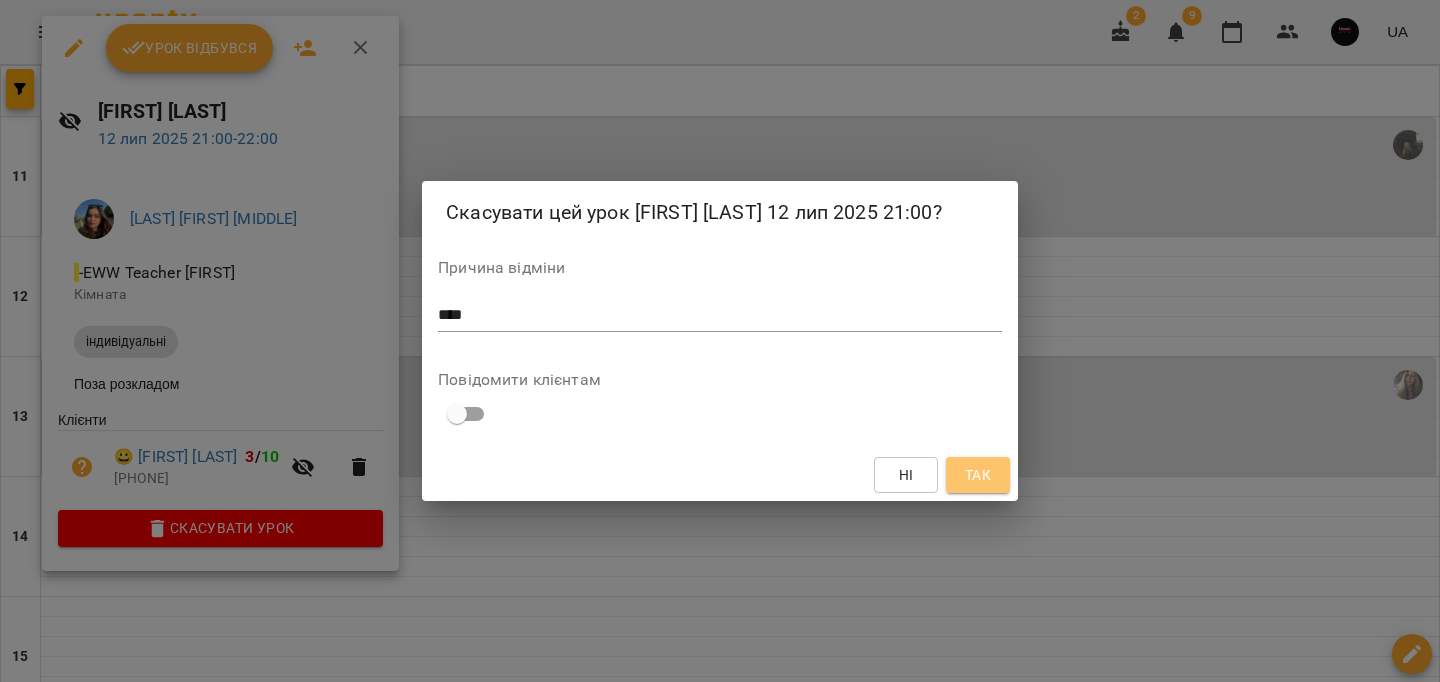 drag, startPoint x: 978, startPoint y: 466, endPoint x: 785, endPoint y: 505, distance: 196.90099 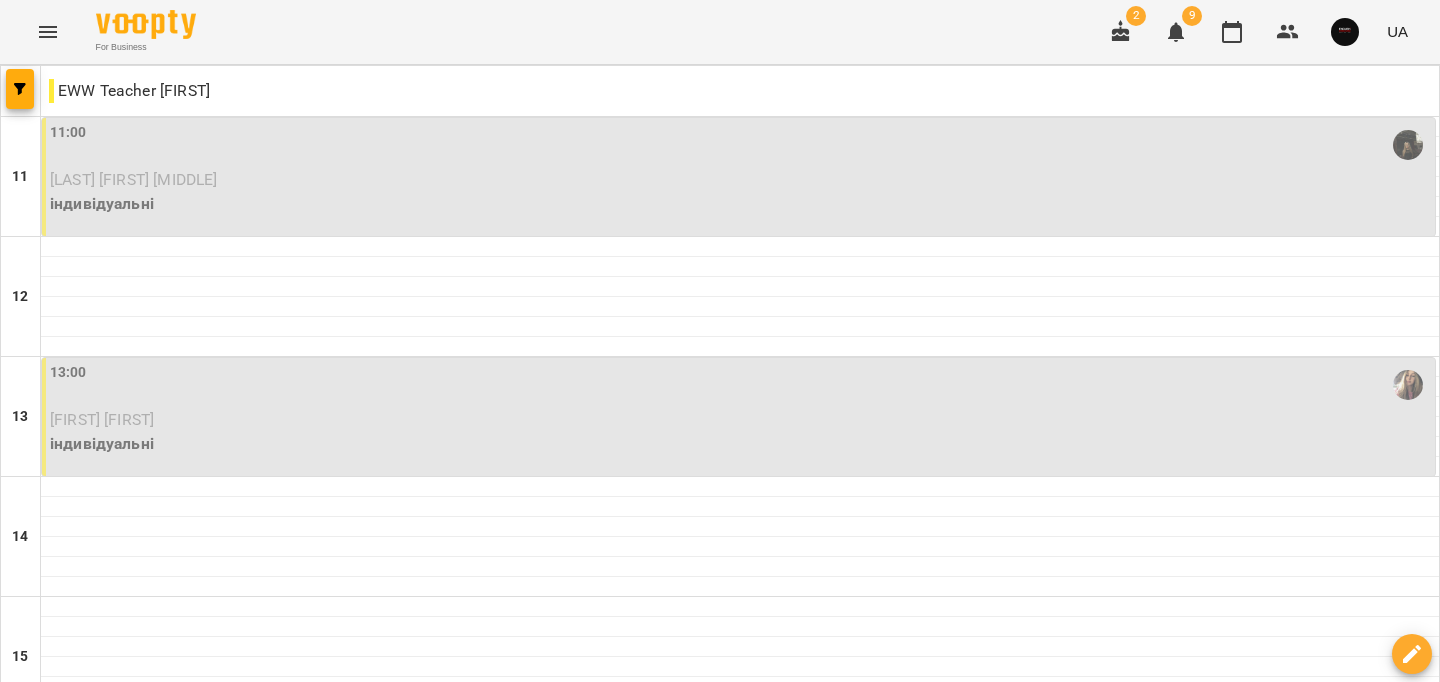 click on "індивідуальні" at bounding box center [740, 1524] 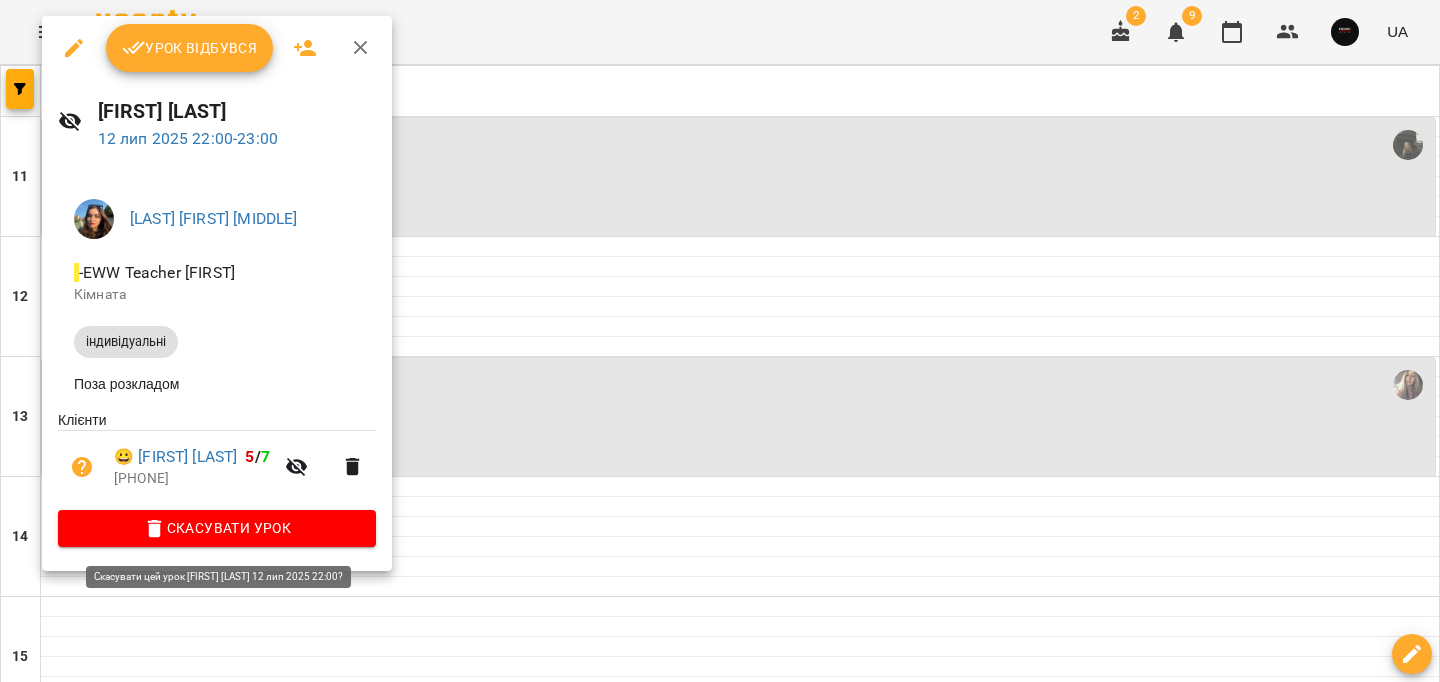 click on "Скасувати Урок" at bounding box center (217, 528) 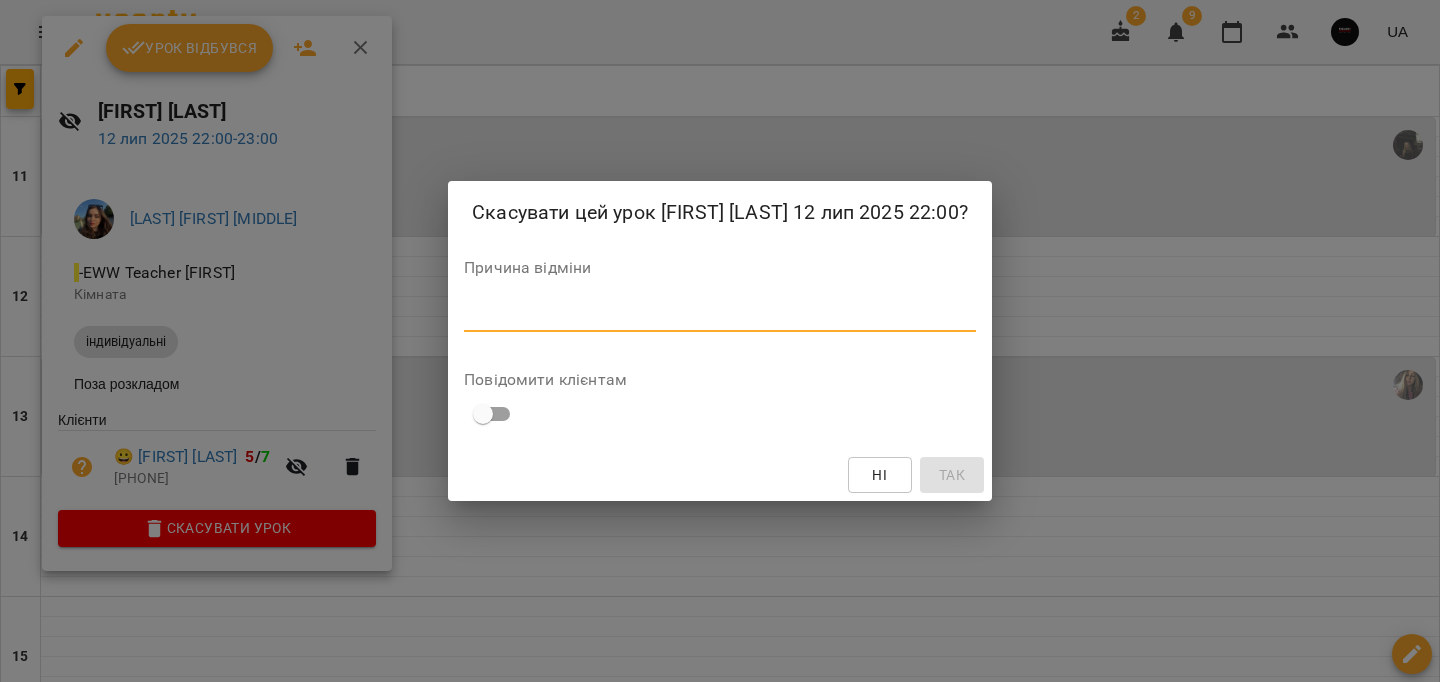 click at bounding box center (720, 315) 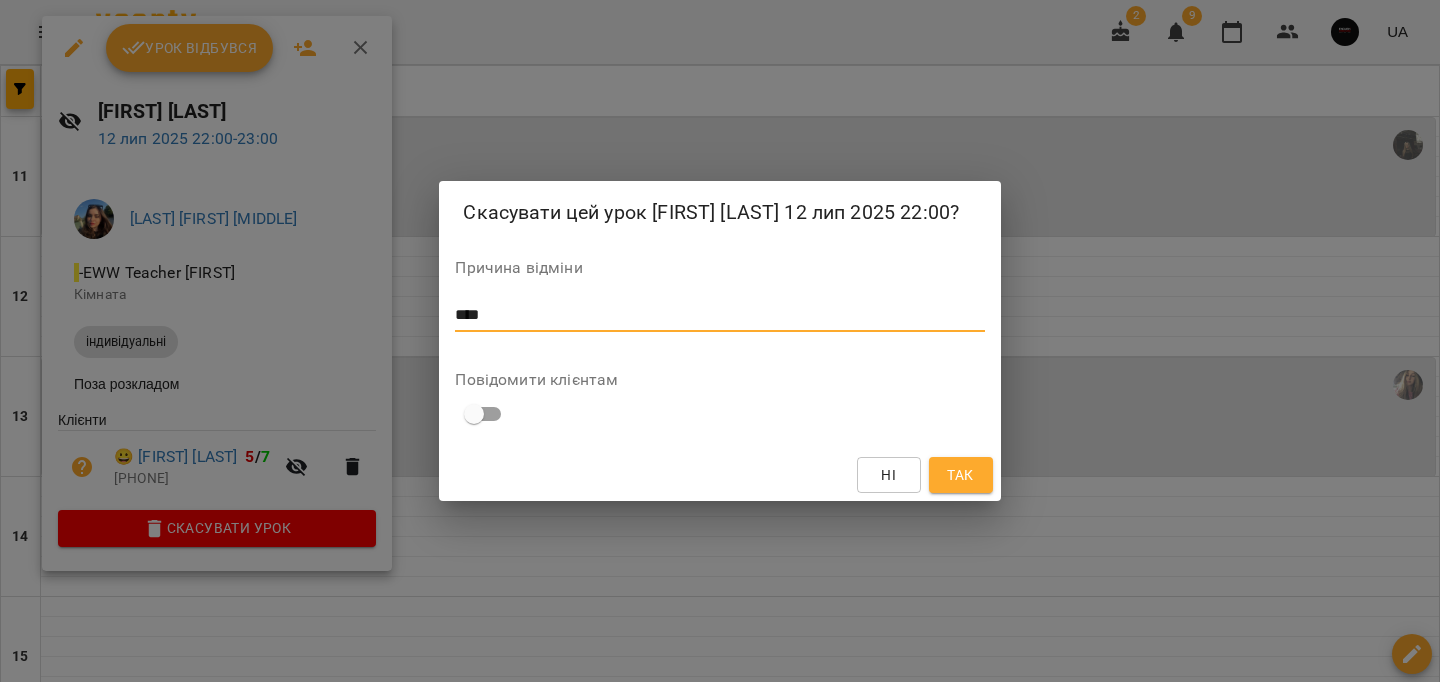 type on "****" 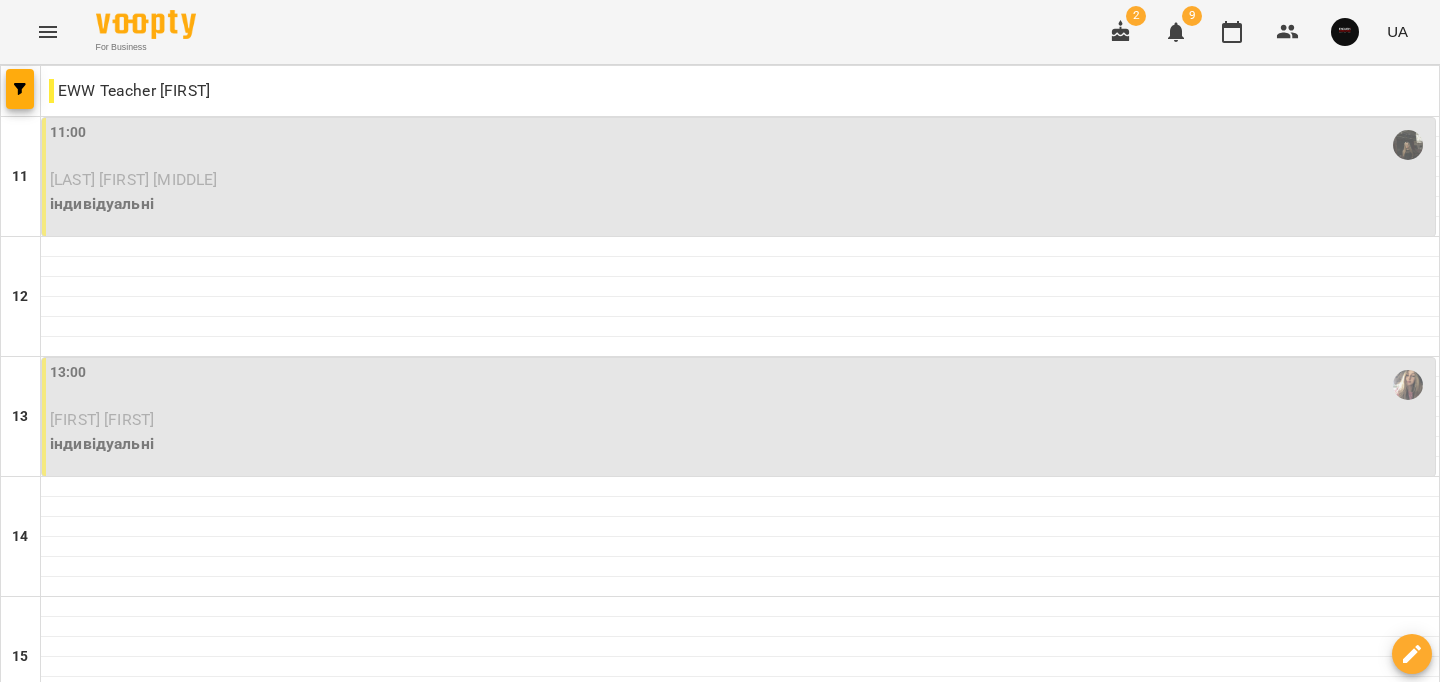 drag, startPoint x: 1405, startPoint y: 572, endPoint x: 1319, endPoint y: 549, distance: 89.02247 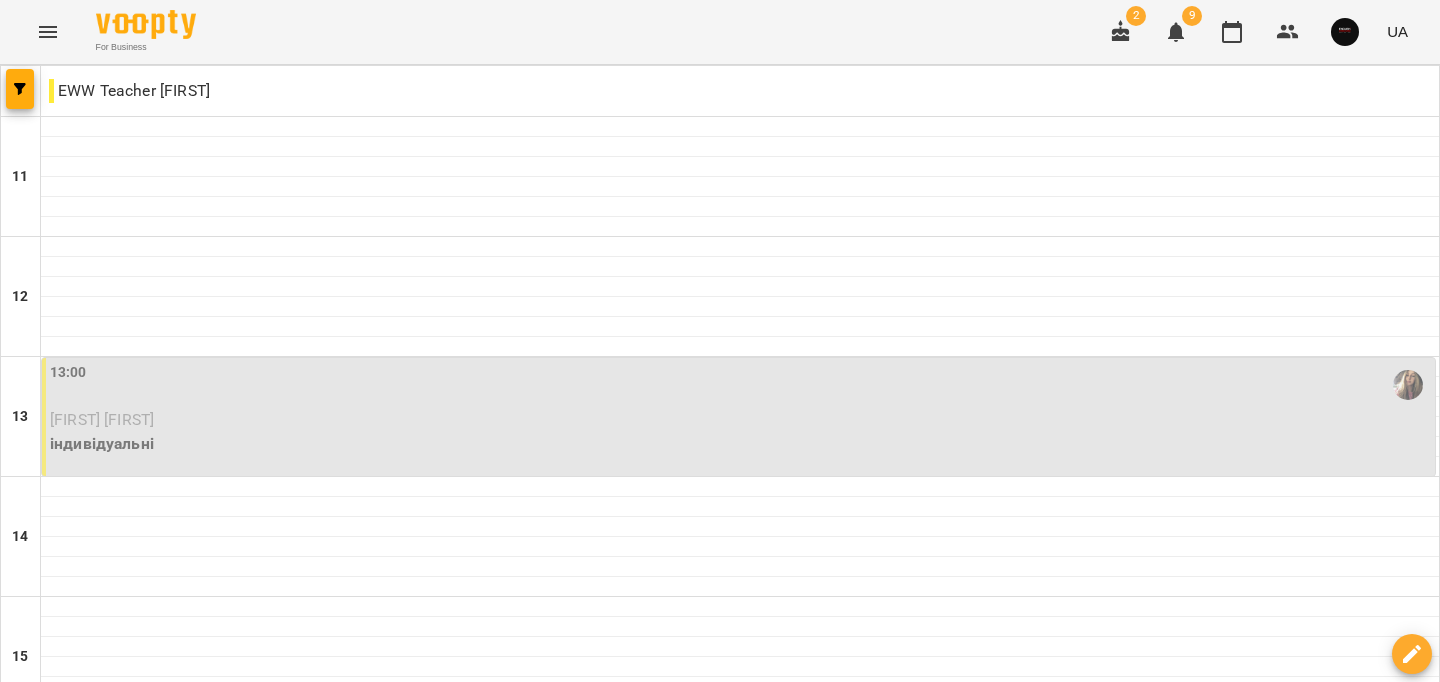 scroll, scrollTop: 1008, scrollLeft: 0, axis: vertical 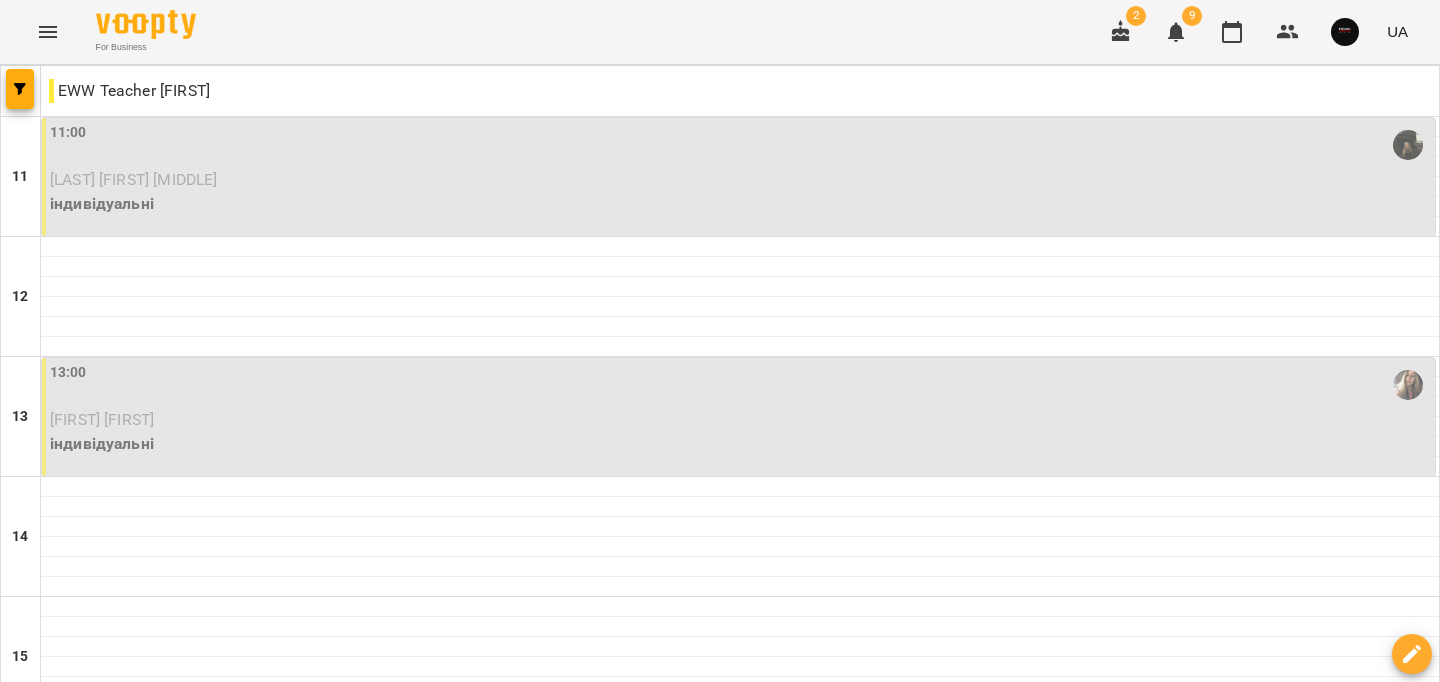 click on "[FIRST] [FIRST]" at bounding box center (740, 420) 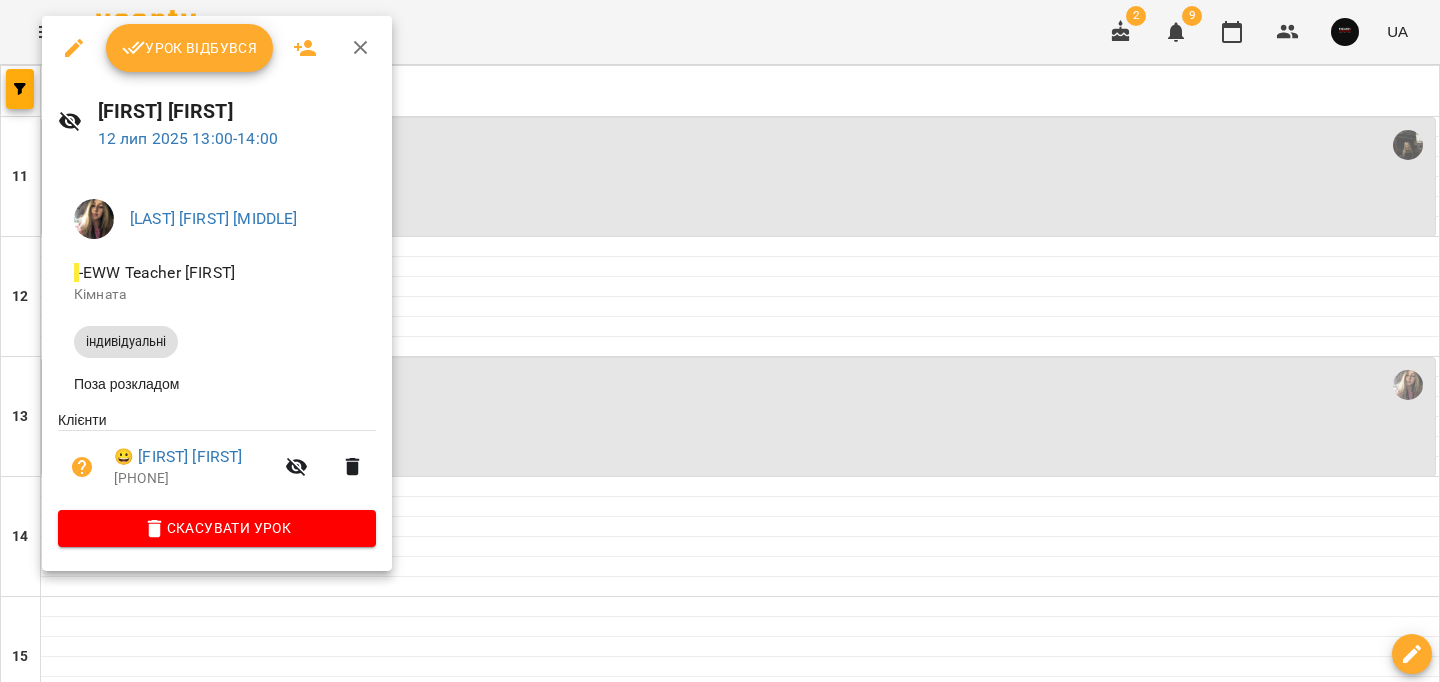 click on "Урок відбувся" at bounding box center (190, 48) 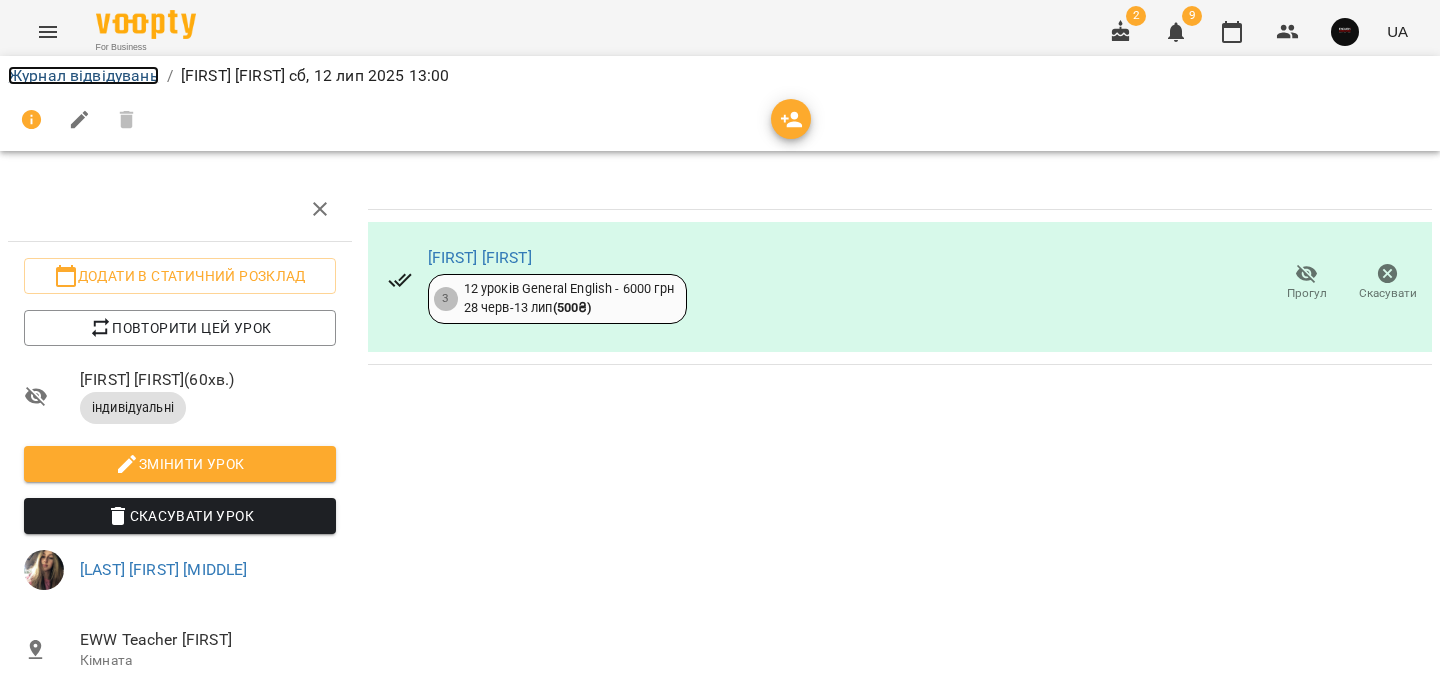 click on "Журнал відвідувань" at bounding box center (83, 75) 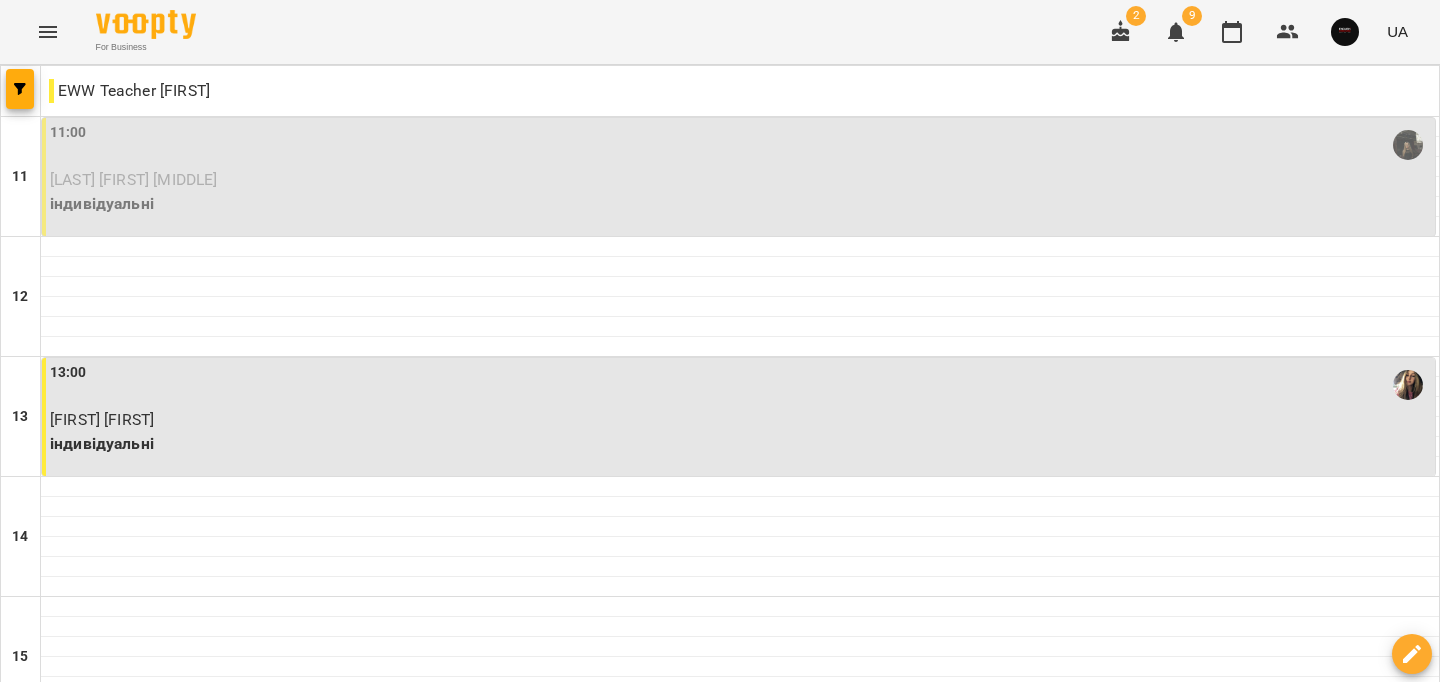 scroll, scrollTop: 595, scrollLeft: 0, axis: vertical 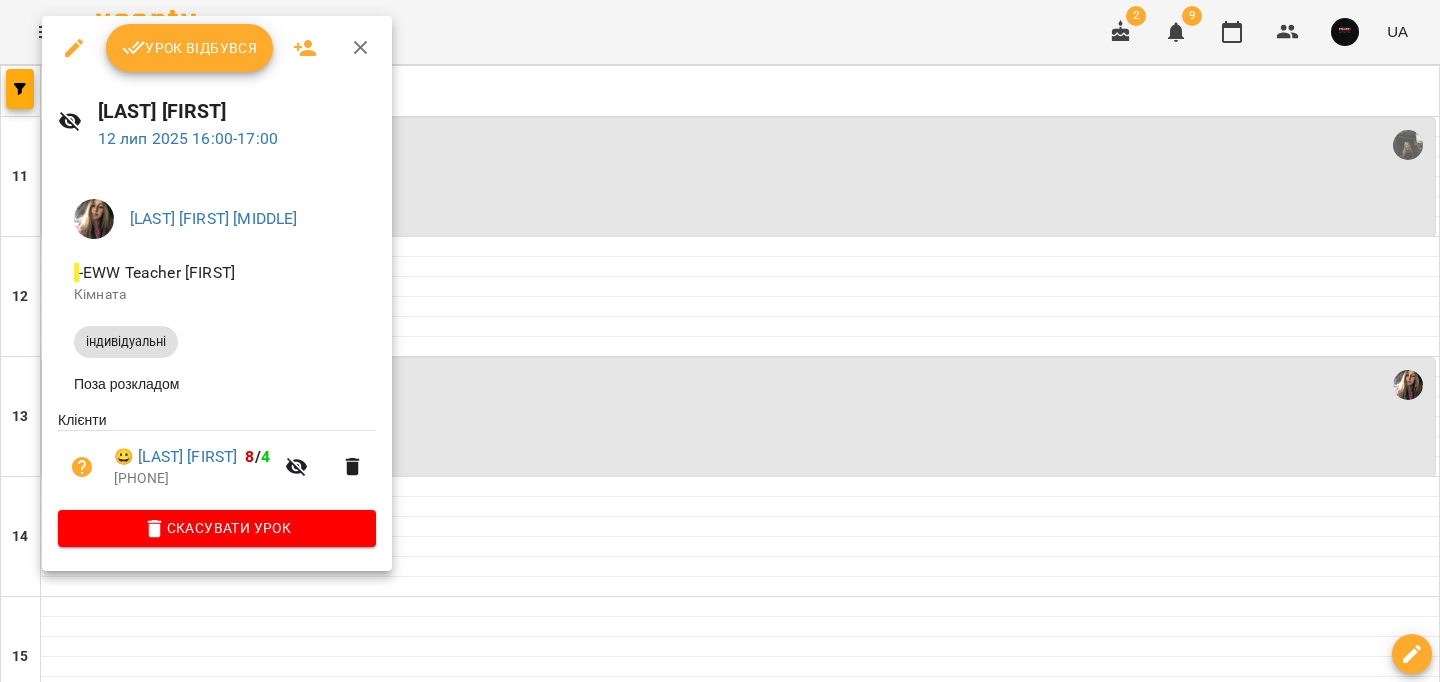 click on "Урок відбувся" at bounding box center [190, 48] 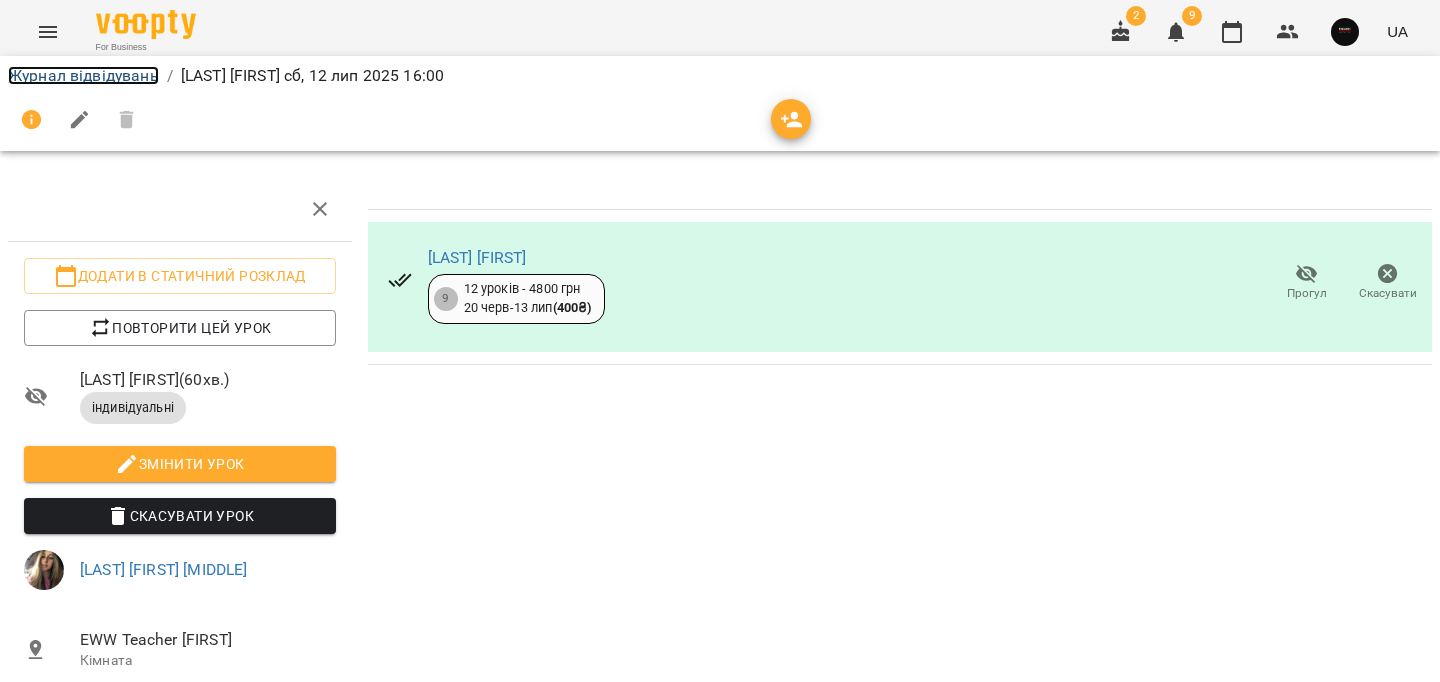 click on "Журнал відвідувань" at bounding box center (83, 75) 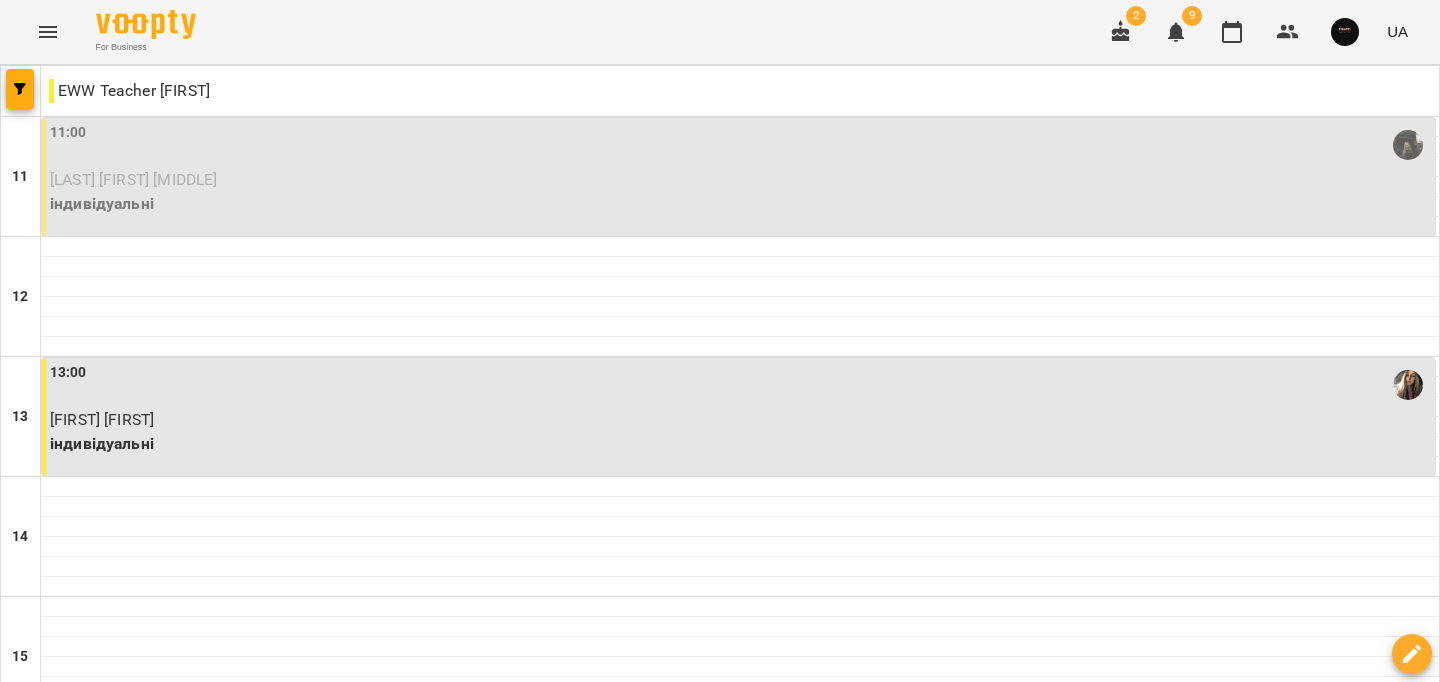 scroll, scrollTop: 1008, scrollLeft: 0, axis: vertical 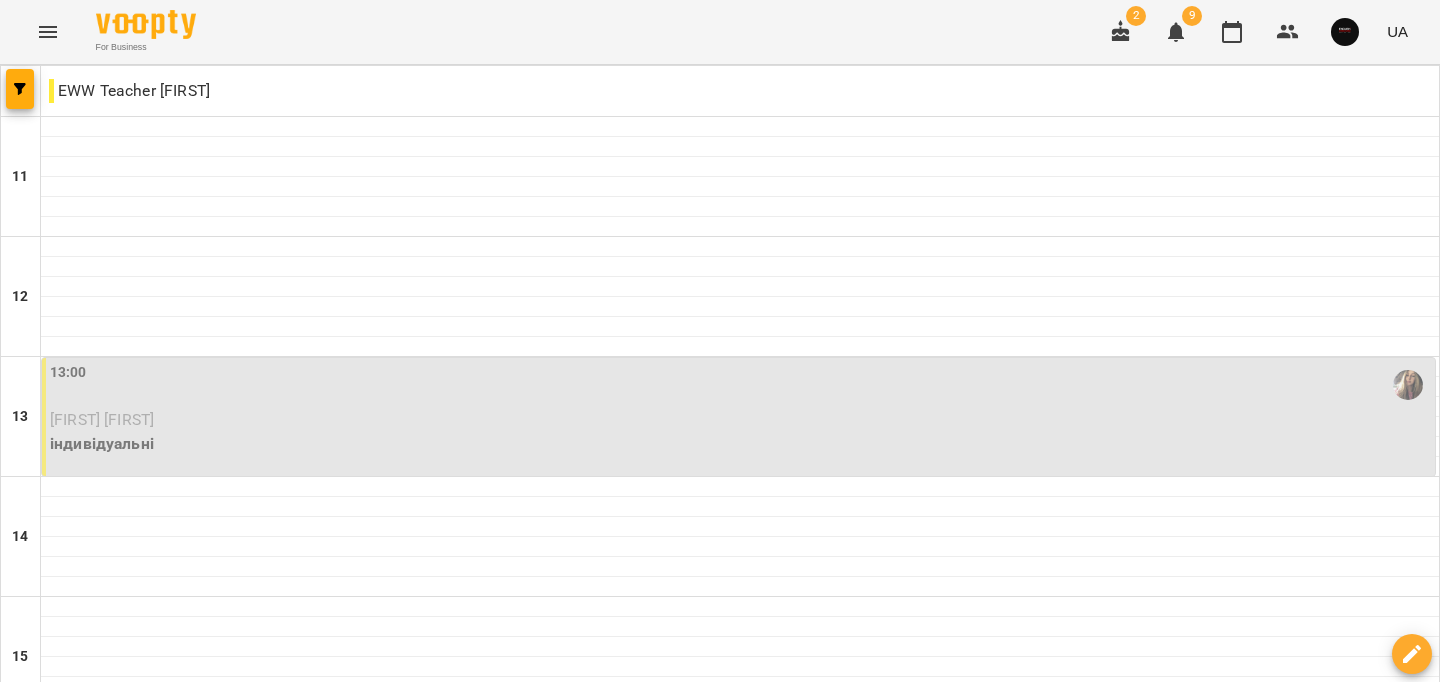 click on "[FIRST] [LAST]" at bounding box center (740, 420) 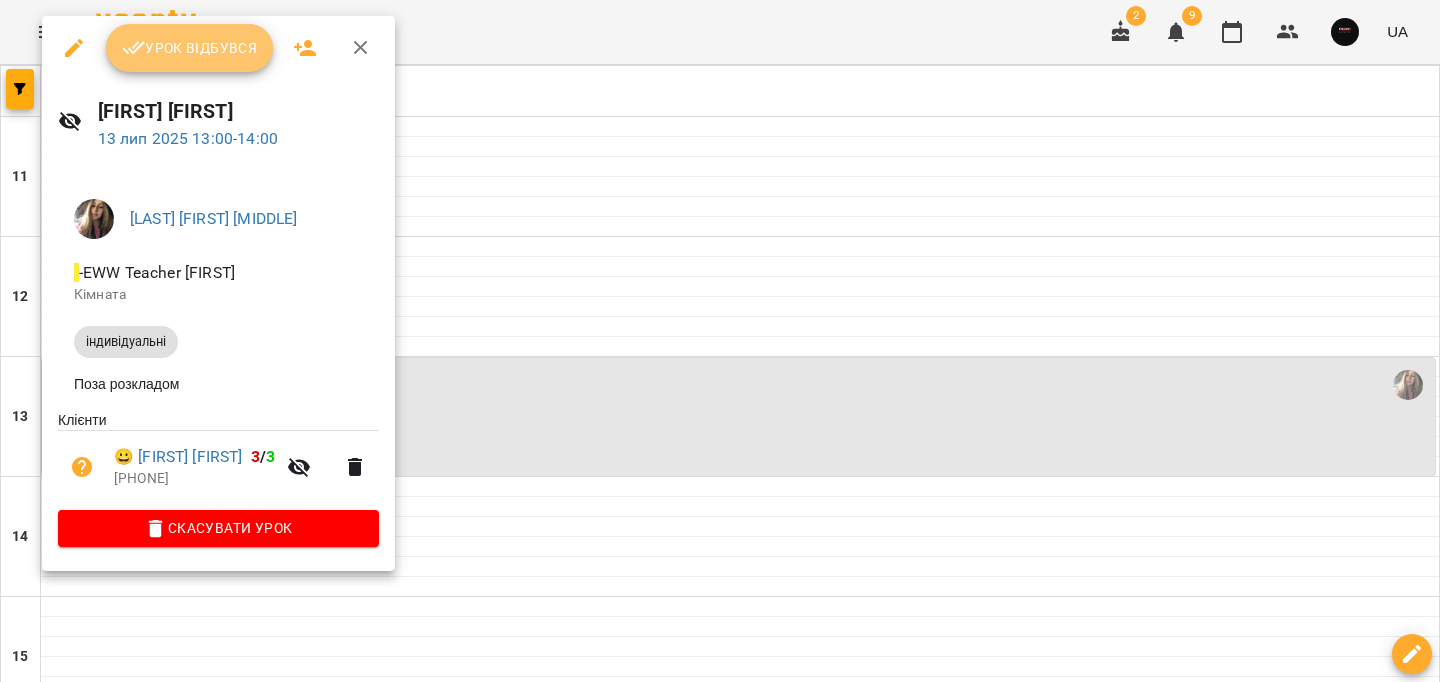 click on "Урок відбувся" at bounding box center [190, 48] 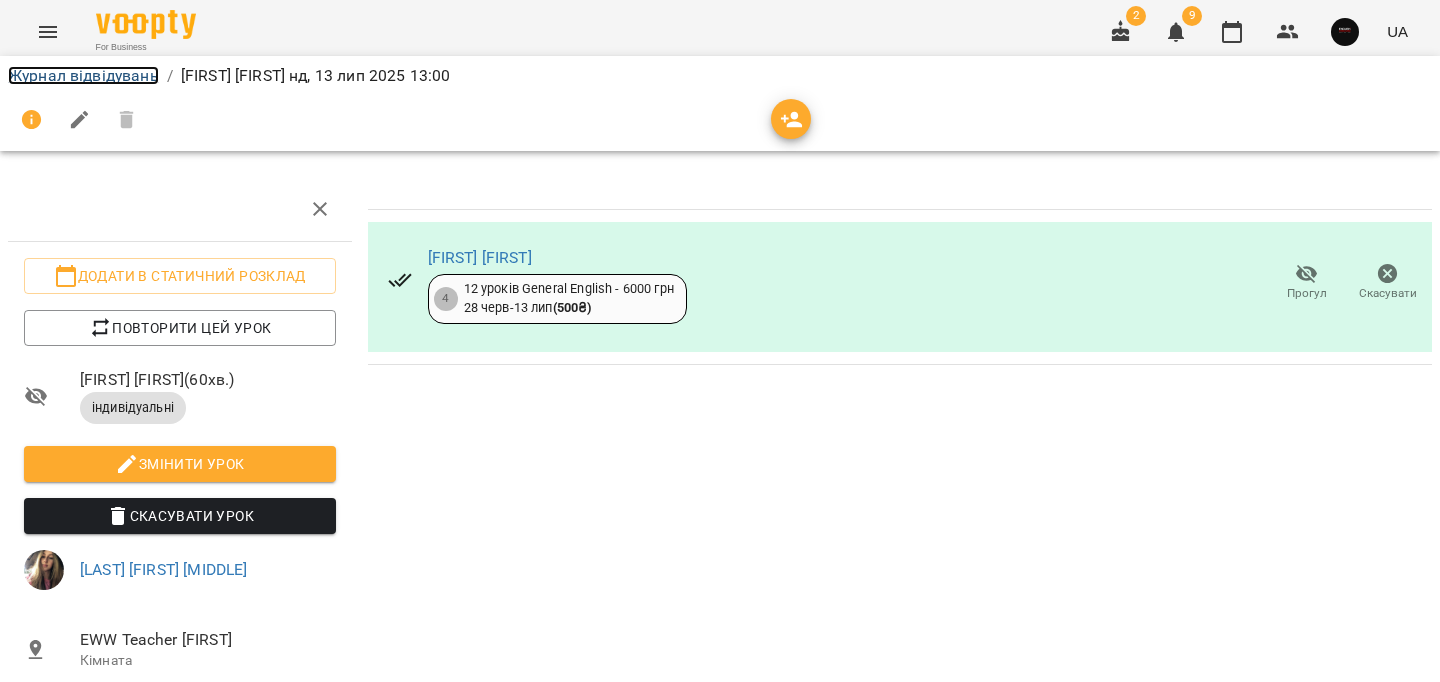 click on "Журнал відвідувань" at bounding box center (83, 75) 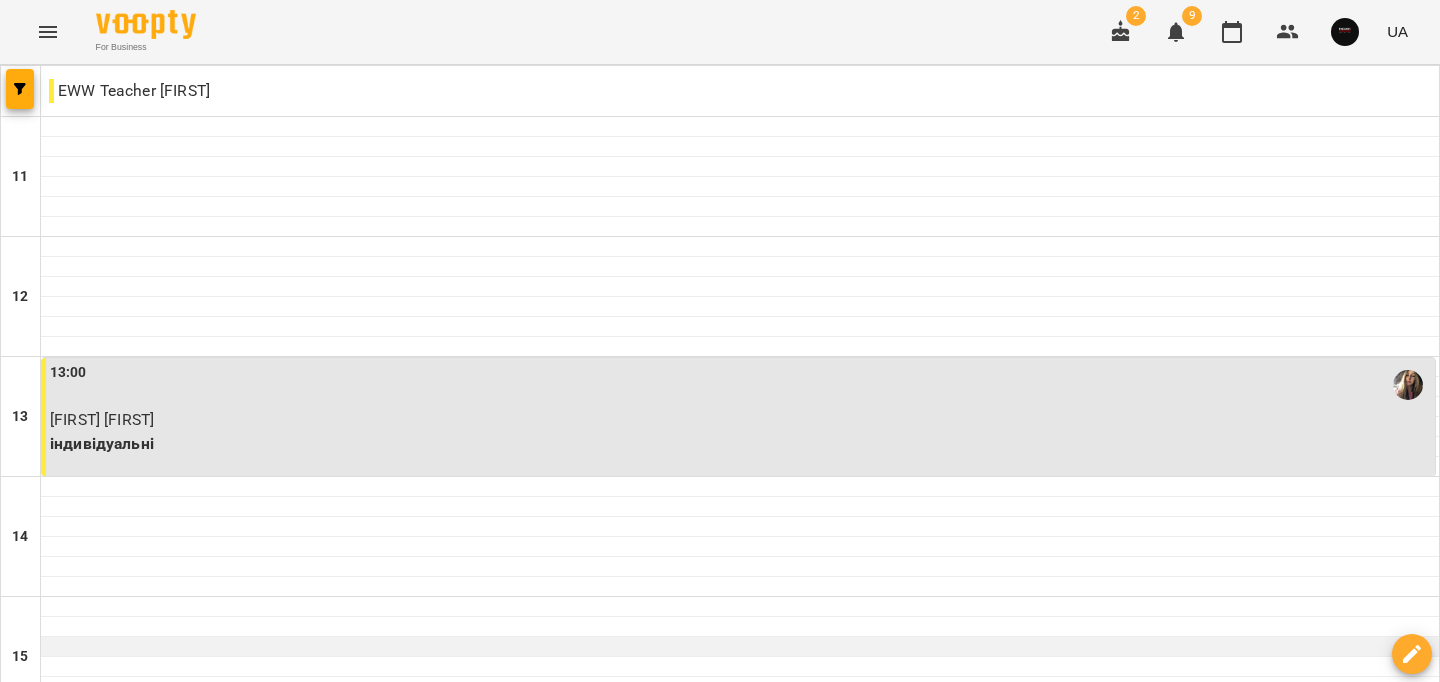 scroll, scrollTop: 371, scrollLeft: 0, axis: vertical 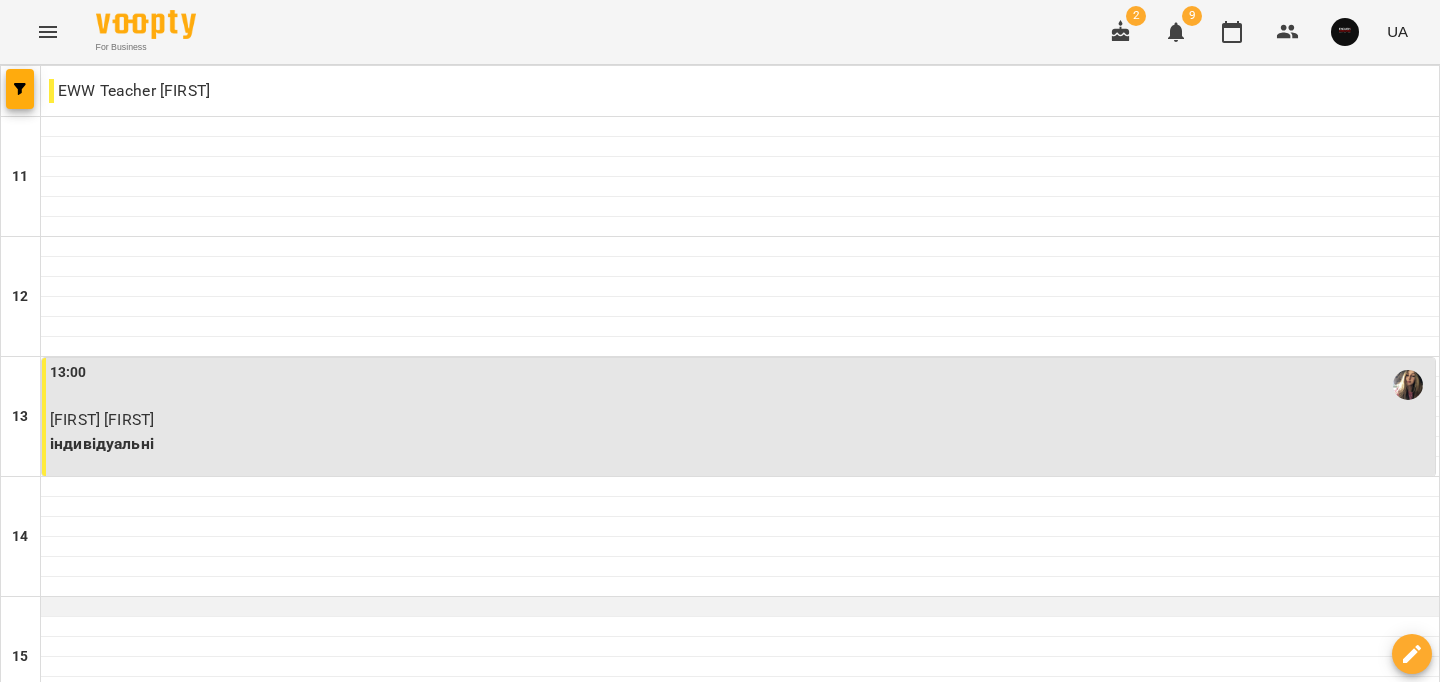 click at bounding box center [740, 607] 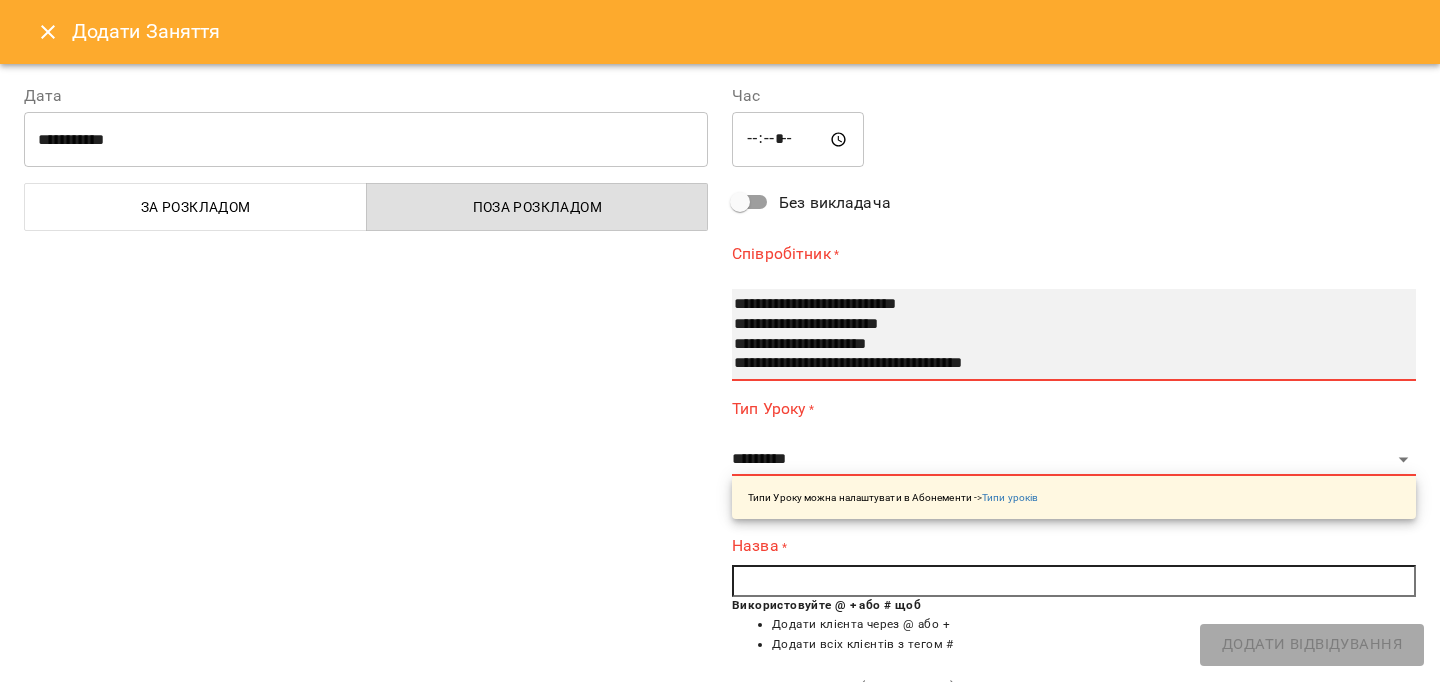select on "**********" 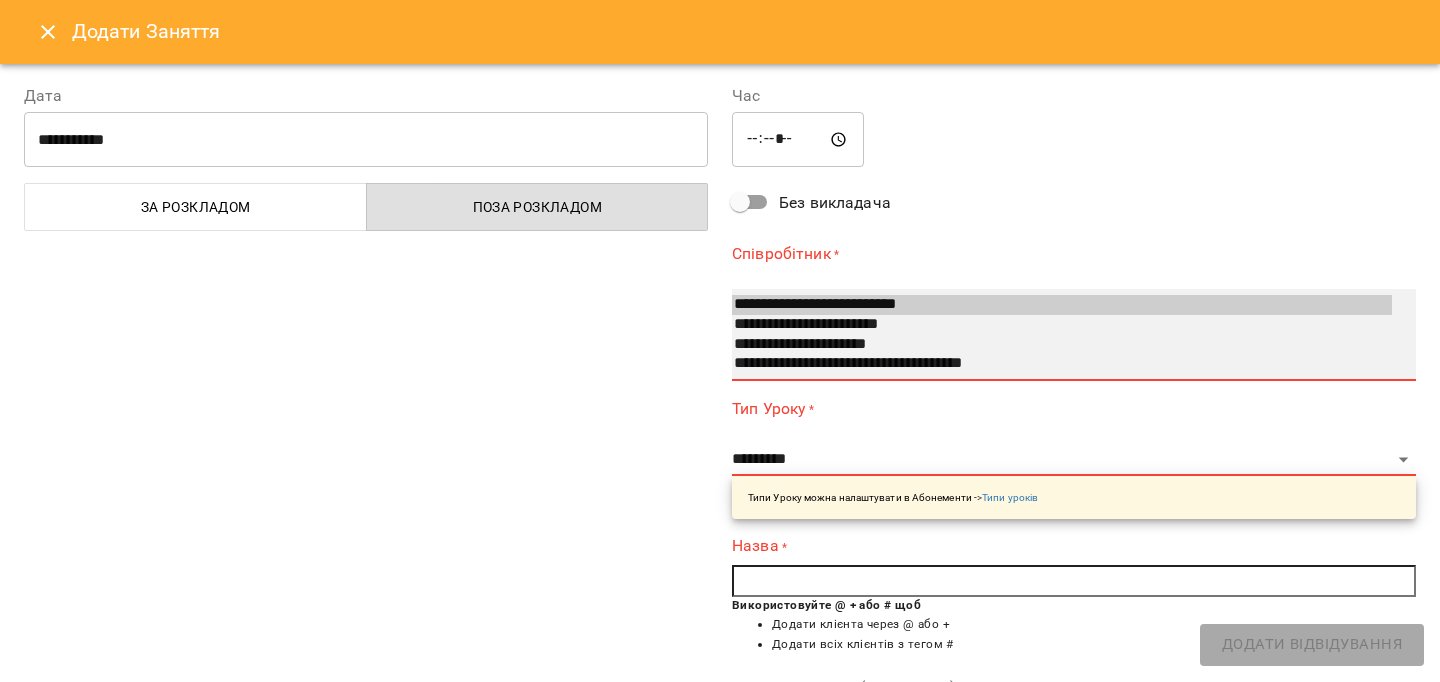 click on "**********" at bounding box center [1062, 305] 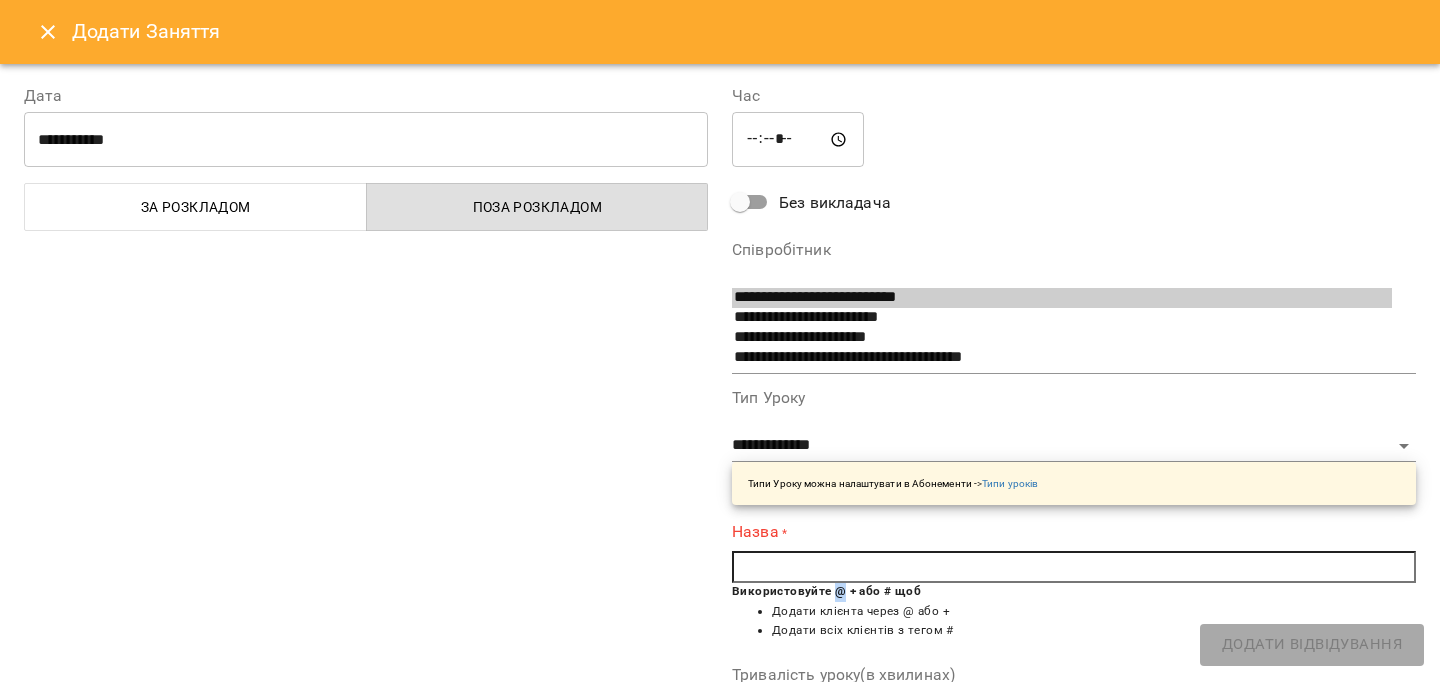 copy on "@" 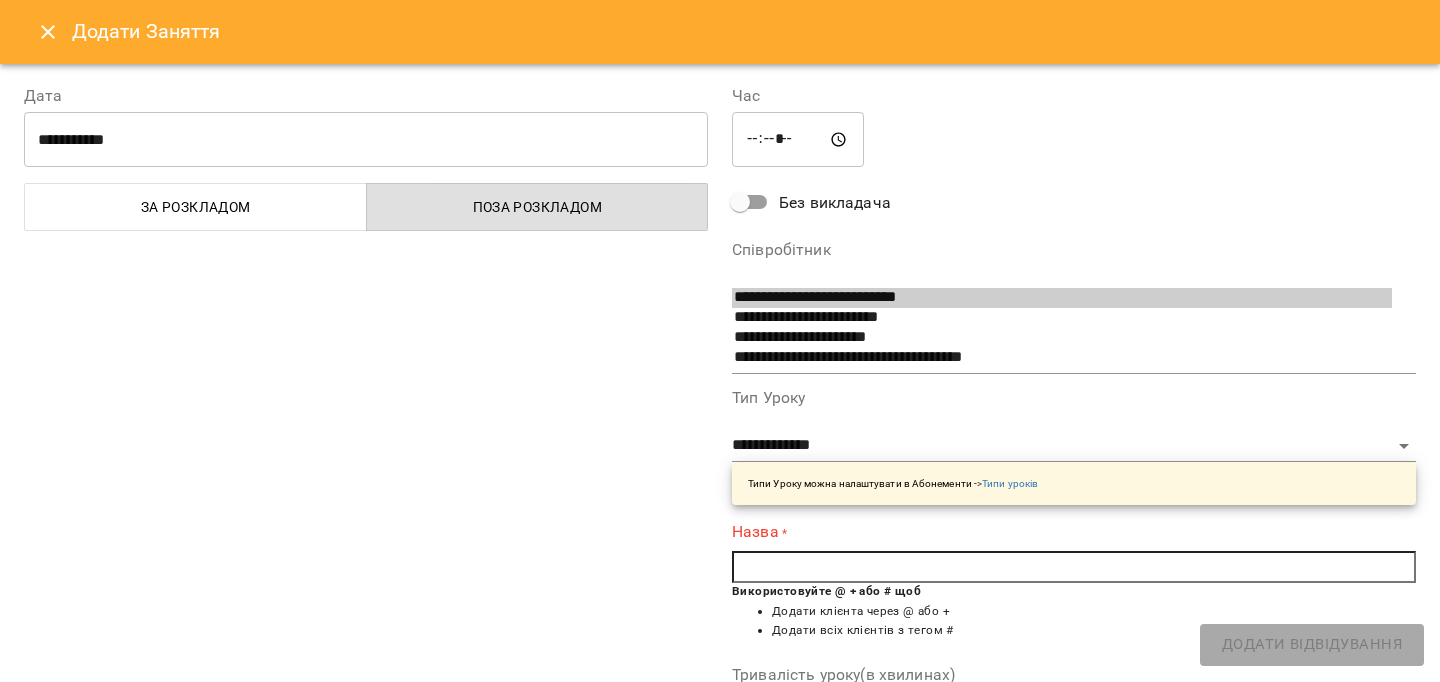 click at bounding box center (1074, 567) 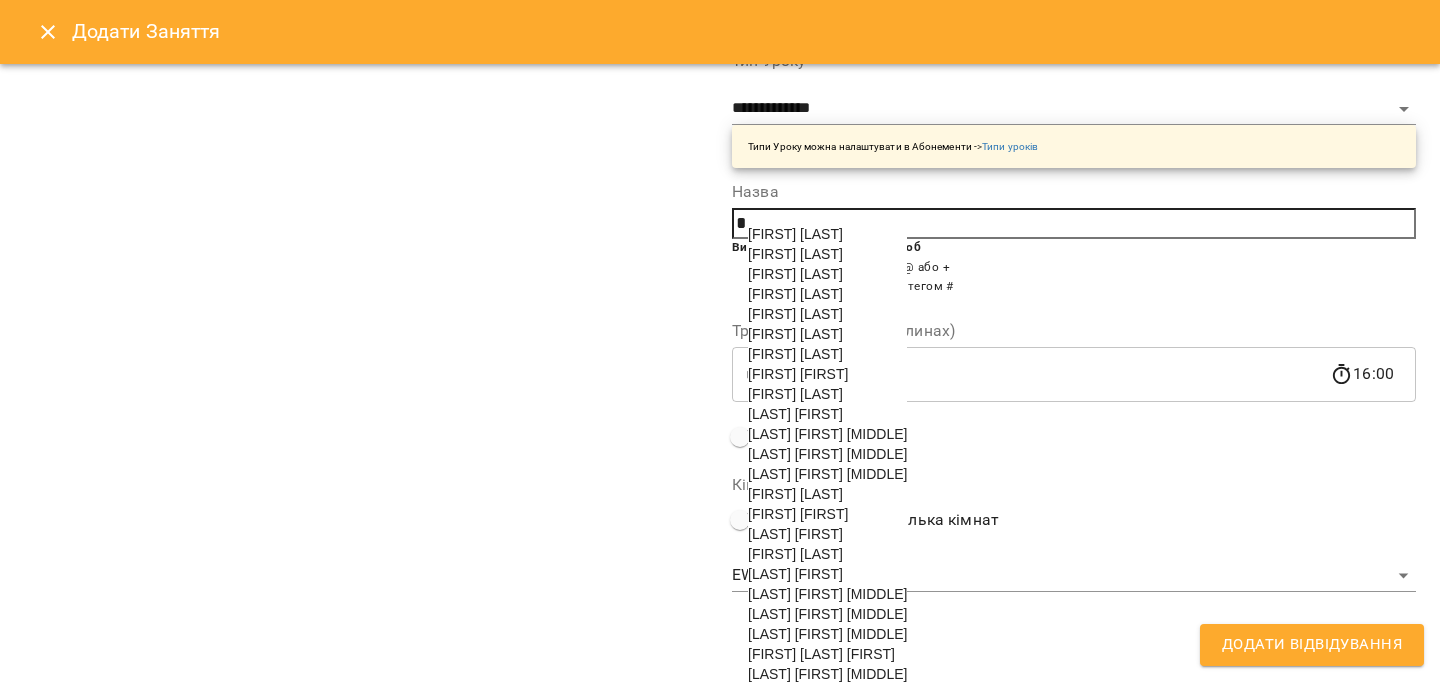 scroll, scrollTop: 564, scrollLeft: 0, axis: vertical 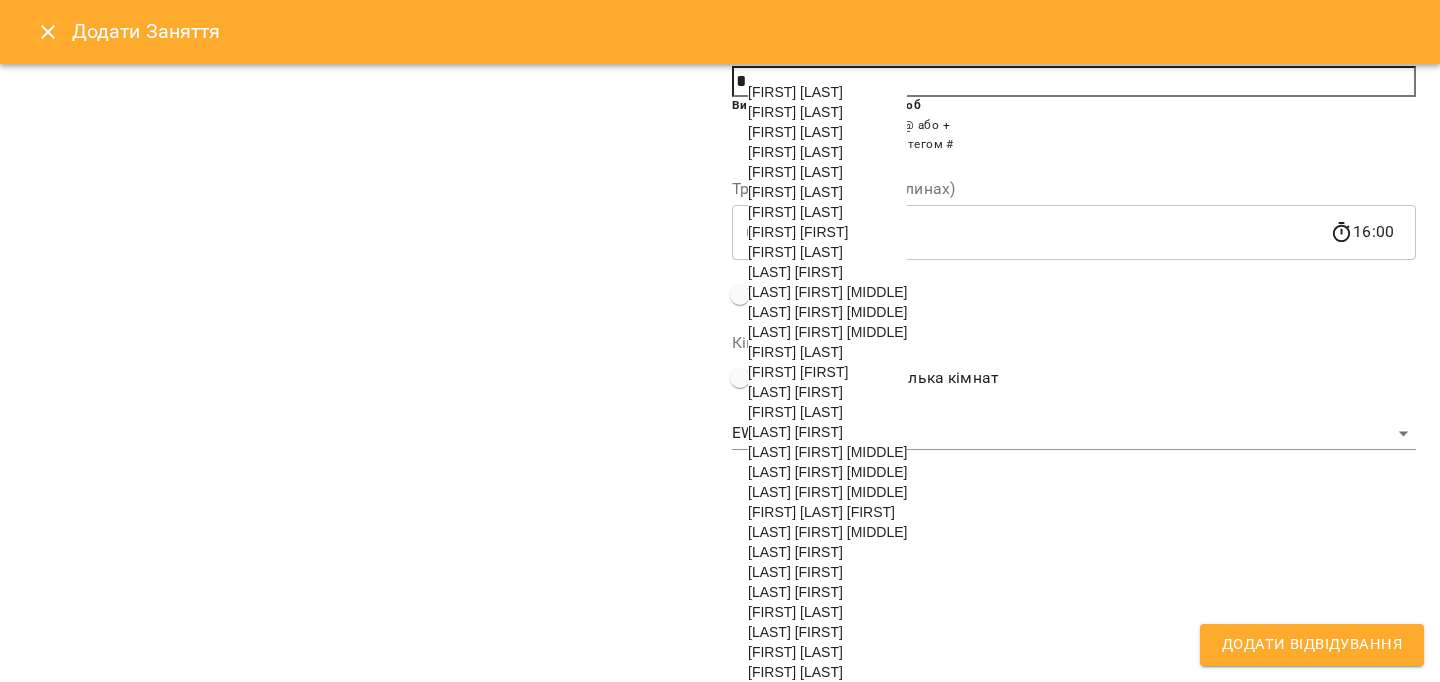 click on "[LAST] [FIRST]" at bounding box center [795, 592] 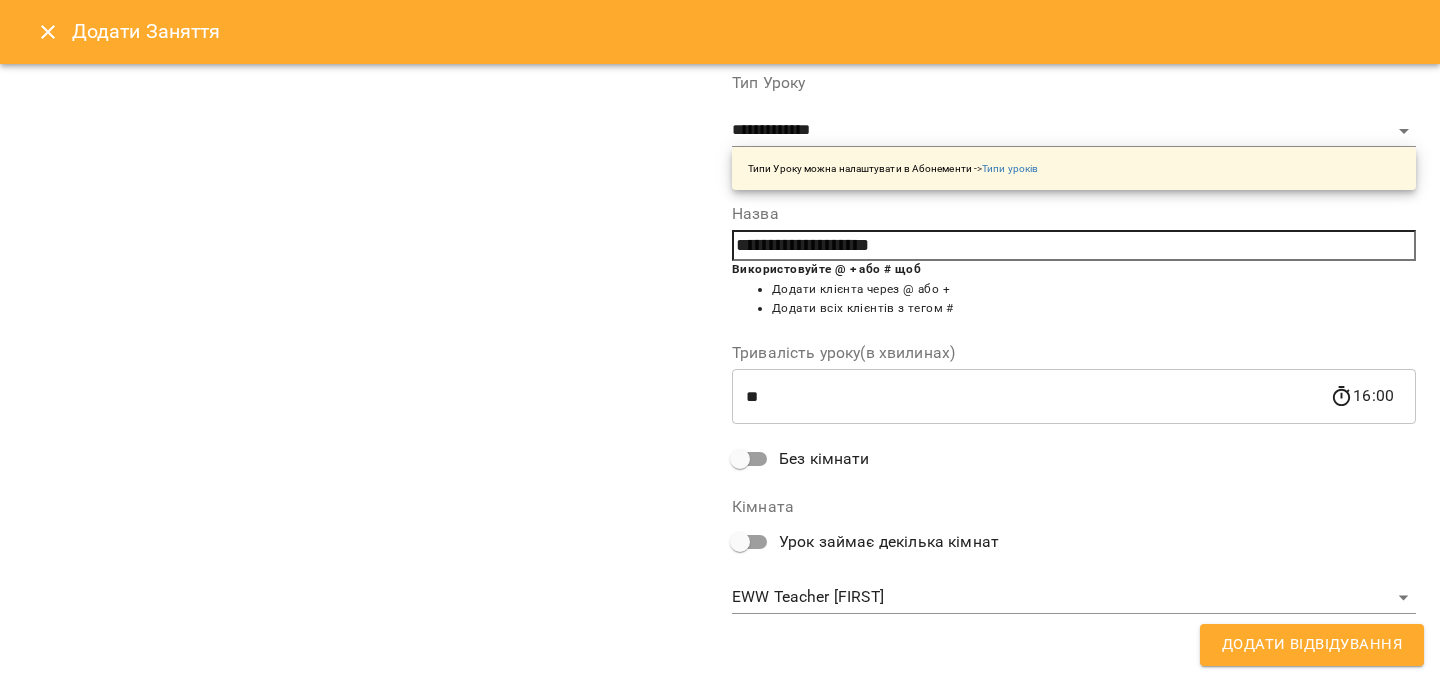scroll, scrollTop: 187, scrollLeft: 0, axis: vertical 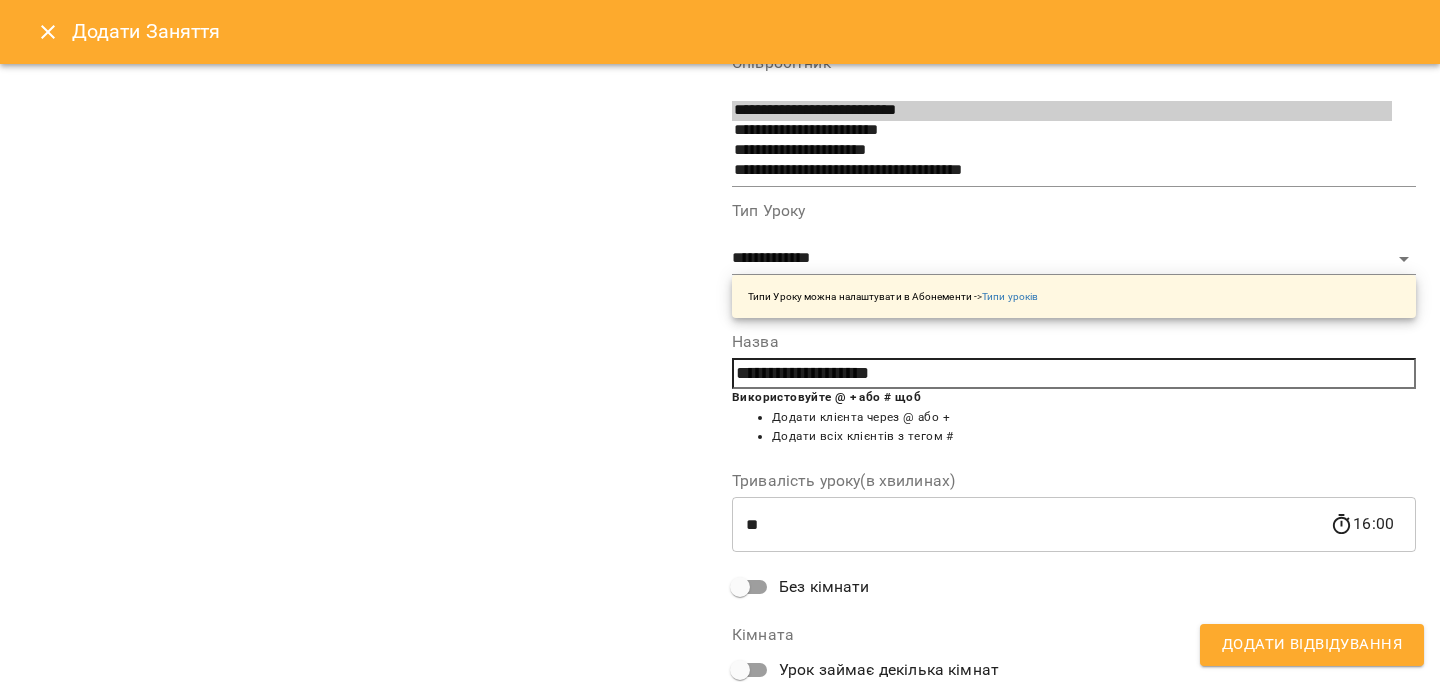 type on "**********" 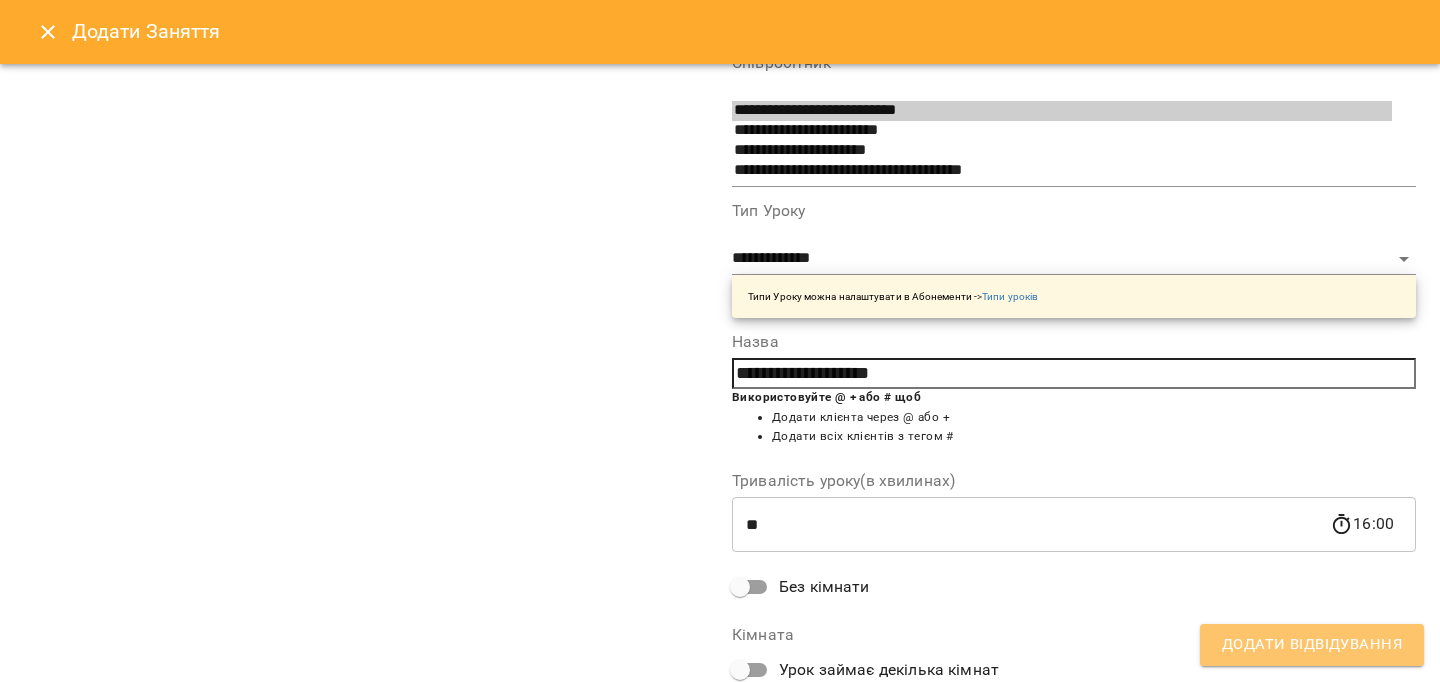 click on "Додати Відвідування" at bounding box center [1312, 645] 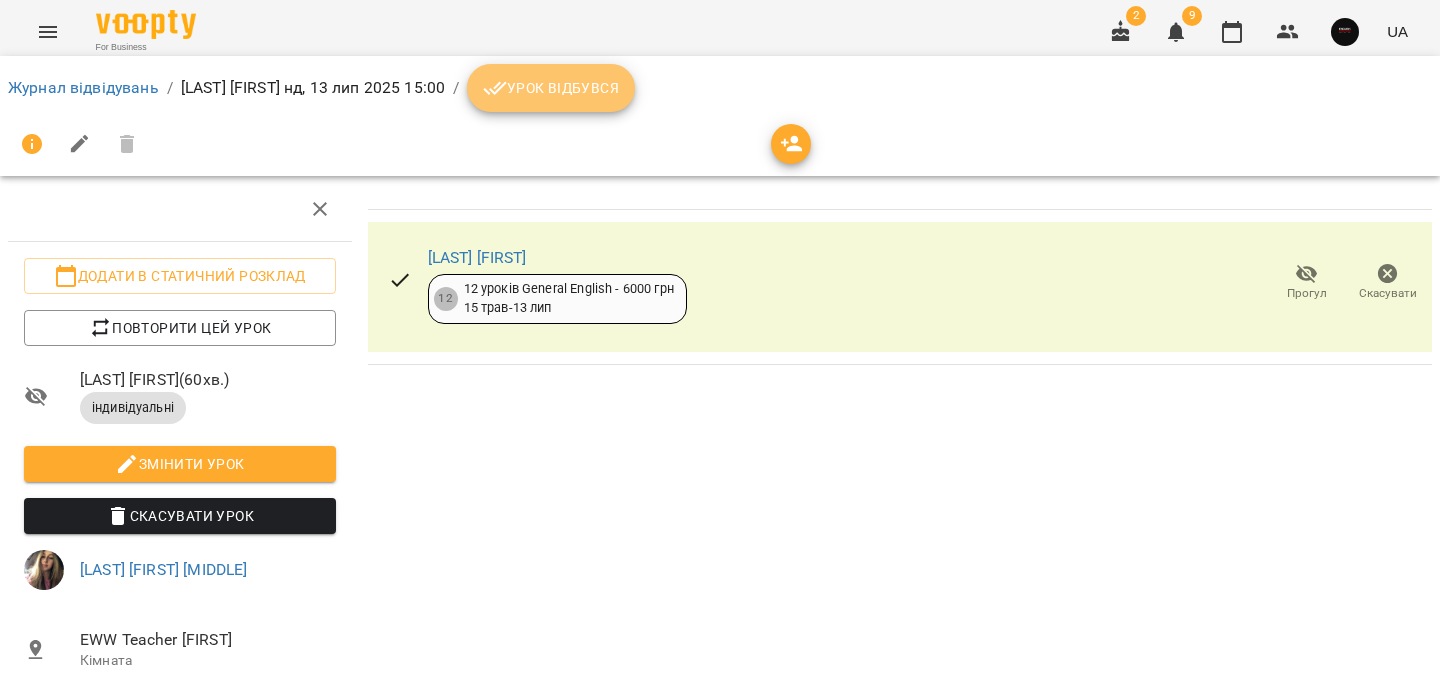 click on "Урок відбувся" at bounding box center [551, 88] 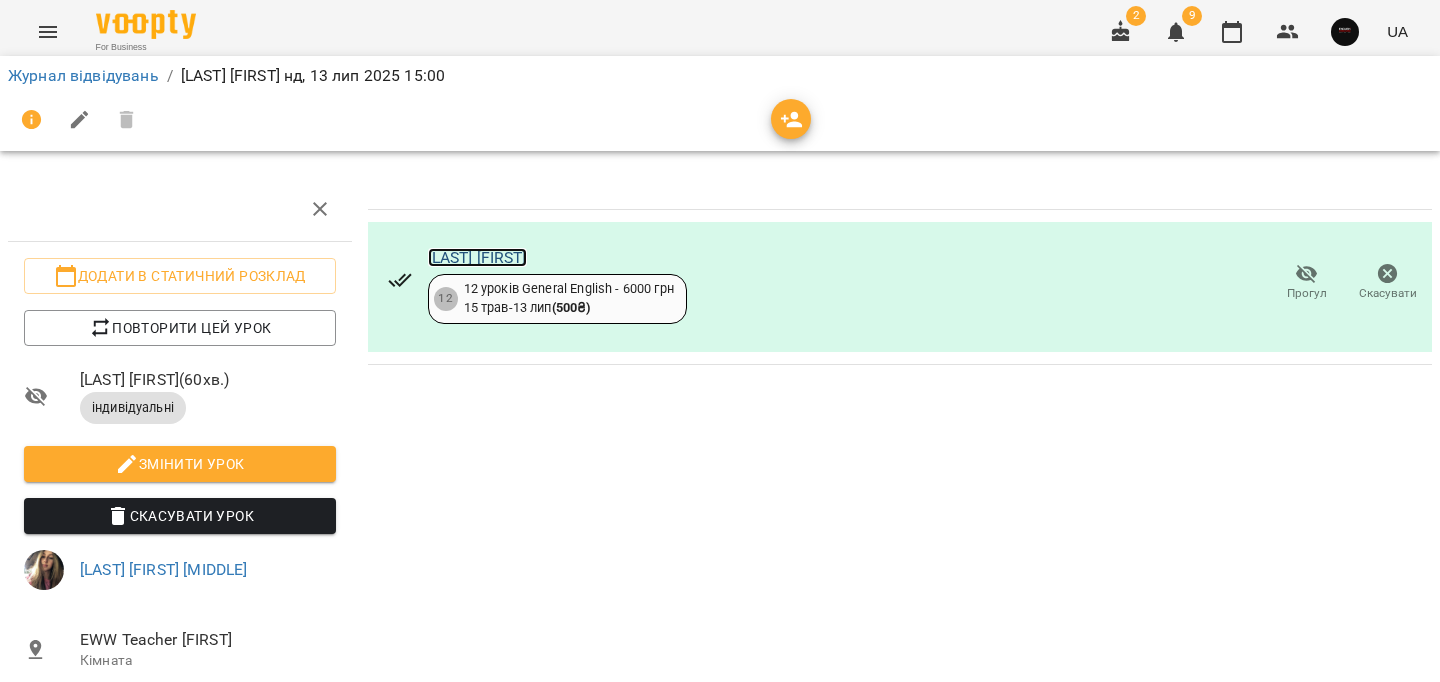 click on "[LAST] [FIRST]" at bounding box center (477, 257) 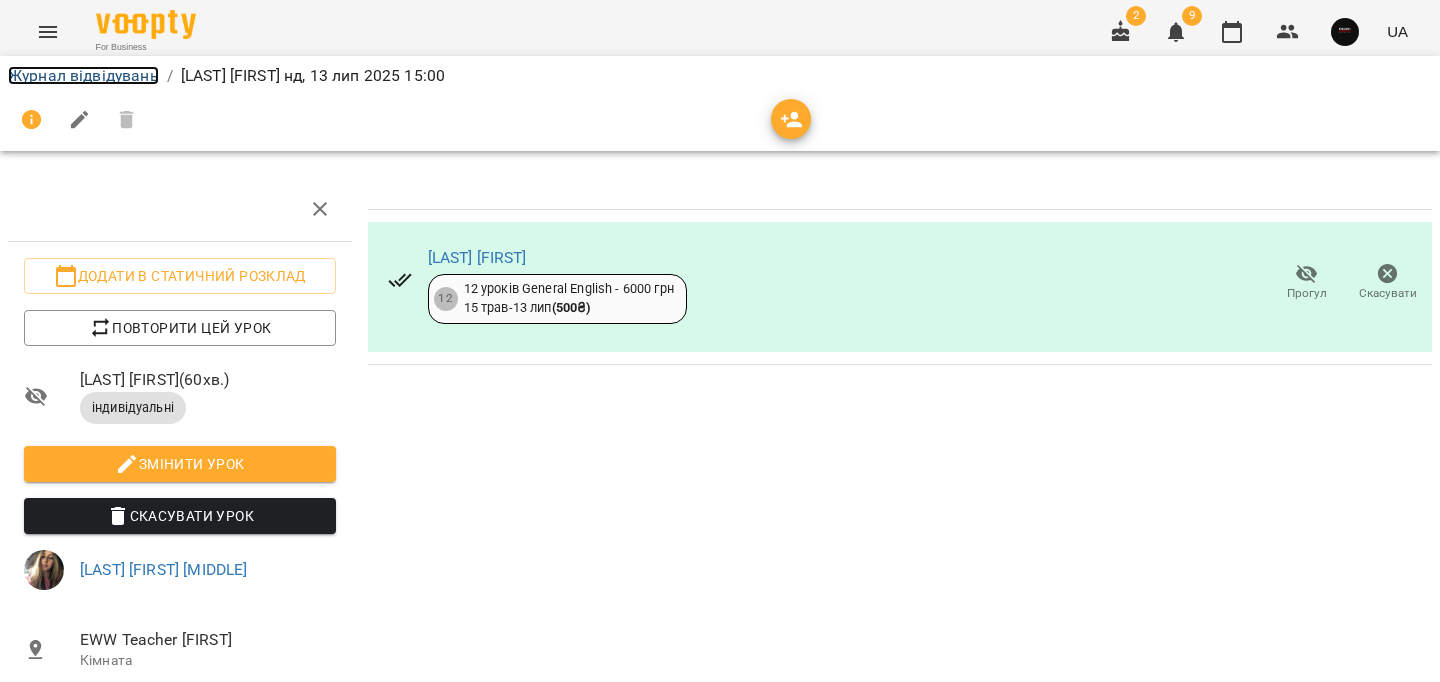 click on "Журнал відвідувань" at bounding box center (83, 75) 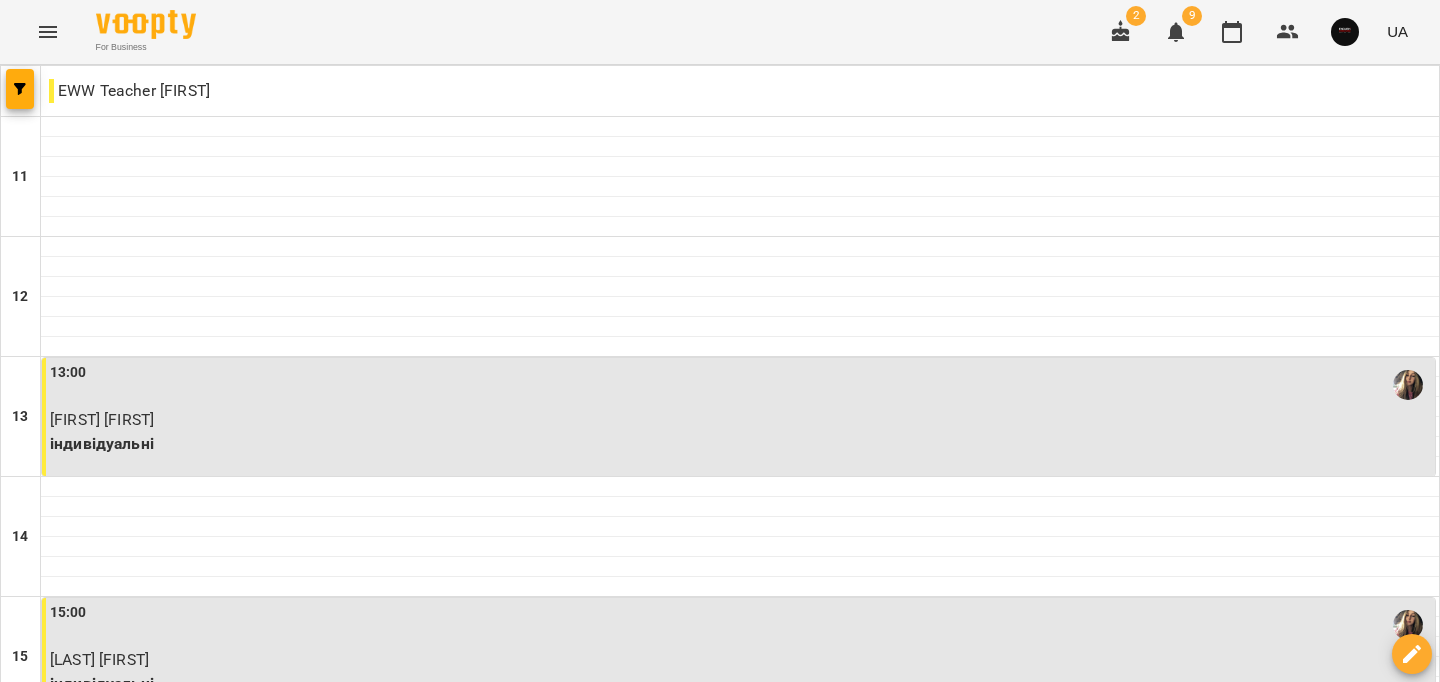 scroll, scrollTop: 1008, scrollLeft: 0, axis: vertical 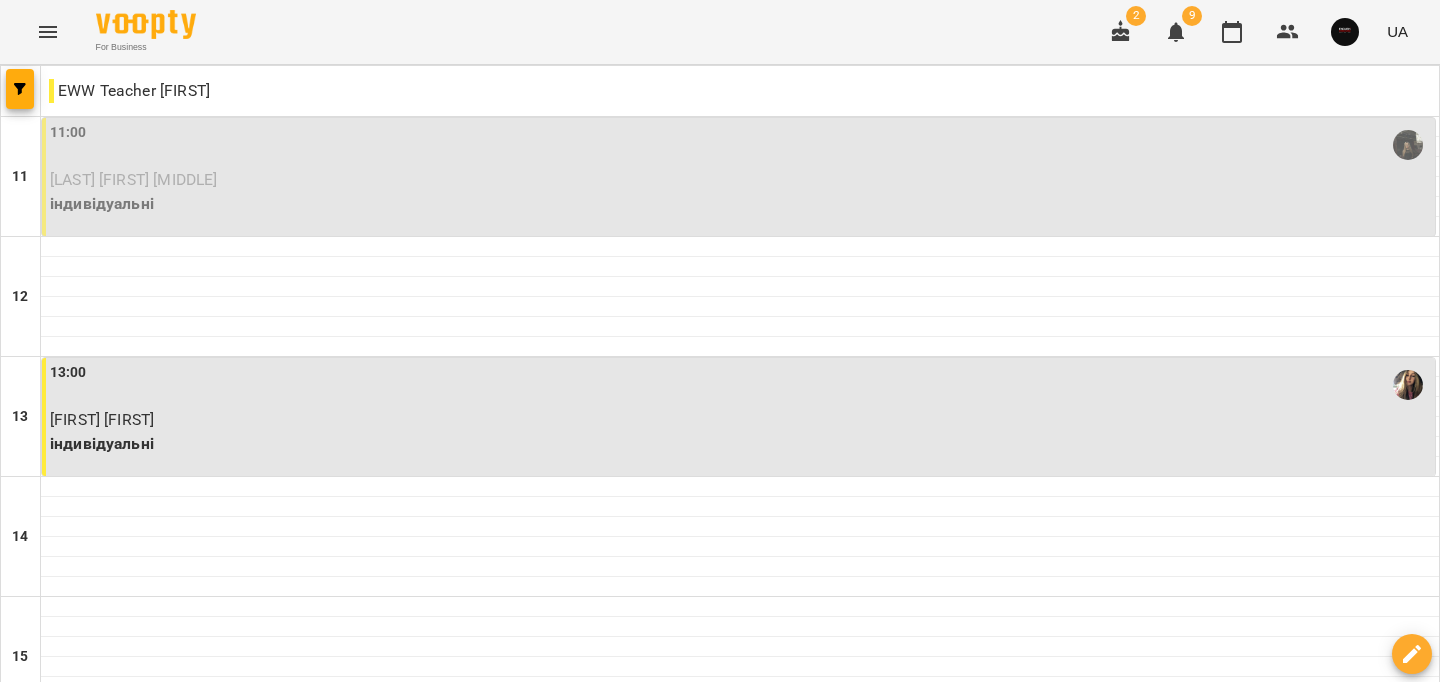 click on "індивідуальні" at bounding box center [740, 204] 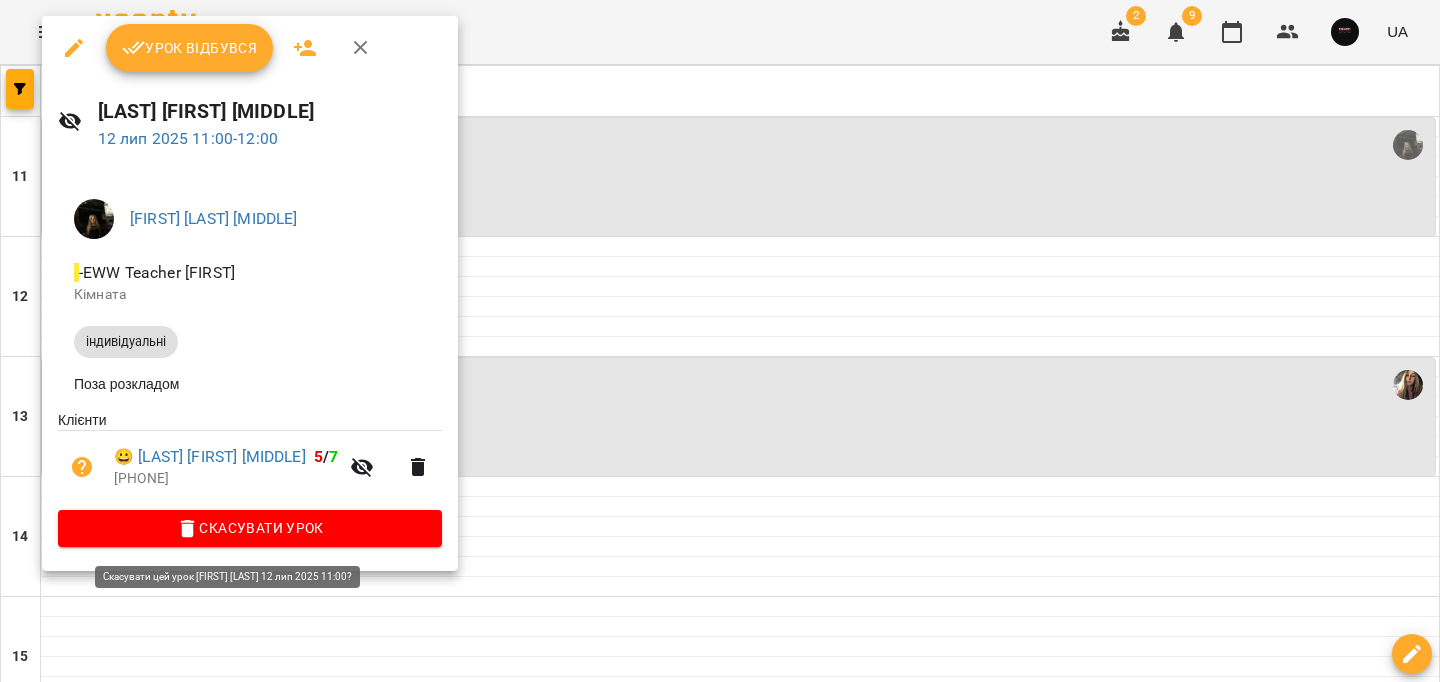 click on "Скасувати Урок" at bounding box center [250, 528] 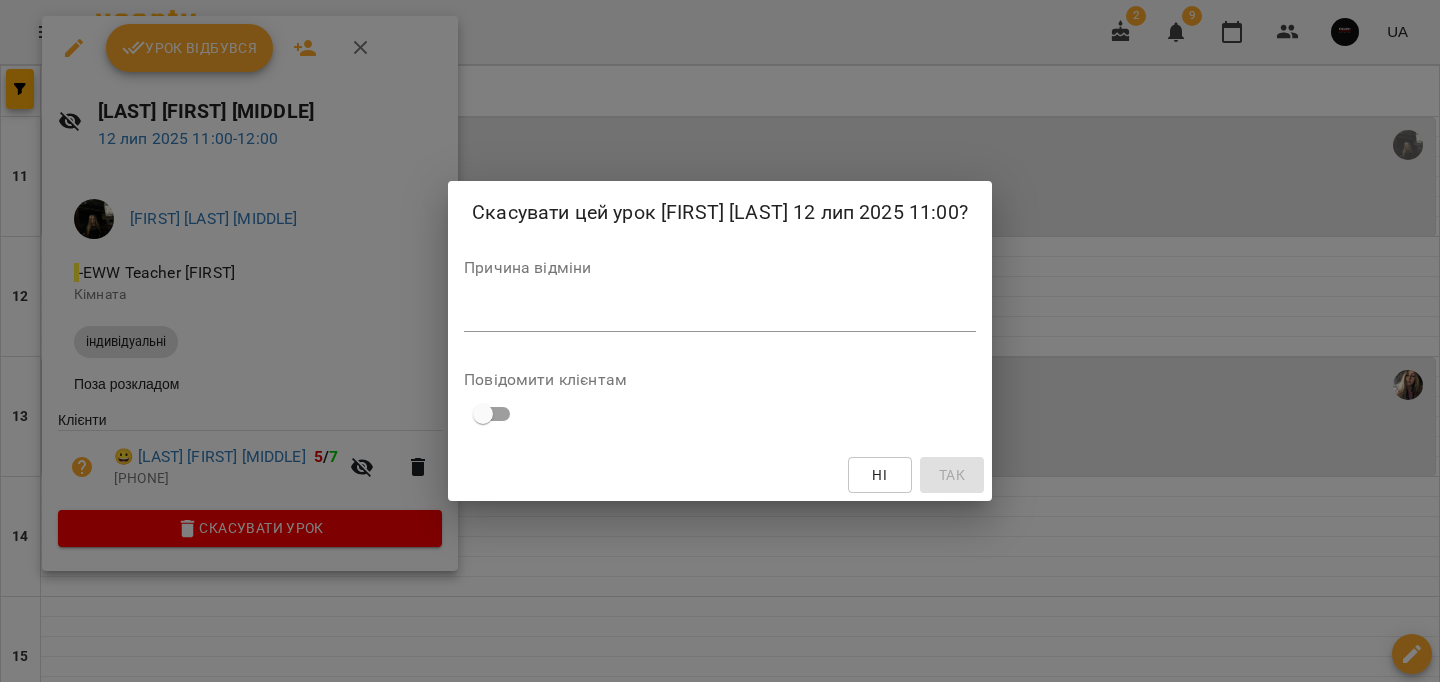 click on "*" at bounding box center (720, 316) 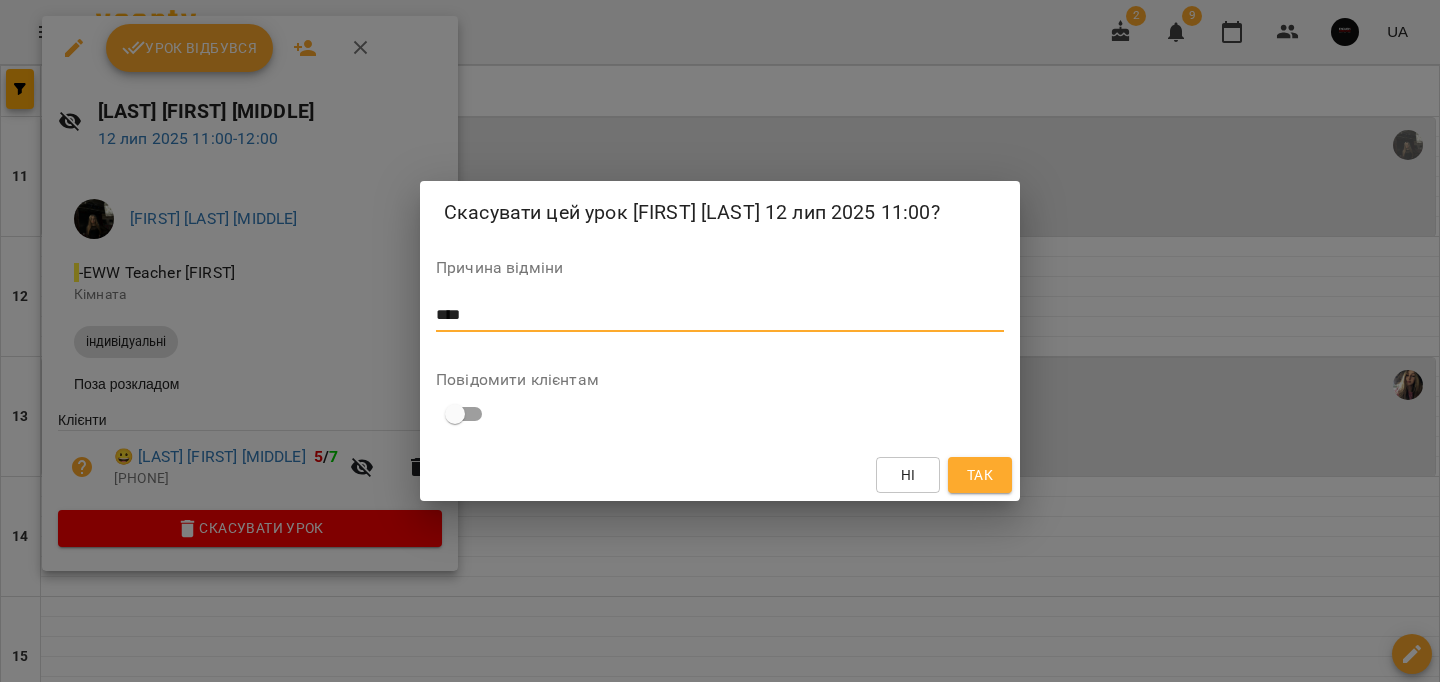 type on "****" 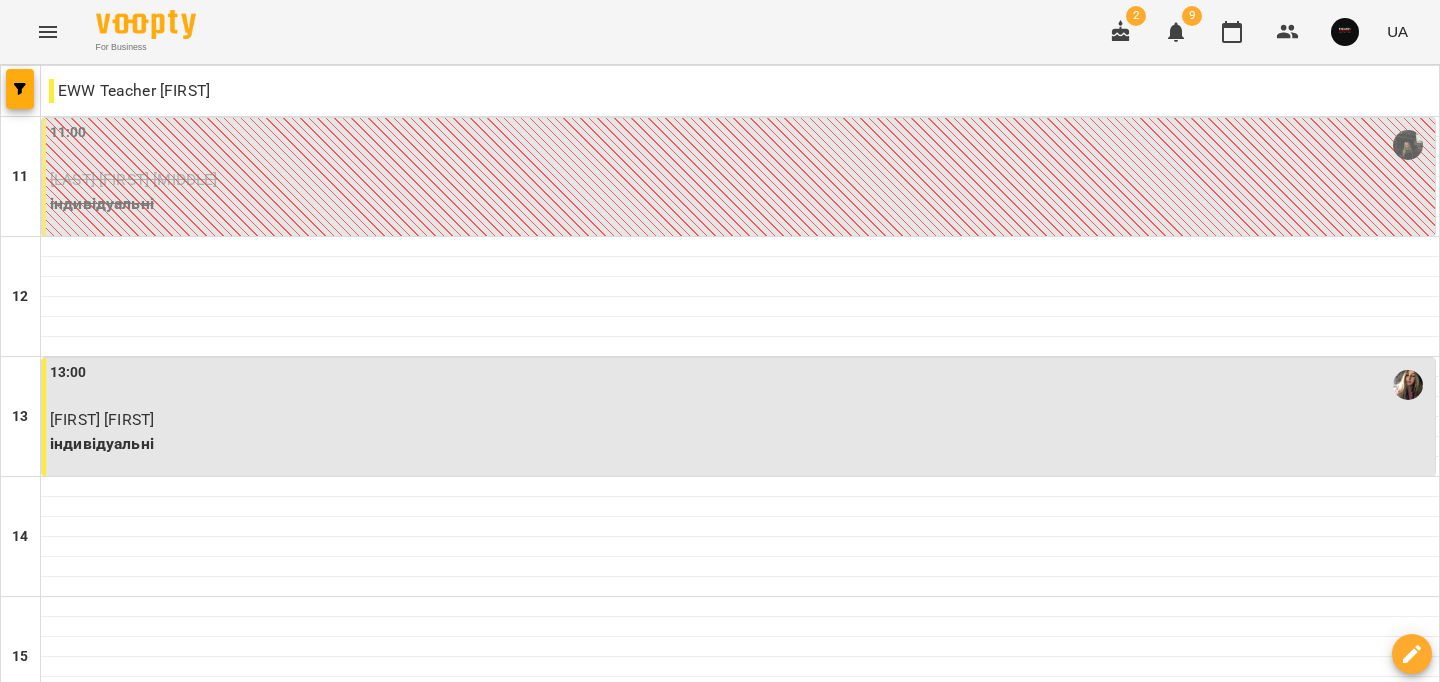 scroll, scrollTop: 1008, scrollLeft: 0, axis: vertical 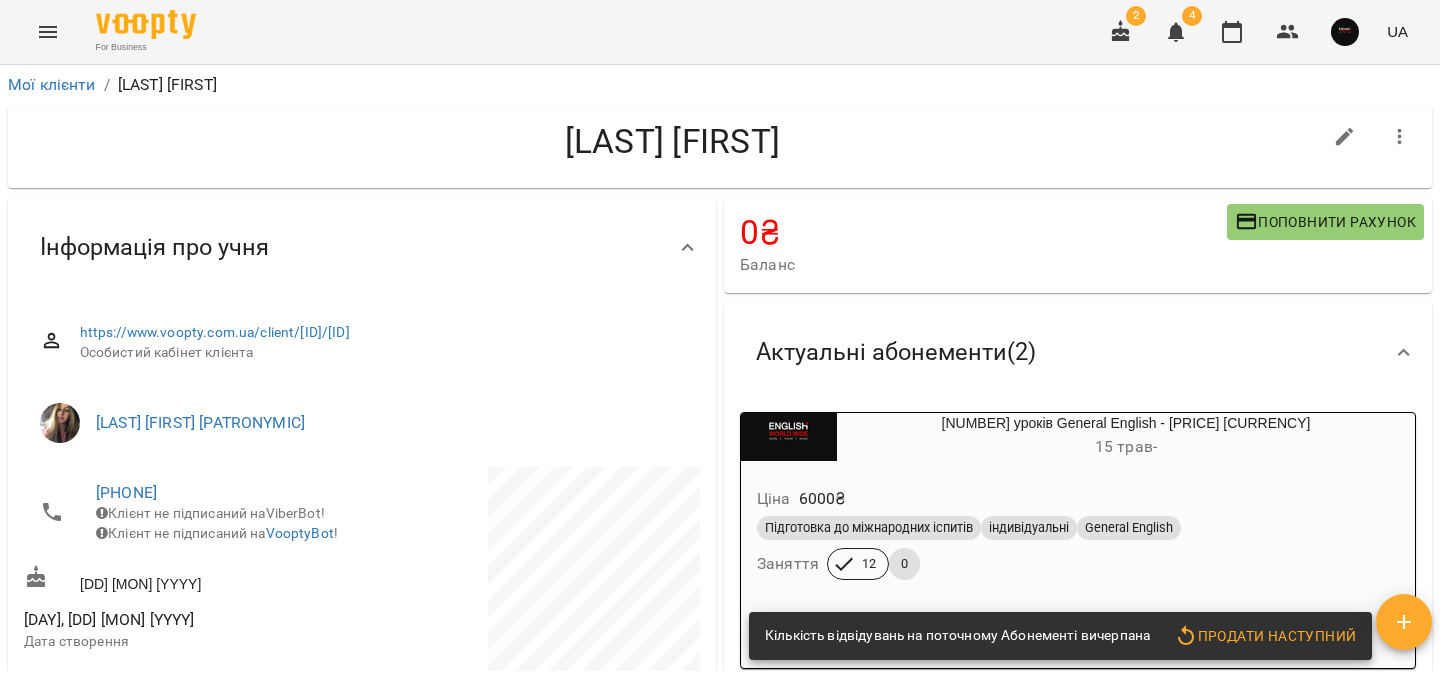 click on "[NUMBER] уроків General English - [PRICE] [CURRENCY] [DD] [MON] -" at bounding box center [1078, 437] 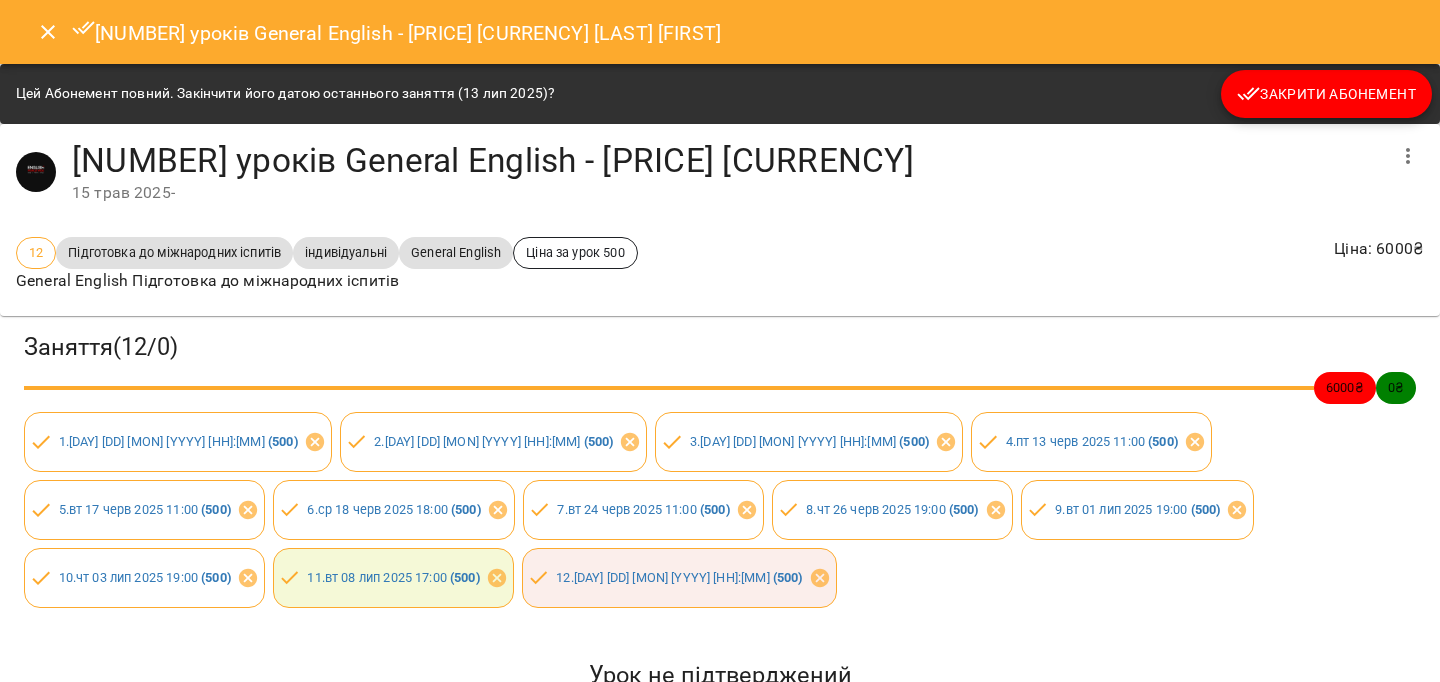 click on "Закрити Абонемент" at bounding box center [1326, 94] 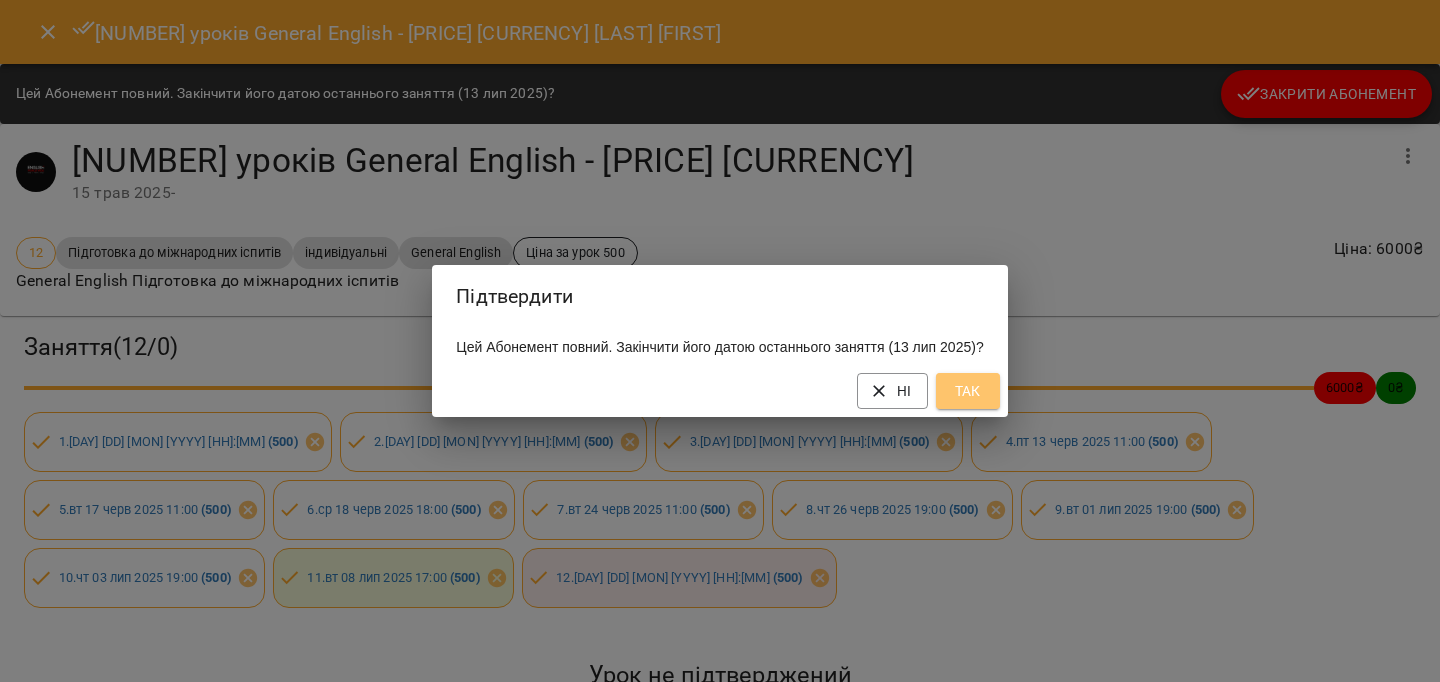 click on "Так" at bounding box center (968, 391) 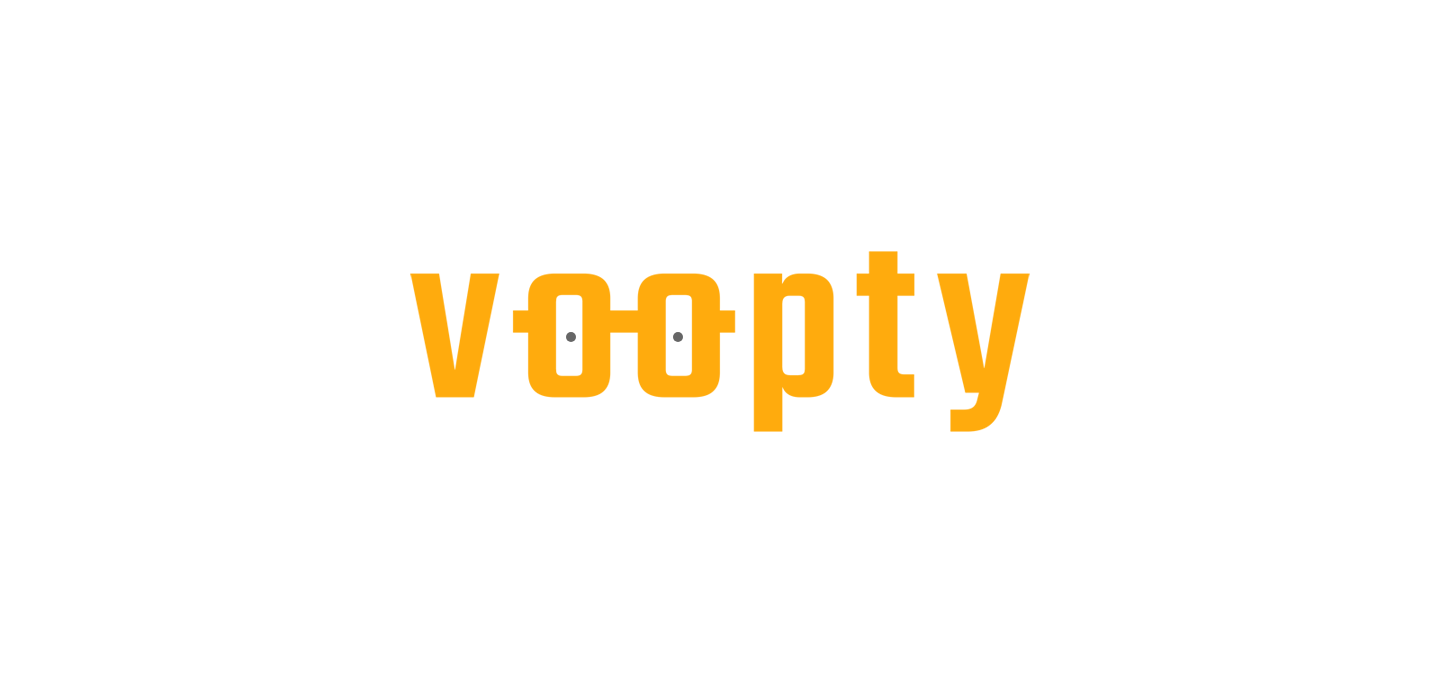 scroll, scrollTop: 0, scrollLeft: 0, axis: both 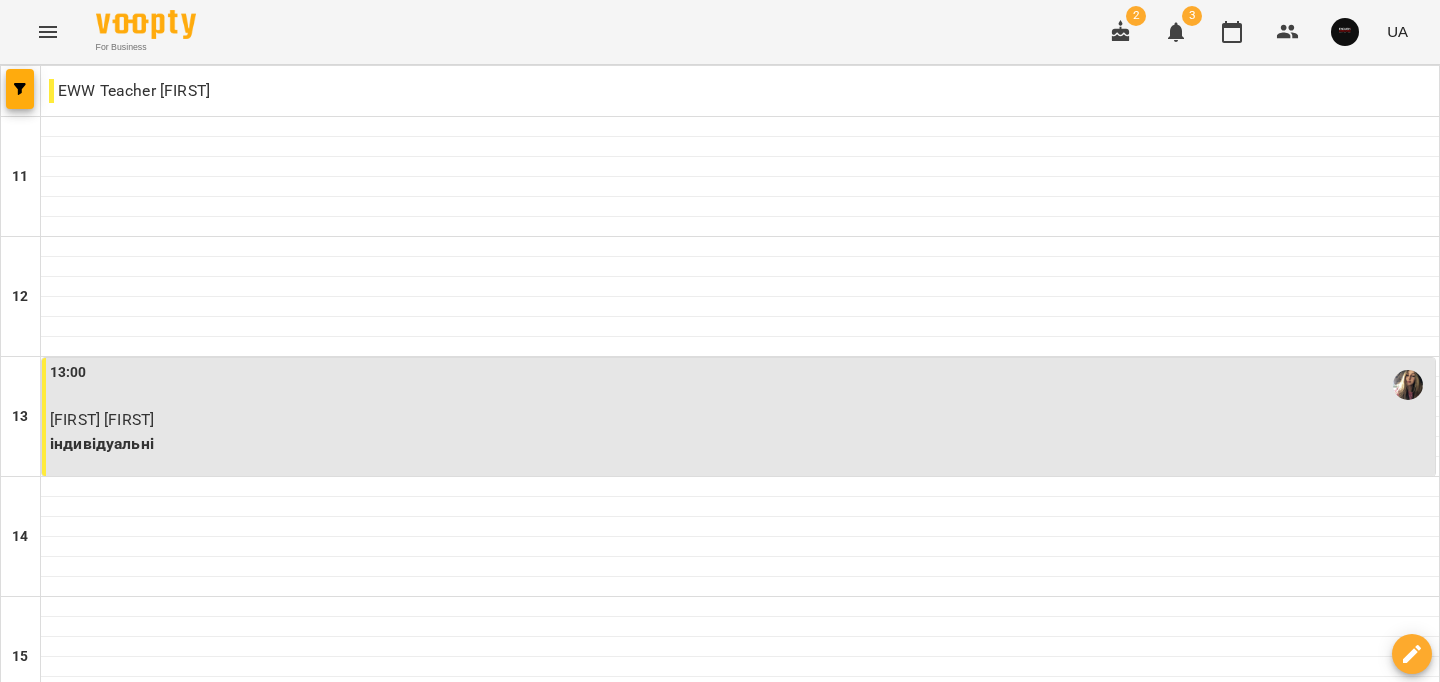 click on "нд" at bounding box center [1401, 1583] 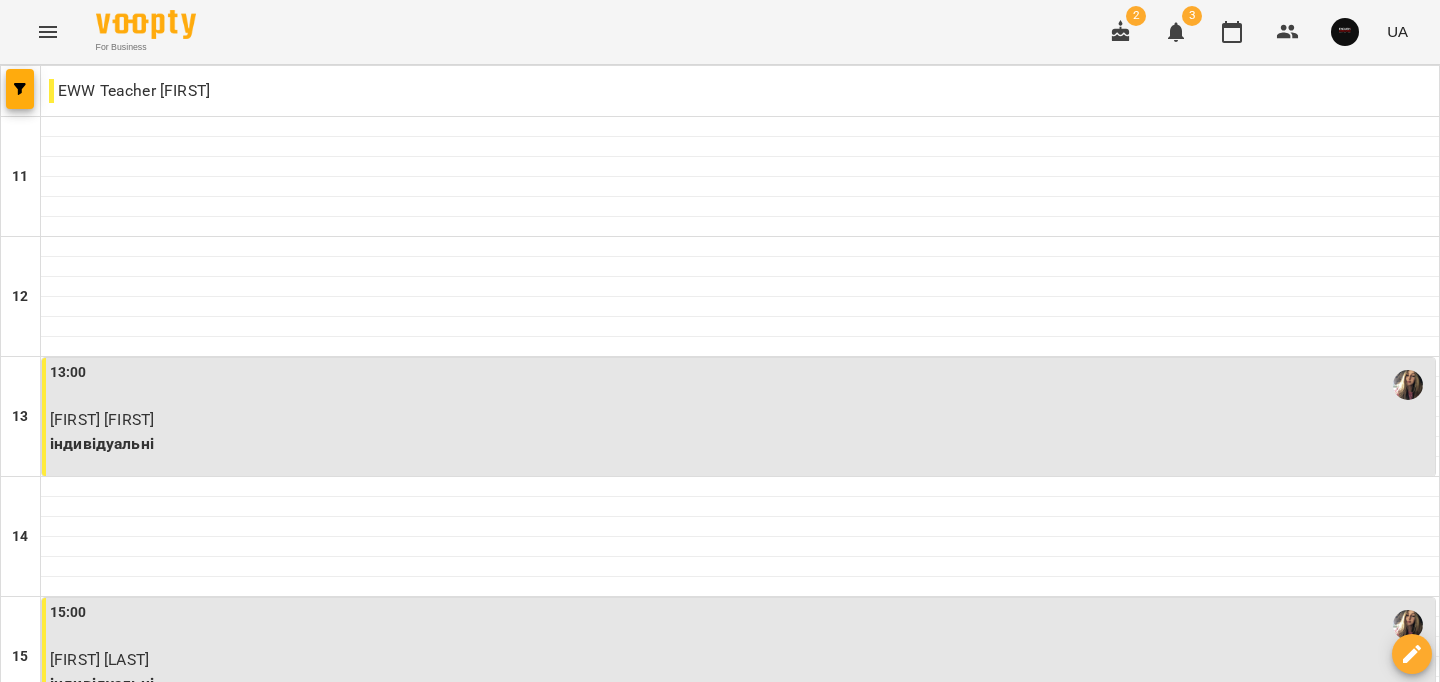 scroll, scrollTop: 1008, scrollLeft: 0, axis: vertical 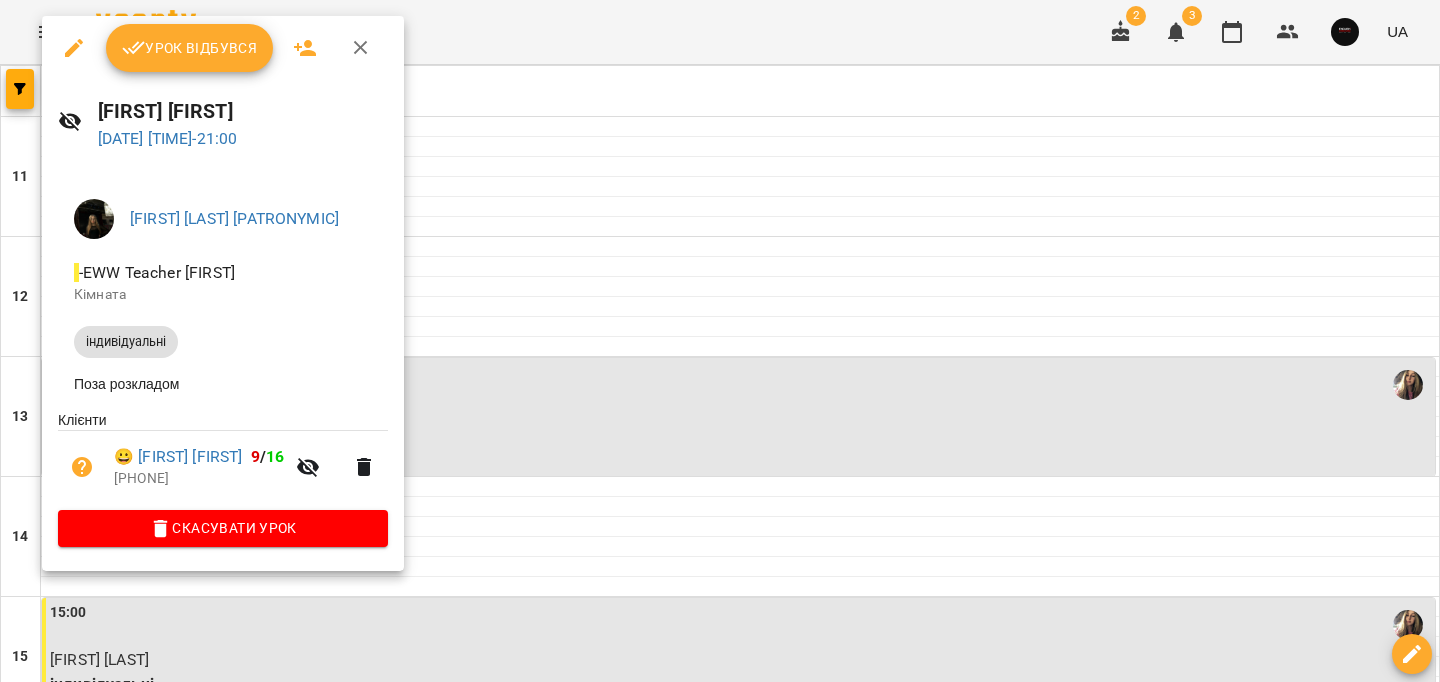 click on "Скасувати Урок" at bounding box center [223, 528] 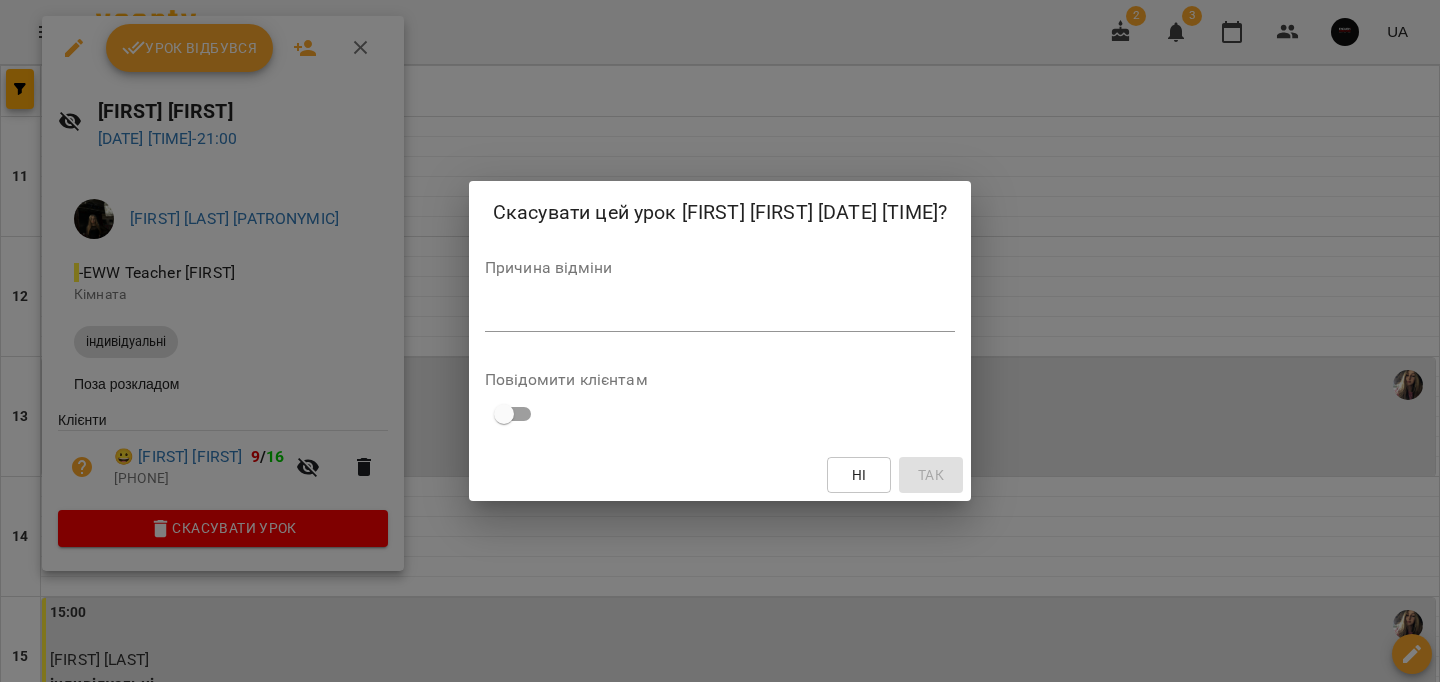 click on "*" at bounding box center (720, 316) 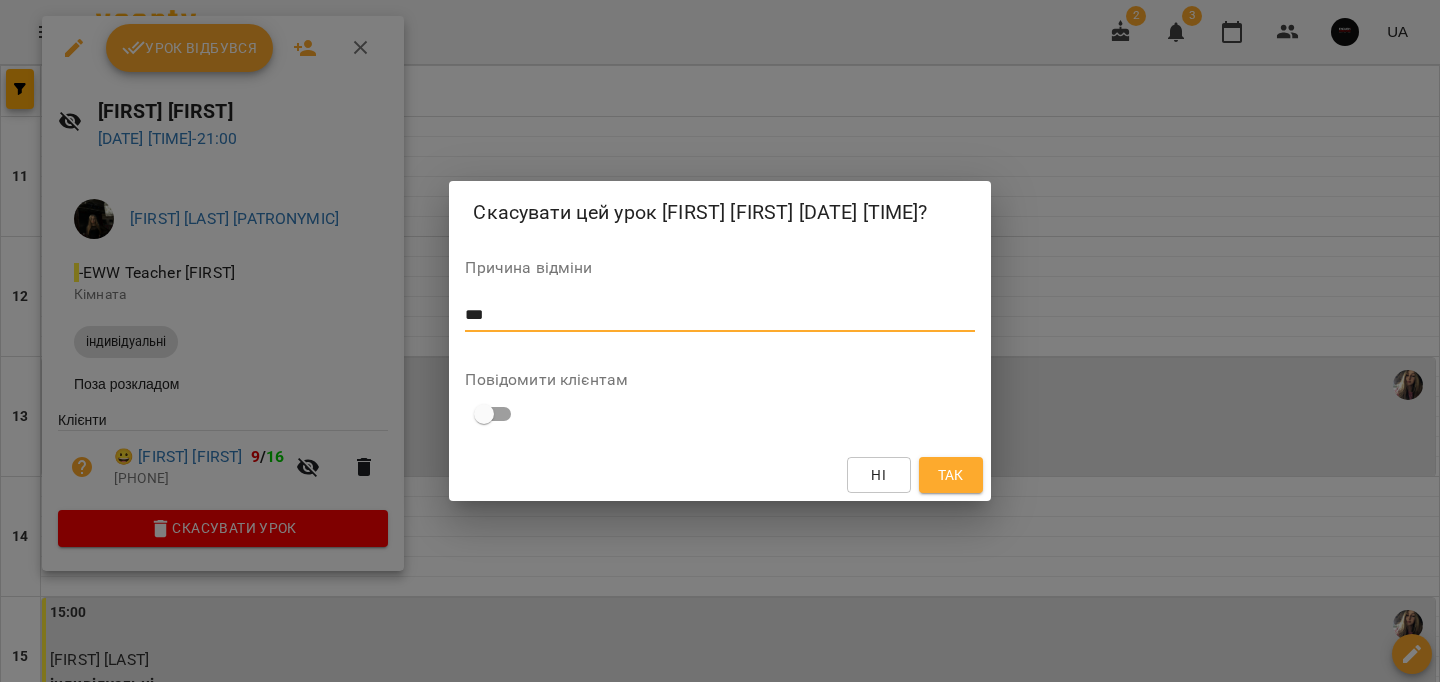 type on "***" 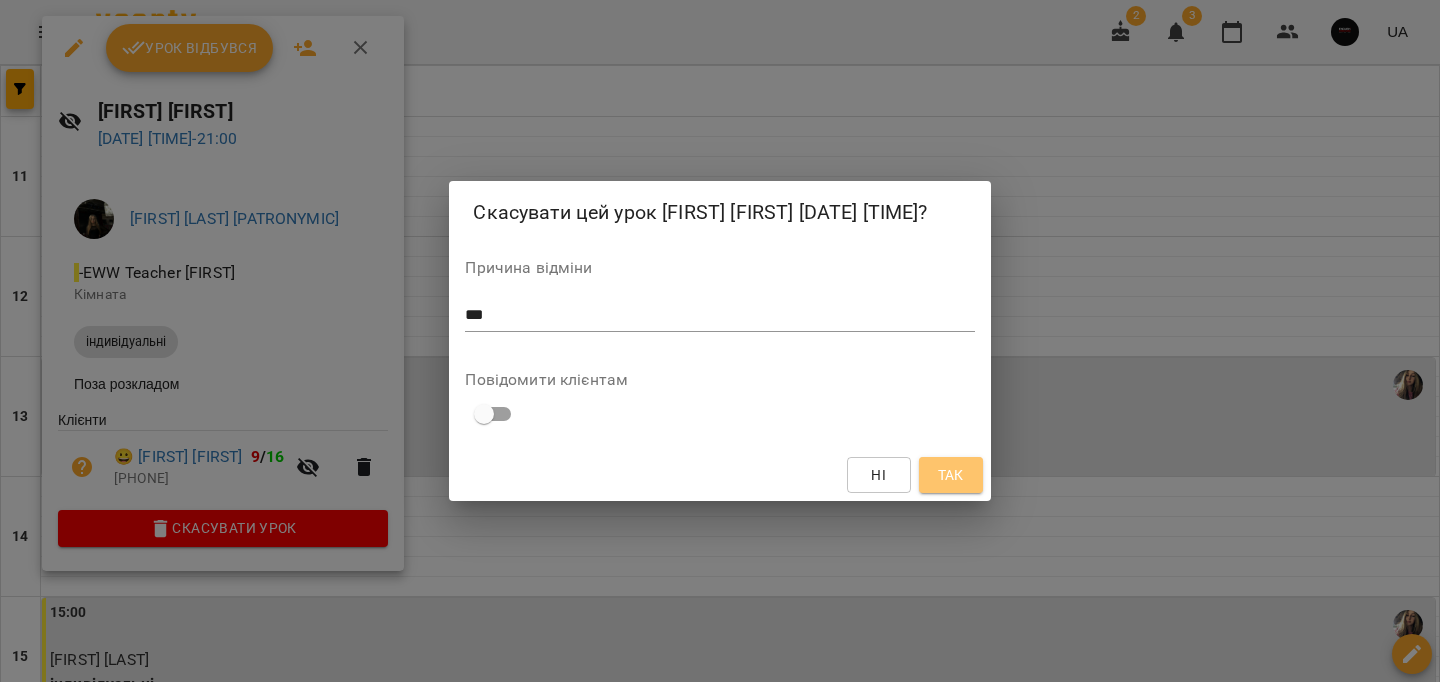 click on "Так" at bounding box center [951, 475] 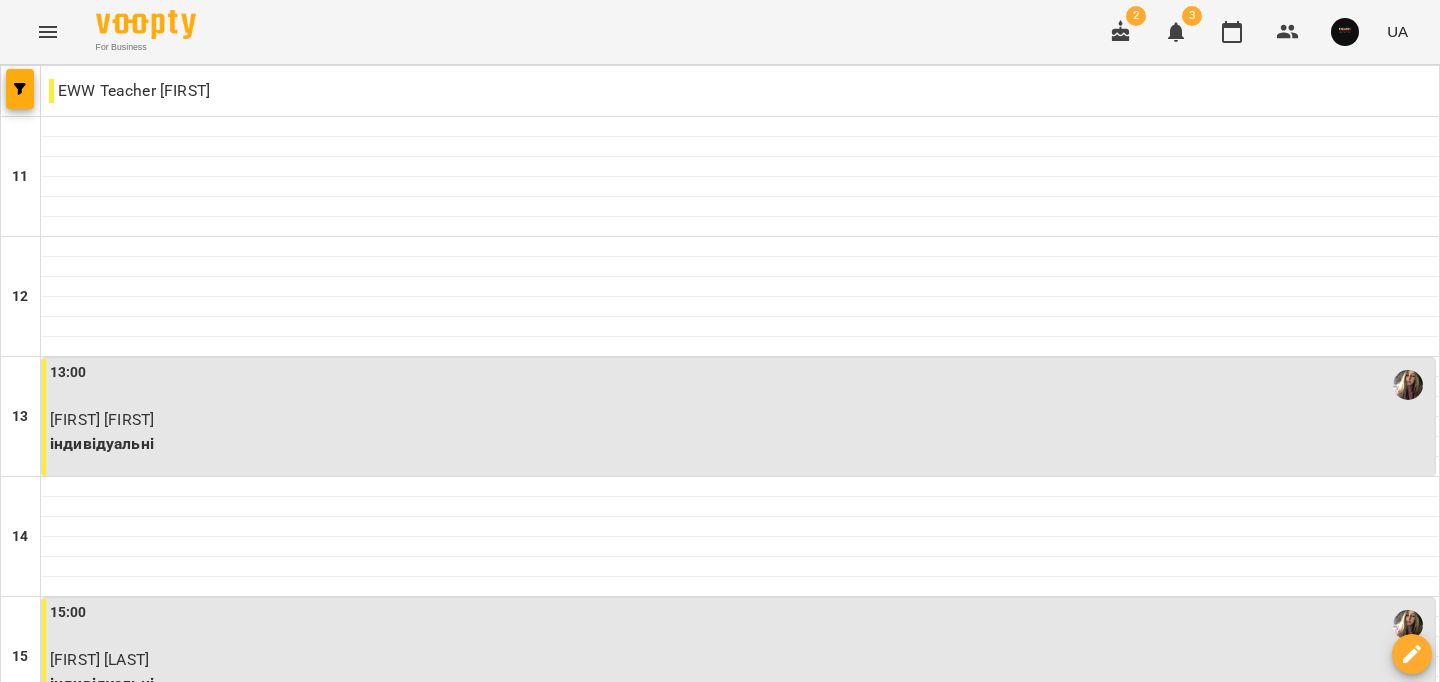 click on "індивідуальні" at bounding box center (740, 1404) 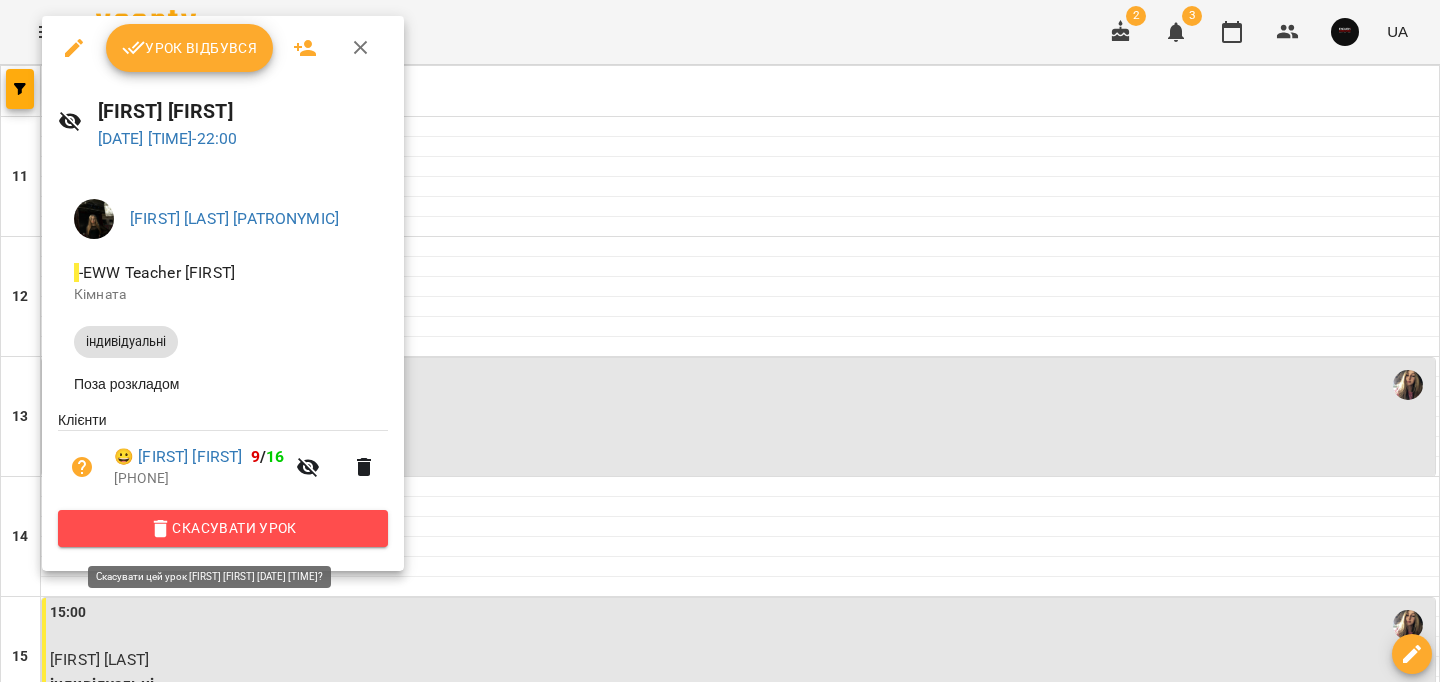 click on "Скасувати Урок" at bounding box center (223, 528) 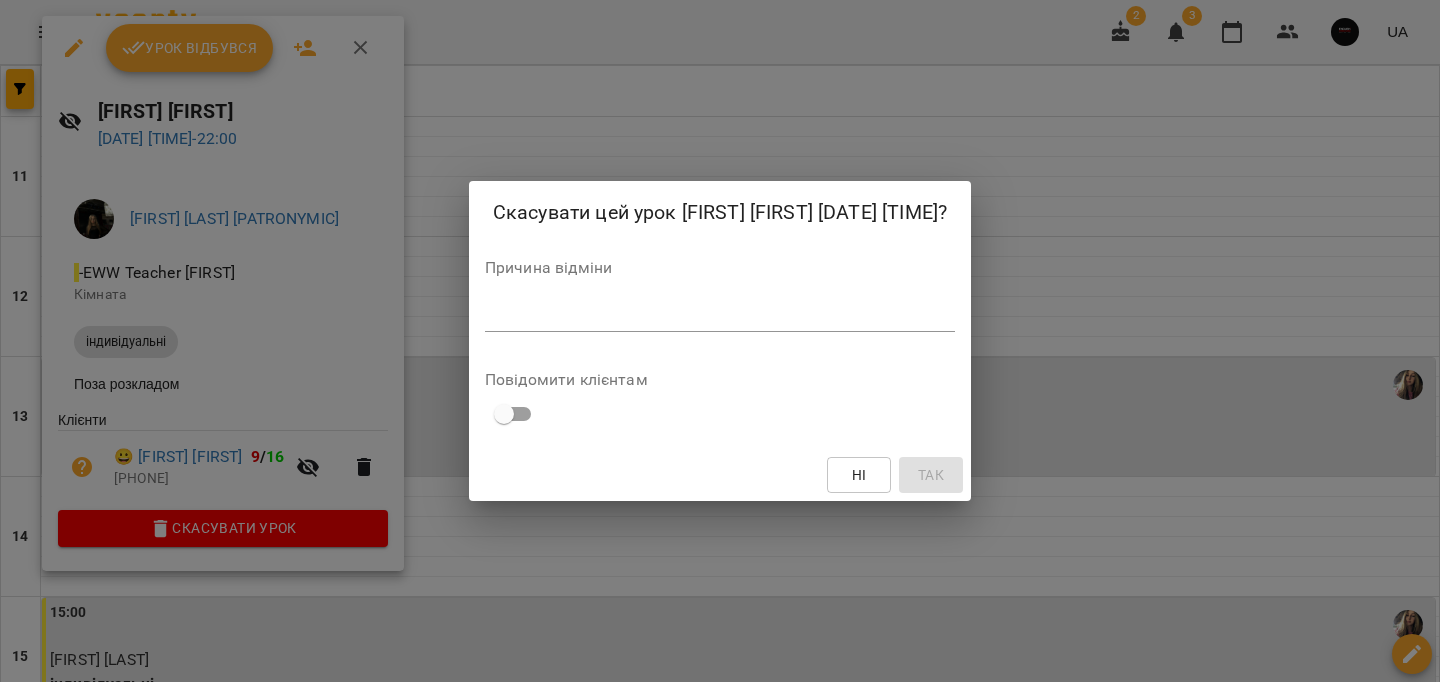 click at bounding box center (720, 315) 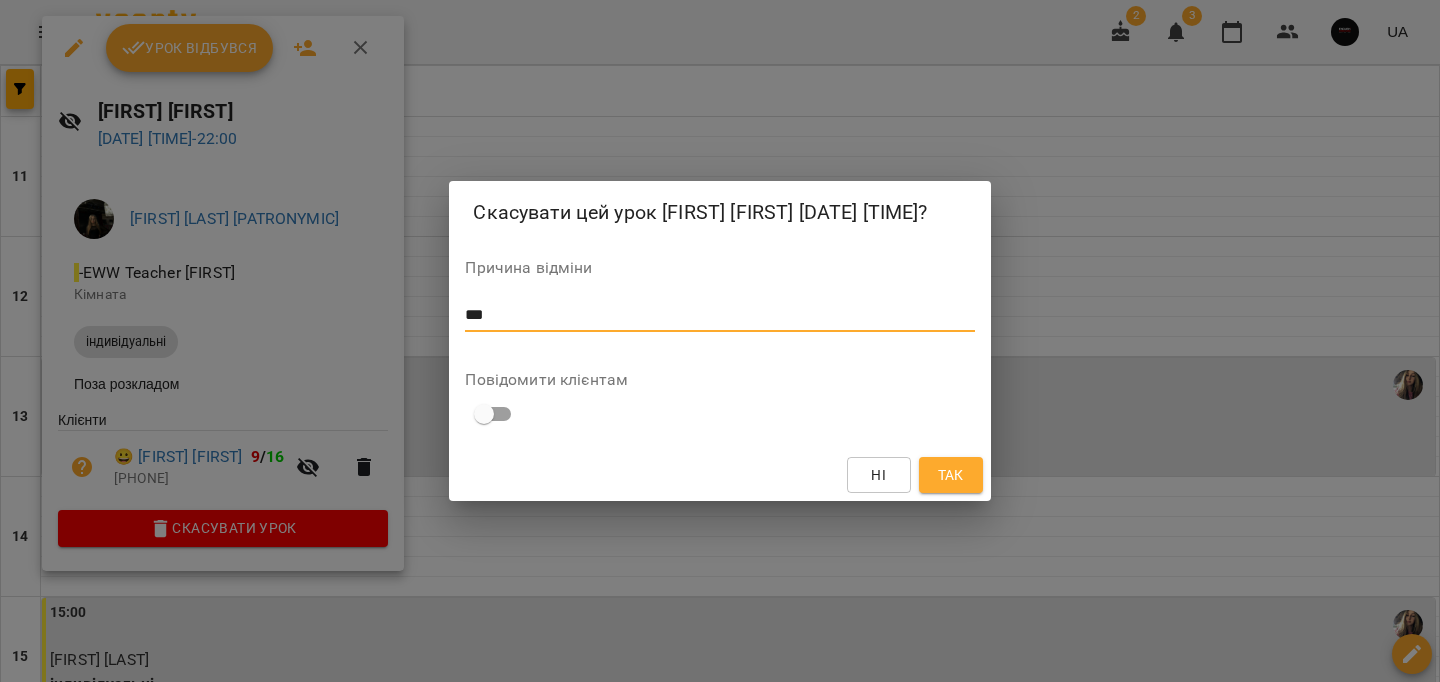 type on "***" 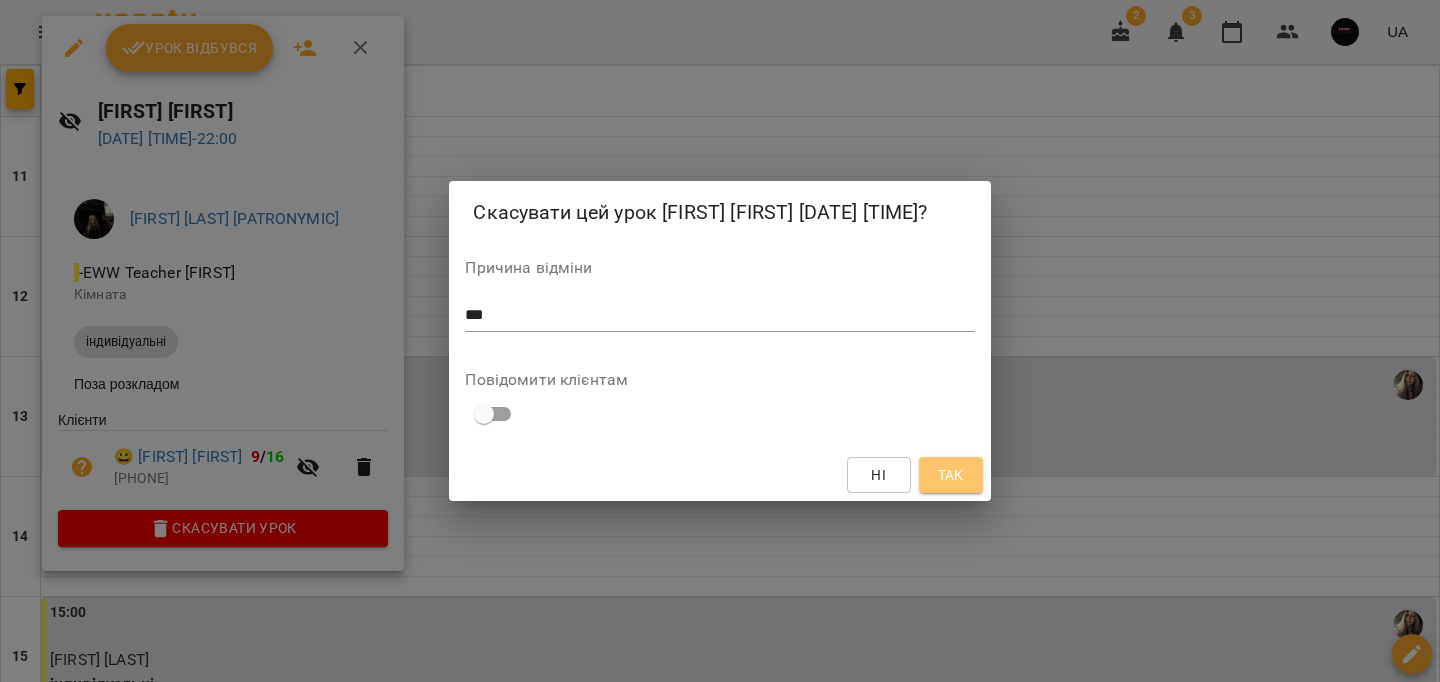 click on "Так" at bounding box center (951, 475) 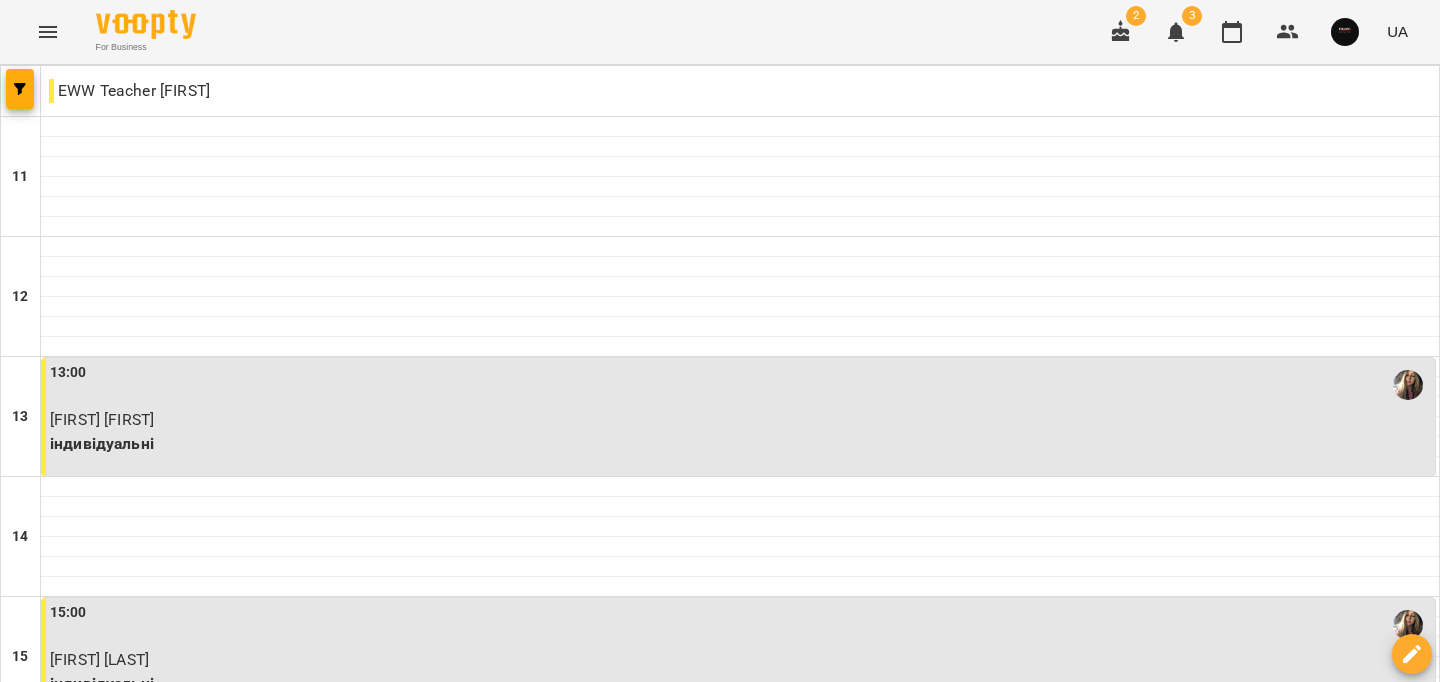 click on "індивідуальні" at bounding box center (740, 1164) 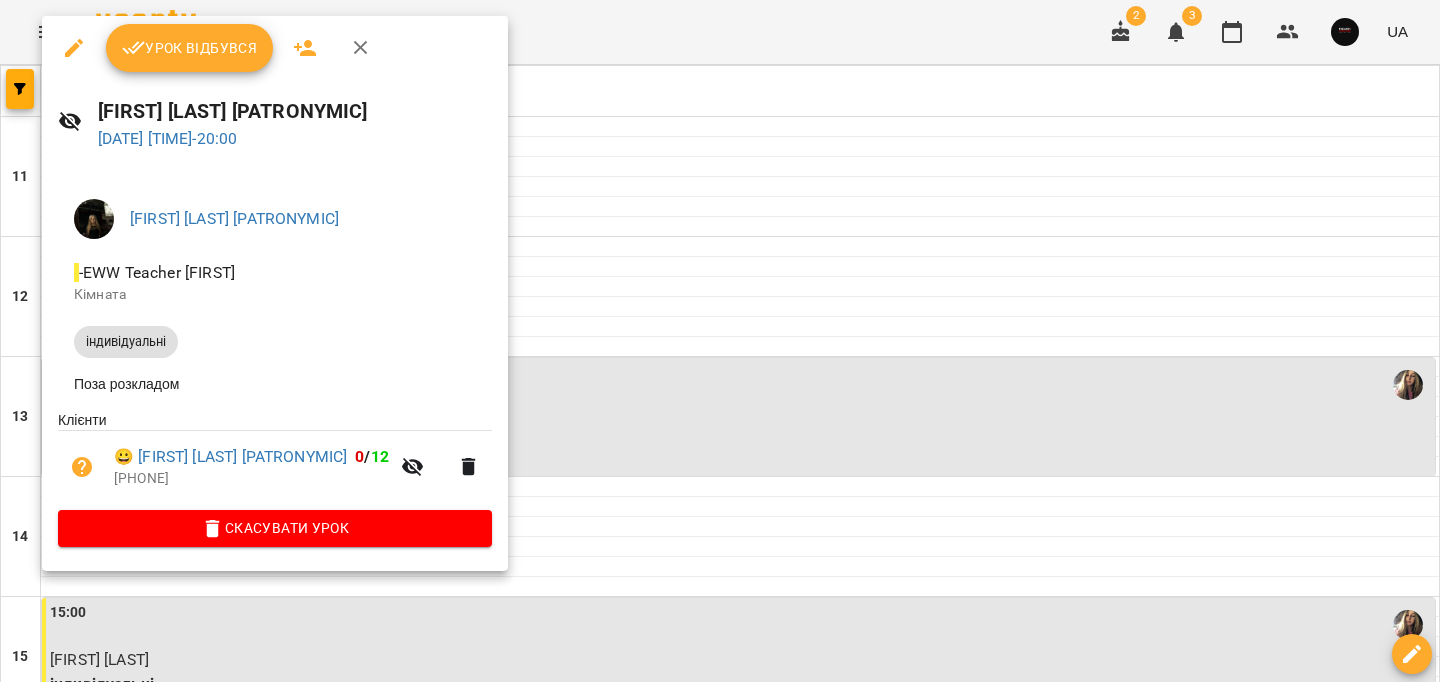 click on "Урок відбувся" at bounding box center (190, 48) 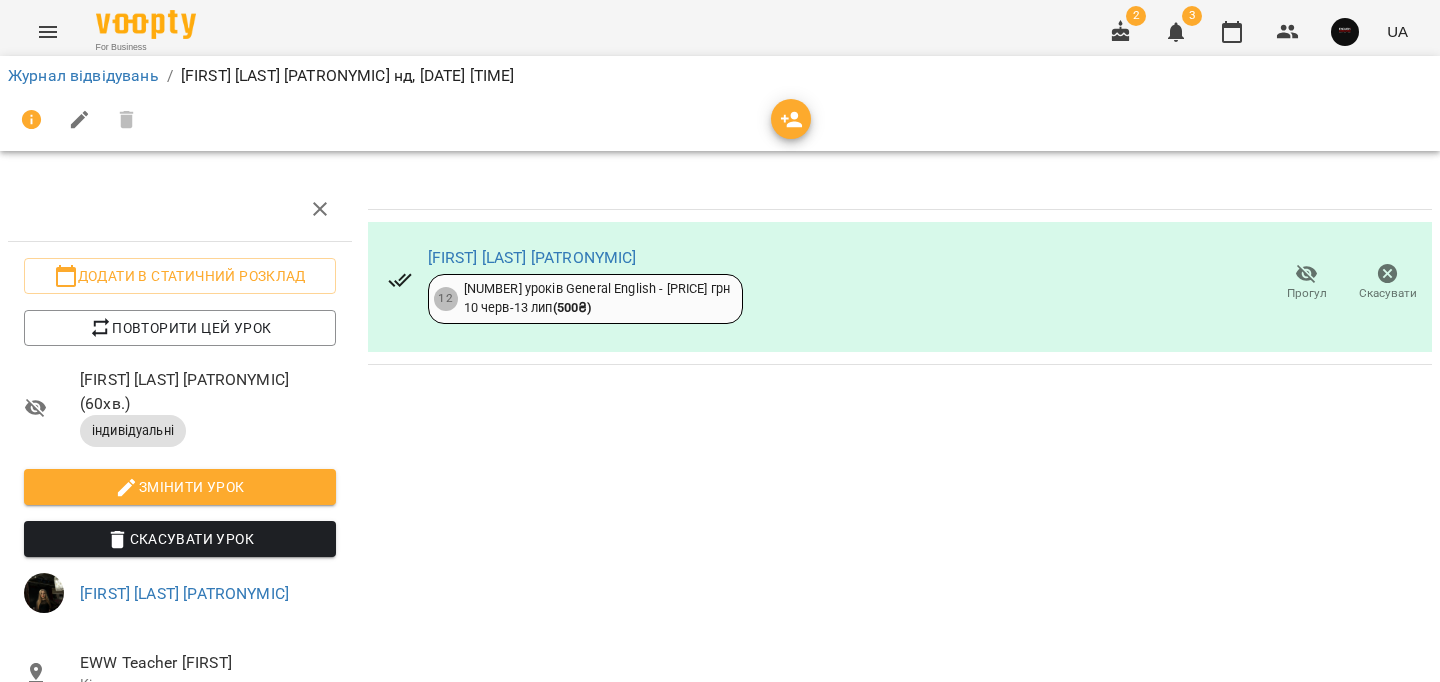 click on "[LAST] [FIRST] [PATRONYMIC]" at bounding box center [586, 258] 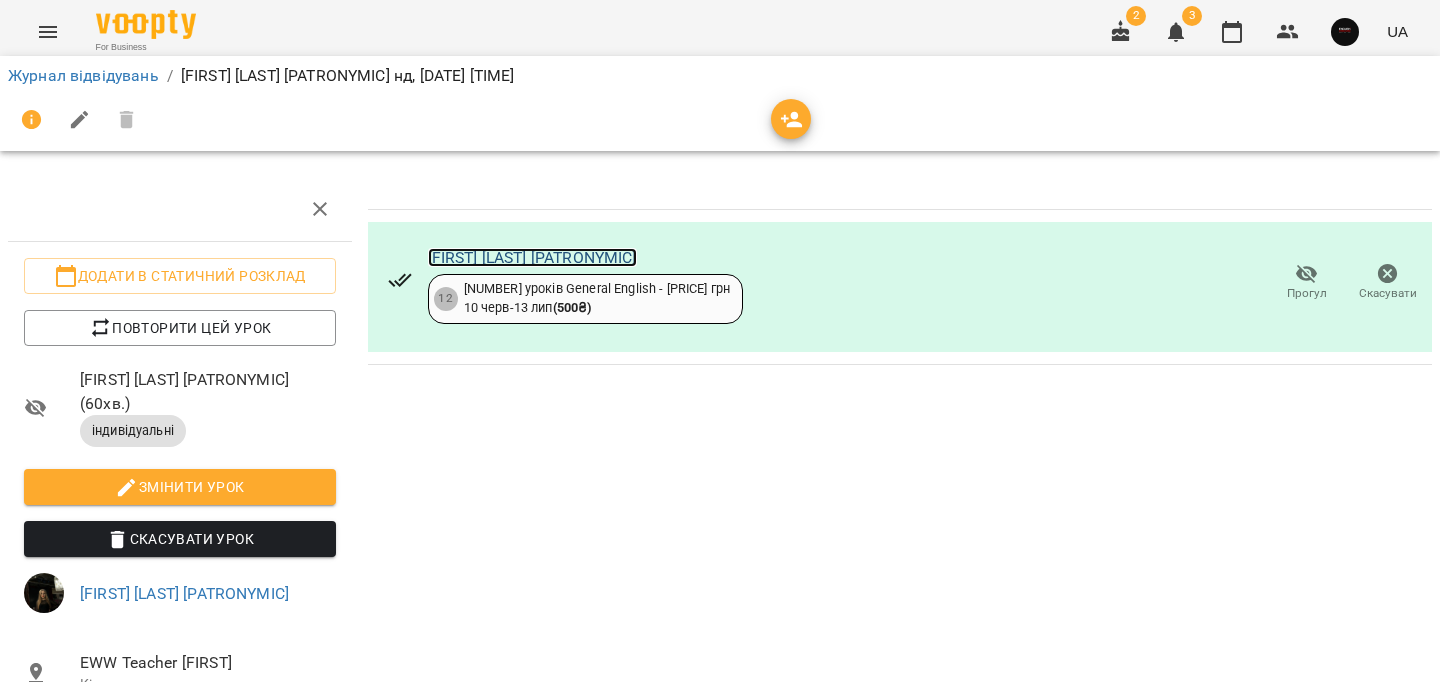 click on "[LAST] [FIRST] [PATRONYMIC]" at bounding box center (532, 257) 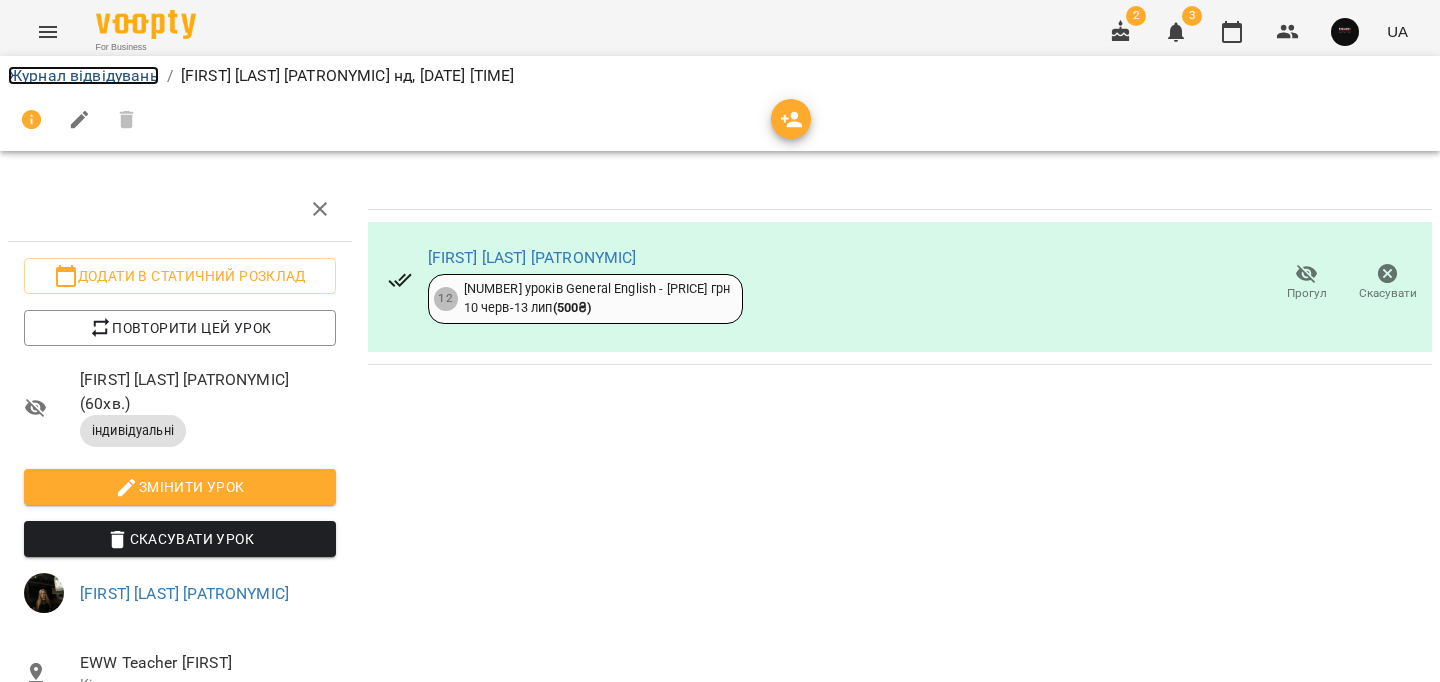 click on "Журнал відвідувань" at bounding box center [83, 75] 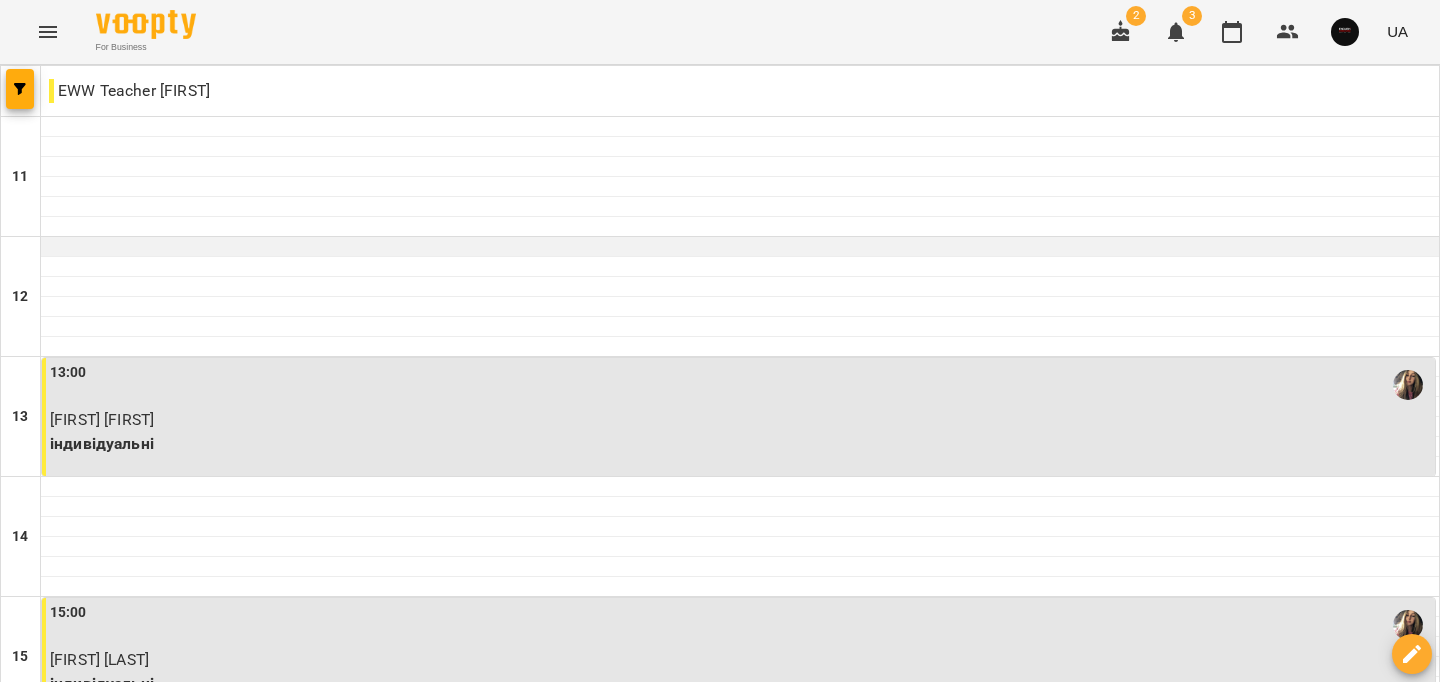 click at bounding box center (740, 247) 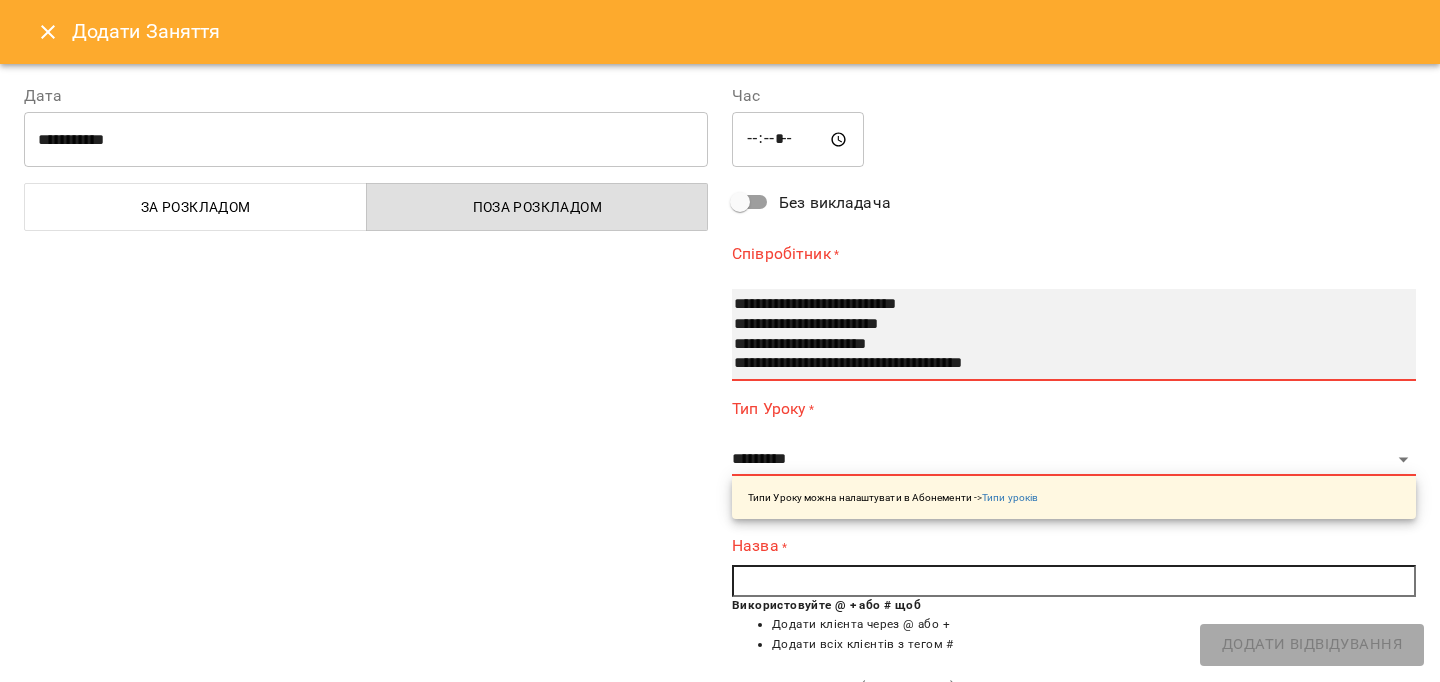 select on "**********" 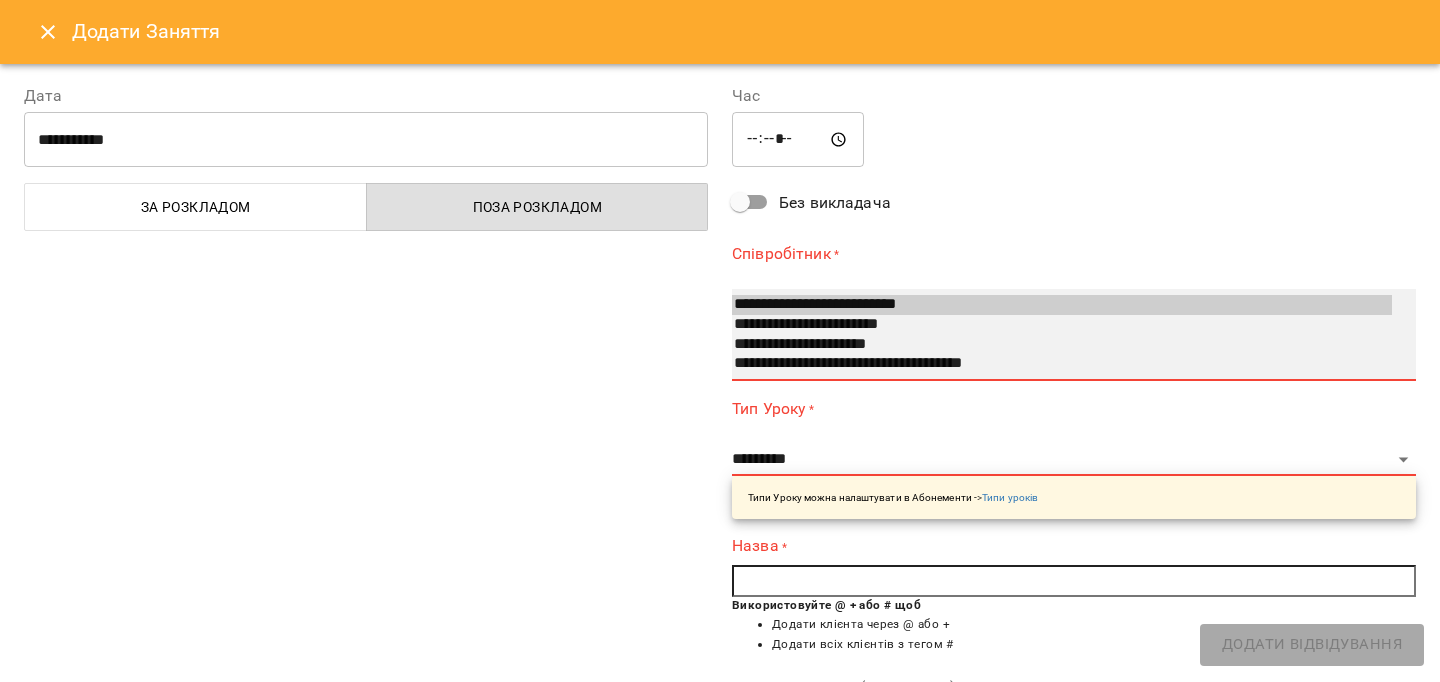 click on "**********" at bounding box center (1062, 345) 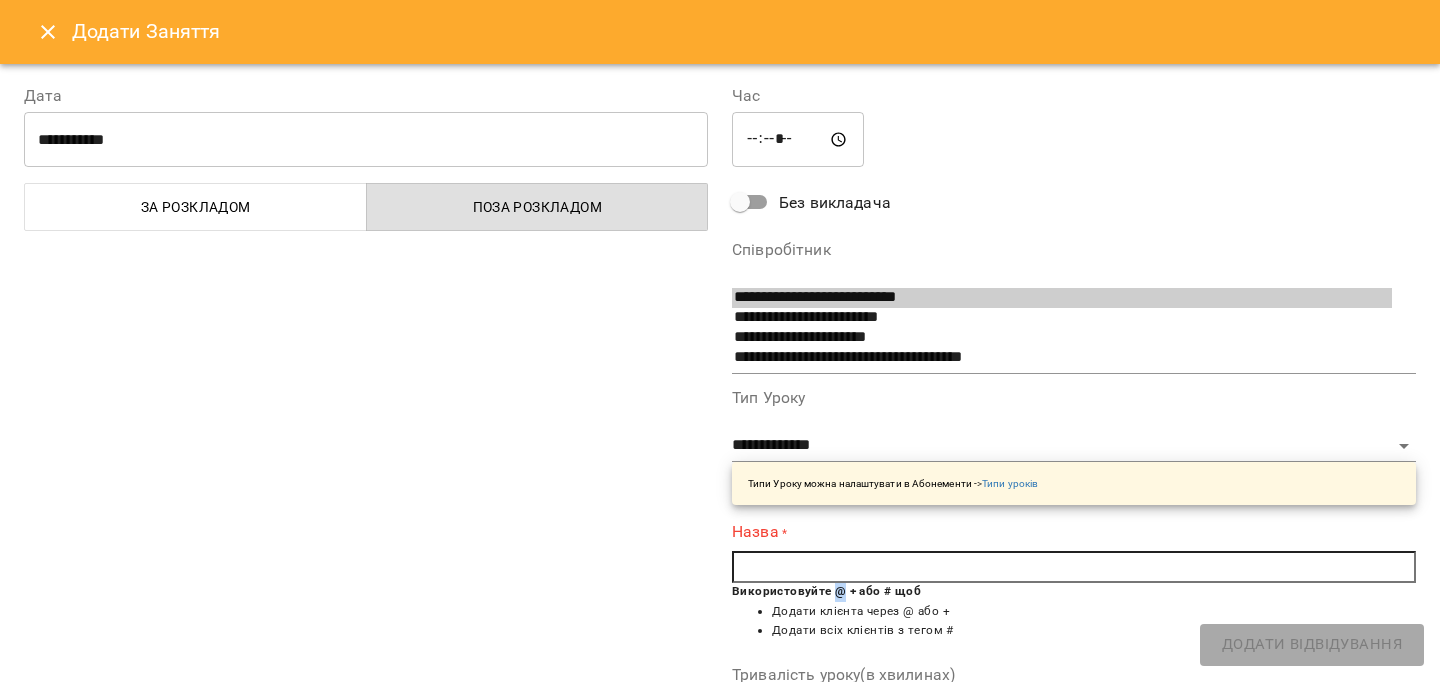 copy on "@" 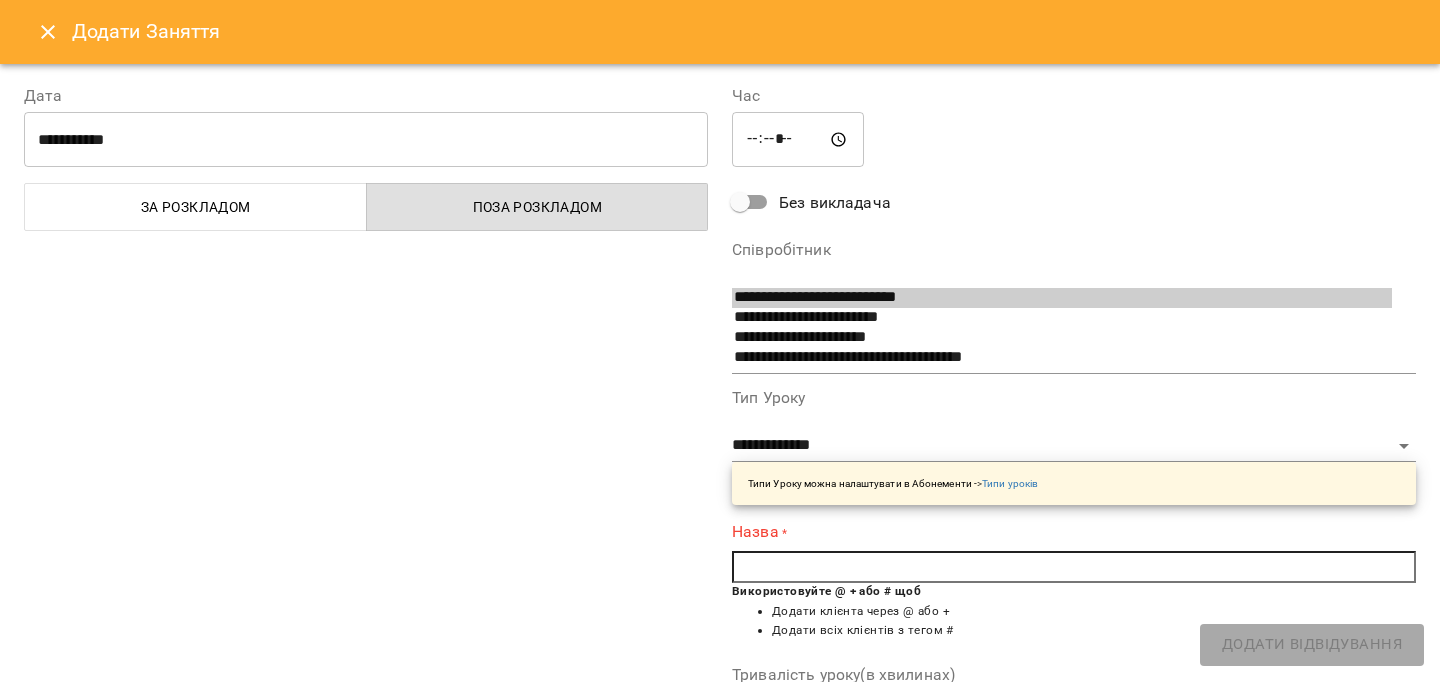 paste on "*" 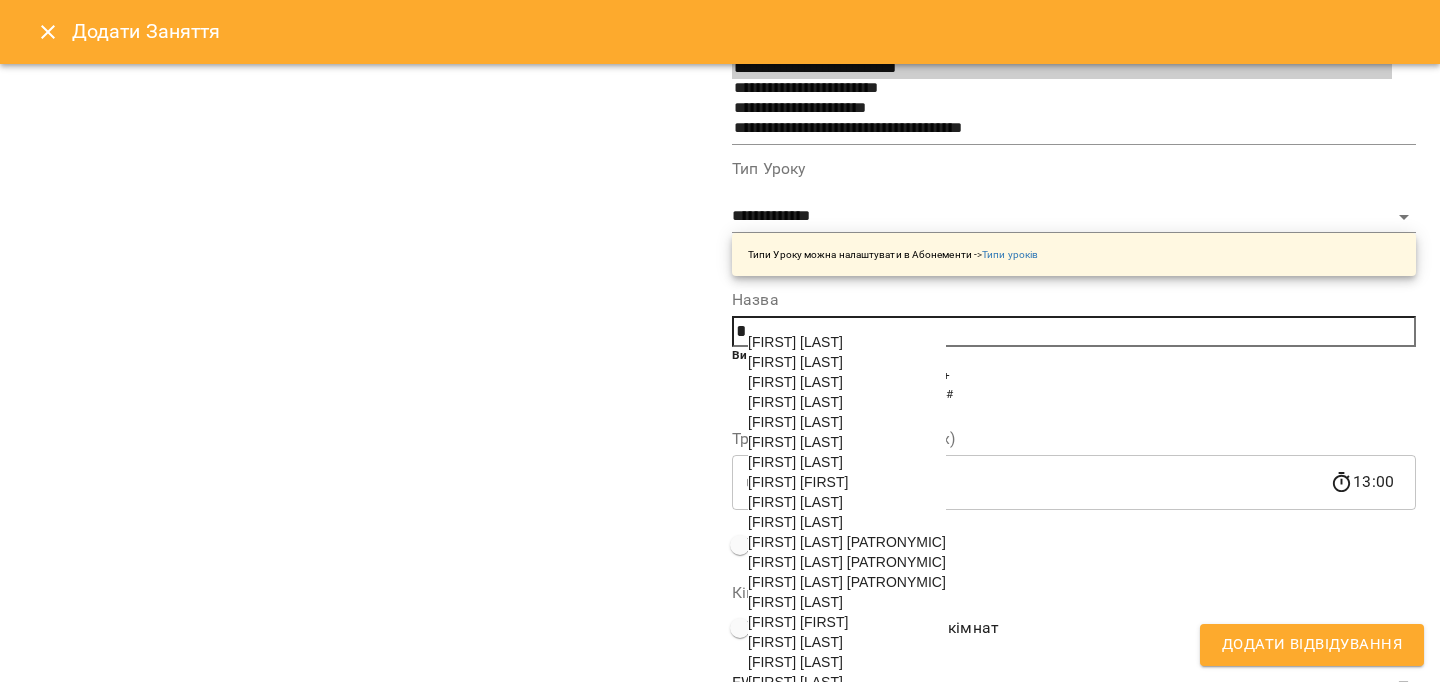 scroll, scrollTop: 564, scrollLeft: 0, axis: vertical 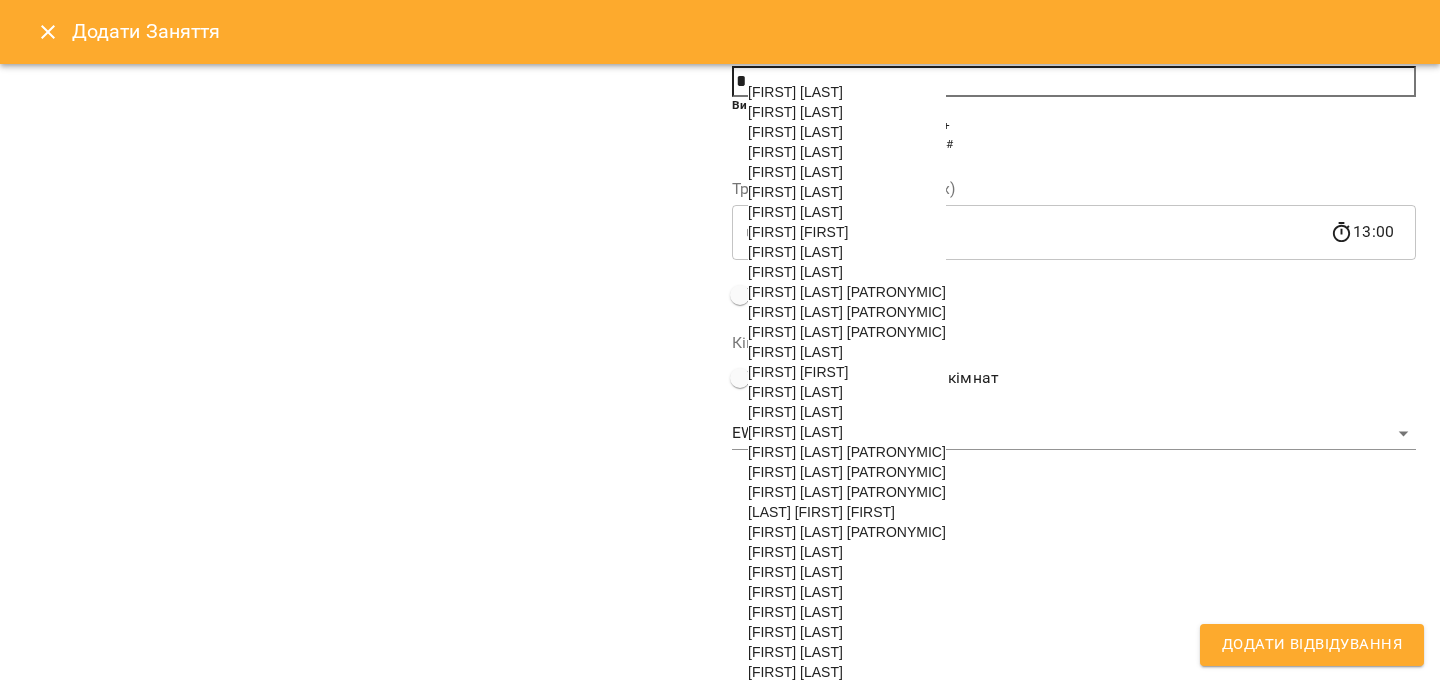 click on "[LAST] [FIRST] [PATRONYMIC]" at bounding box center (847, 492) 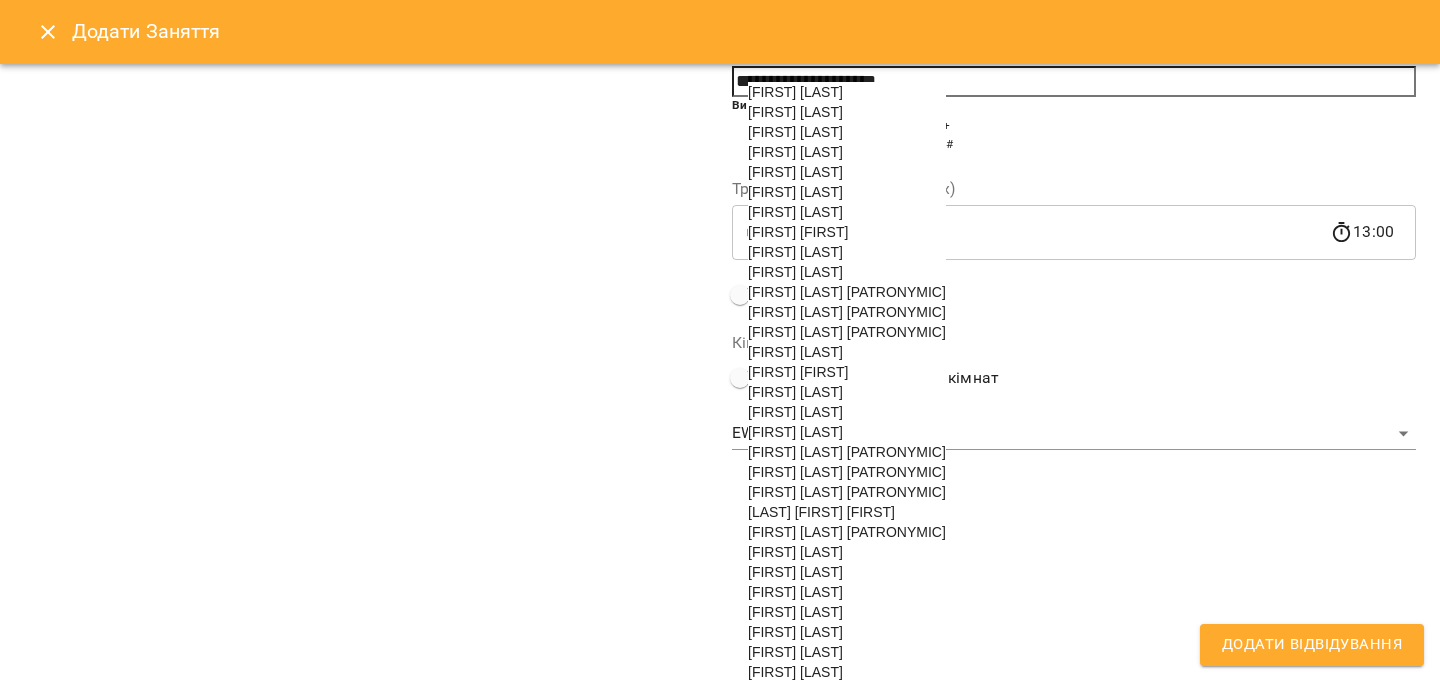 scroll, scrollTop: 187, scrollLeft: 0, axis: vertical 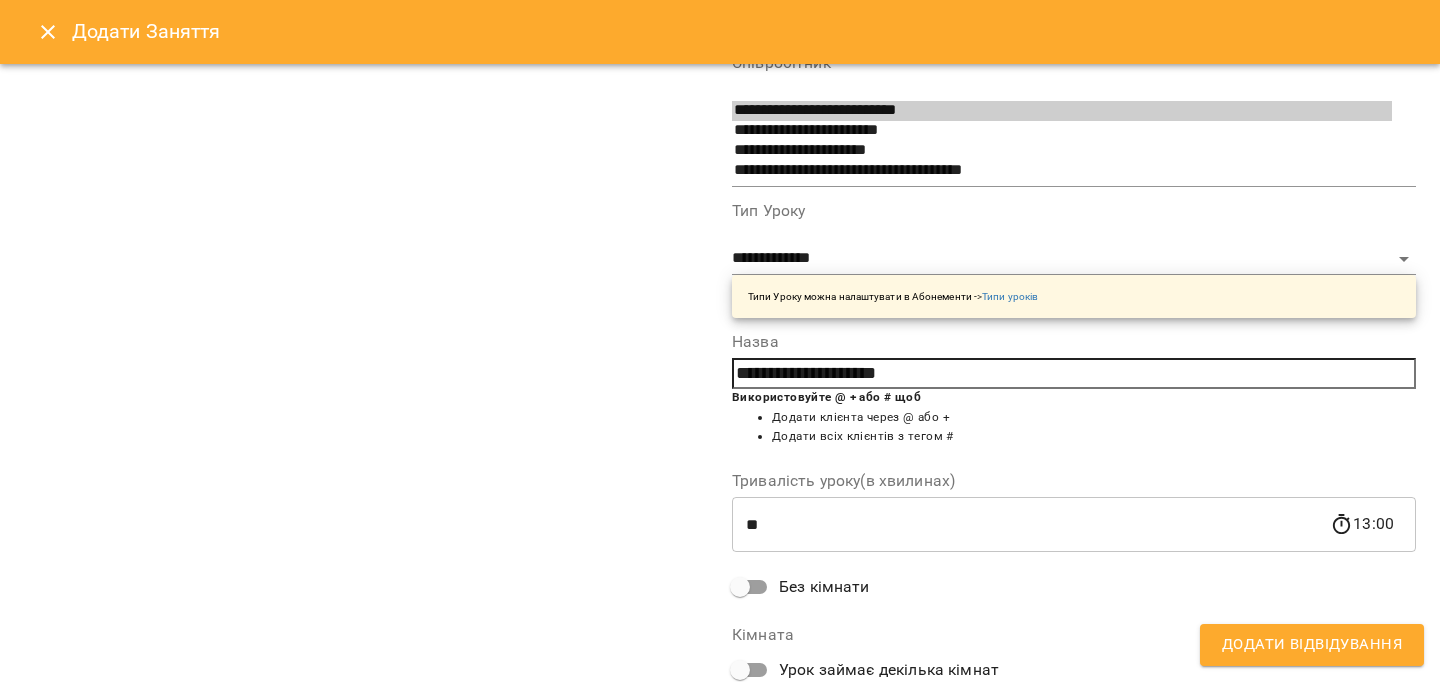 click on "Додати Відвідування" at bounding box center (1312, 645) 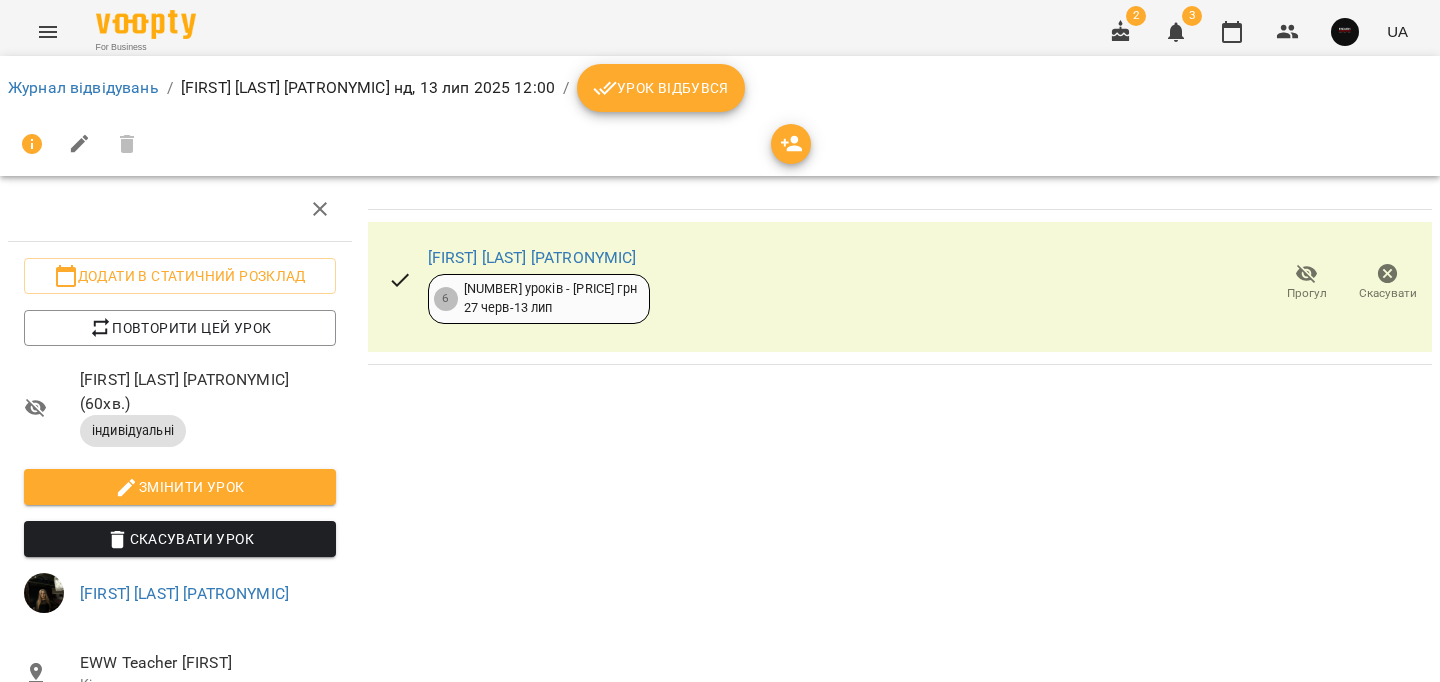 click on "Урок відбувся" at bounding box center (661, 88) 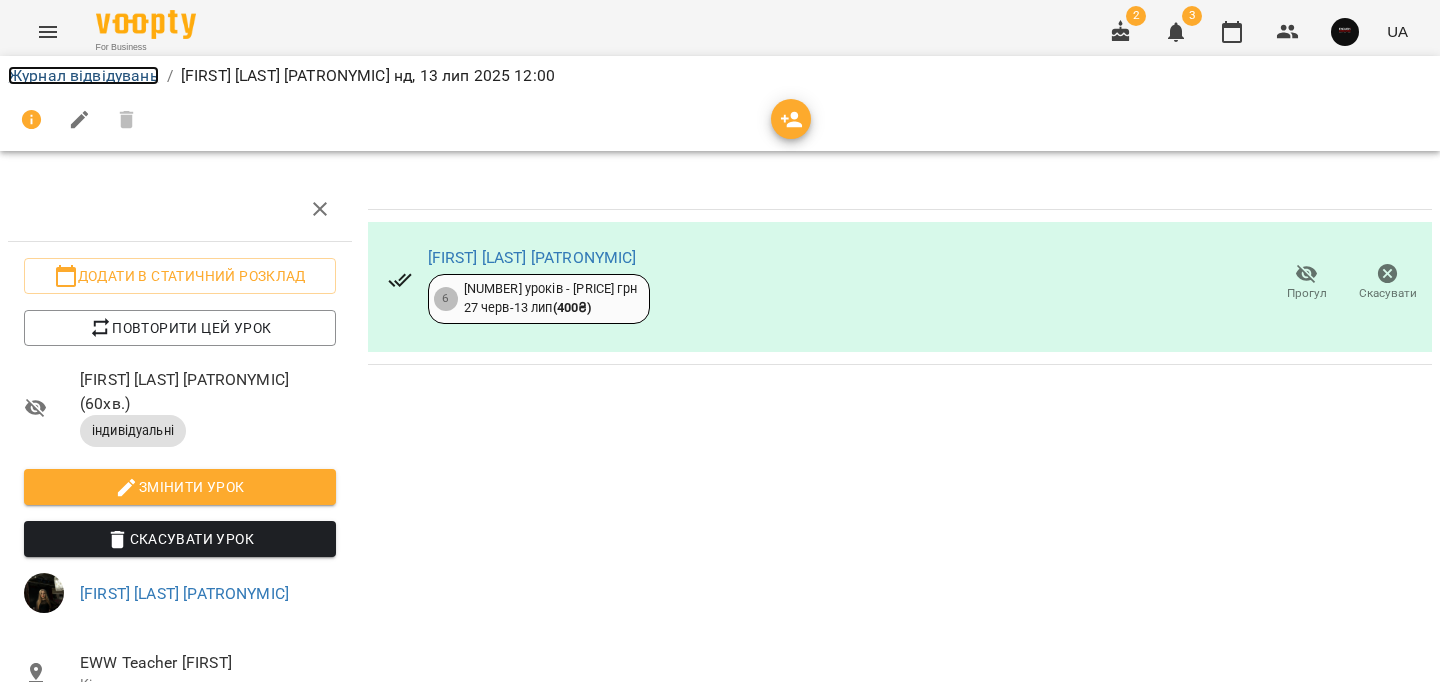 click on "Журнал відвідувань" at bounding box center (83, 75) 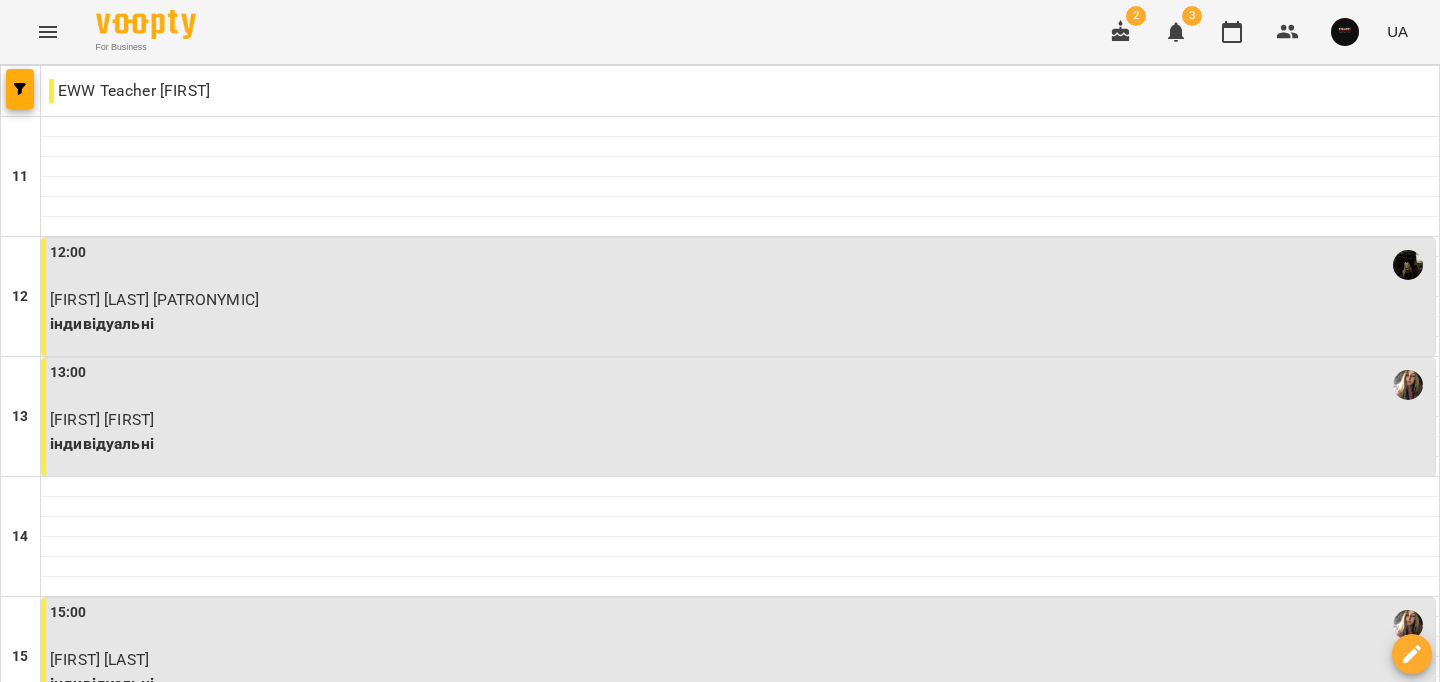 scroll, scrollTop: 1008, scrollLeft: 0, axis: vertical 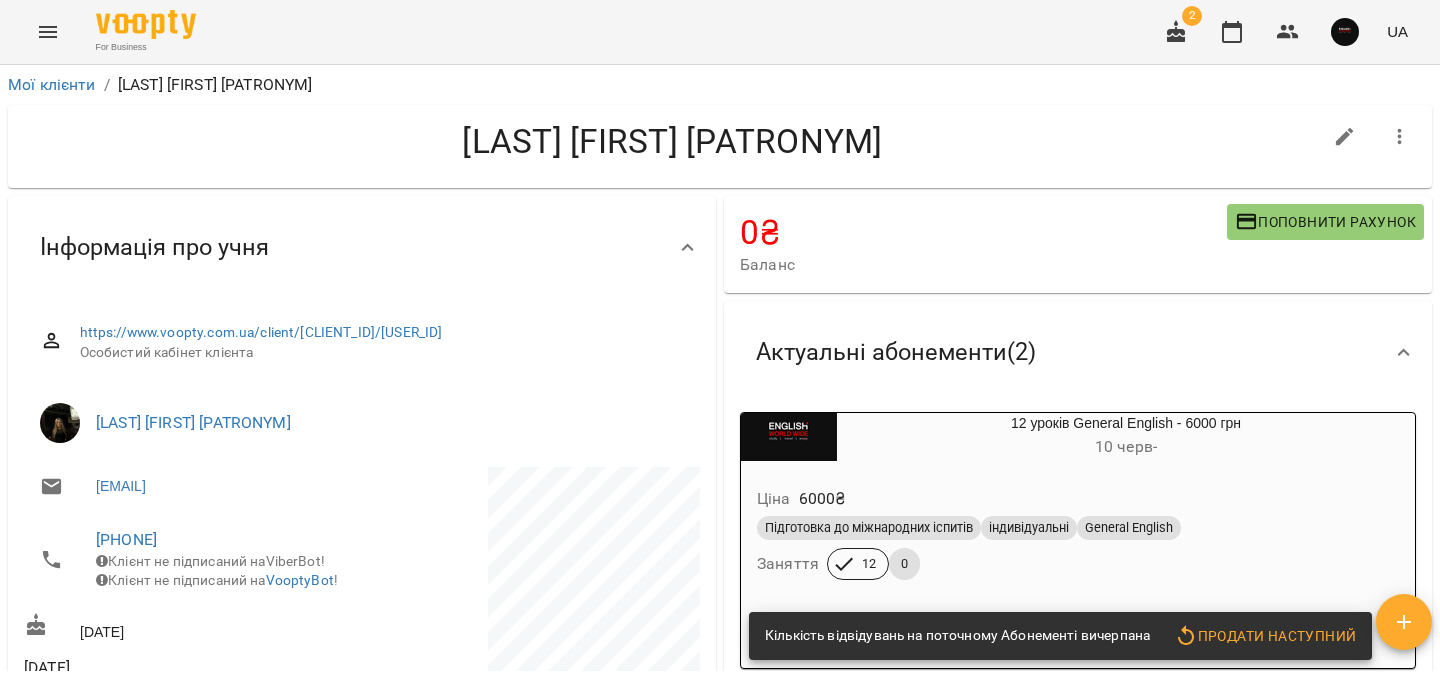 click on "Ціна 6000 ₴ Підготовка до міжнародних іспитів індивідуальні General English Заняття 12 0" at bounding box center [1078, 537] 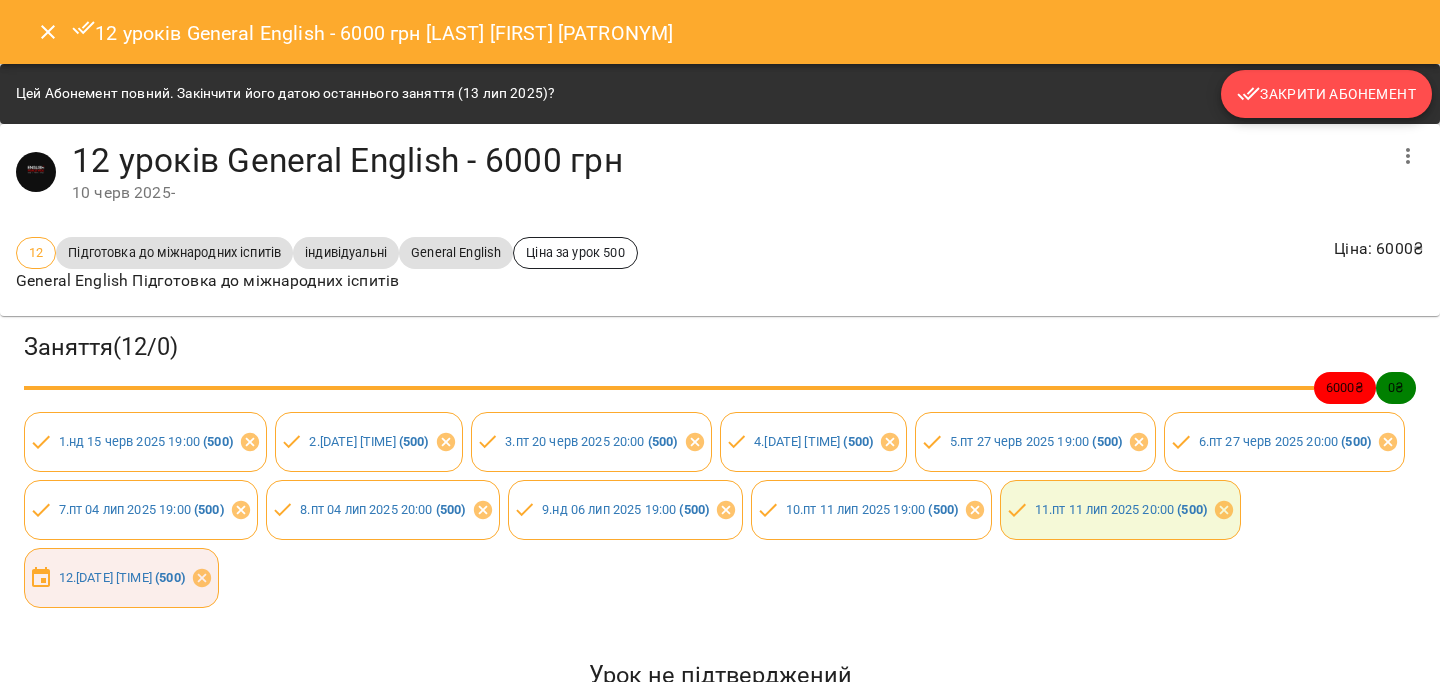 click on "Закрити Абонемент" at bounding box center (1326, 94) 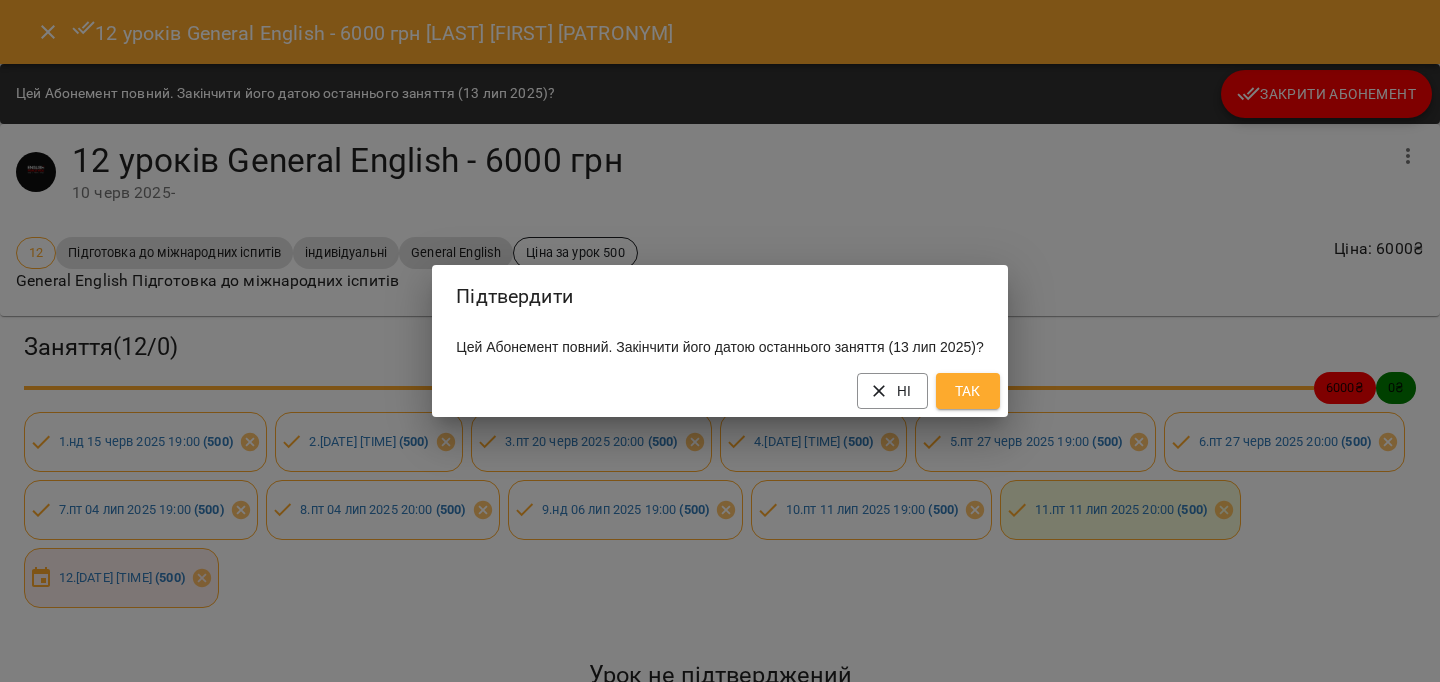click on "Ні Так" at bounding box center [719, 391] 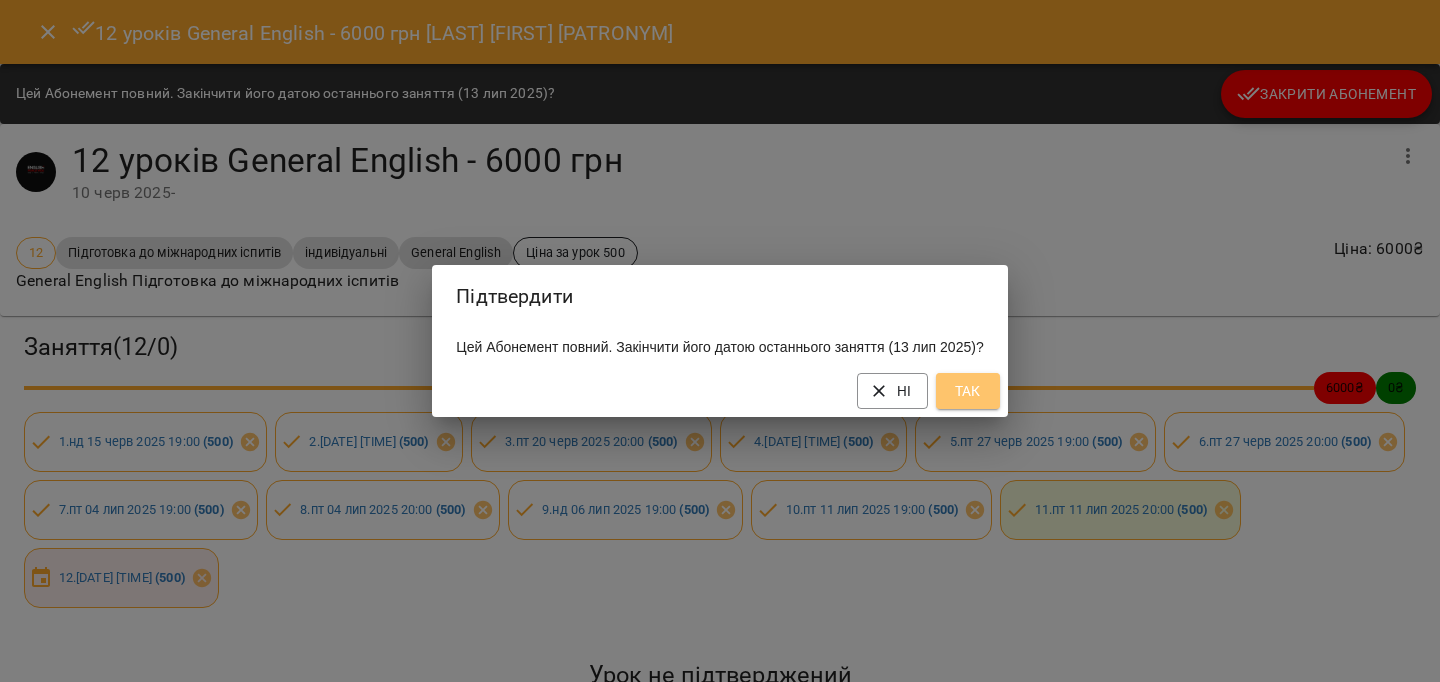 click on "Так" at bounding box center (968, 391) 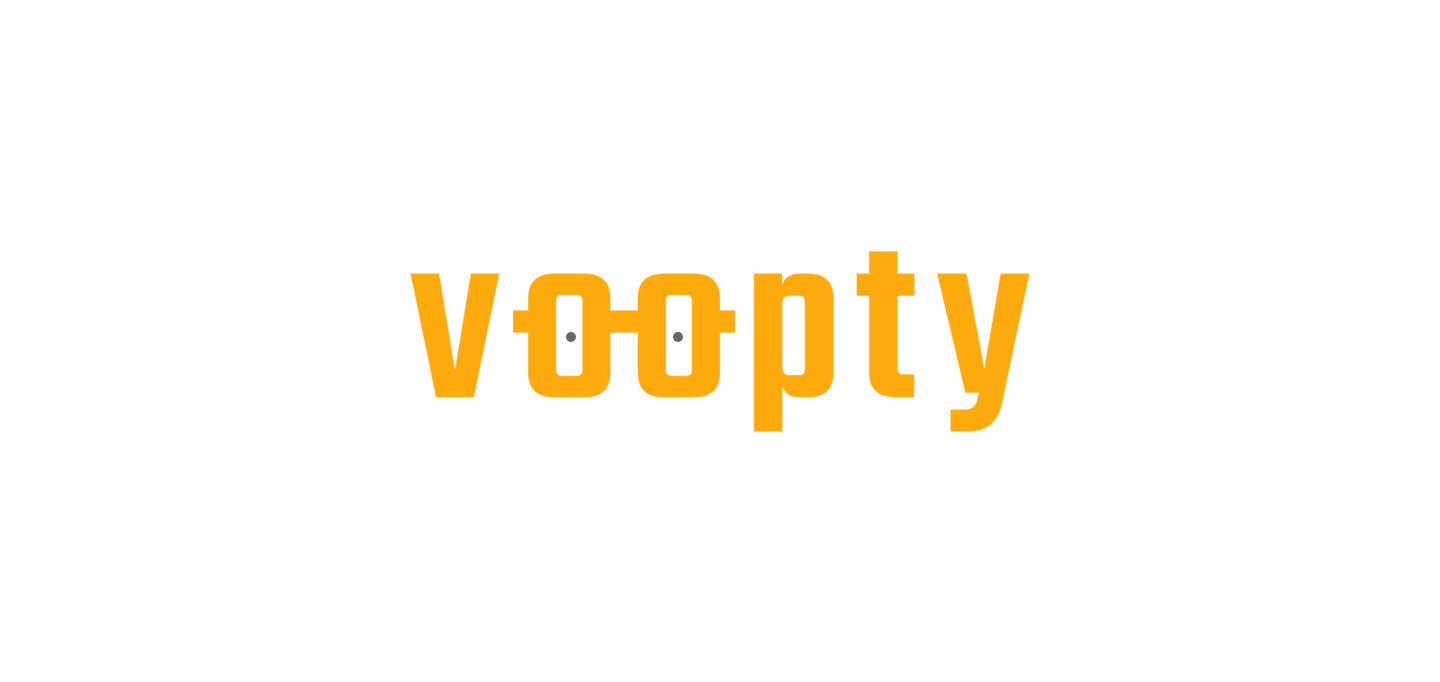 scroll, scrollTop: 0, scrollLeft: 0, axis: both 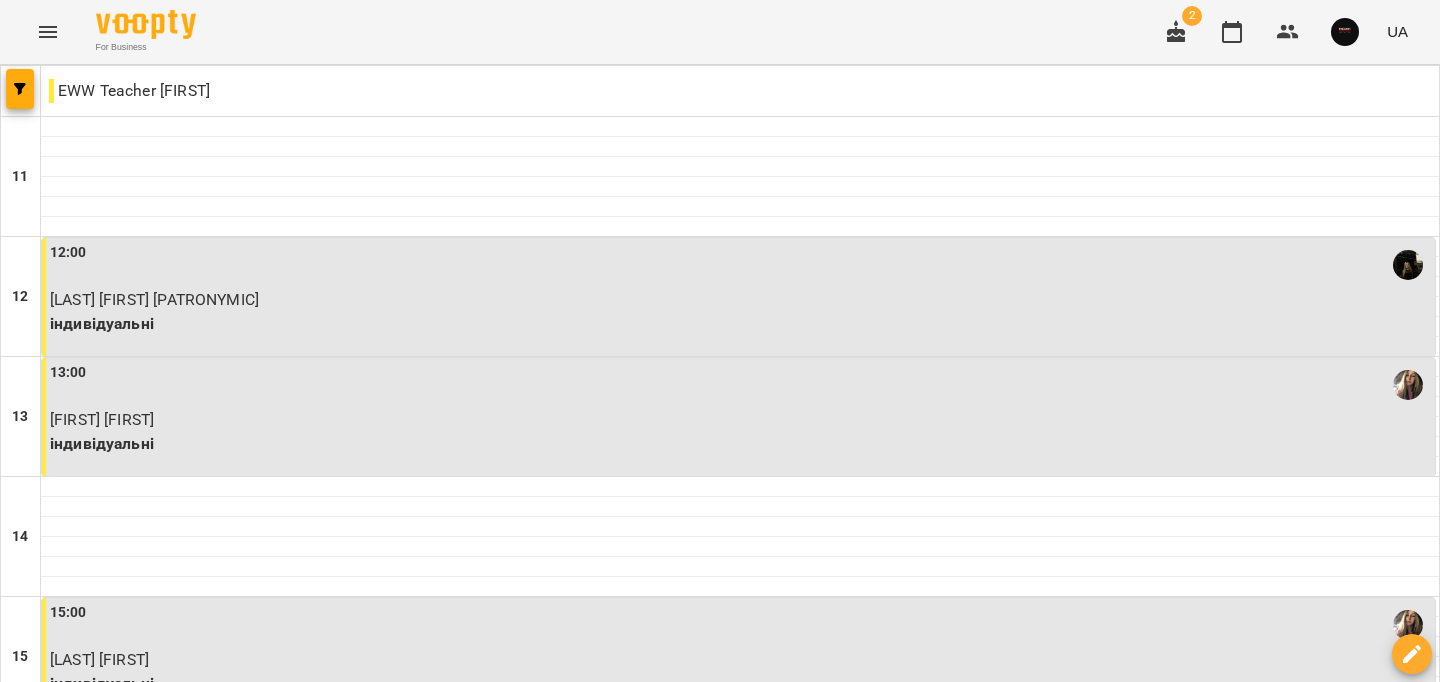 click at bounding box center (819, 1648) 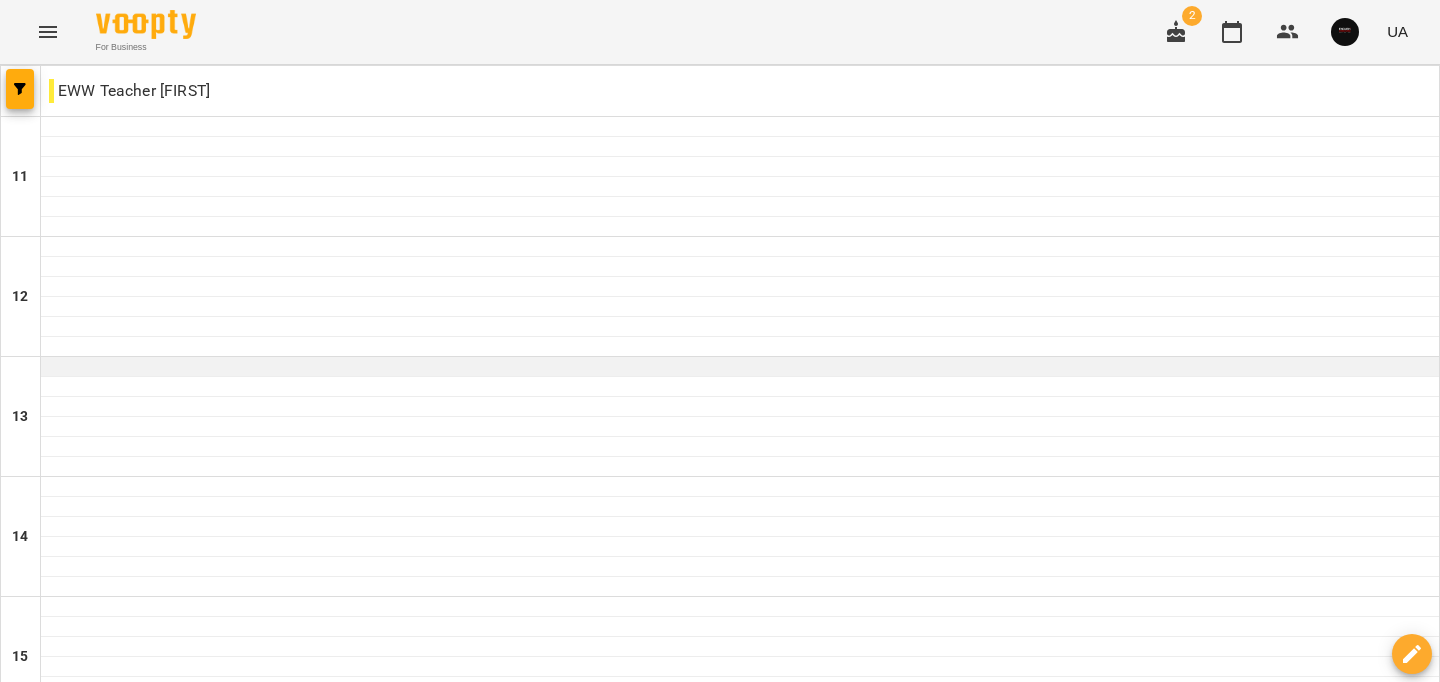scroll, scrollTop: 1008, scrollLeft: 0, axis: vertical 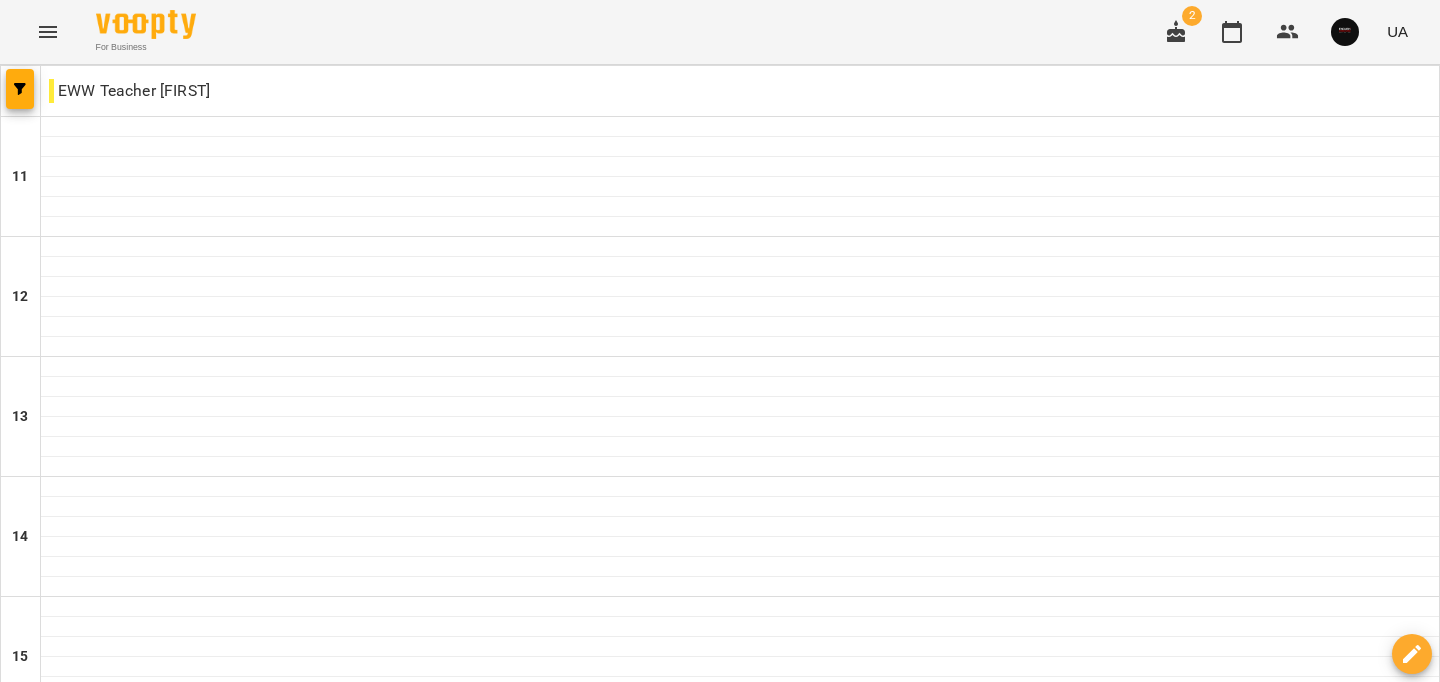 click on "індивідуальні" at bounding box center [740, 1164] 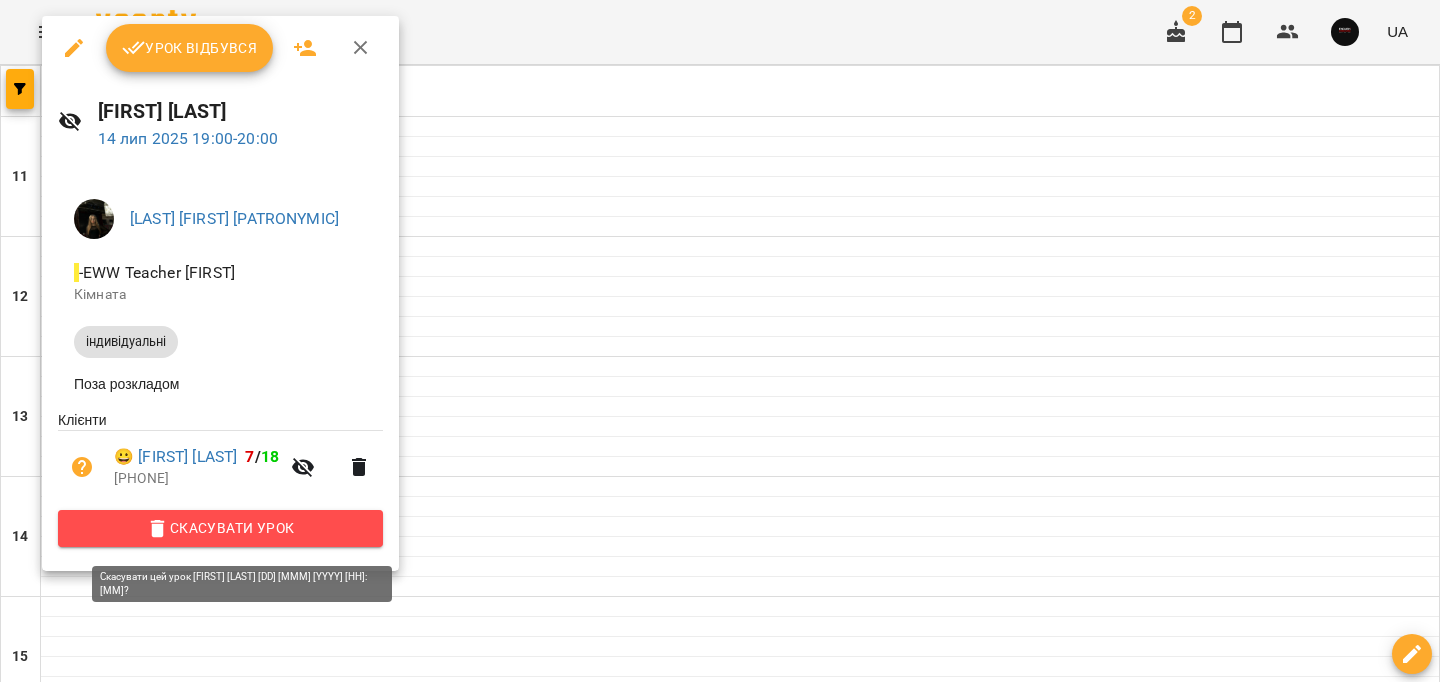 click on "Скасувати Урок" at bounding box center (220, 528) 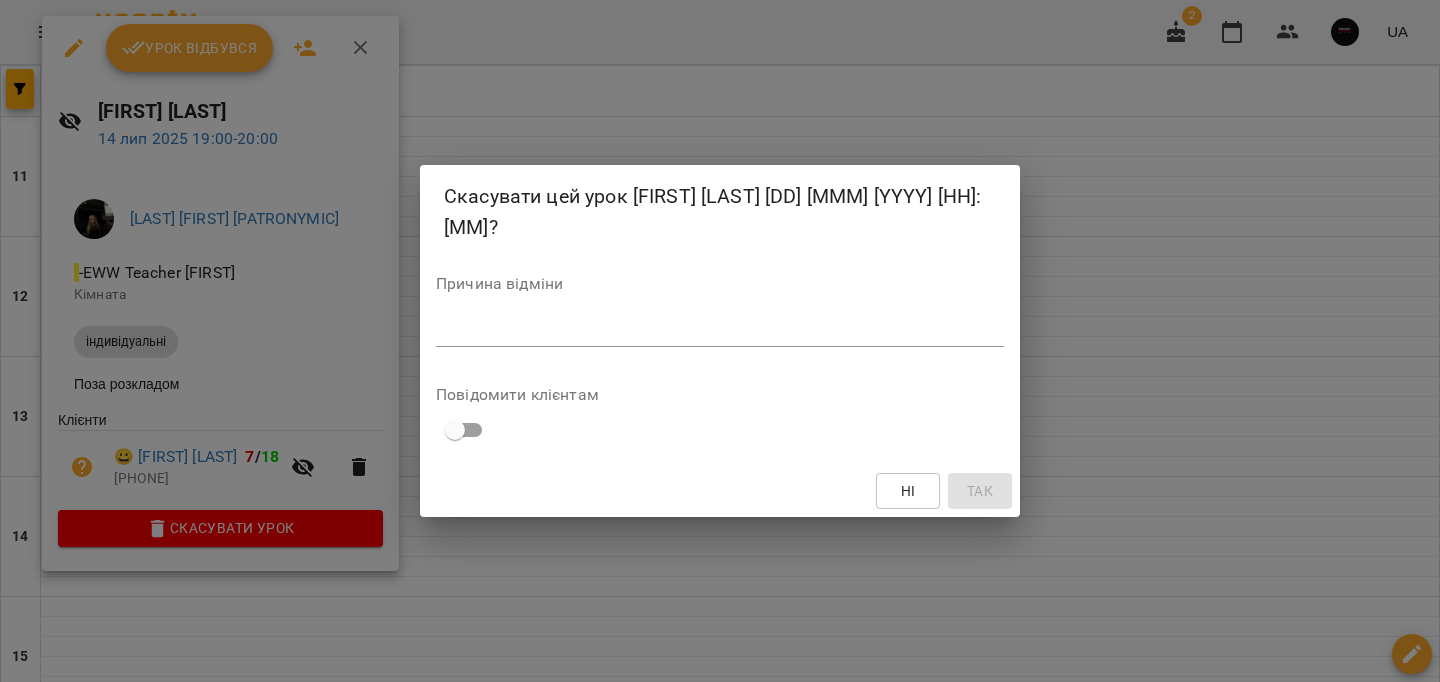 click on "*" at bounding box center (720, 331) 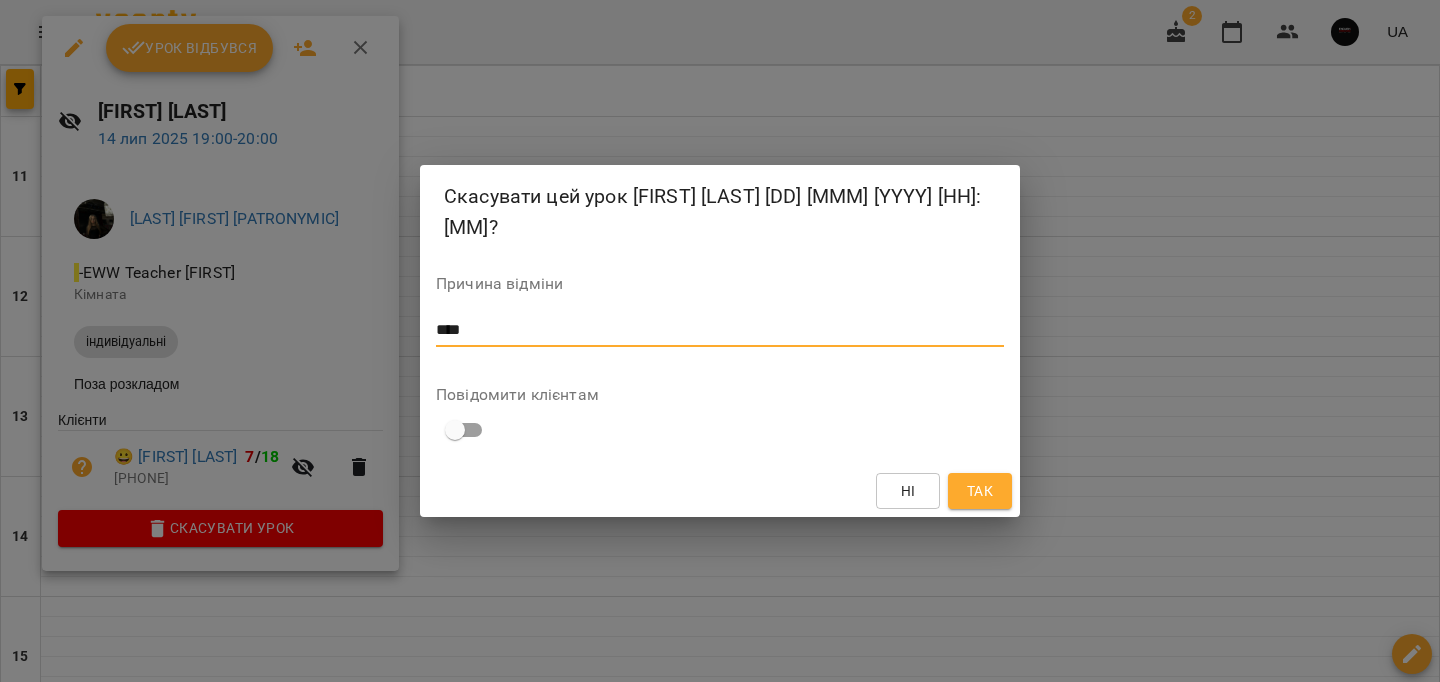 type on "****" 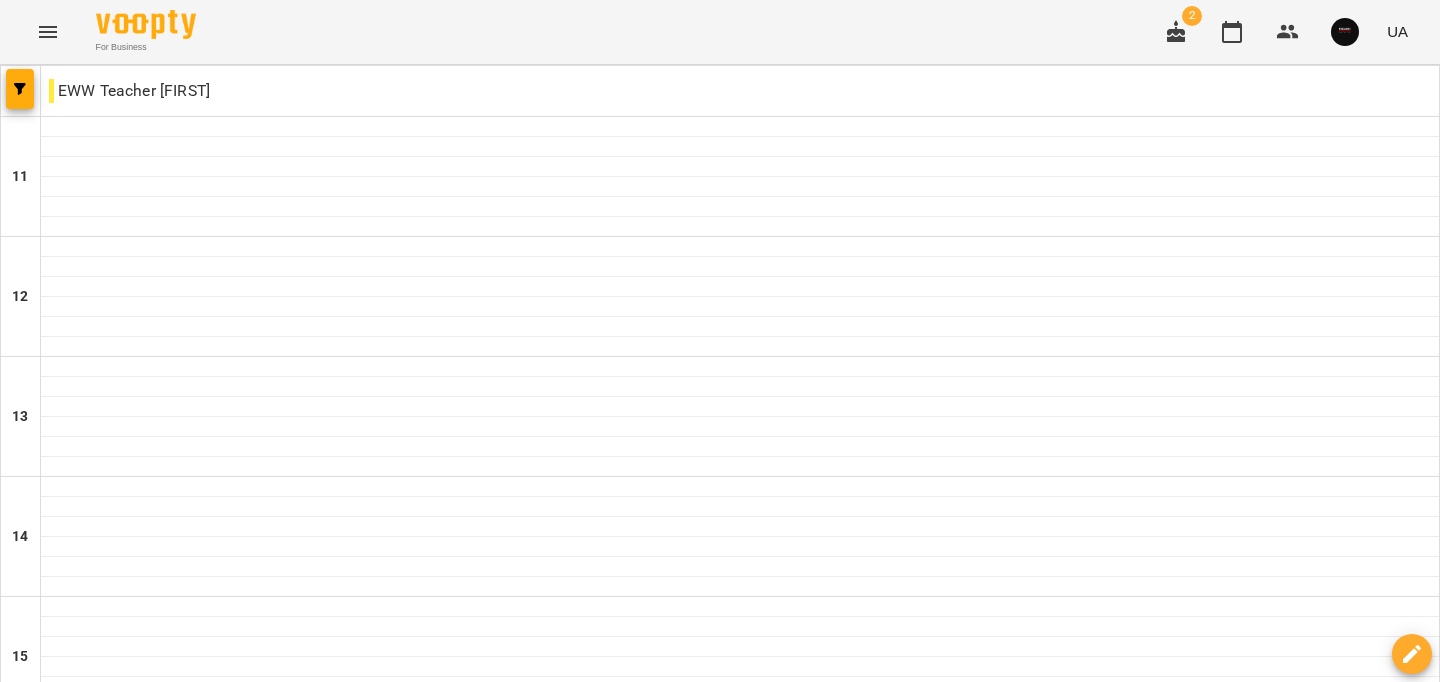 scroll, scrollTop: 794, scrollLeft: 0, axis: vertical 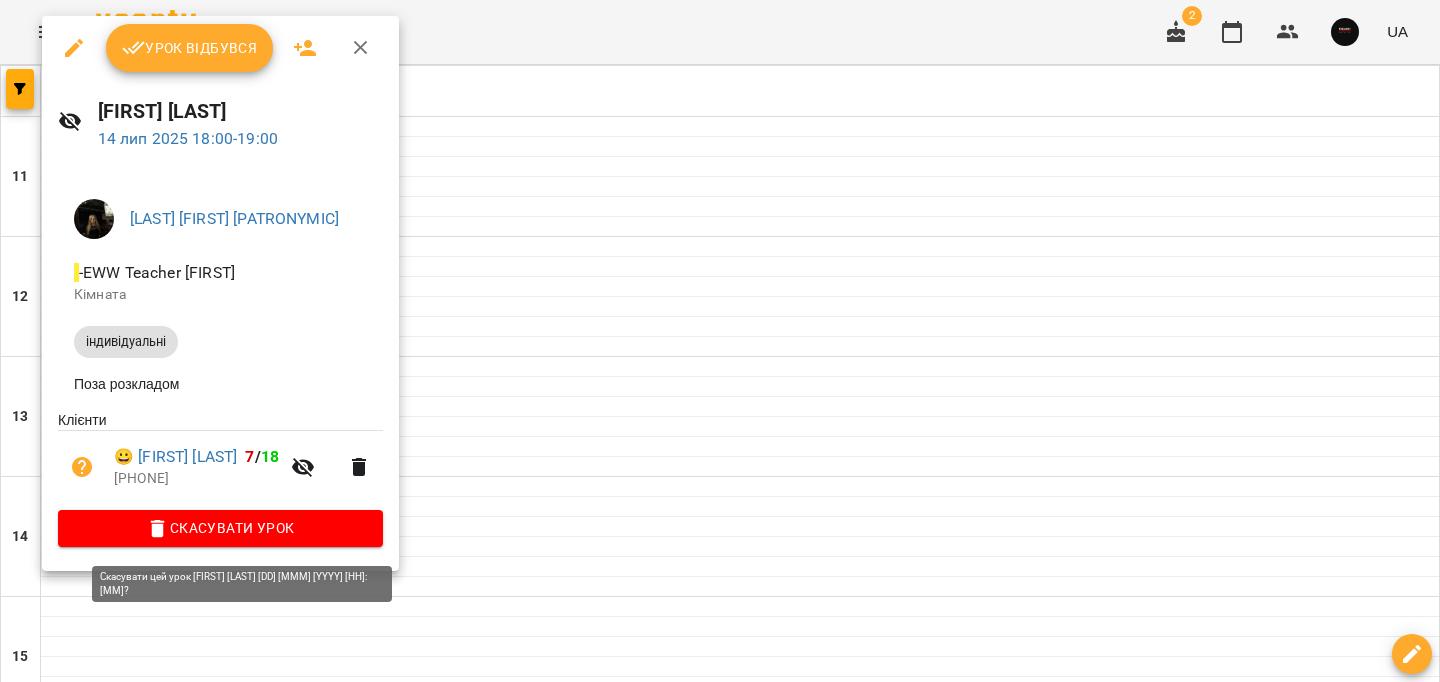click on "Скасувати Урок" at bounding box center (220, 528) 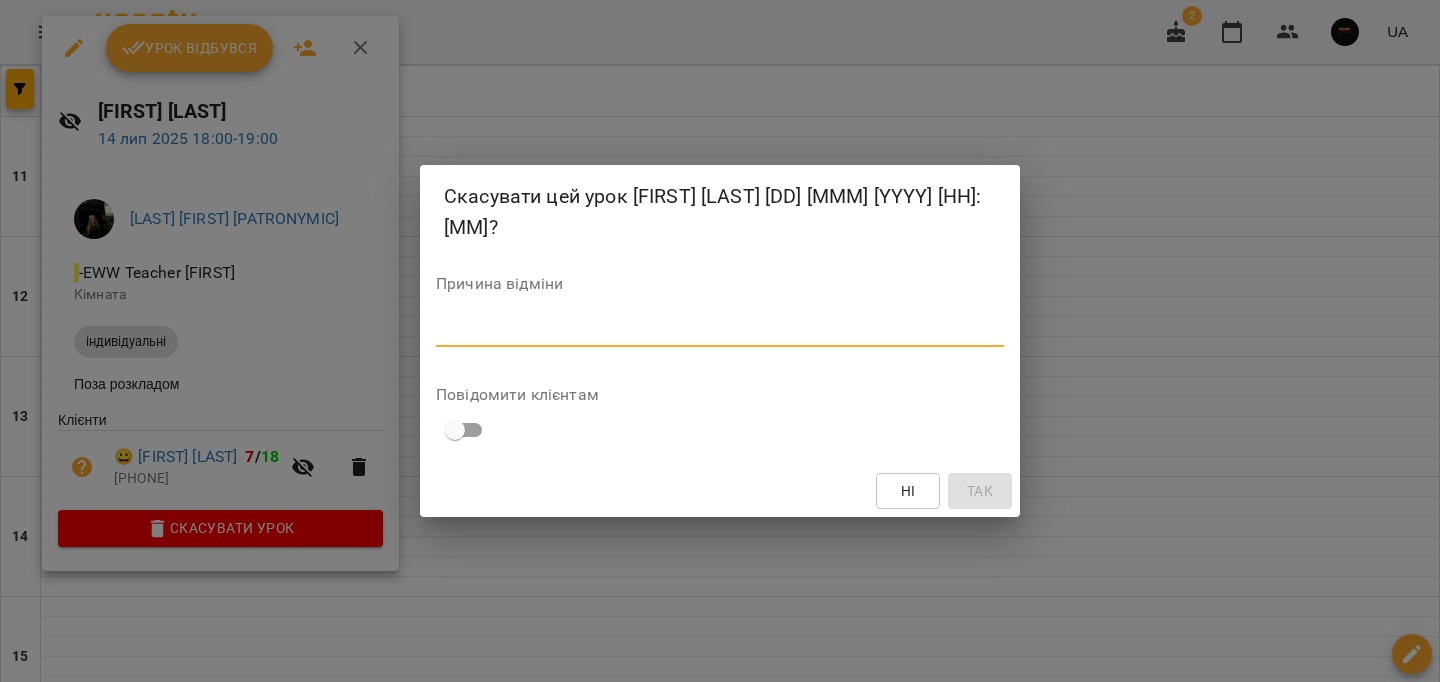 click at bounding box center [720, 330] 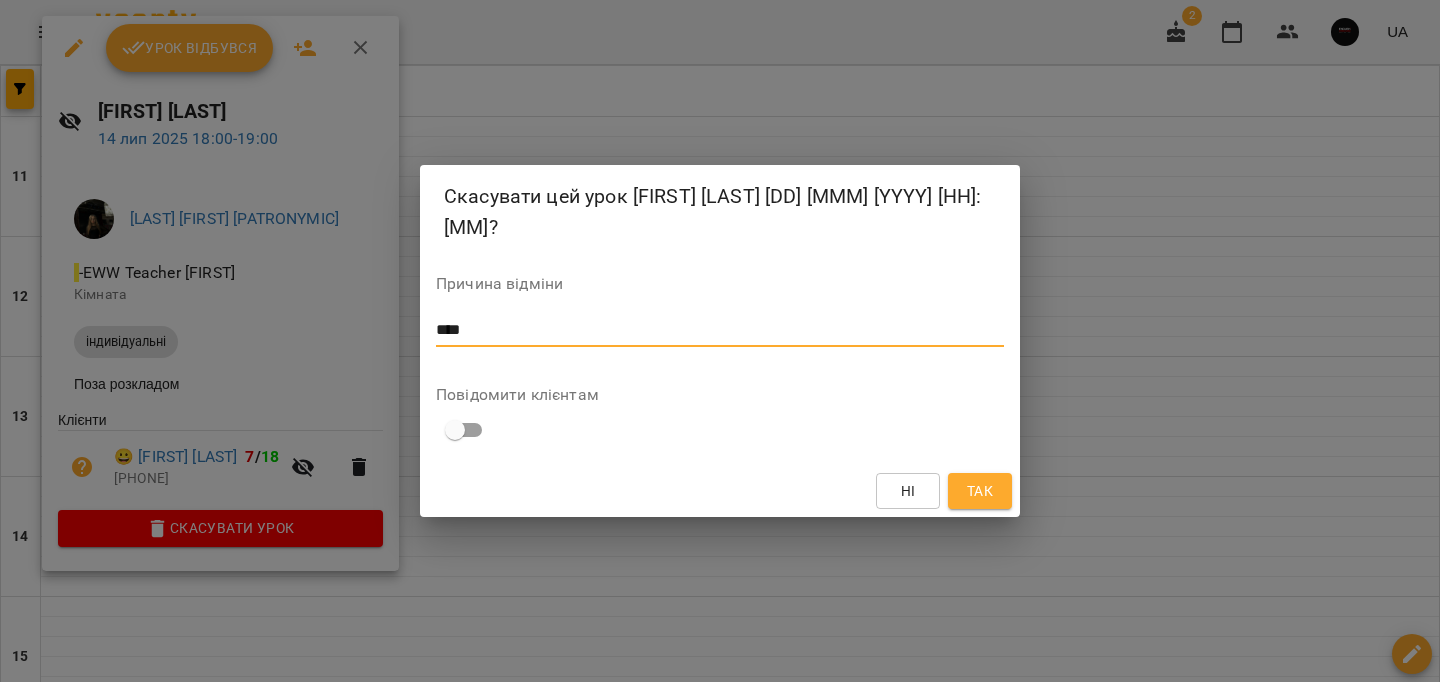 type on "****" 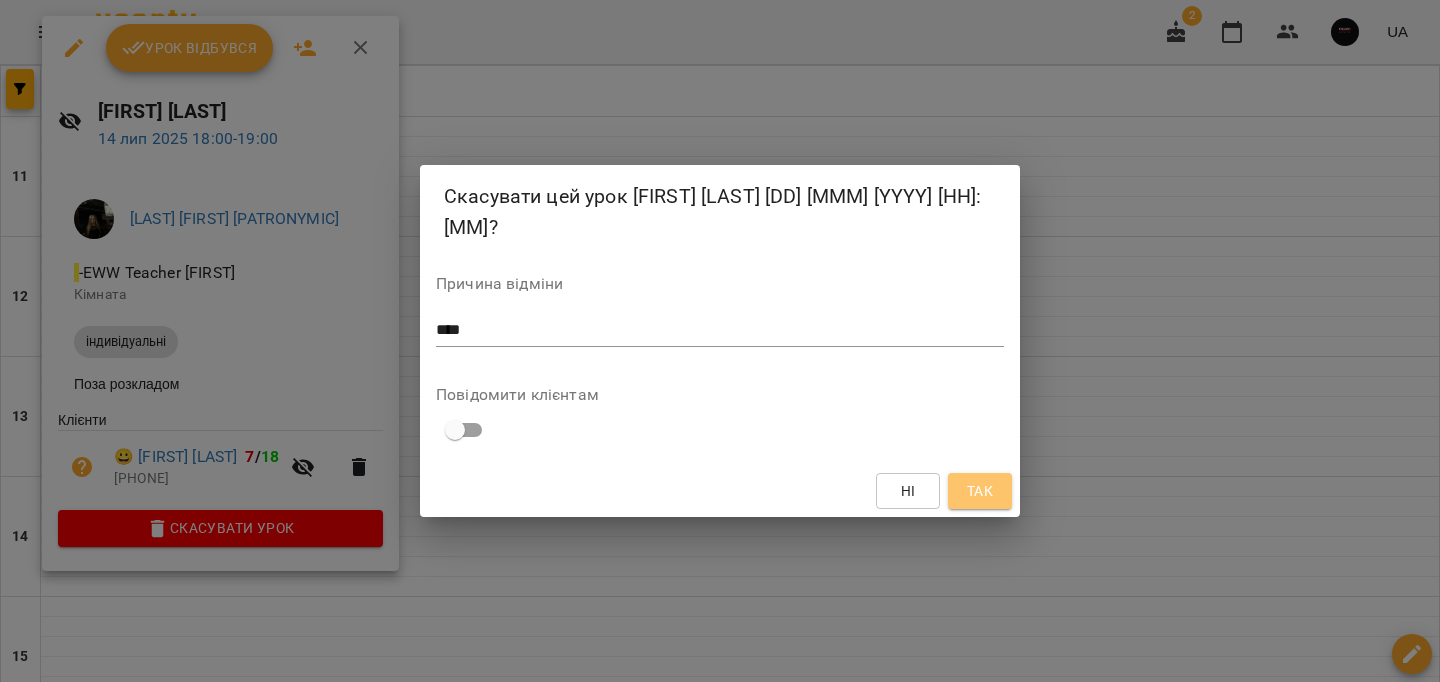 drag, startPoint x: 945, startPoint y: 463, endPoint x: 856, endPoint y: 435, distance: 93.30059 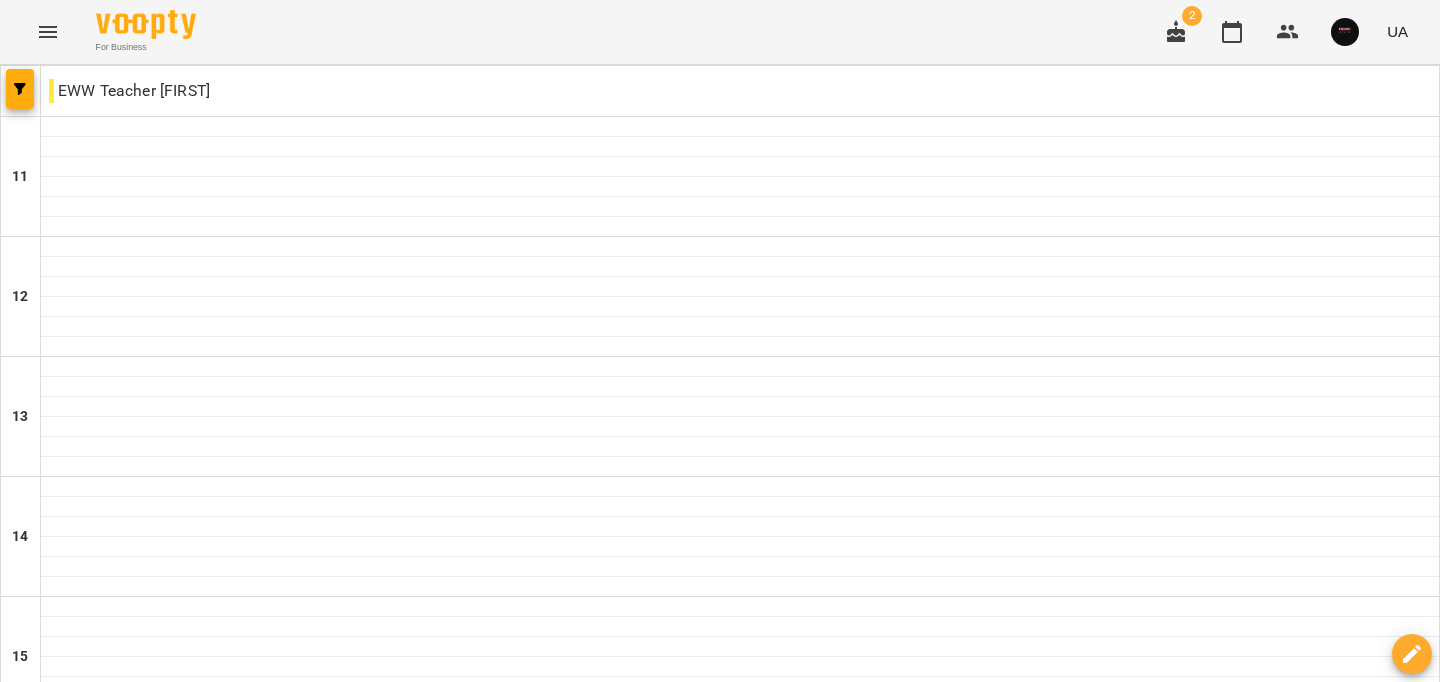 scroll, scrollTop: 1008, scrollLeft: 0, axis: vertical 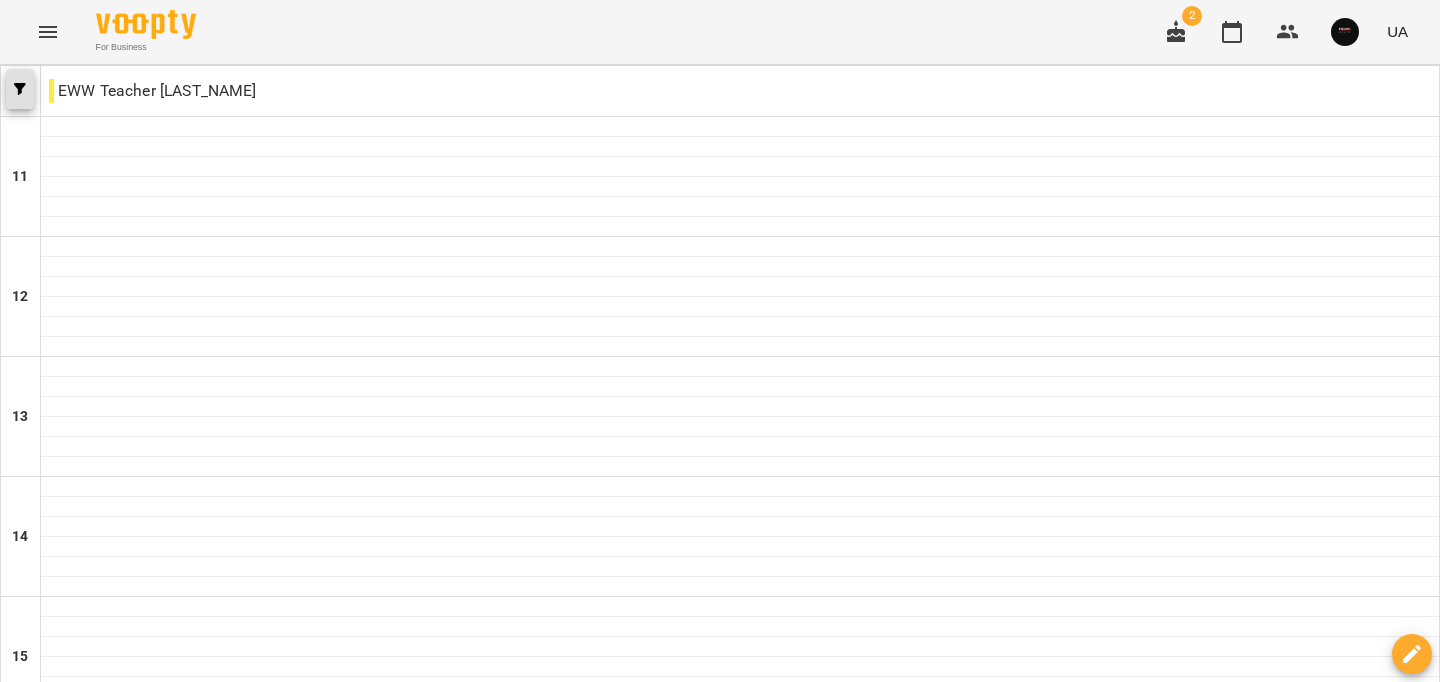 click 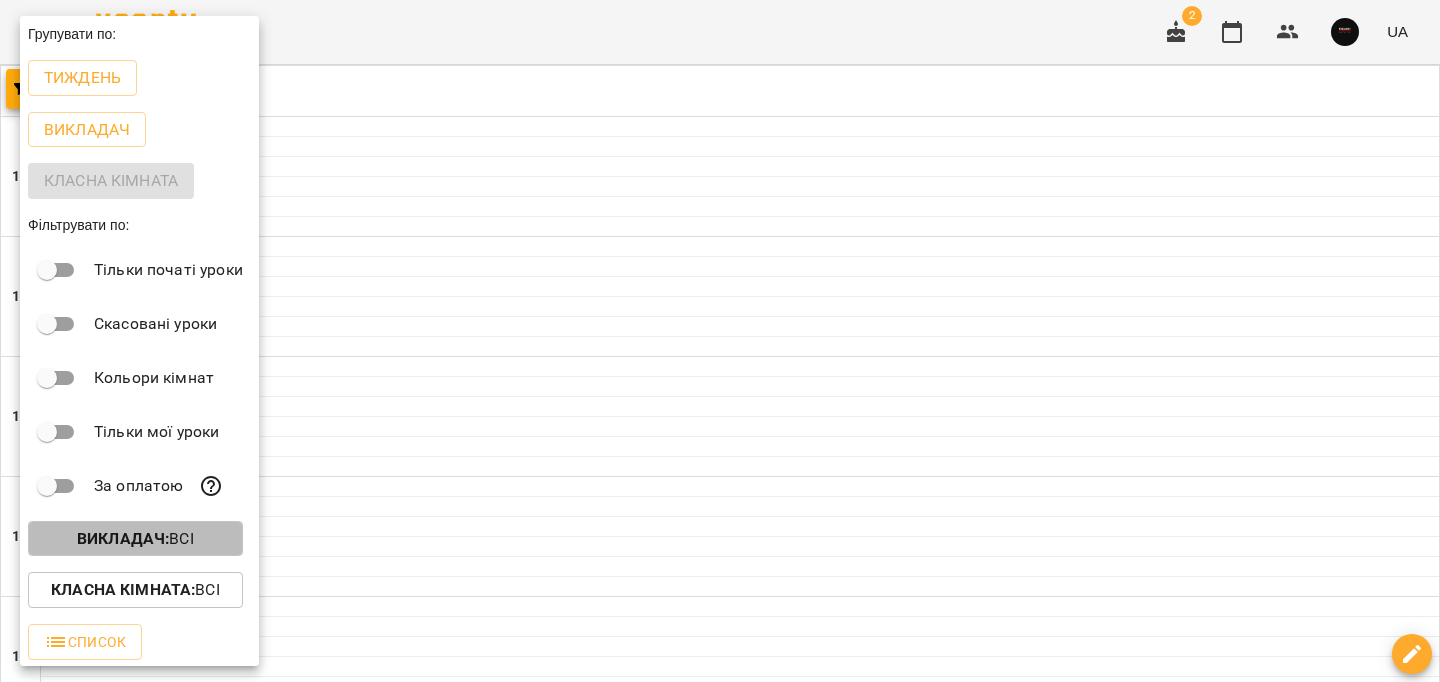 click on "Викладач :  Всі" at bounding box center [135, 539] 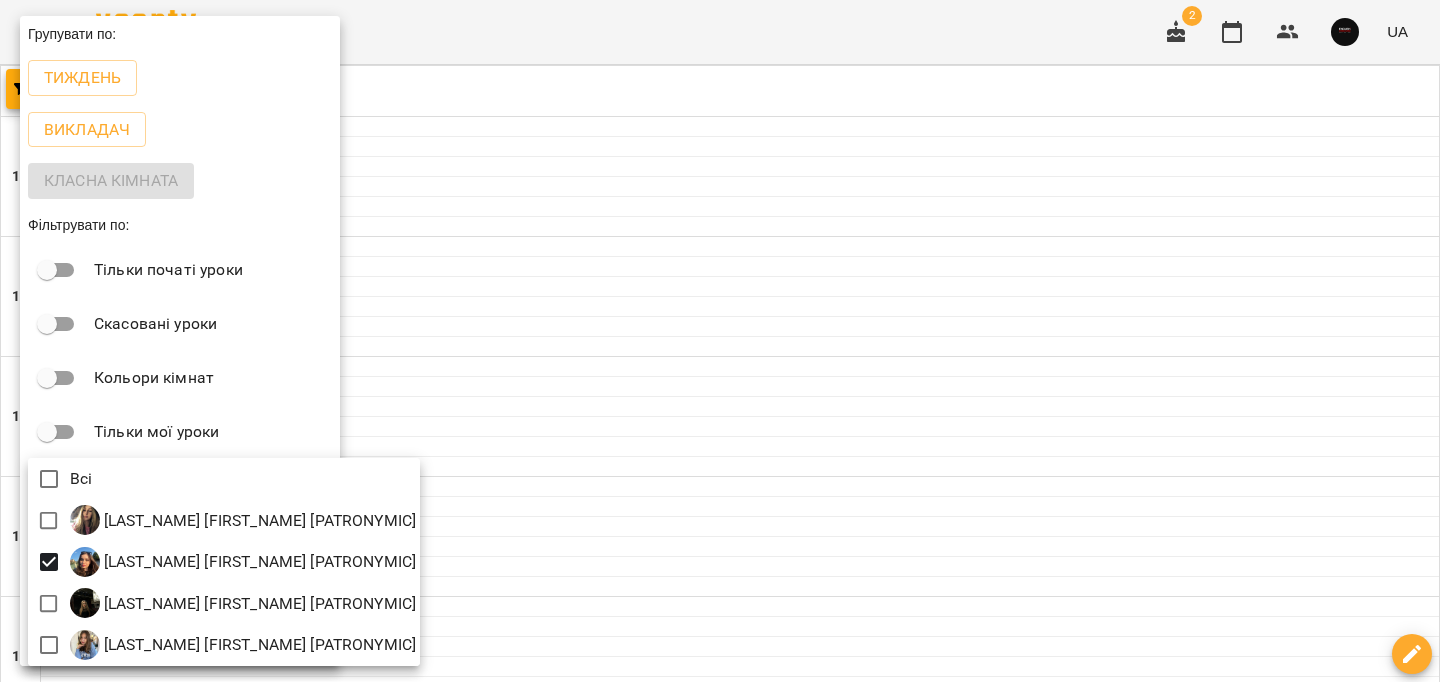 click at bounding box center [720, 341] 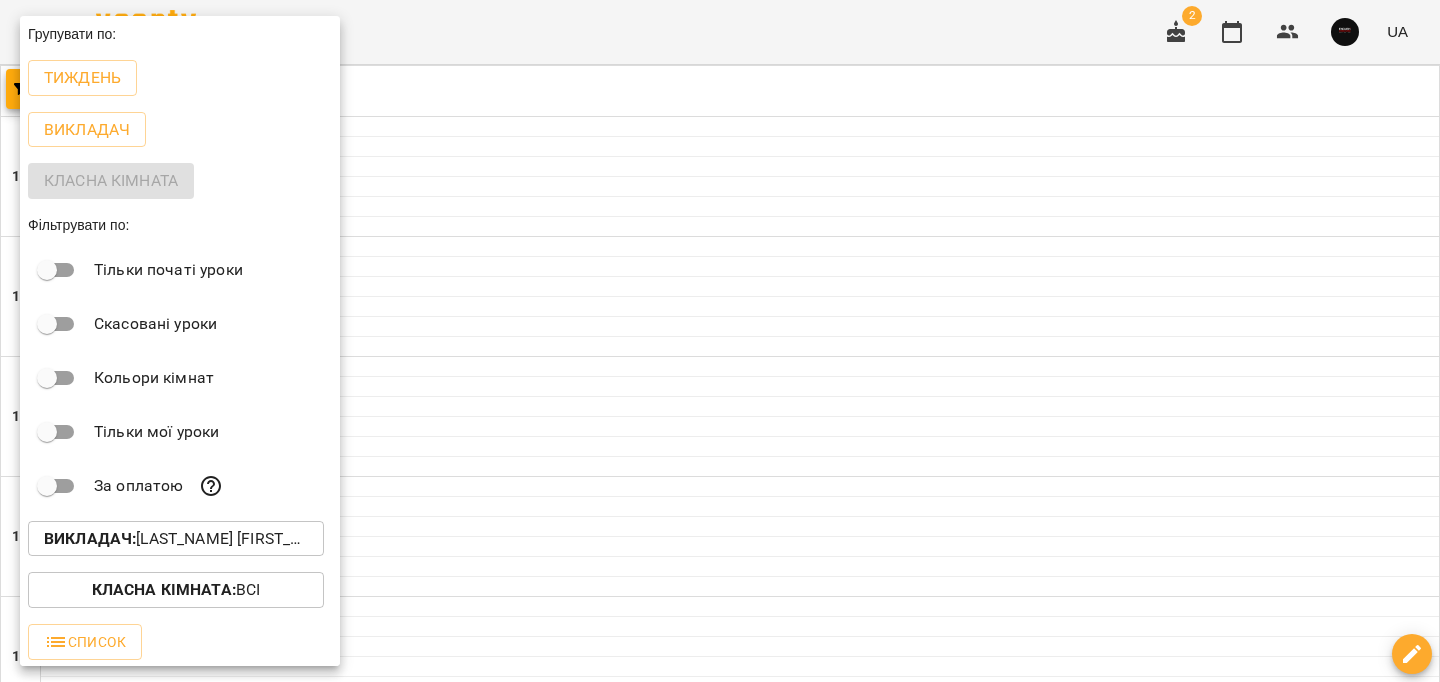 click at bounding box center [720, 341] 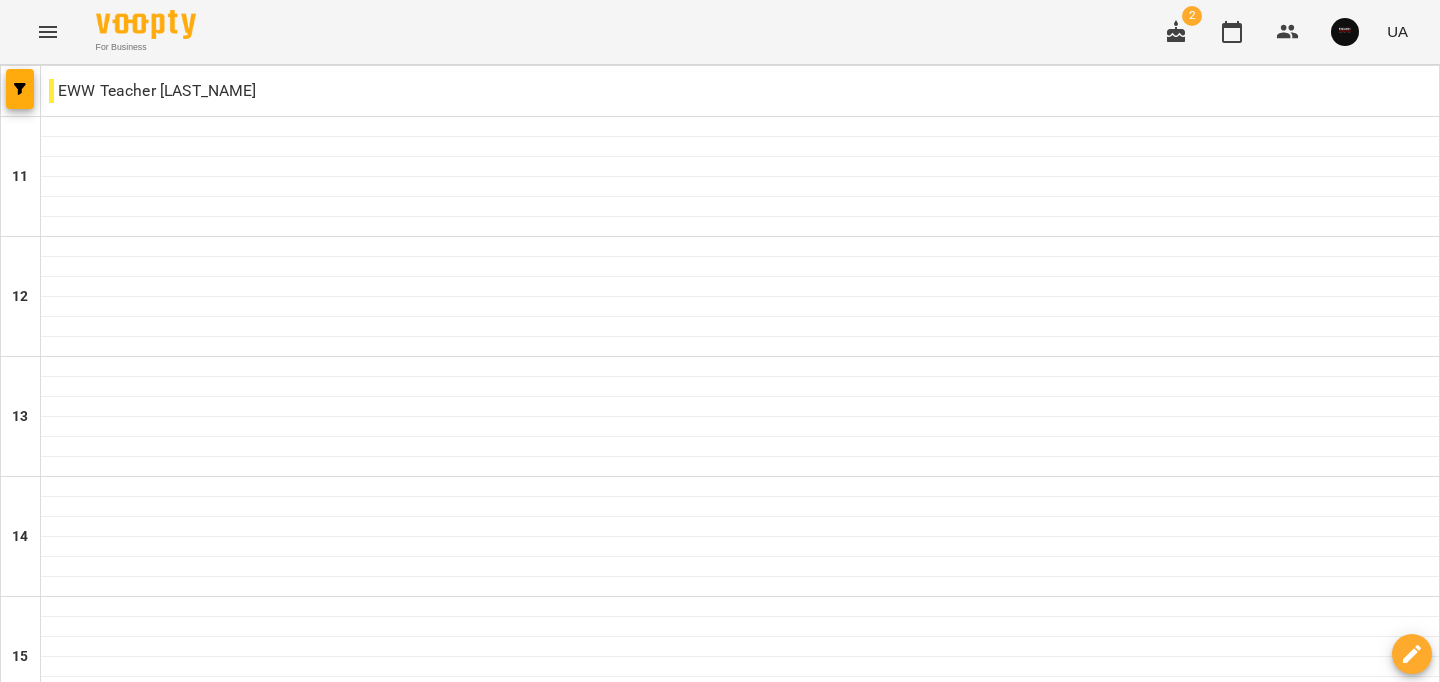 scroll, scrollTop: 818, scrollLeft: 0, axis: vertical 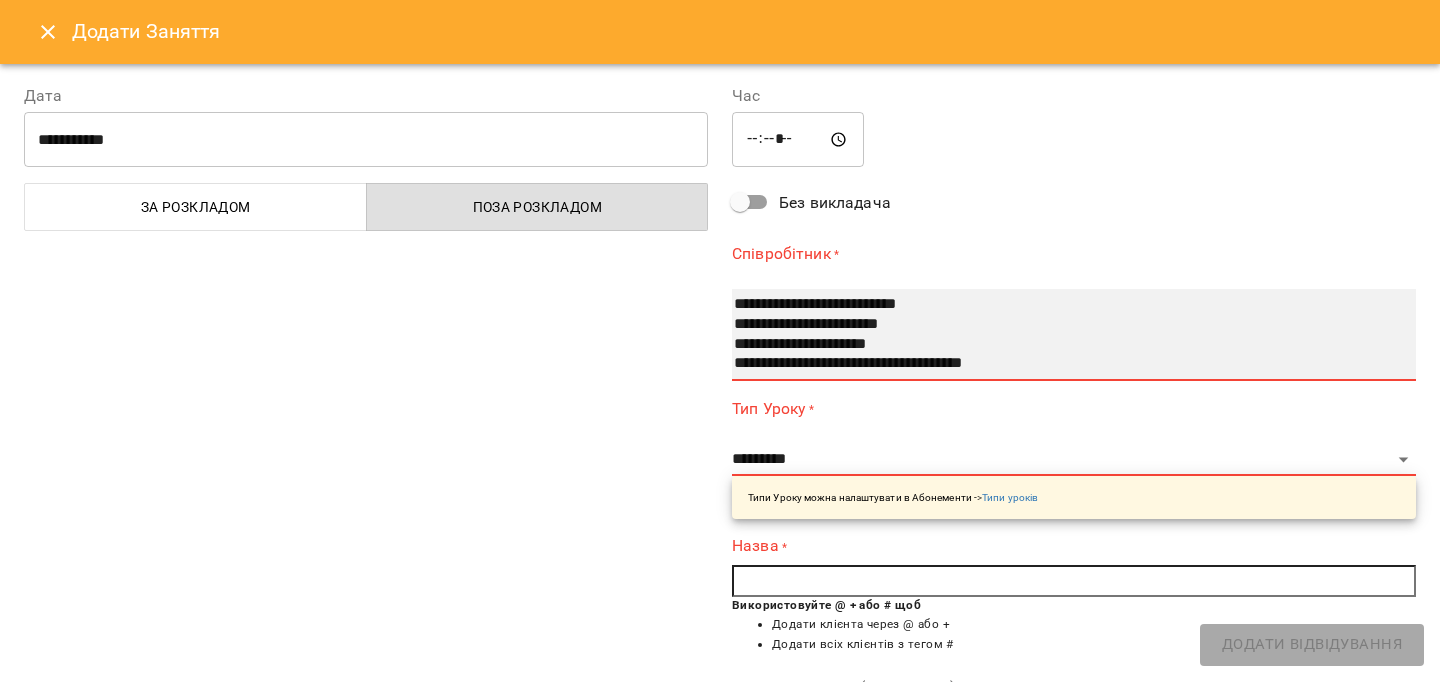 select on "**********" 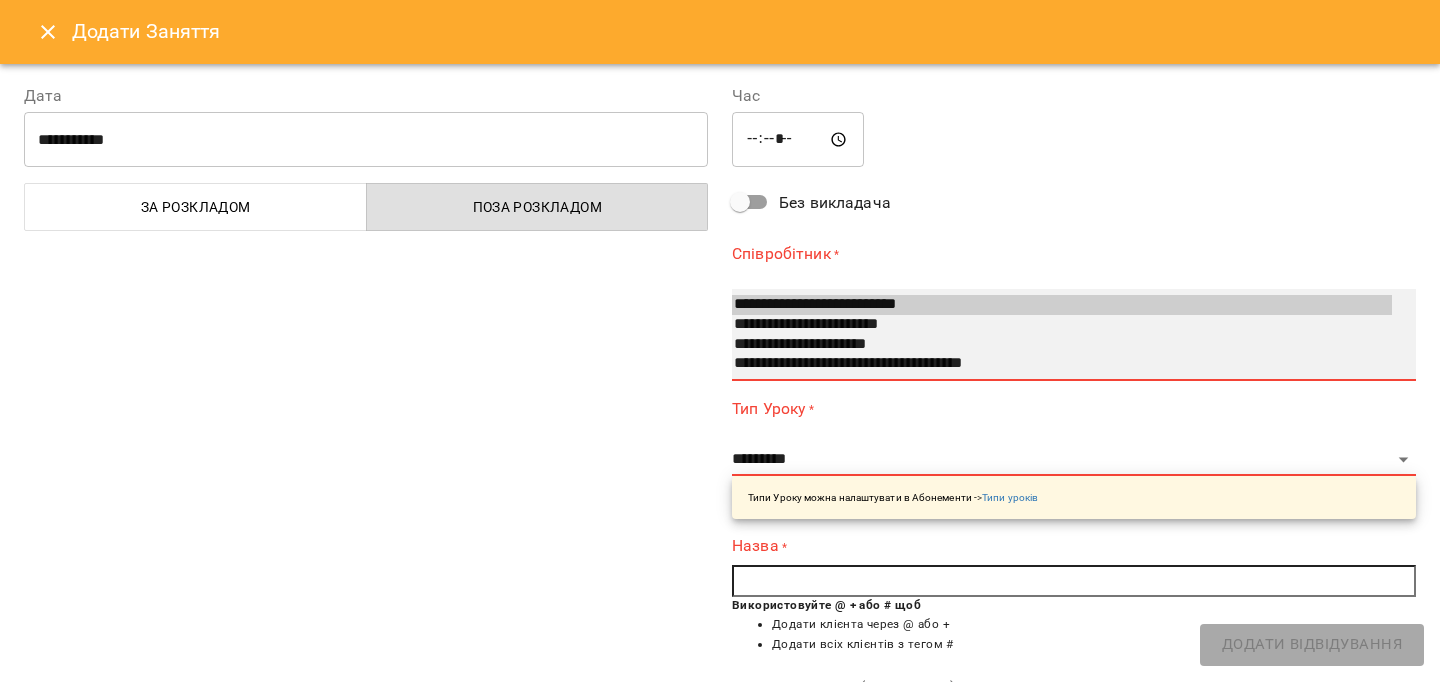 click on "**********" at bounding box center [1062, 325] 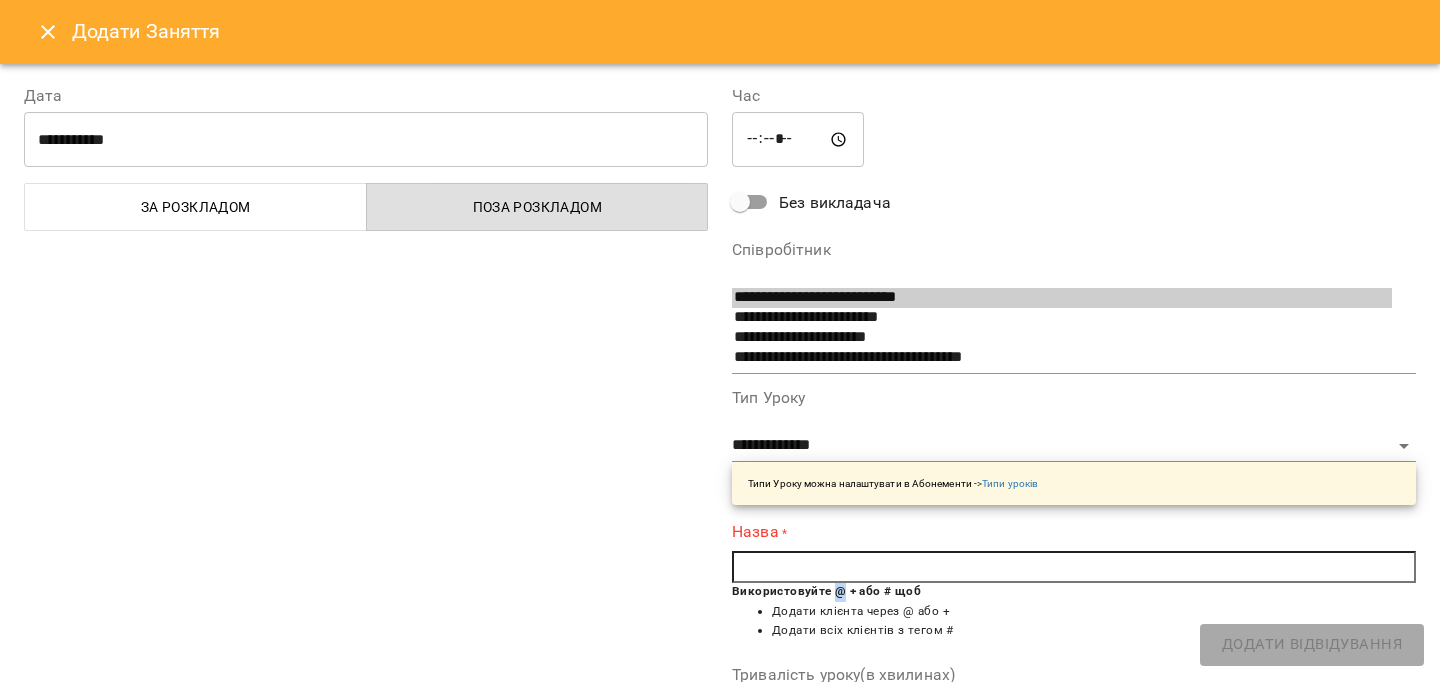 copy on "@" 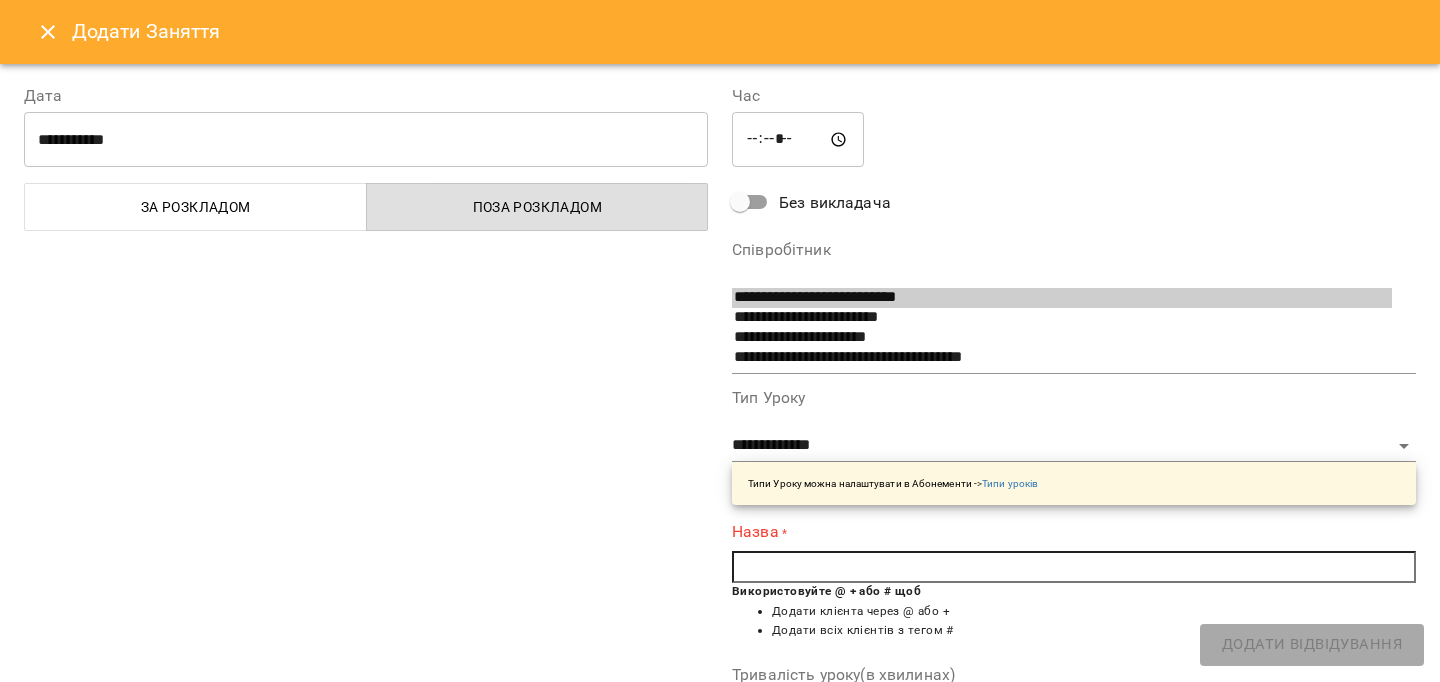 click at bounding box center (1074, 567) 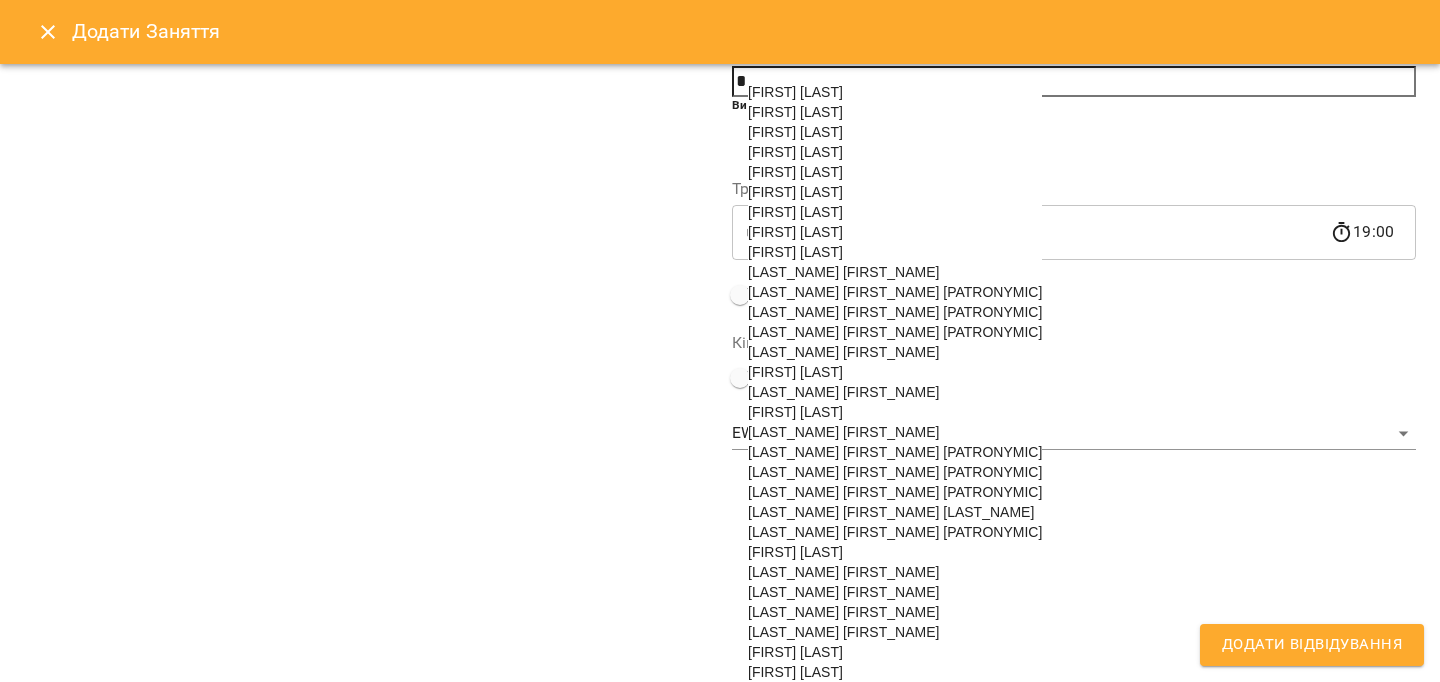 scroll, scrollTop: 564, scrollLeft: 0, axis: vertical 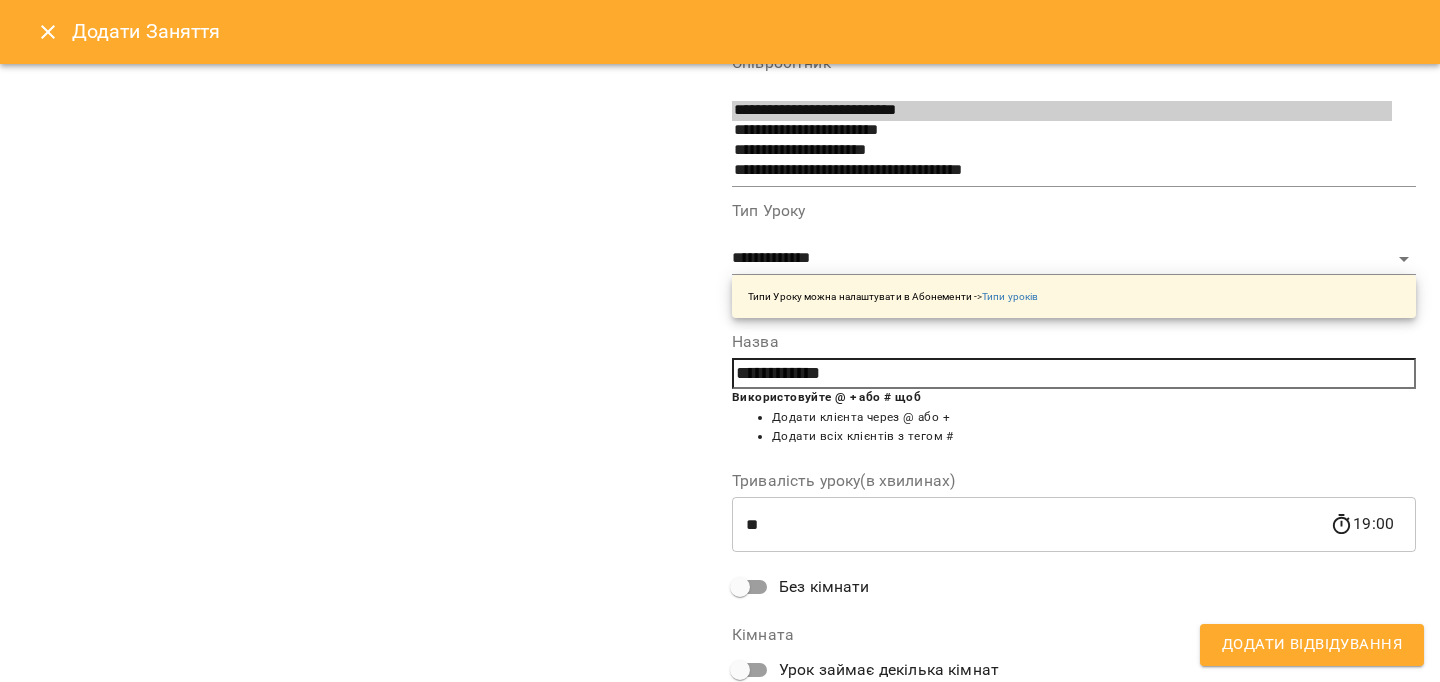 click on "Додати Відвідування" at bounding box center [1312, 645] 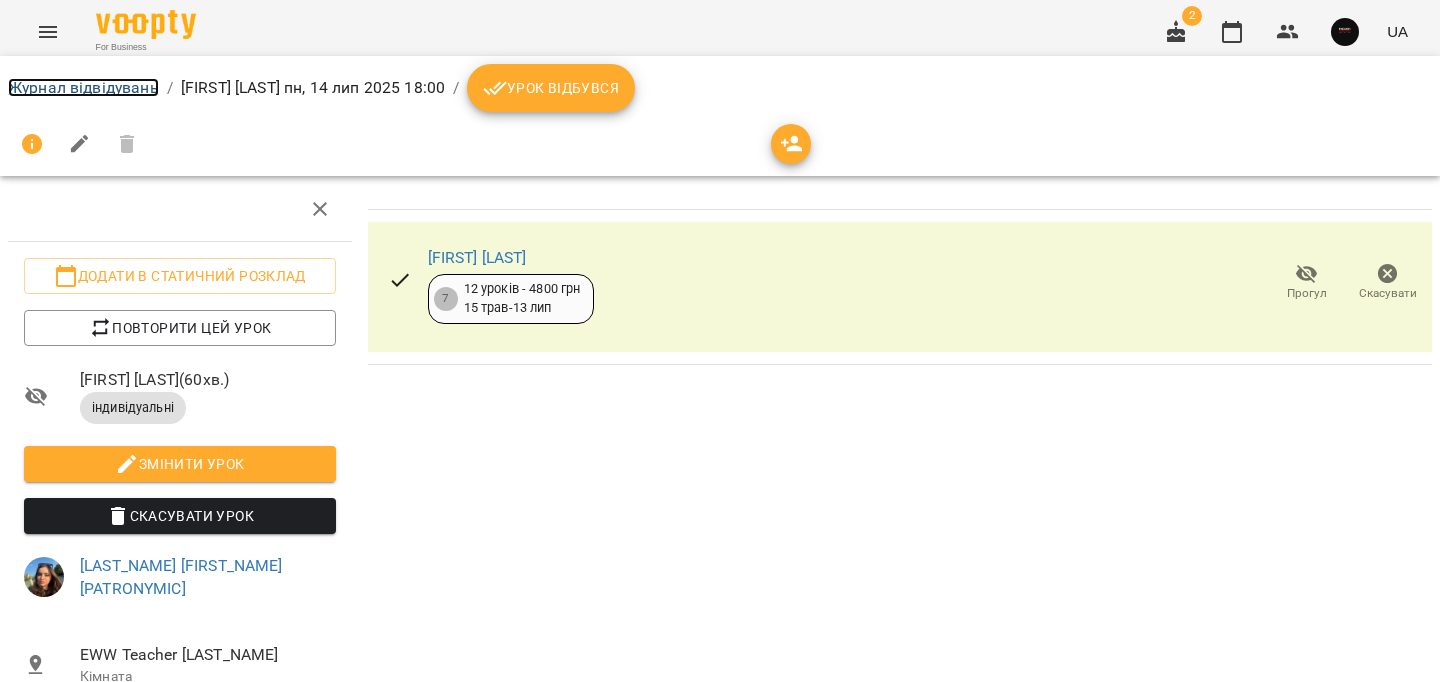 click on "Журнал відвідувань" at bounding box center [83, 87] 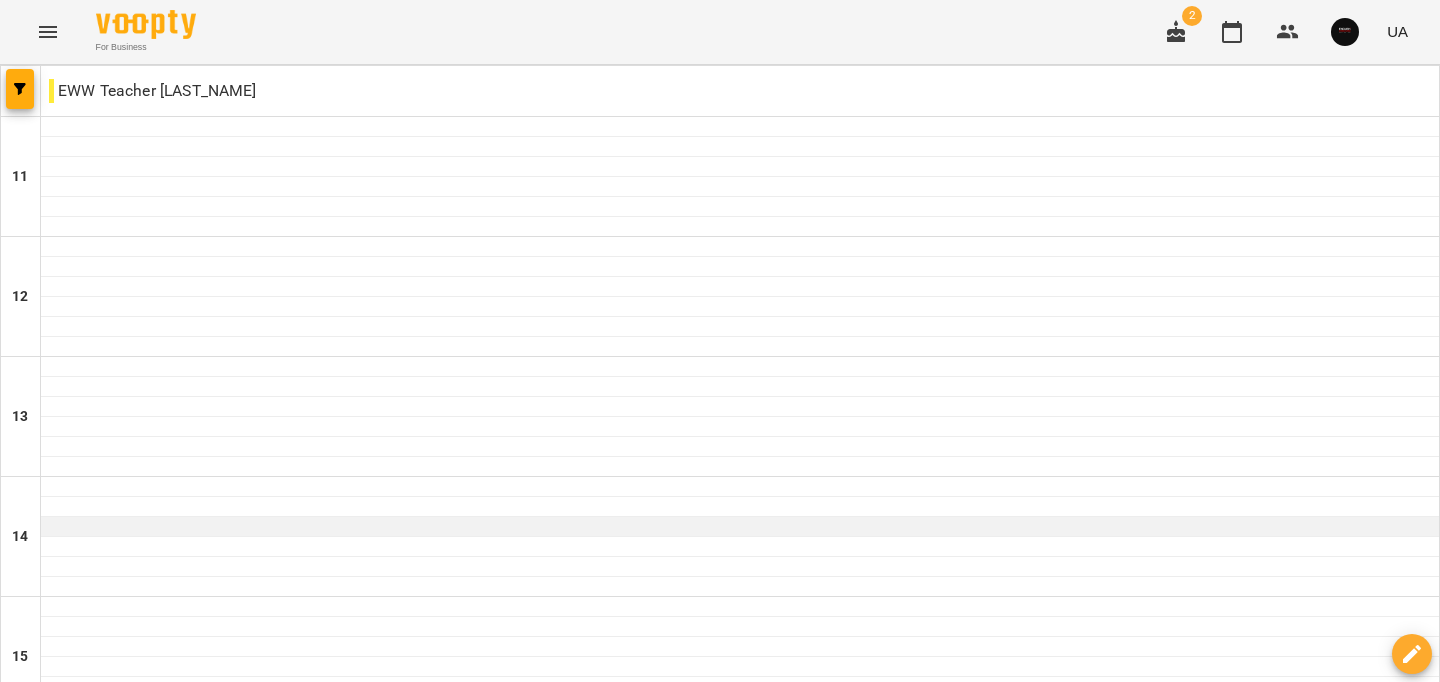 scroll, scrollTop: 1008, scrollLeft: 0, axis: vertical 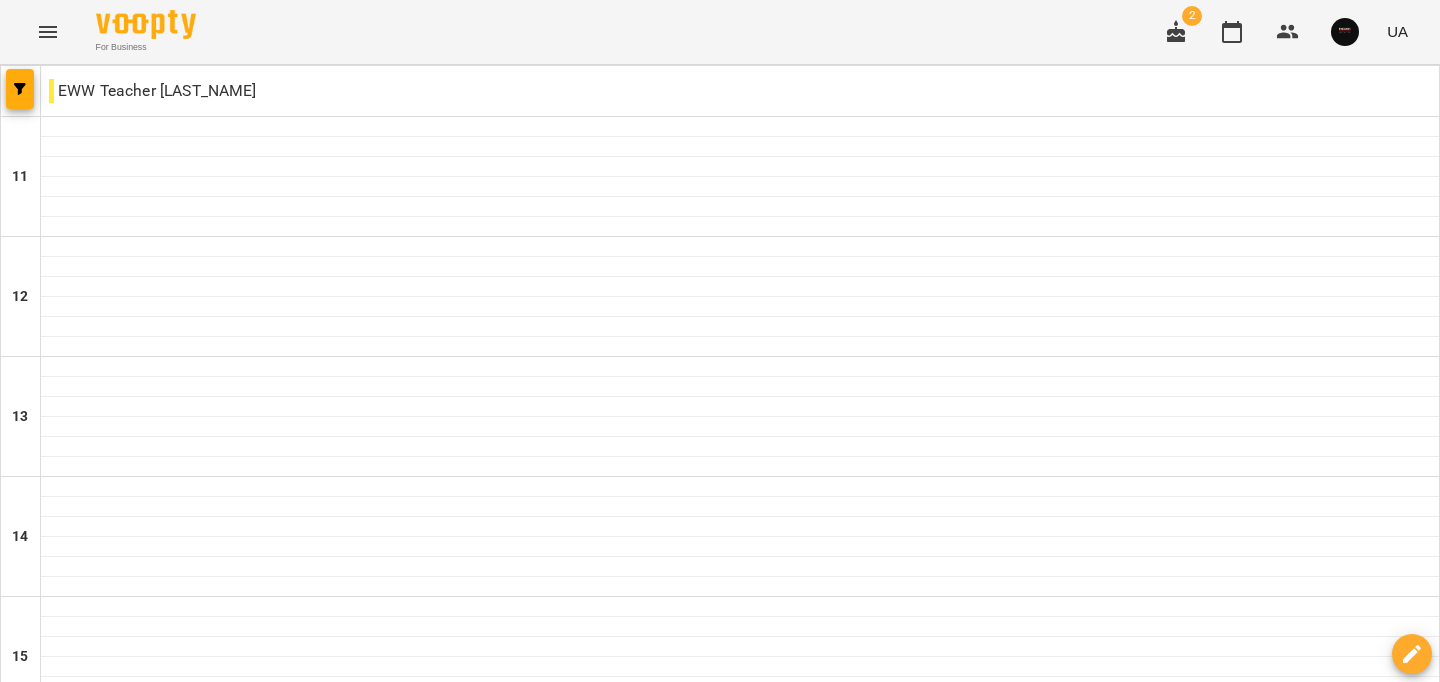 click on "15 лип" at bounding box center (416, 1602) 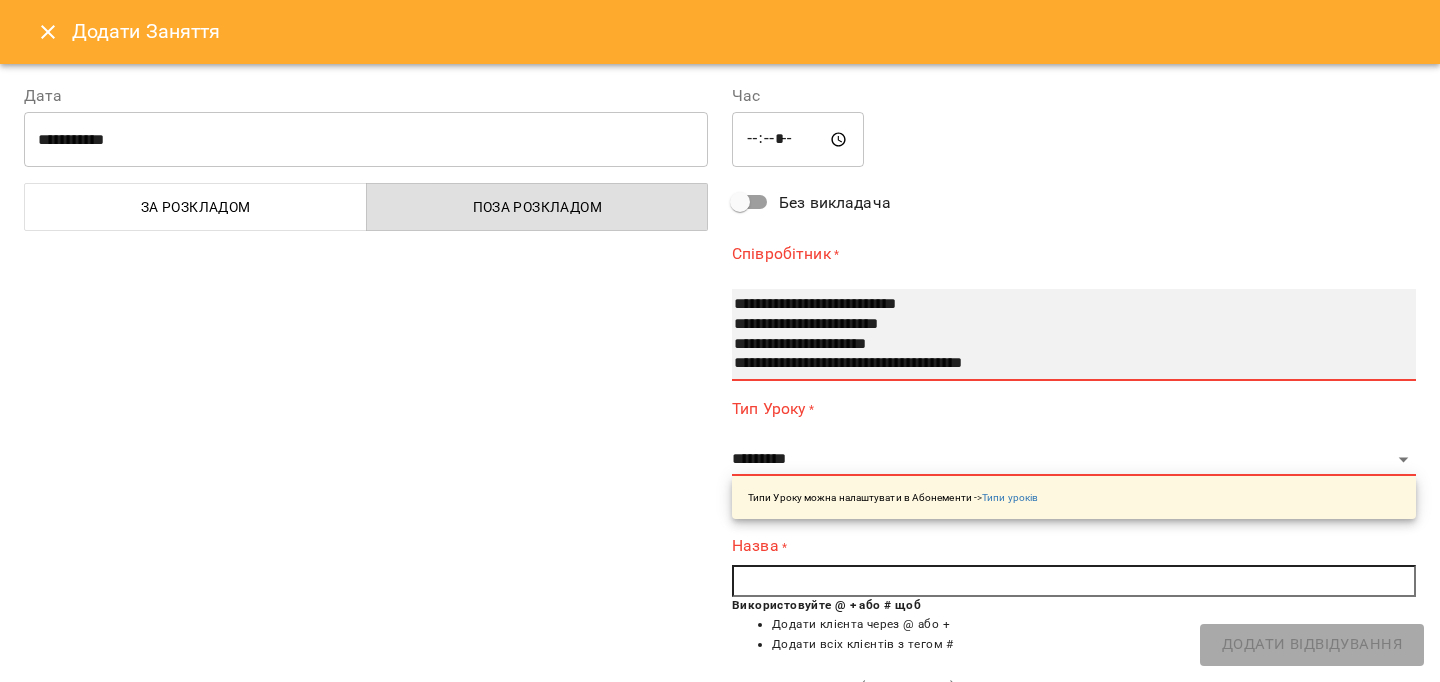 drag, startPoint x: 809, startPoint y: 322, endPoint x: 809, endPoint y: 367, distance: 45 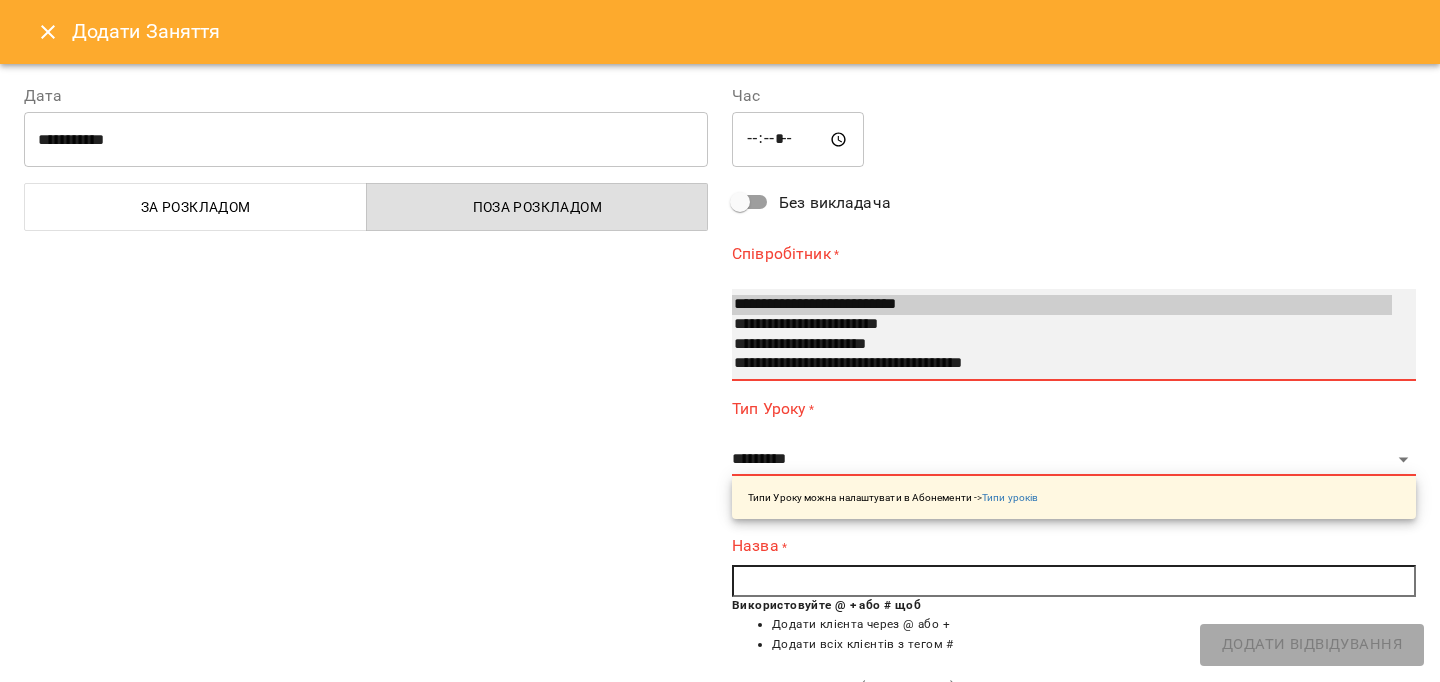 click on "**********" at bounding box center [1062, 325] 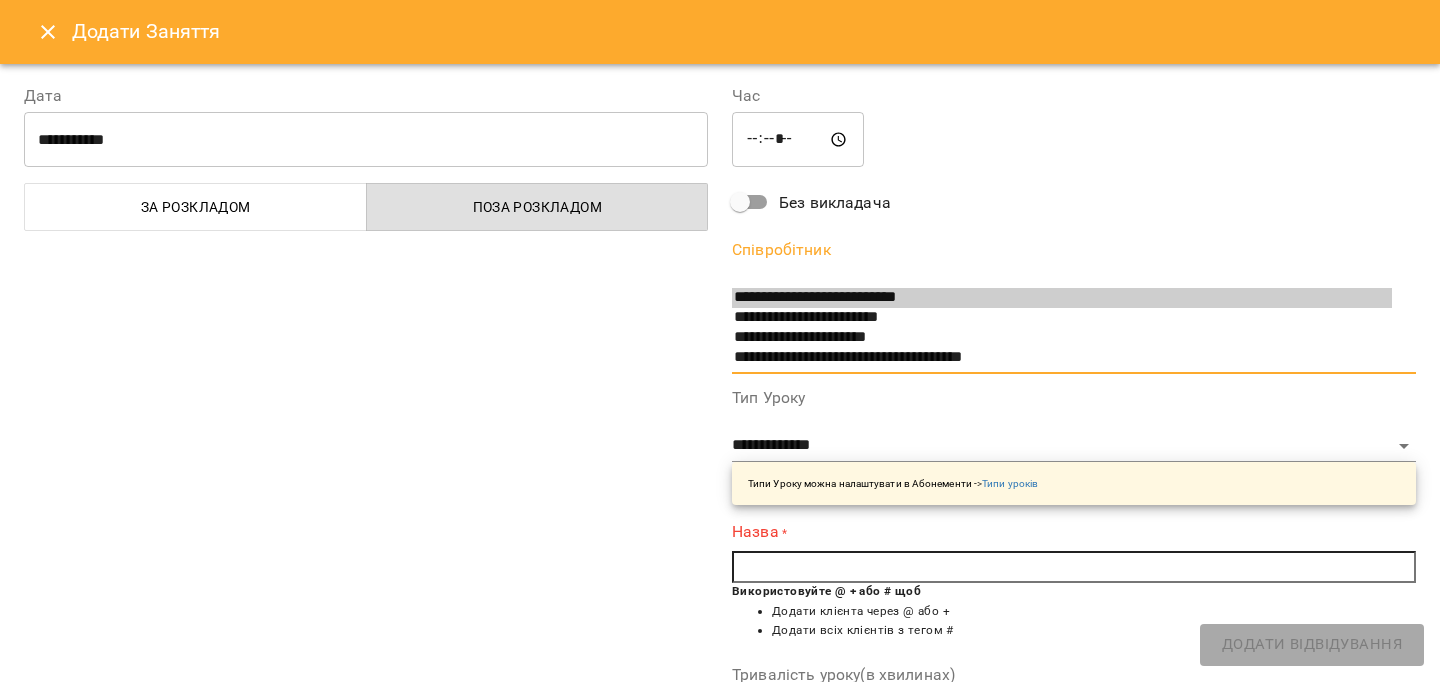 click at bounding box center (1074, 567) 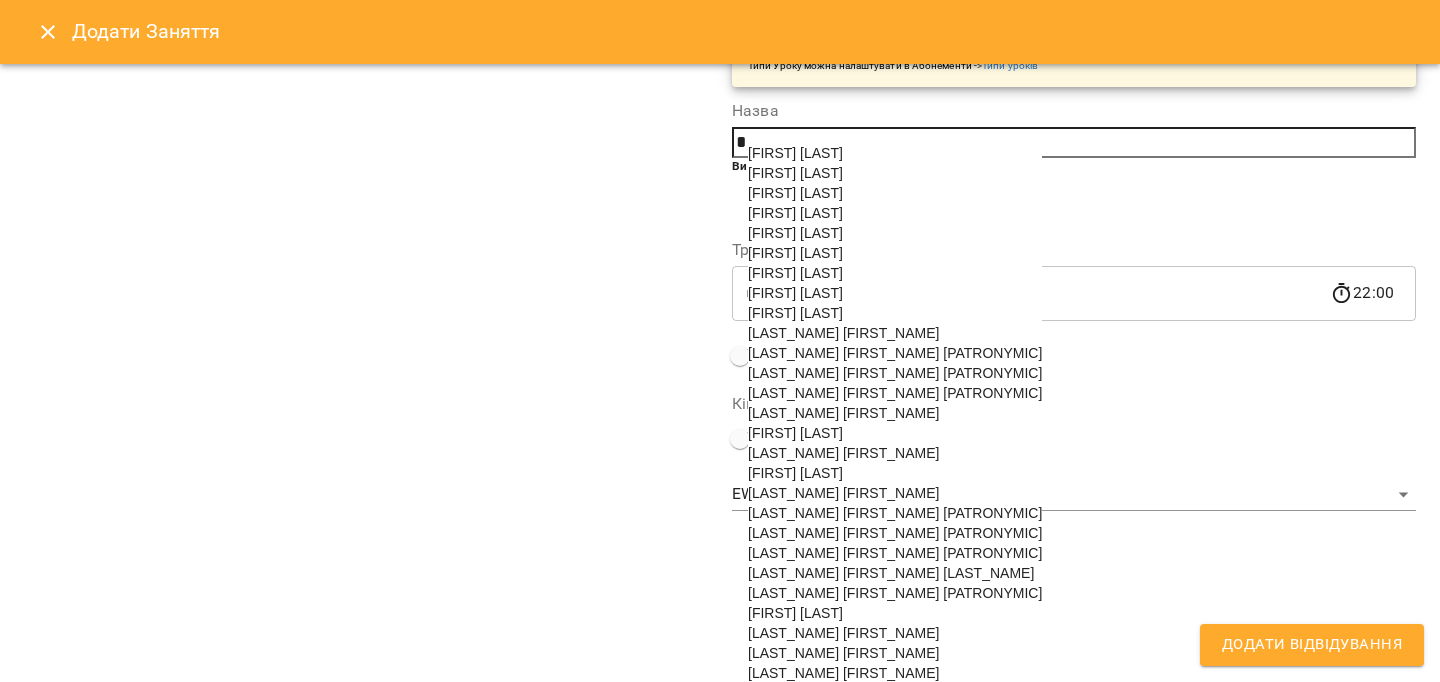 scroll, scrollTop: 564, scrollLeft: 0, axis: vertical 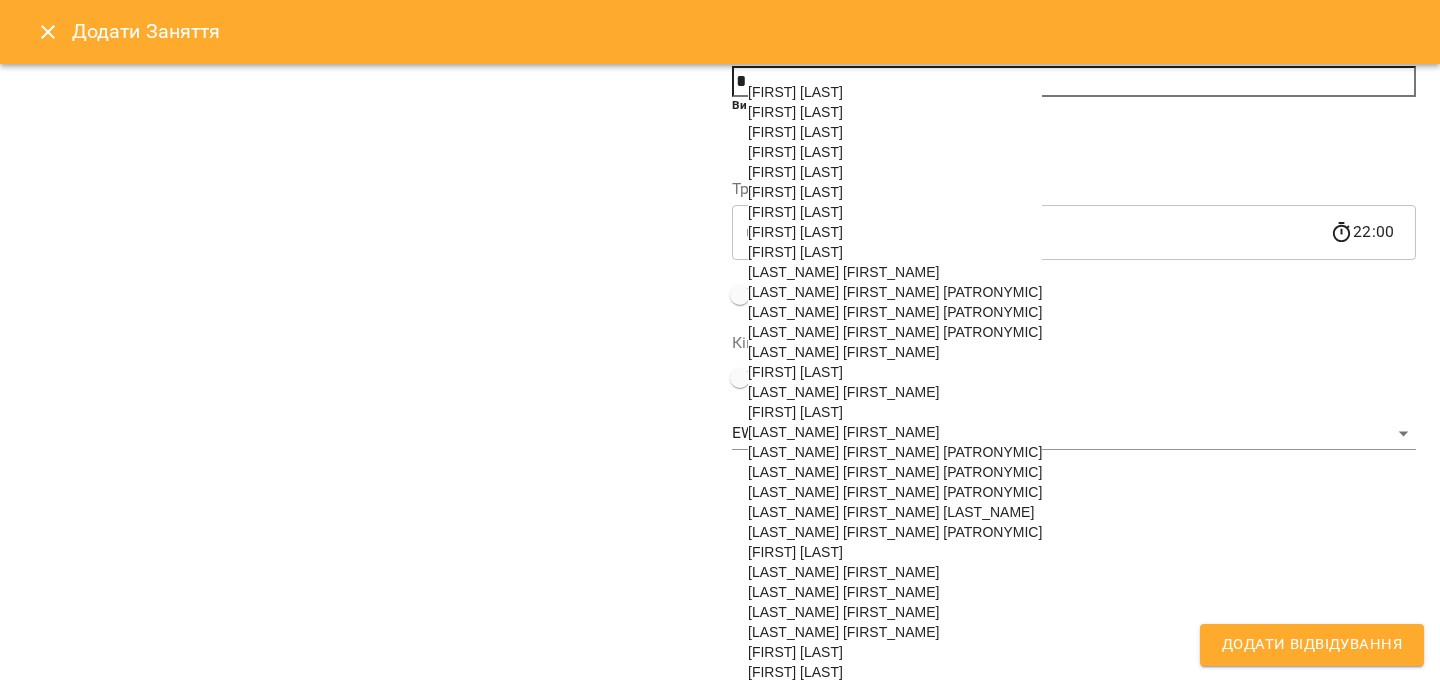 click on "[LAST] [FIRST] [MIDDLE]" at bounding box center (895, 532) 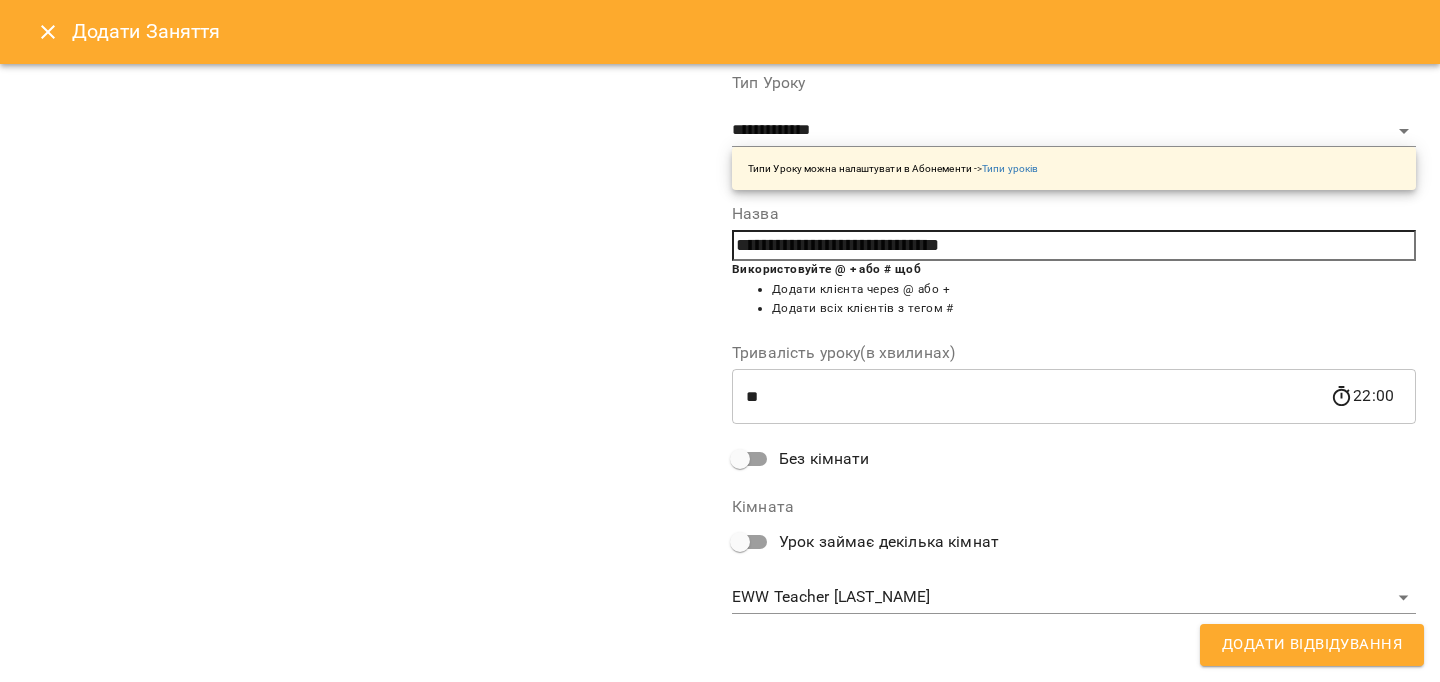 scroll, scrollTop: 187, scrollLeft: 0, axis: vertical 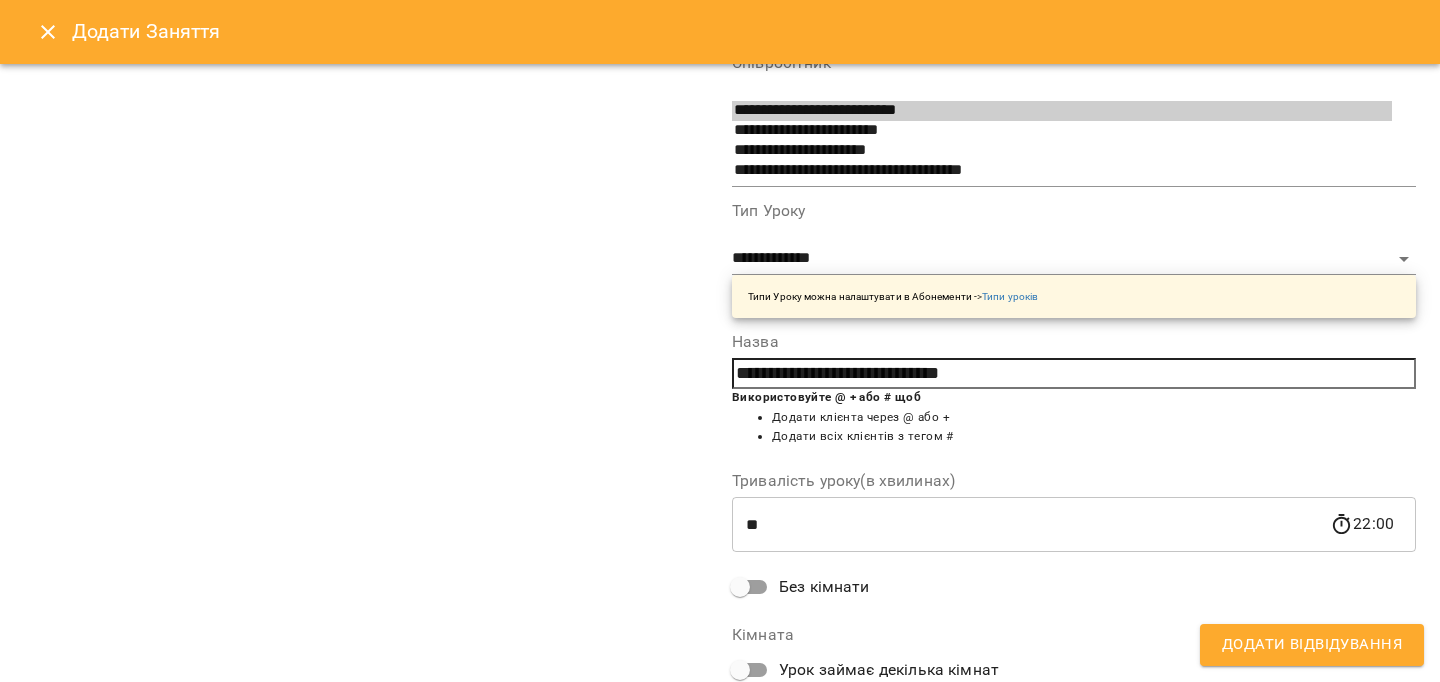click on "Додати Відвідування" at bounding box center [1312, 645] 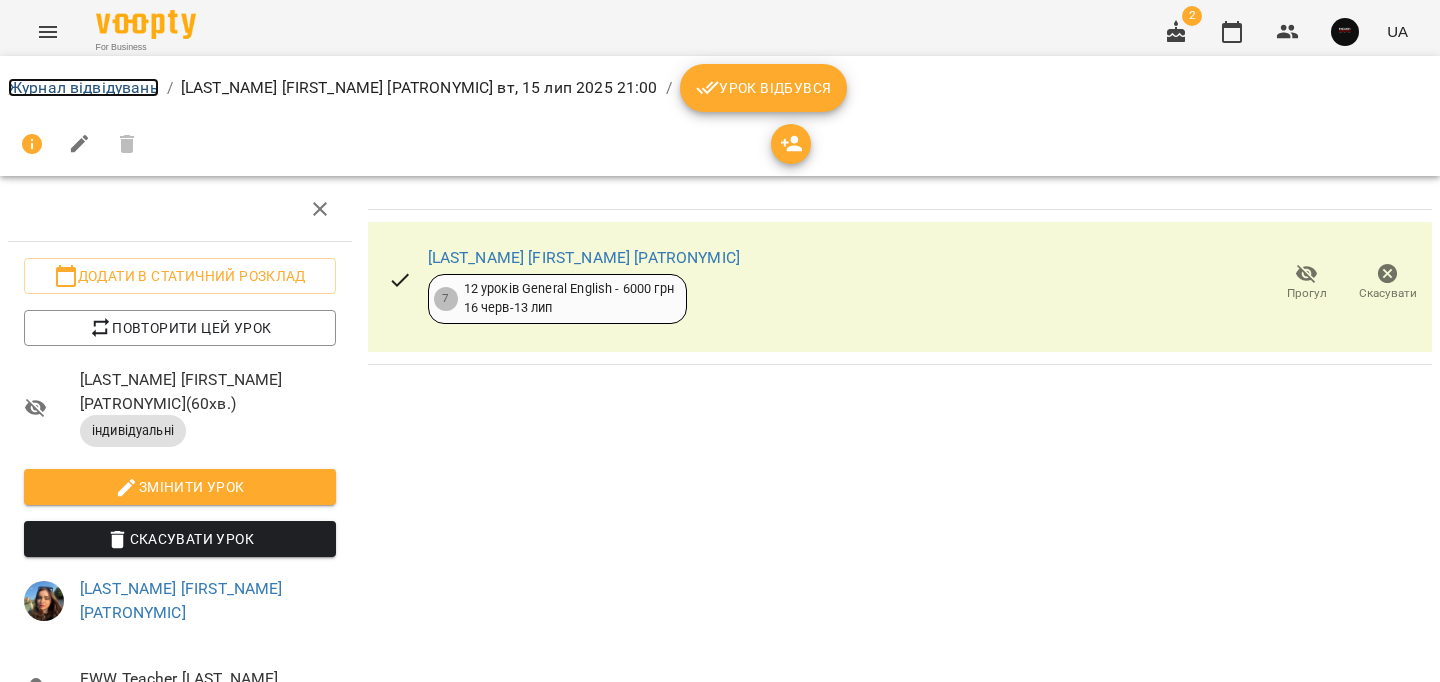 click on "Журнал відвідувань" at bounding box center [83, 87] 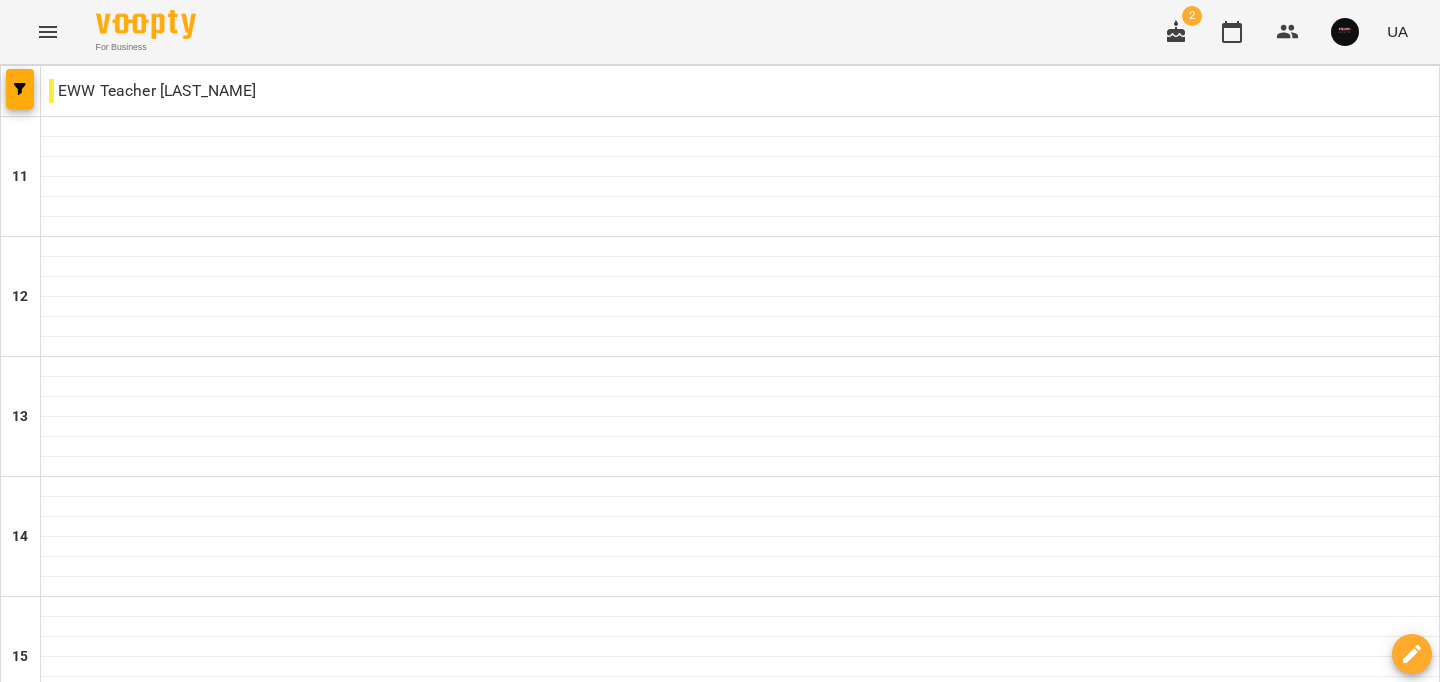 scroll, scrollTop: 1008, scrollLeft: 0, axis: vertical 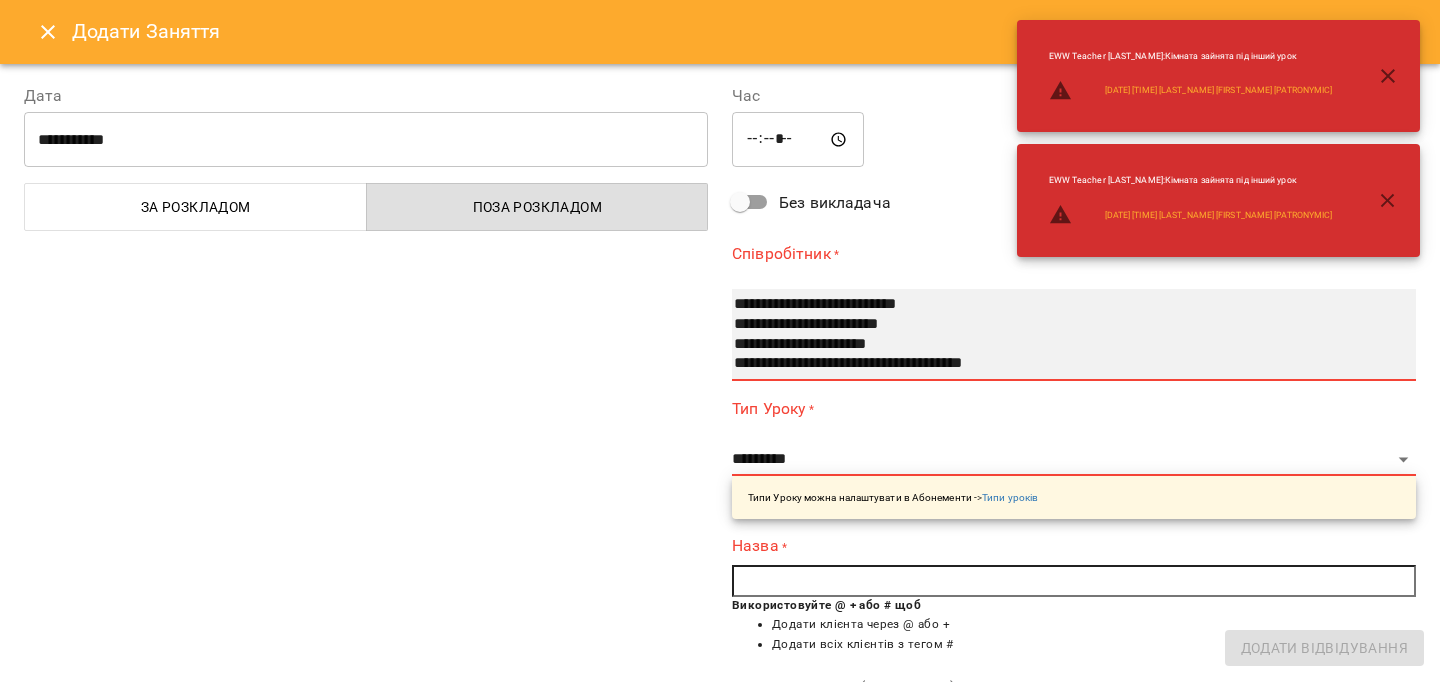 select on "**********" 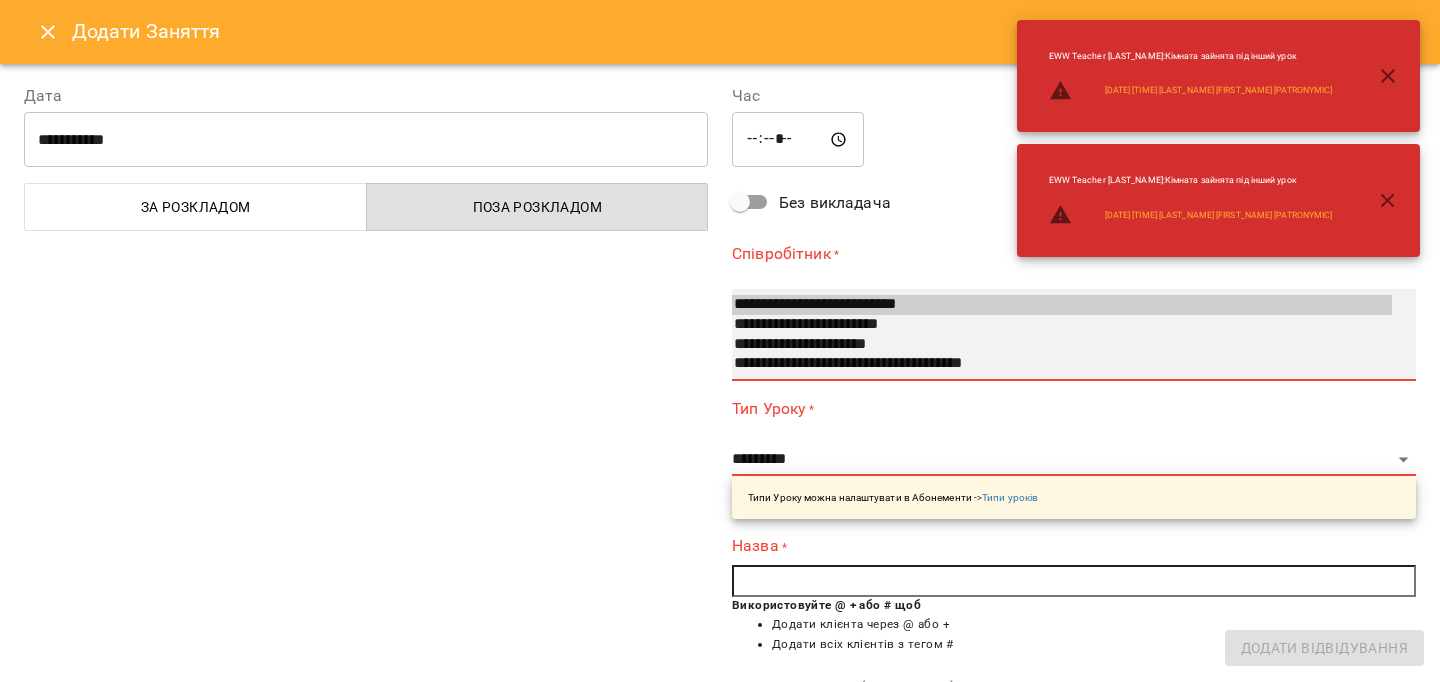 click on "**********" at bounding box center (1062, 325) 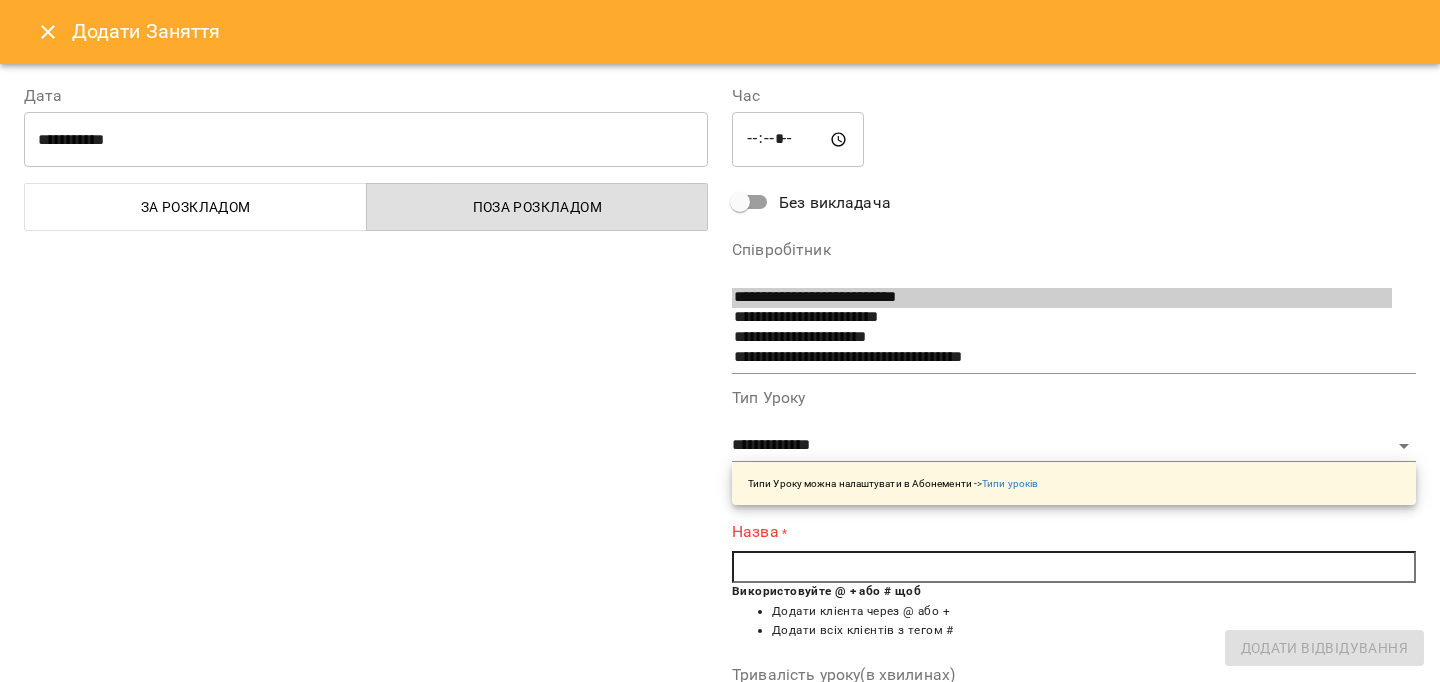 click at bounding box center [1074, 567] 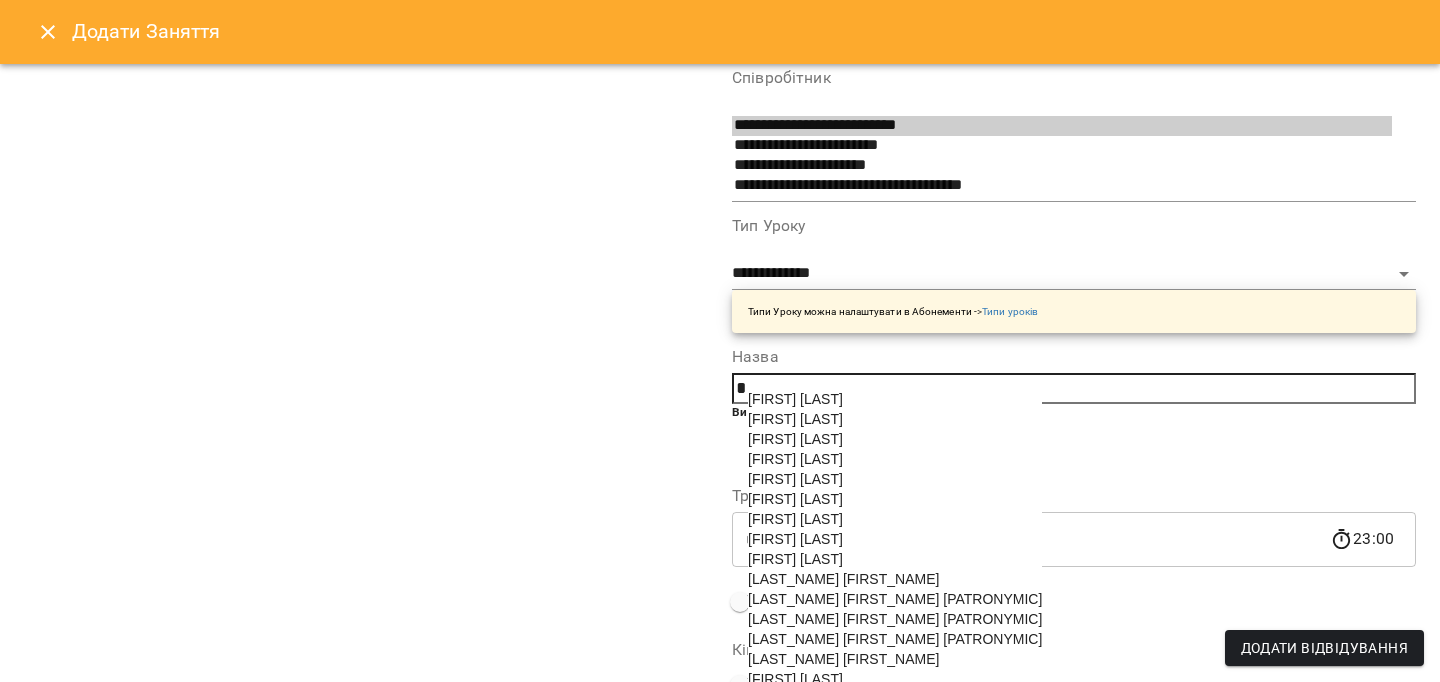 scroll, scrollTop: 180, scrollLeft: 0, axis: vertical 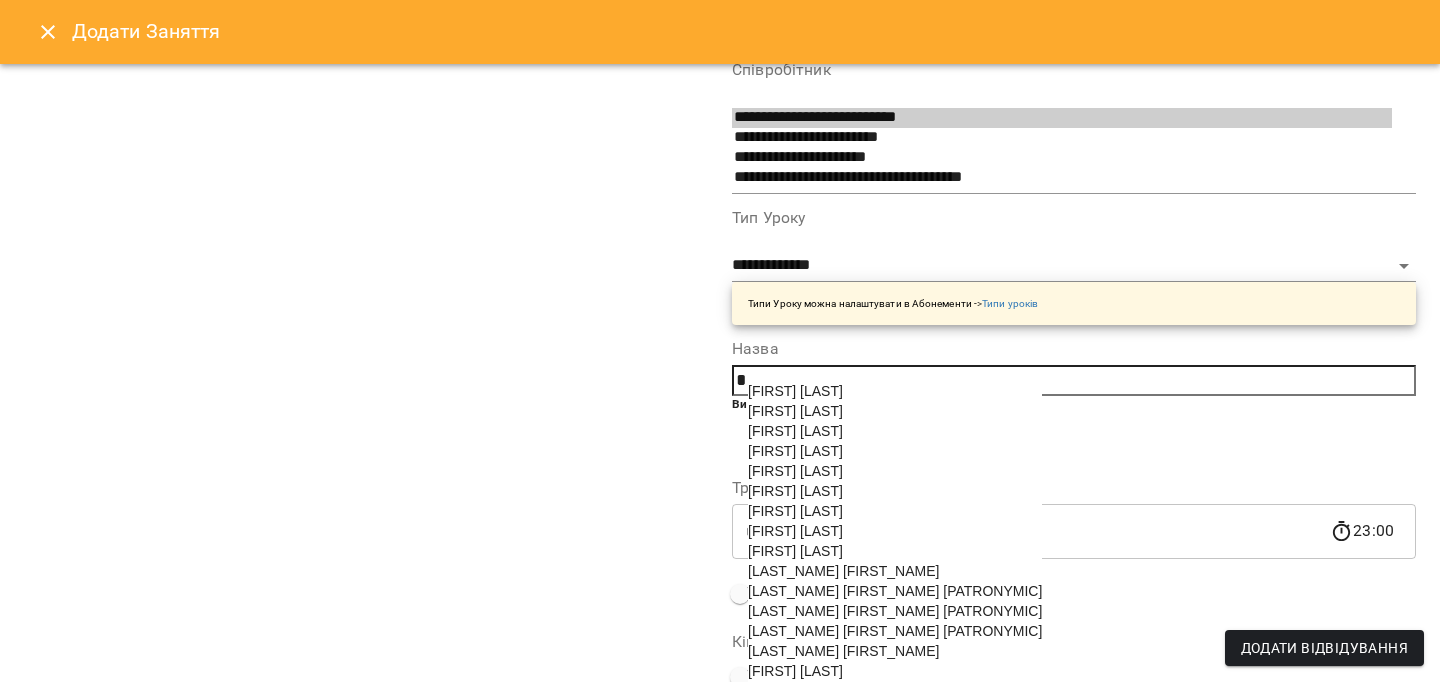 click on "[LAST] [LAST]" at bounding box center (795, 451) 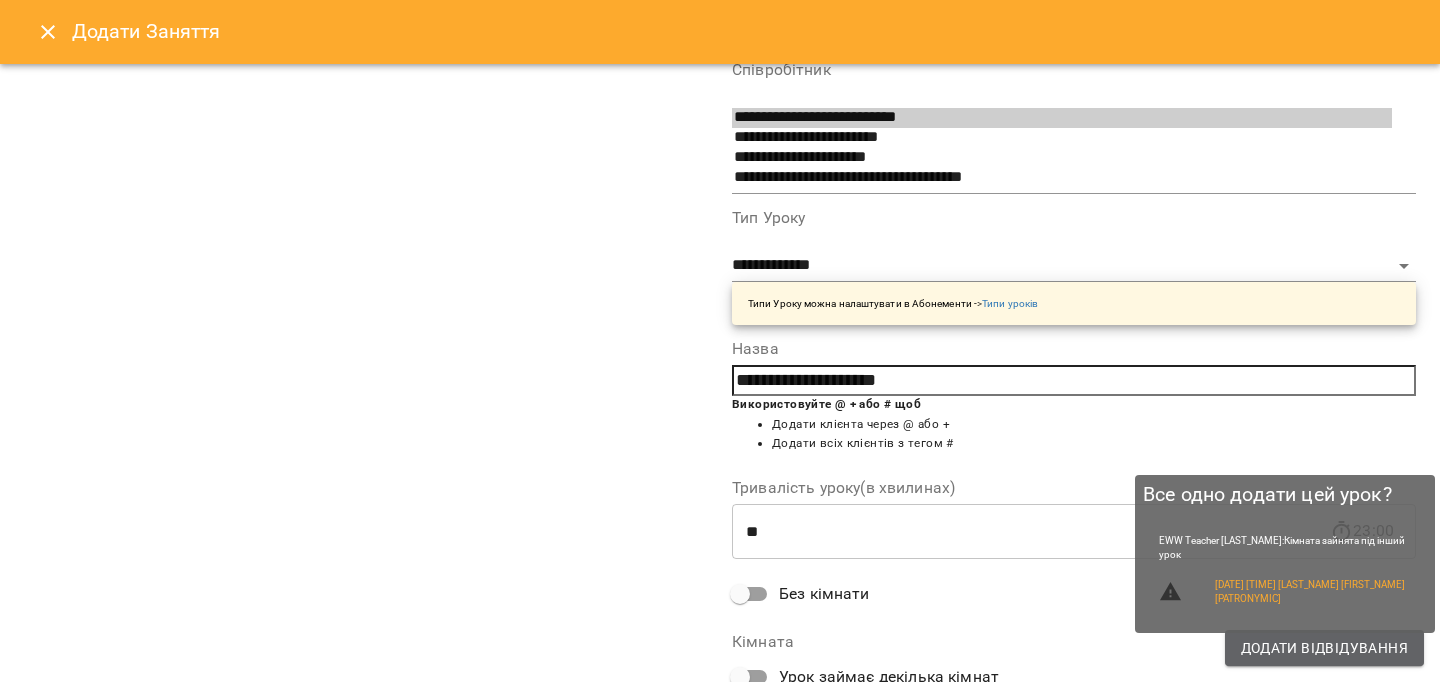 click on "Додати Відвідування" at bounding box center (1324, 648) 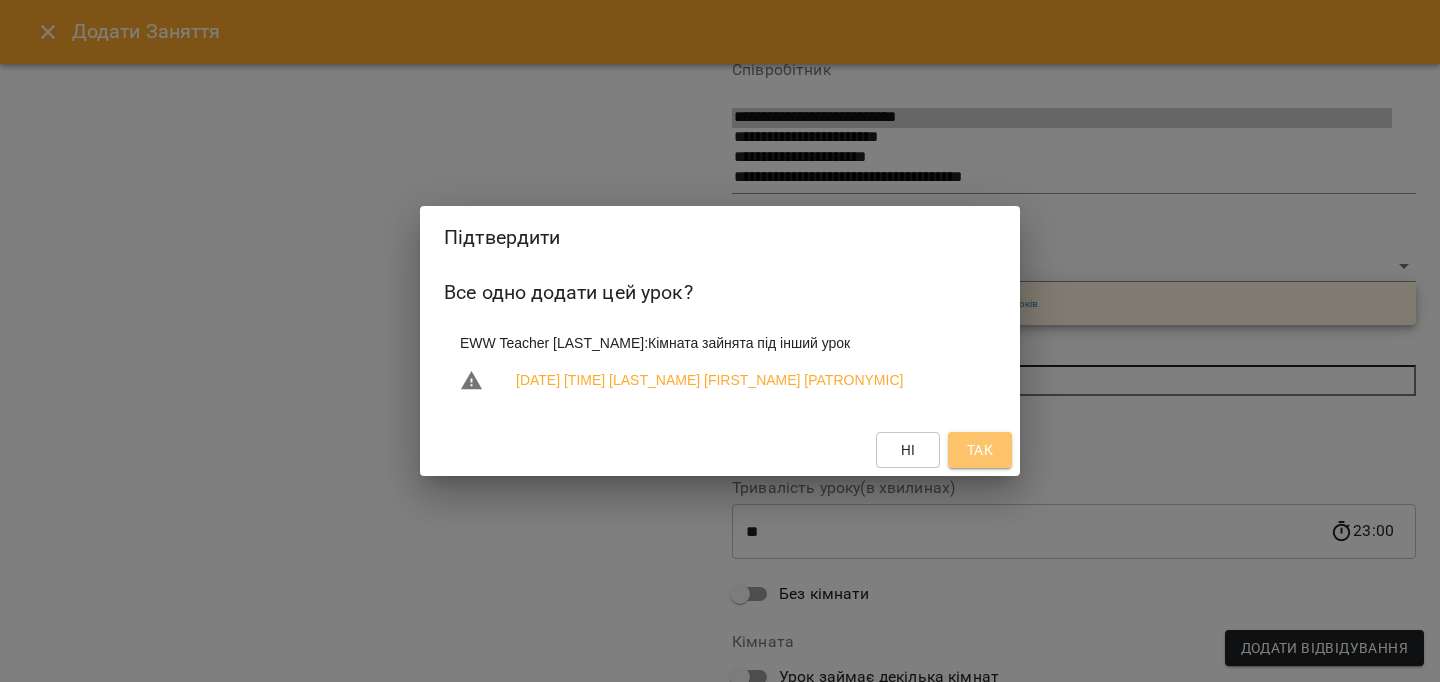 click on "Так" at bounding box center (980, 450) 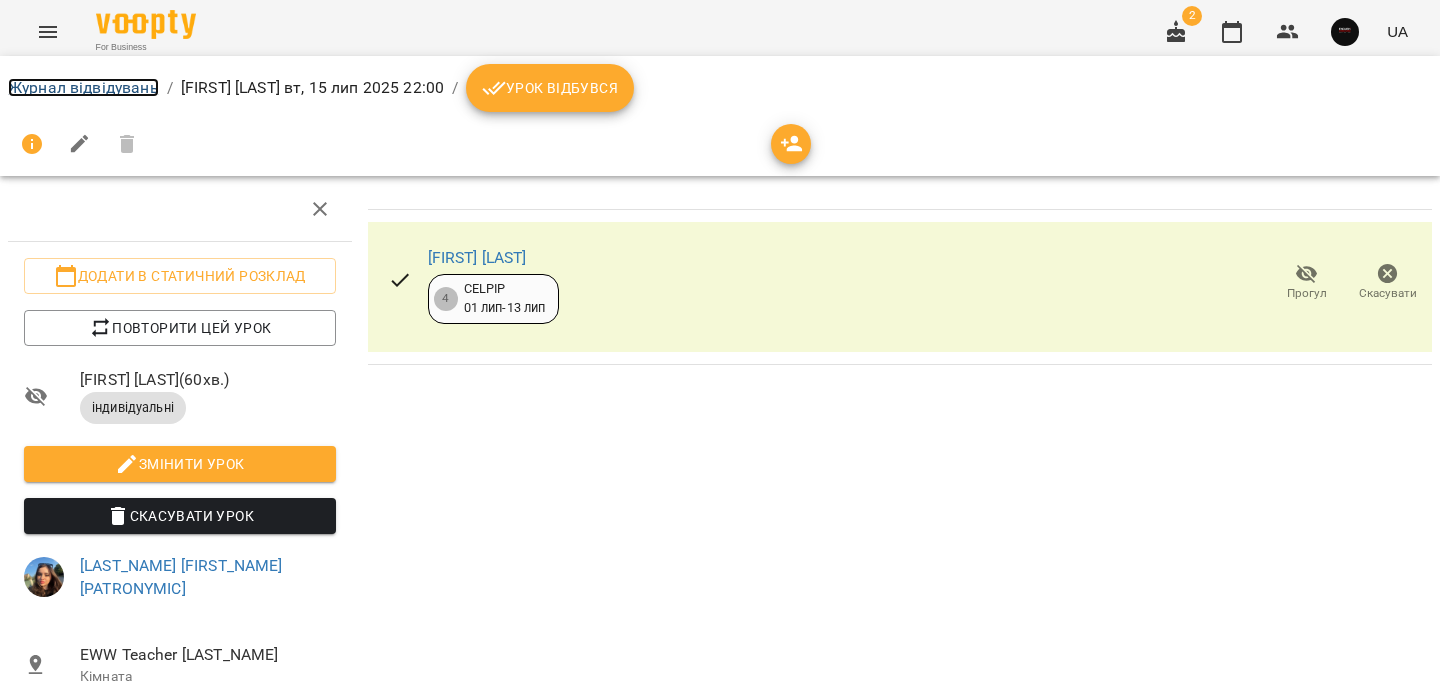 click on "Журнал відвідувань" at bounding box center (83, 87) 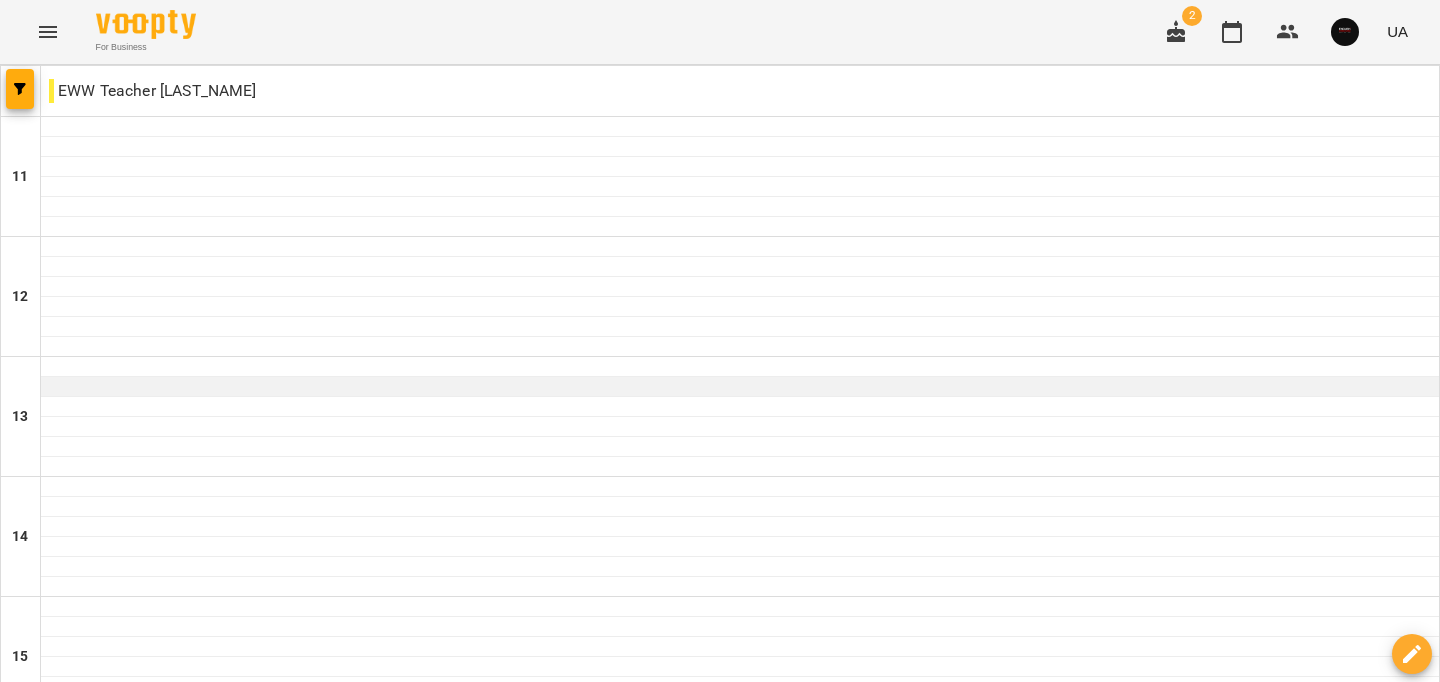 scroll, scrollTop: 1008, scrollLeft: 0, axis: vertical 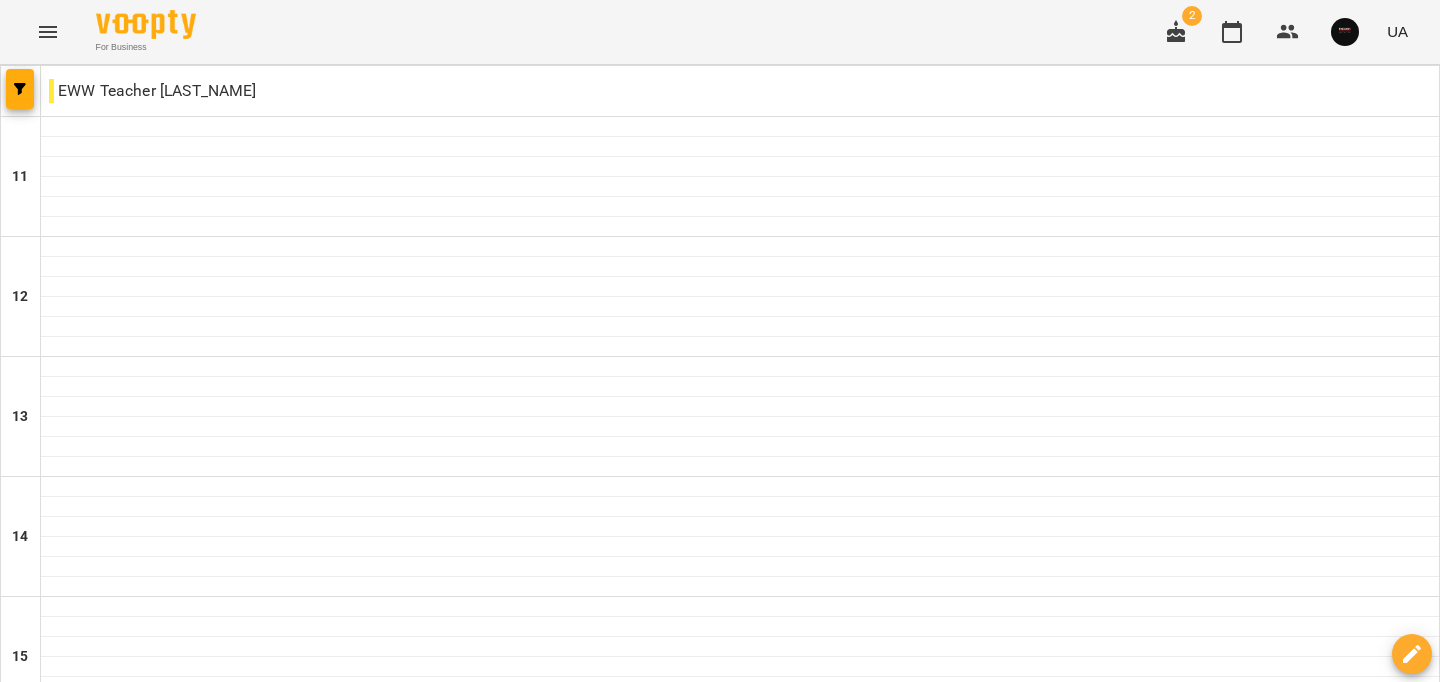 click on "ср" at bounding box center [615, 1583] 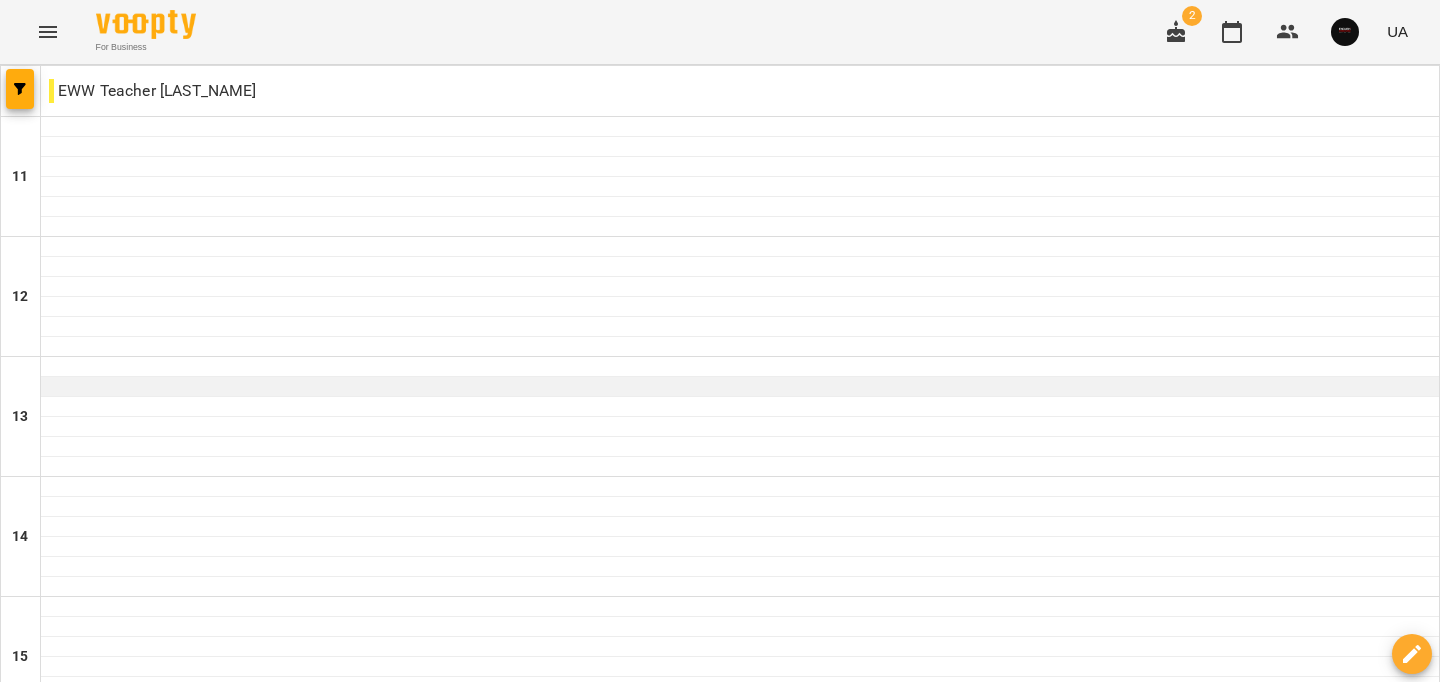 scroll, scrollTop: 1008, scrollLeft: 0, axis: vertical 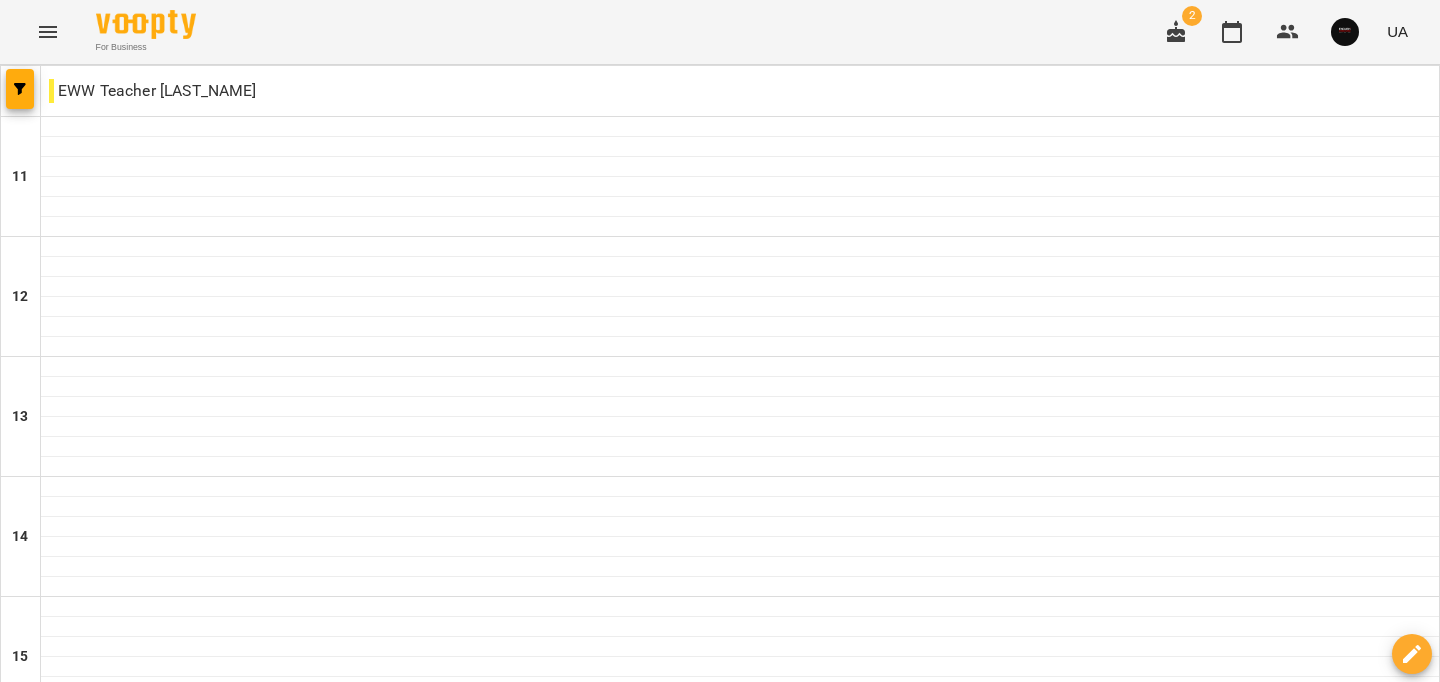 click at bounding box center [740, 1447] 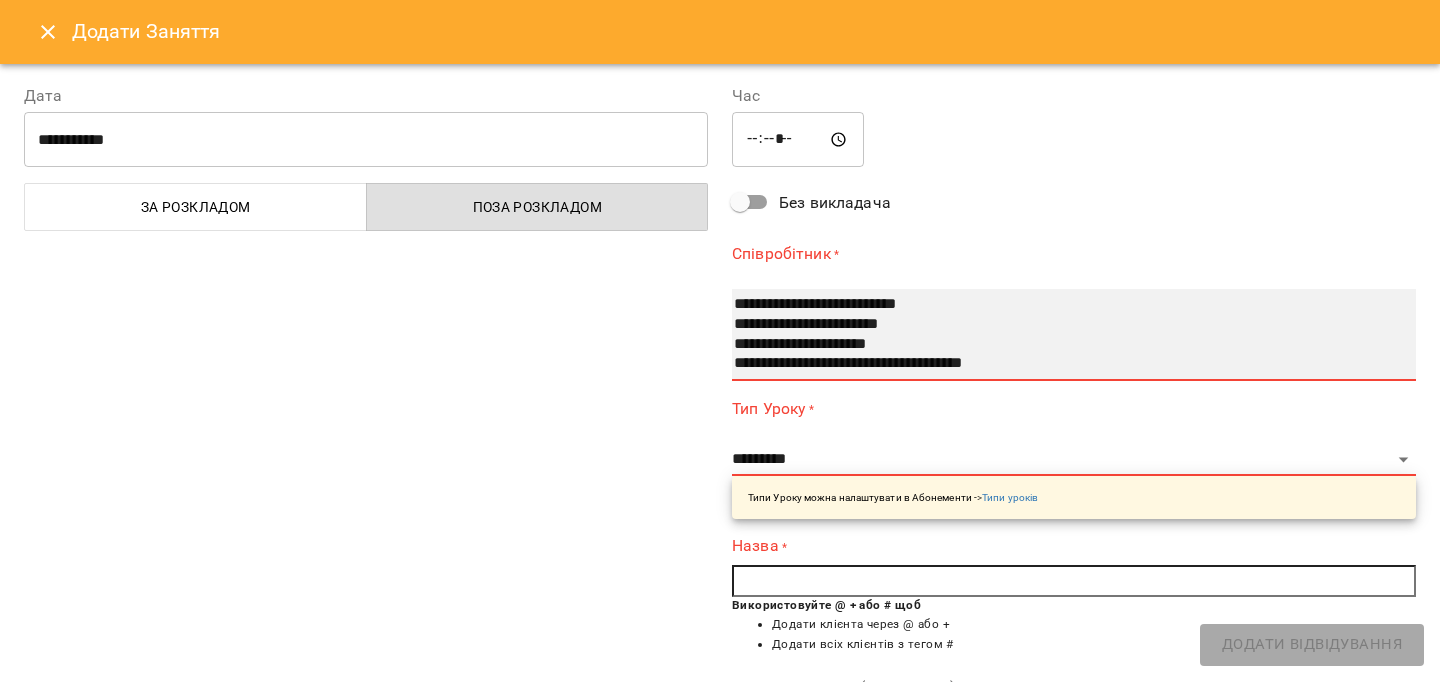 select on "**********" 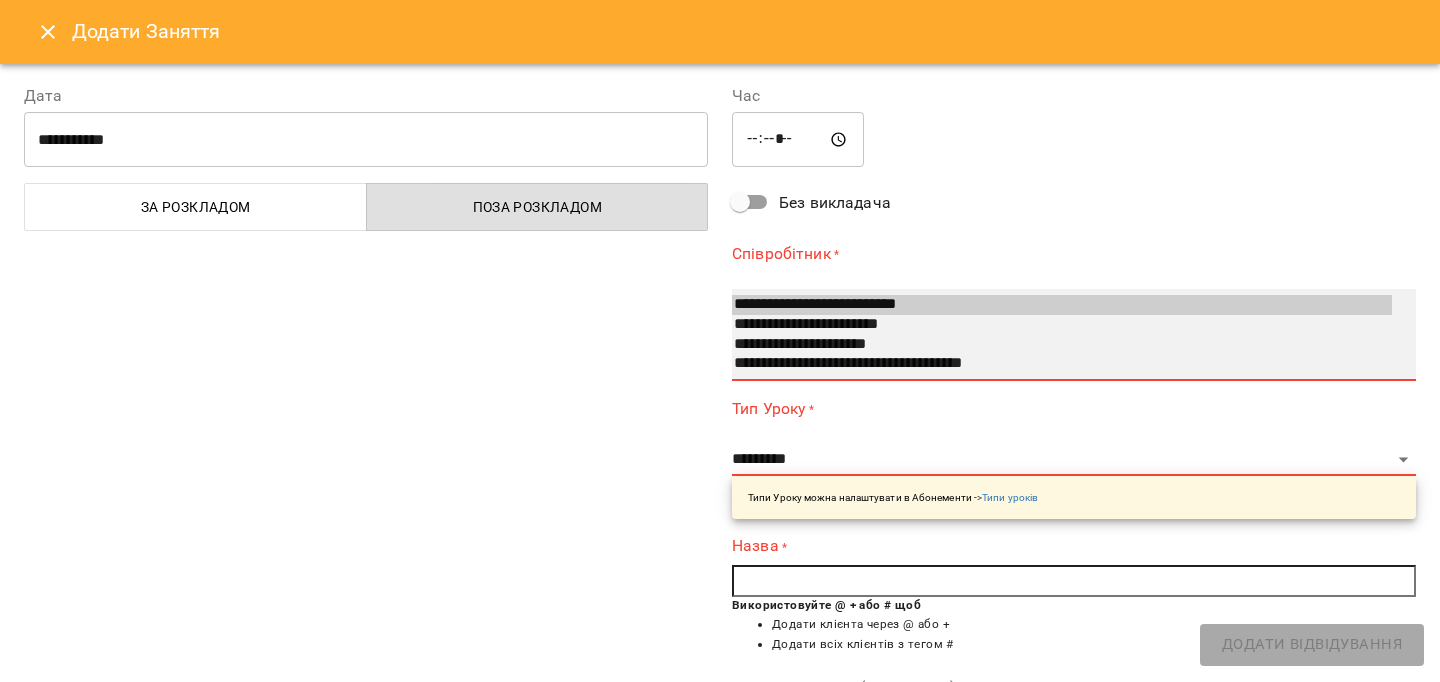 click on "**********" at bounding box center [1062, 325] 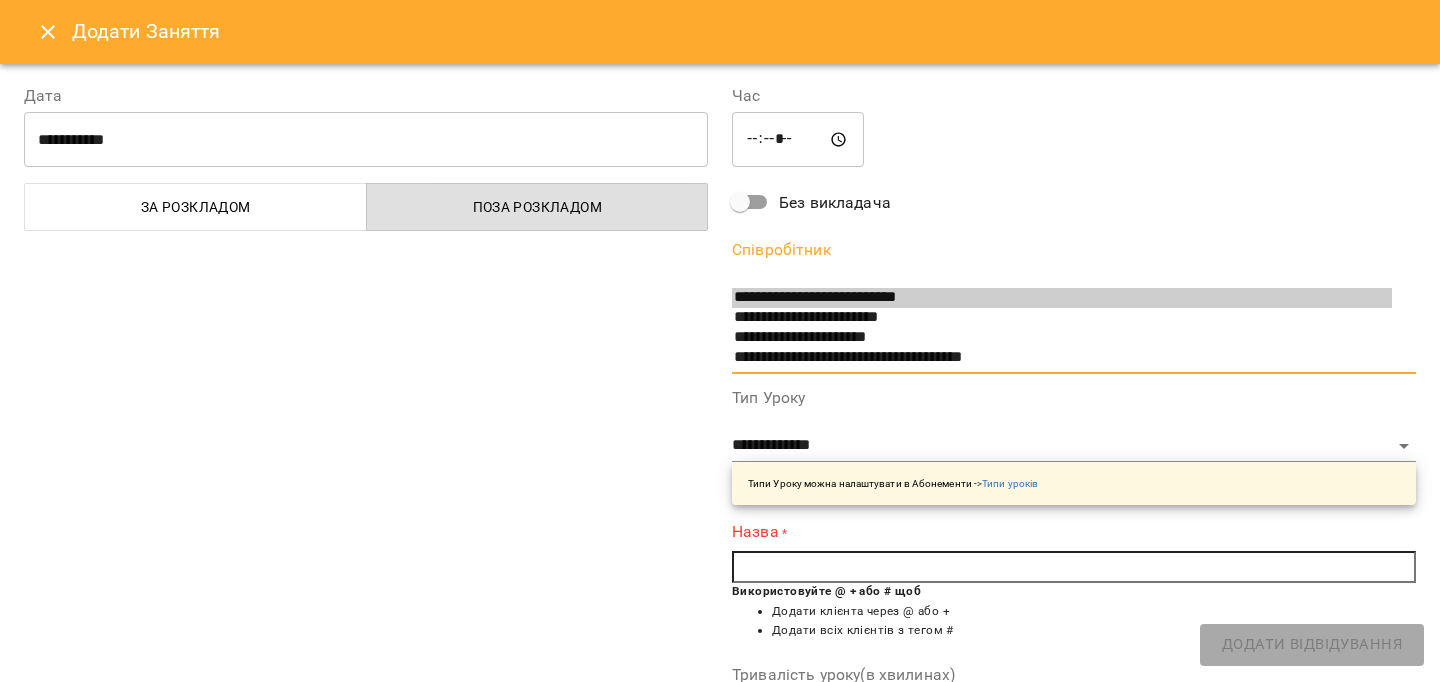 click at bounding box center [1074, 567] 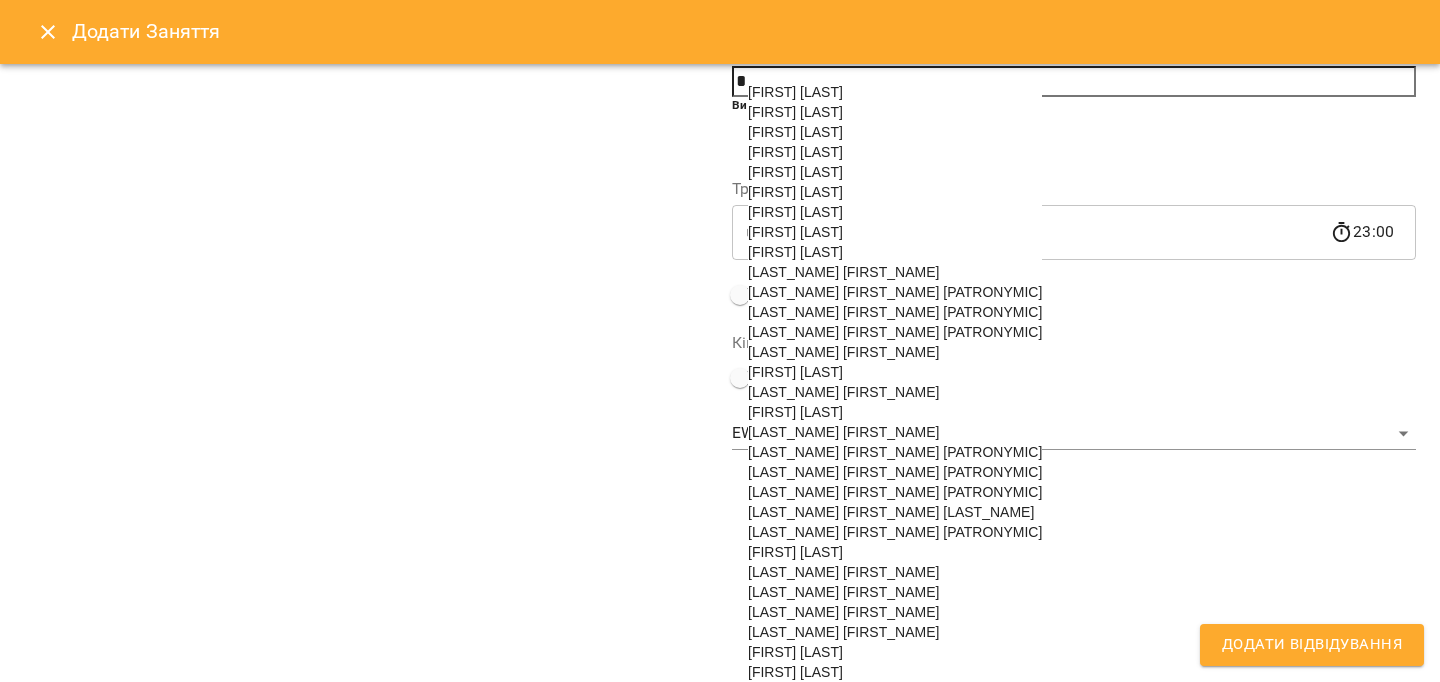 click on "[LAST] [FIRST]" at bounding box center [843, 612] 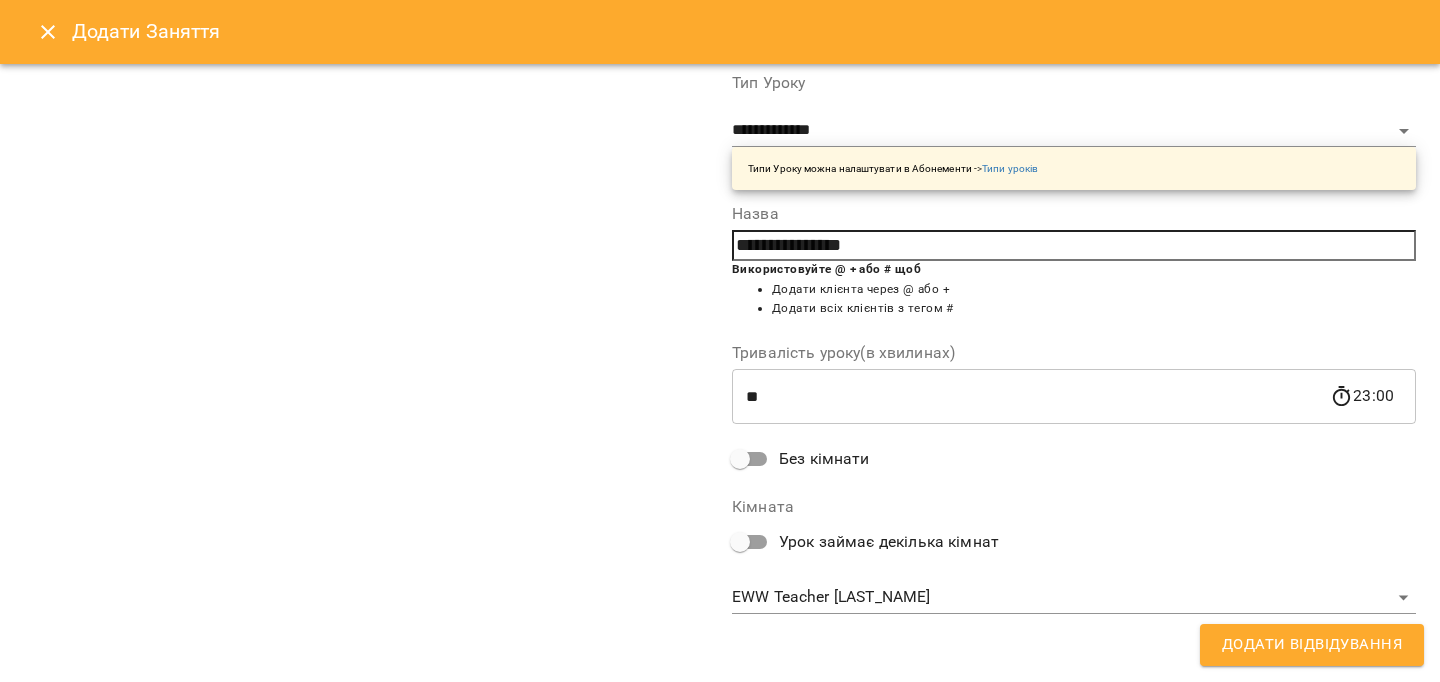 scroll, scrollTop: 187, scrollLeft: 0, axis: vertical 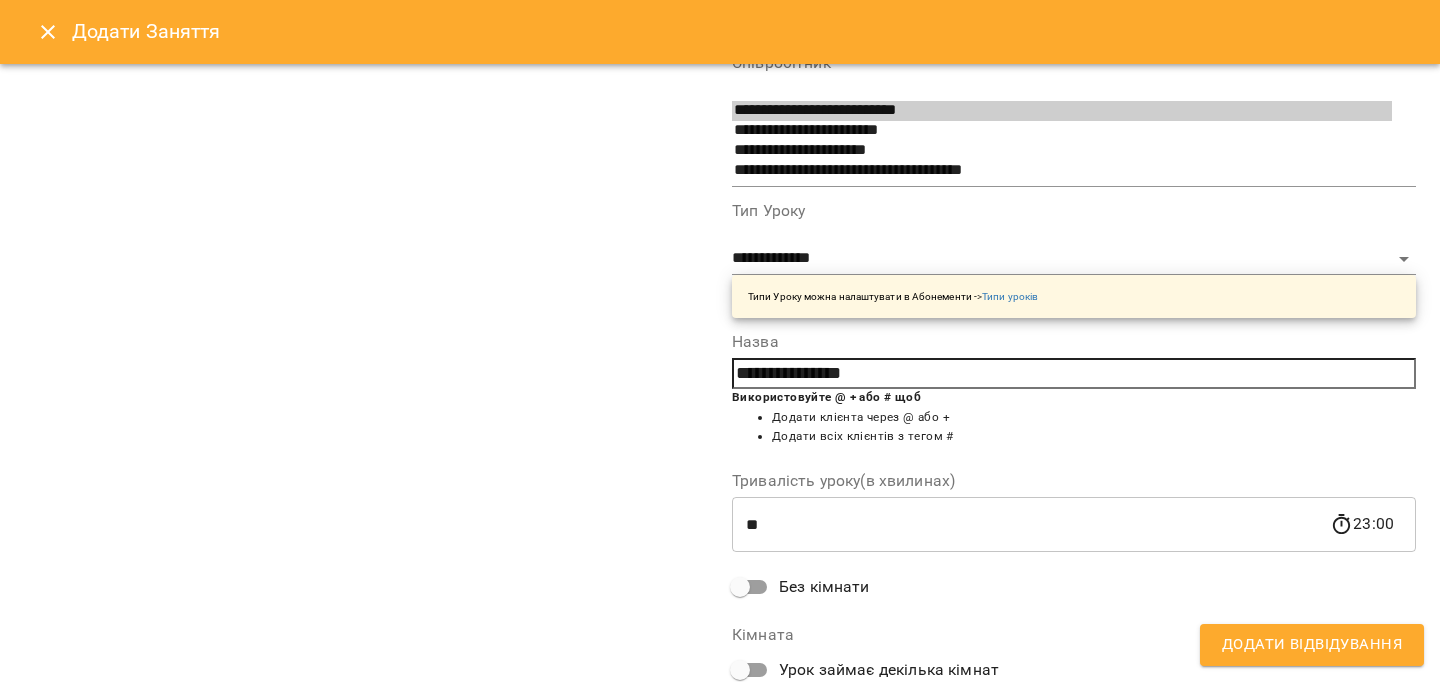 type on "**********" 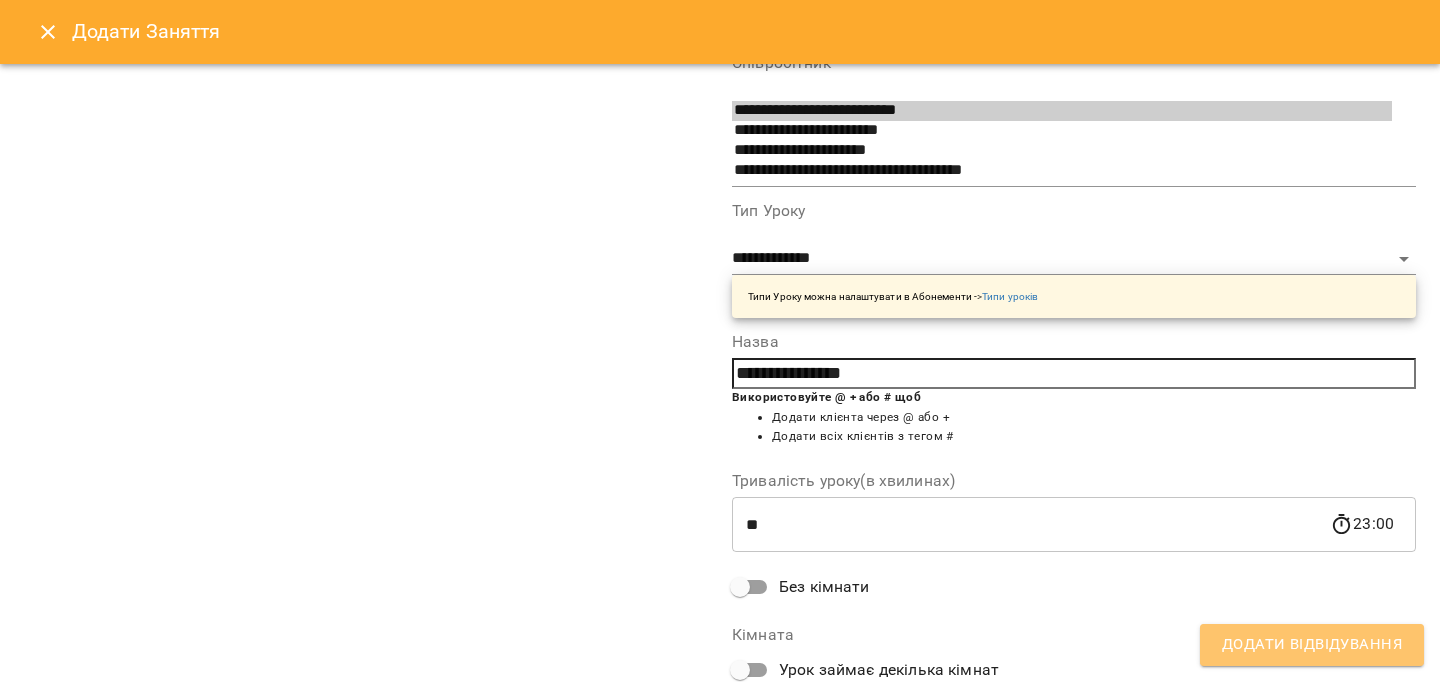 click on "Додати Відвідування" at bounding box center [1312, 645] 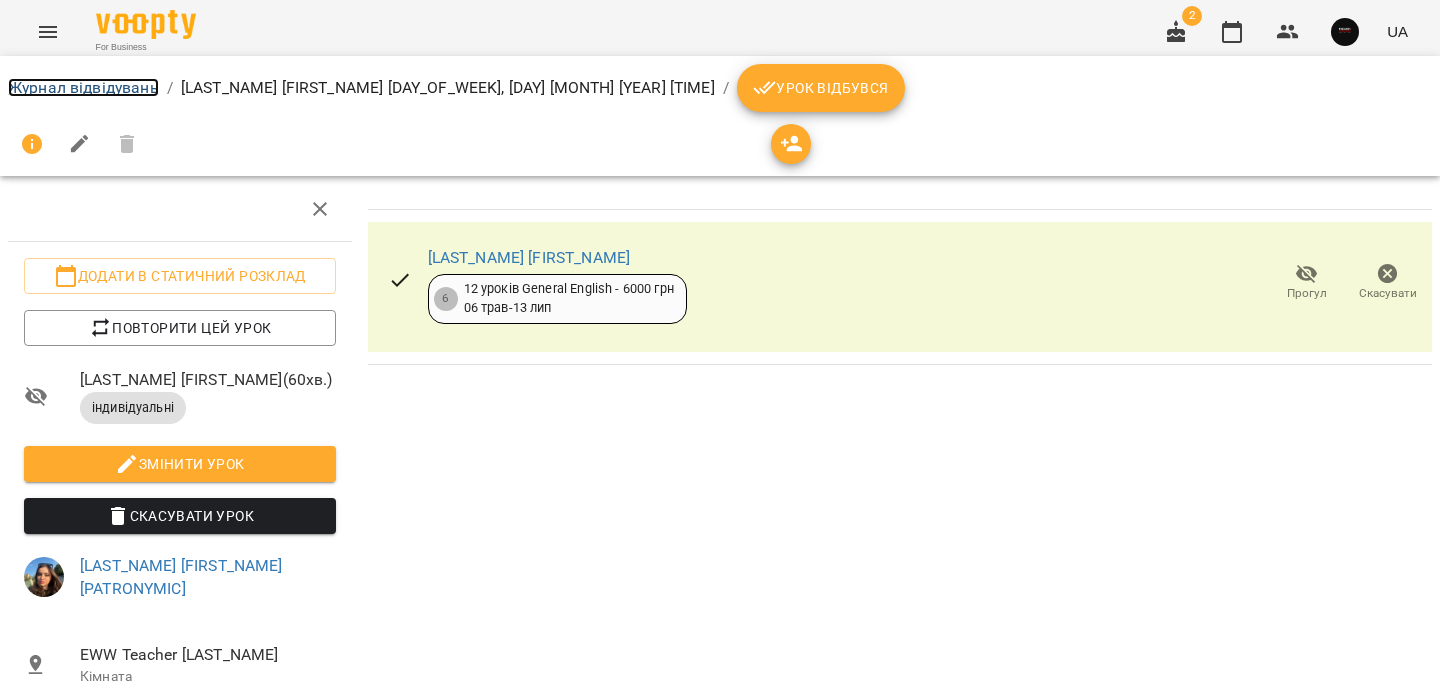 drag, startPoint x: 125, startPoint y: 86, endPoint x: 188, endPoint y: 172, distance: 106.60675 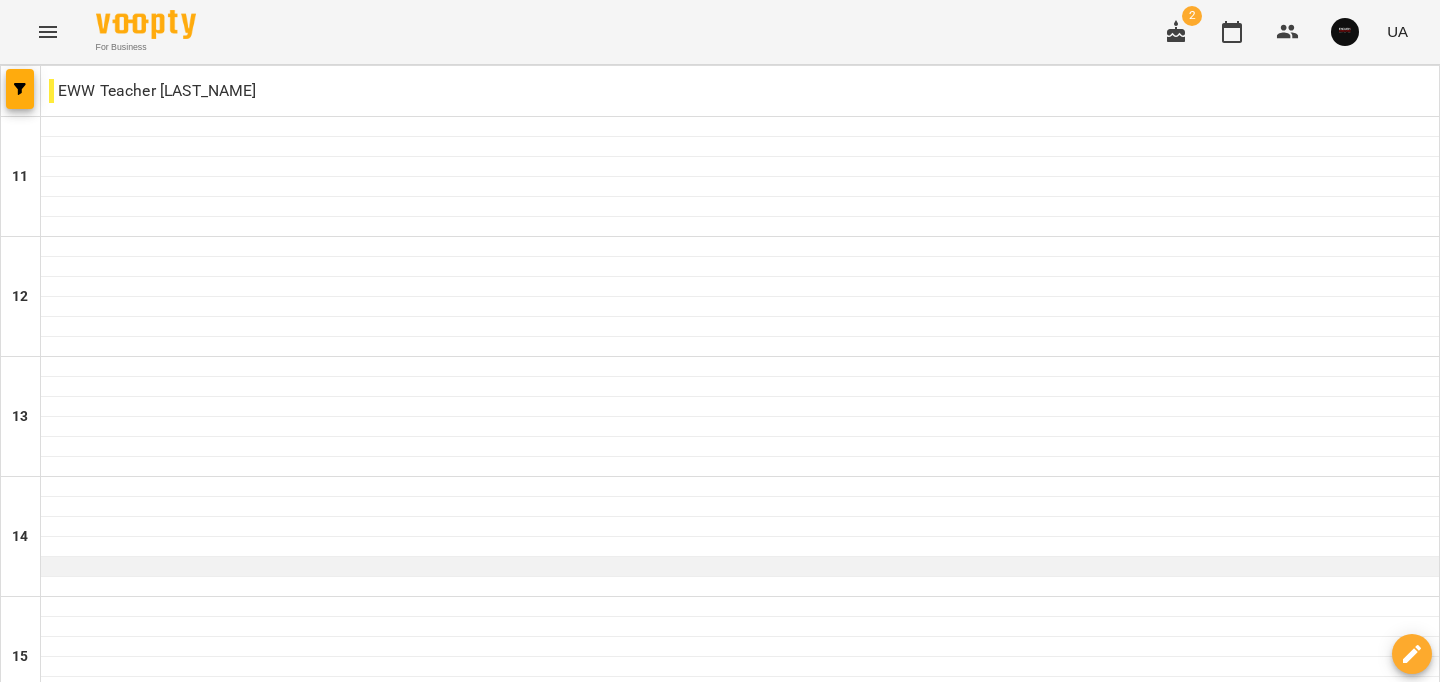 scroll, scrollTop: 1008, scrollLeft: 0, axis: vertical 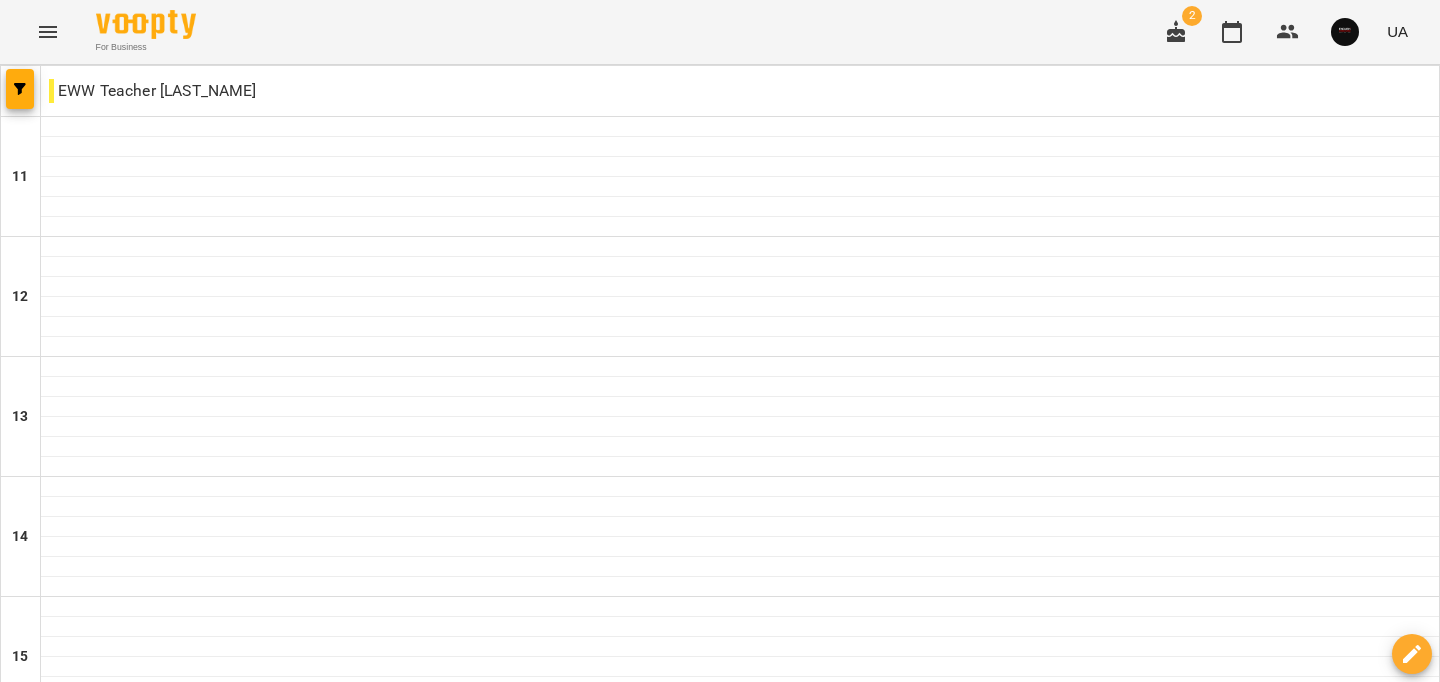 click on "чт" at bounding box center (810, 1583) 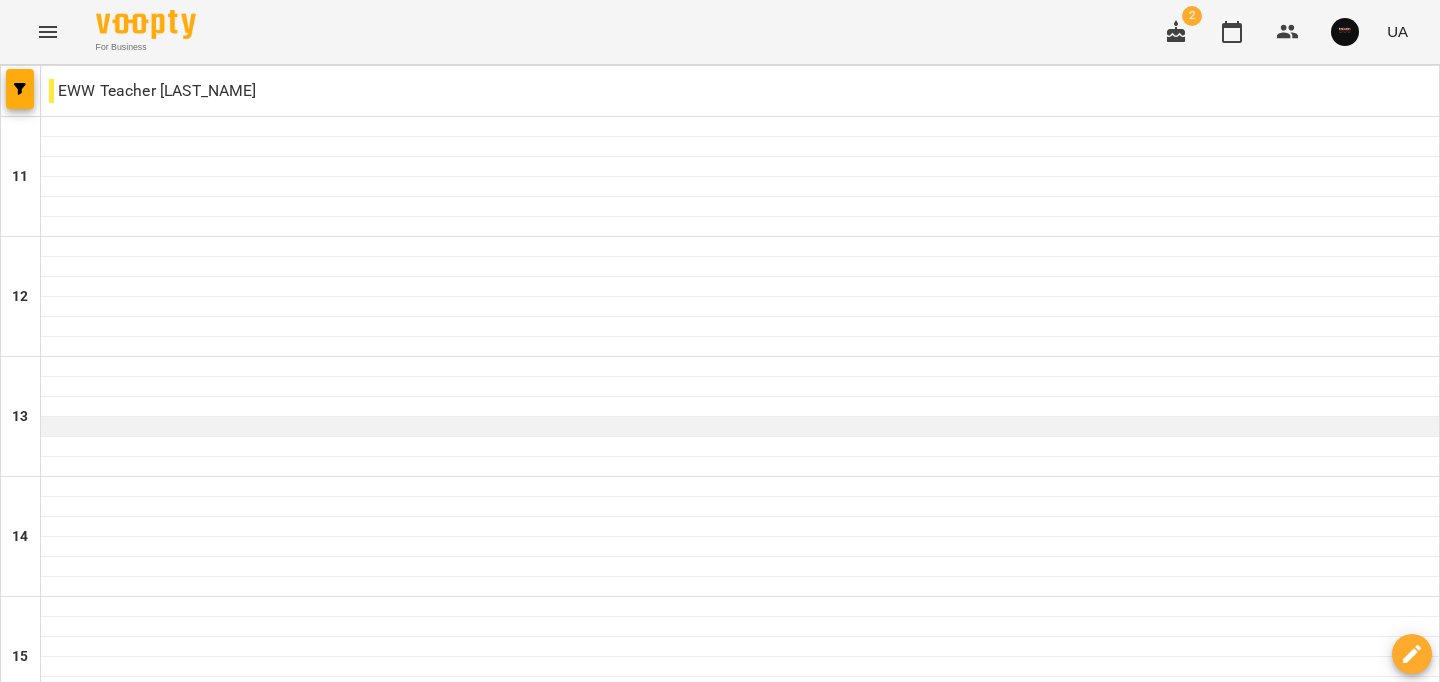 scroll, scrollTop: 1008, scrollLeft: 0, axis: vertical 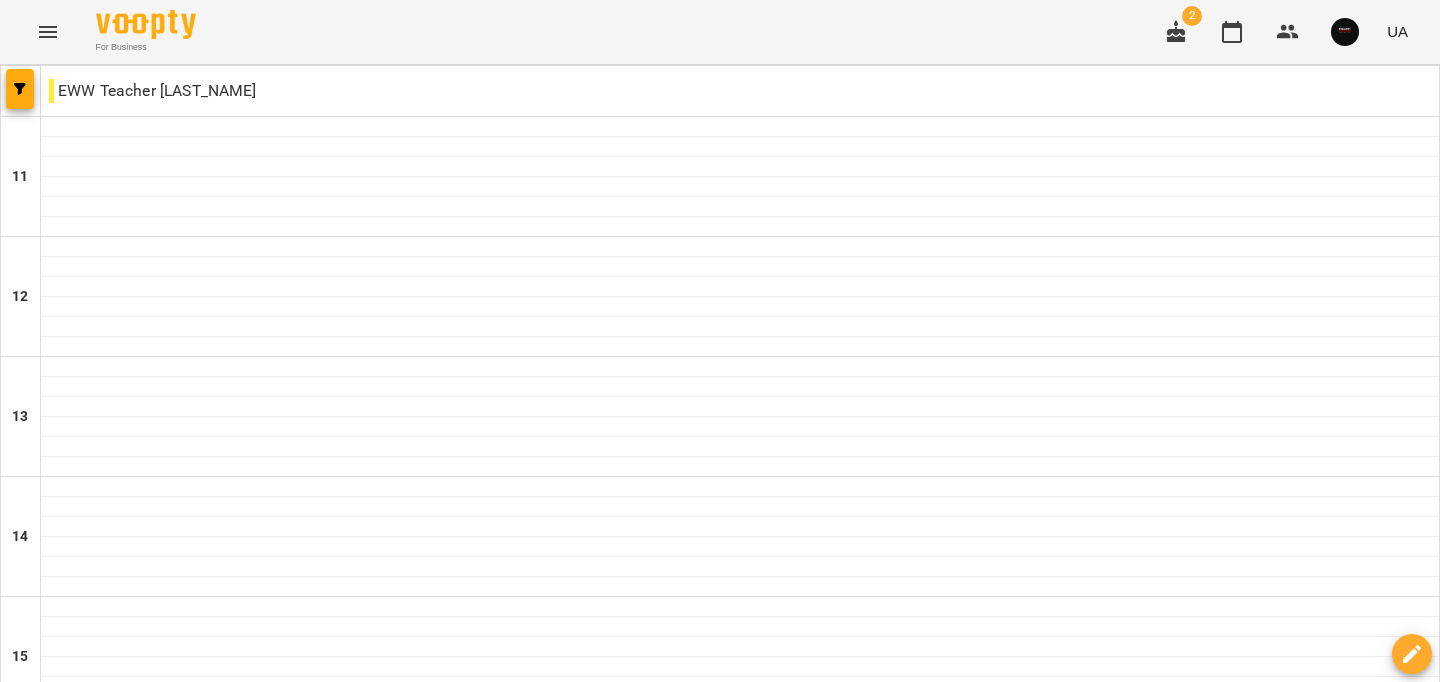 click at bounding box center [740, 1327] 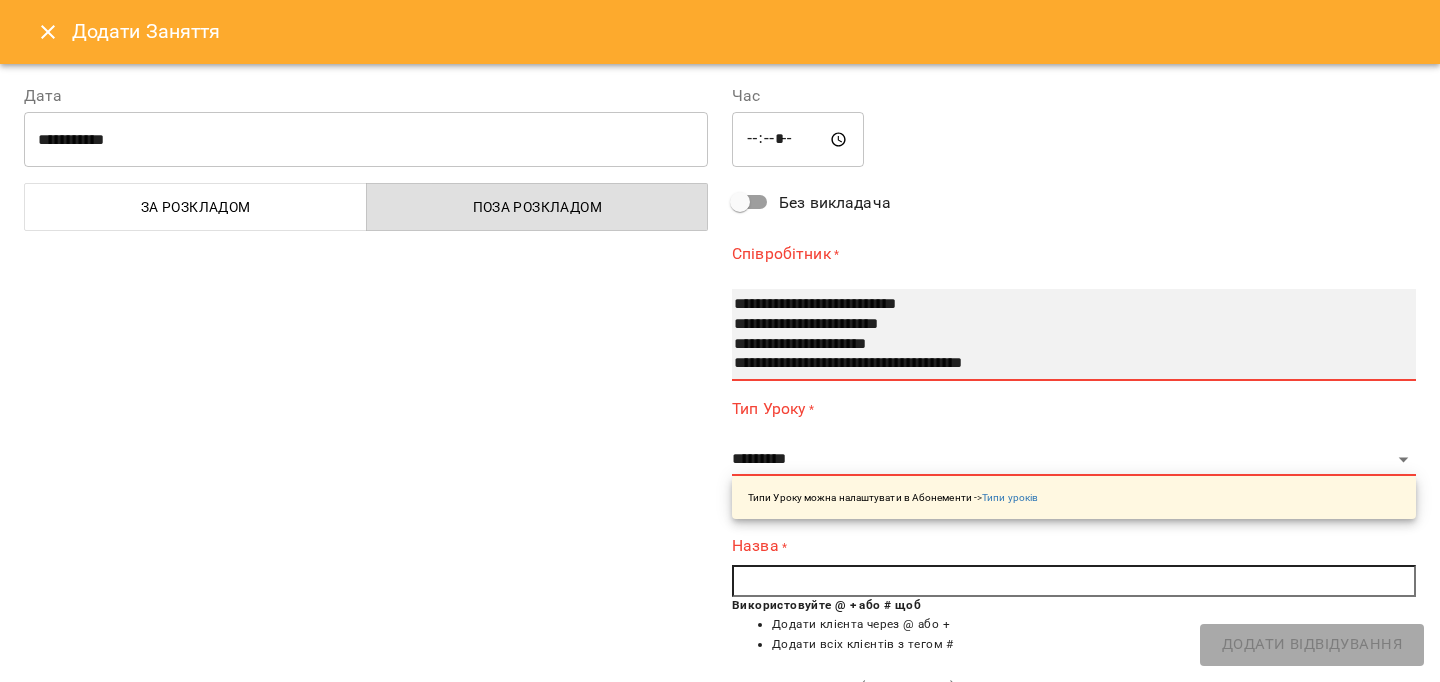 select on "**********" 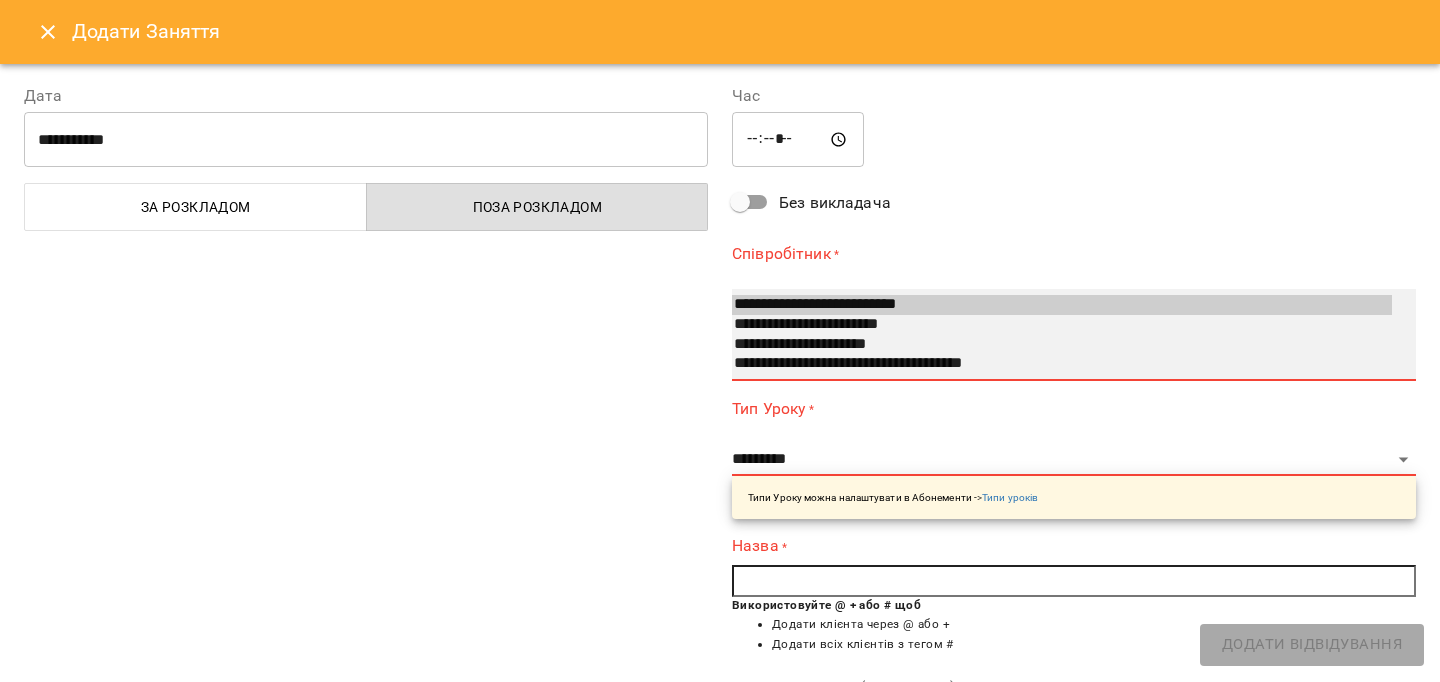 click on "**********" at bounding box center [1062, 325] 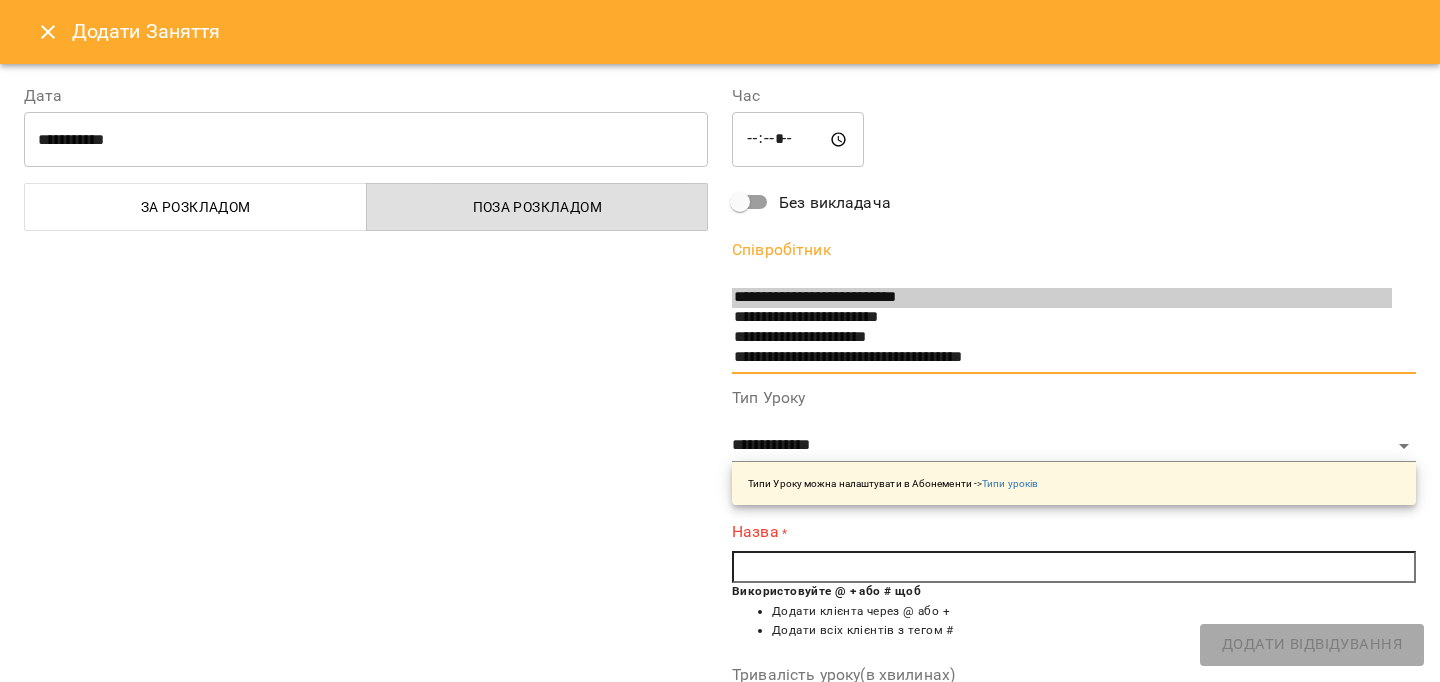 click at bounding box center [1074, 567] 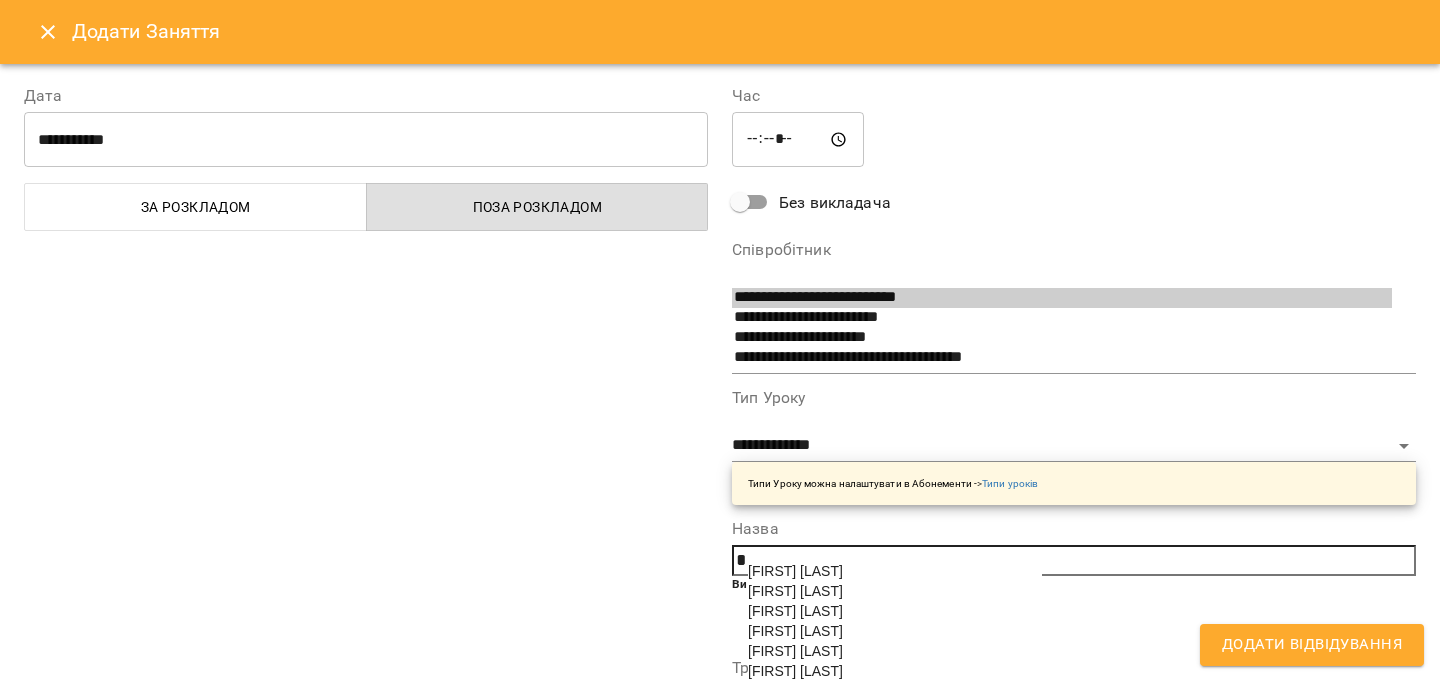 scroll, scrollTop: 564, scrollLeft: 0, axis: vertical 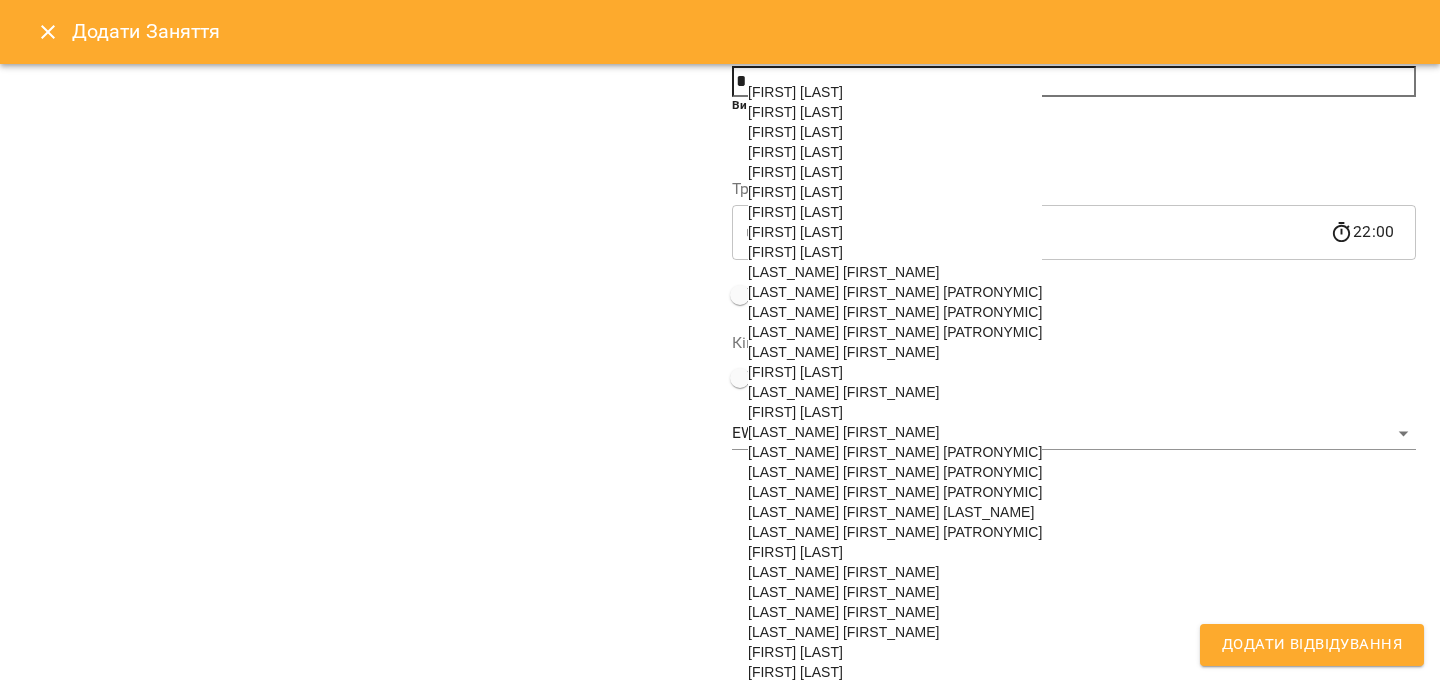 click on "[LAST] [FIRST] [PATRONYMIC]" at bounding box center [895, 532] 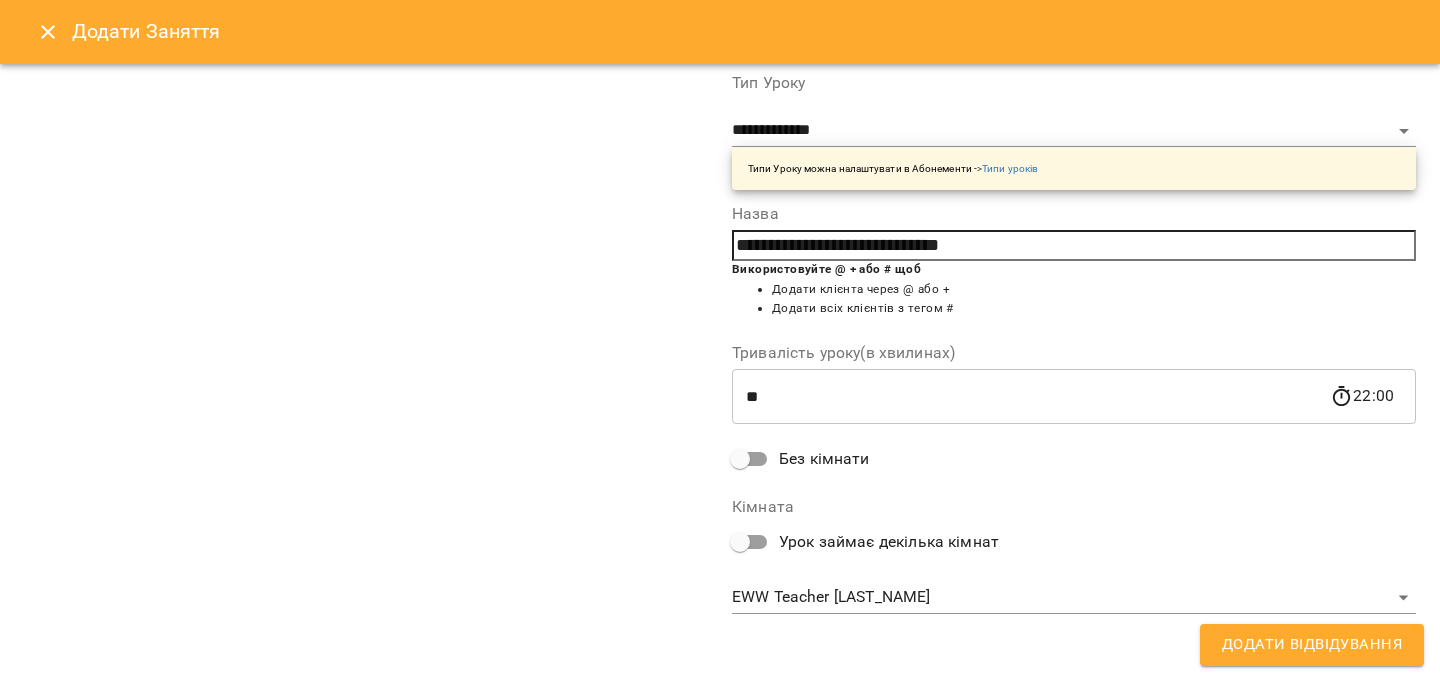 scroll, scrollTop: 187, scrollLeft: 0, axis: vertical 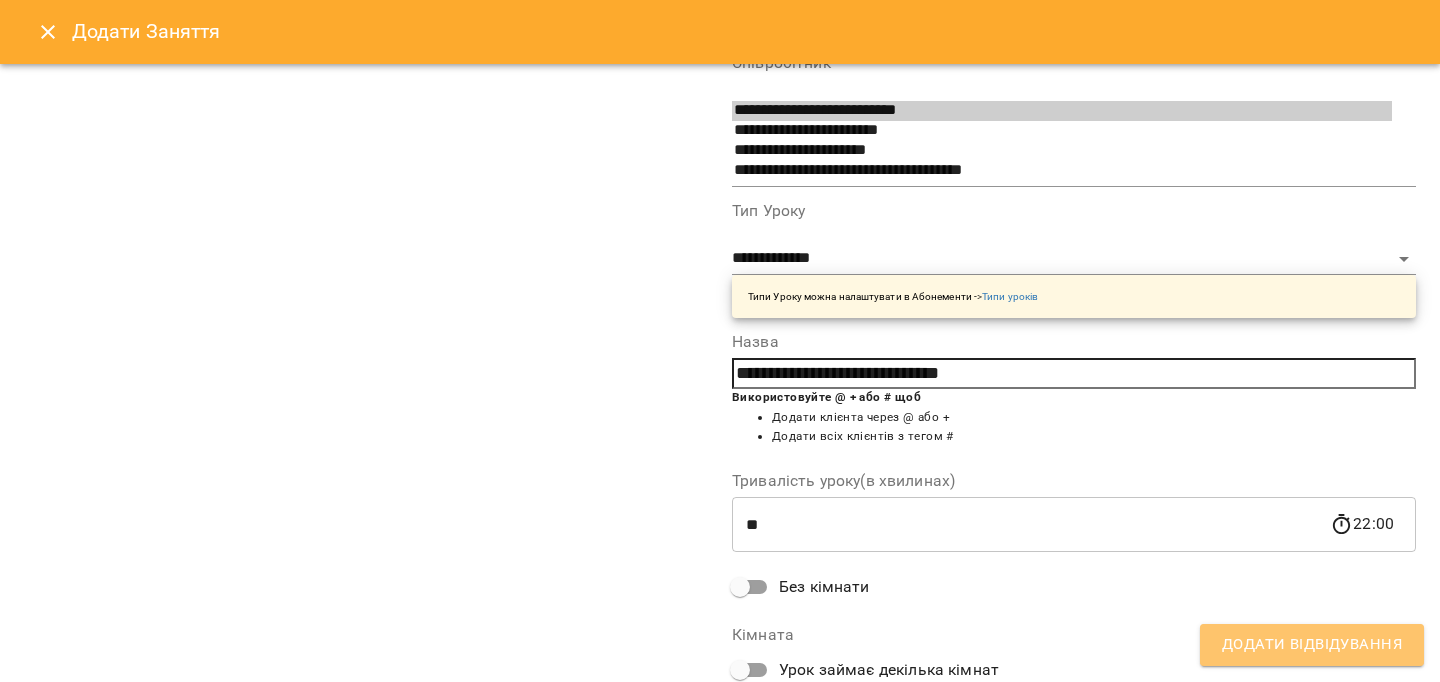 click on "Додати Відвідування" at bounding box center (1312, 645) 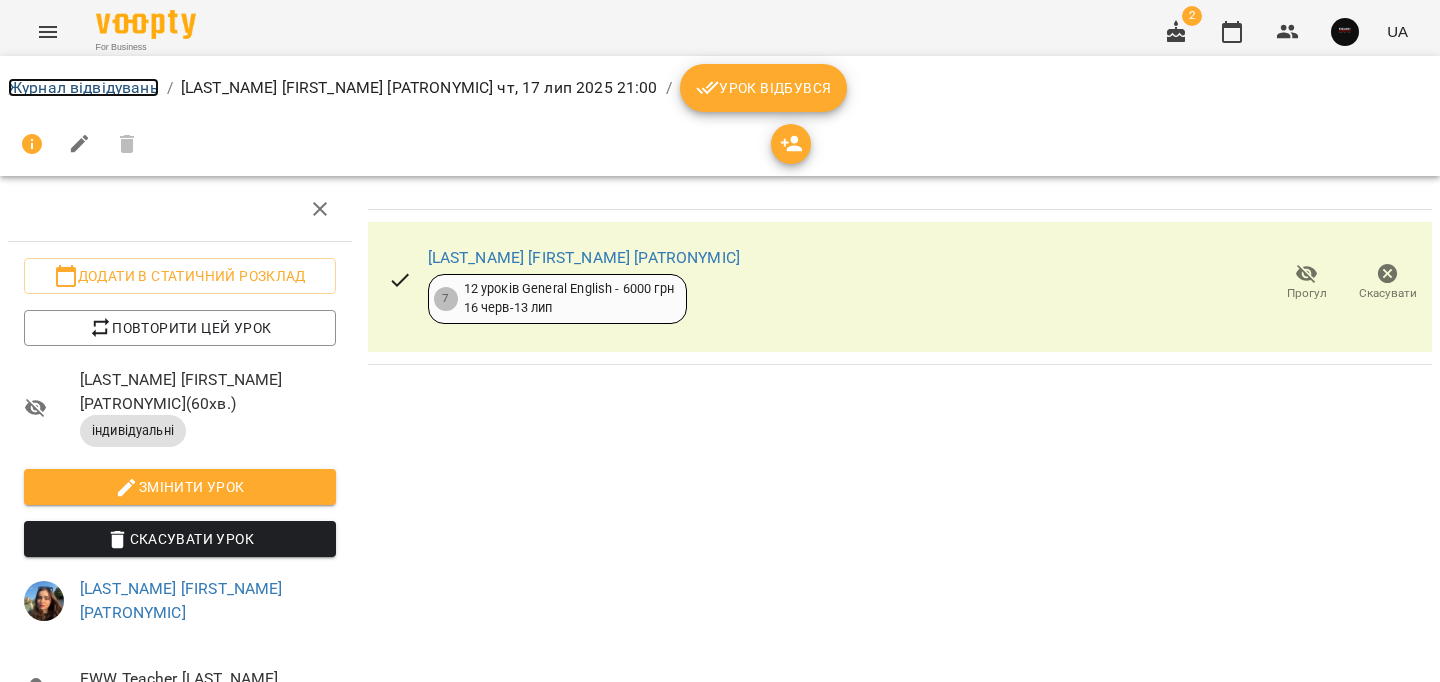 click on "Журнал відвідувань" at bounding box center (83, 87) 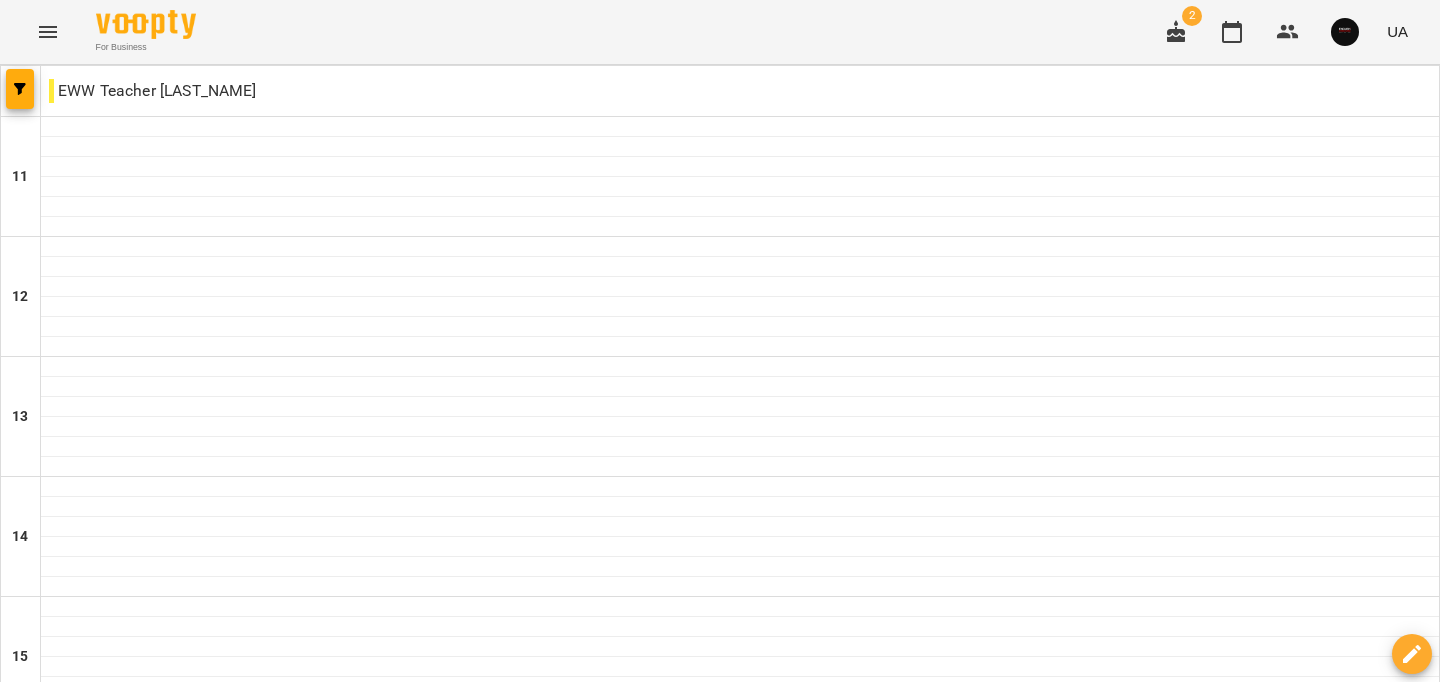 scroll, scrollTop: 1008, scrollLeft: 0, axis: vertical 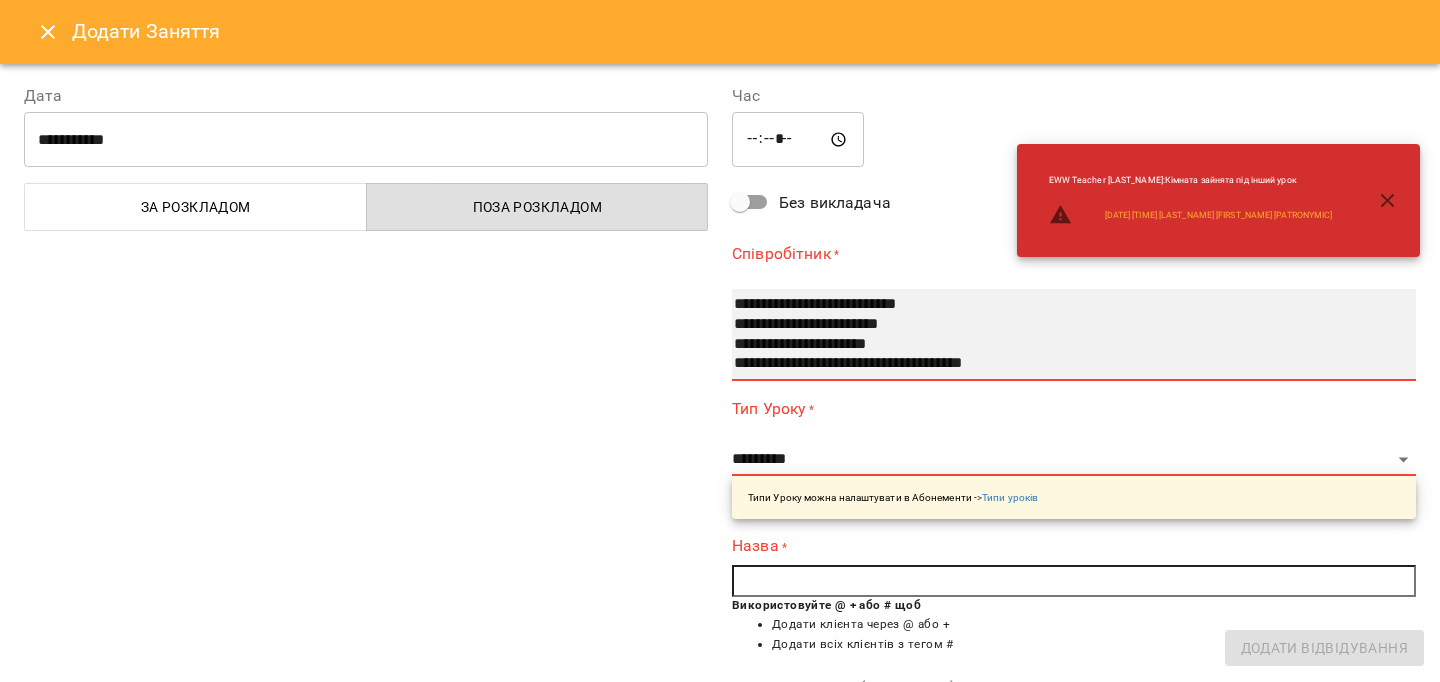 select on "**********" 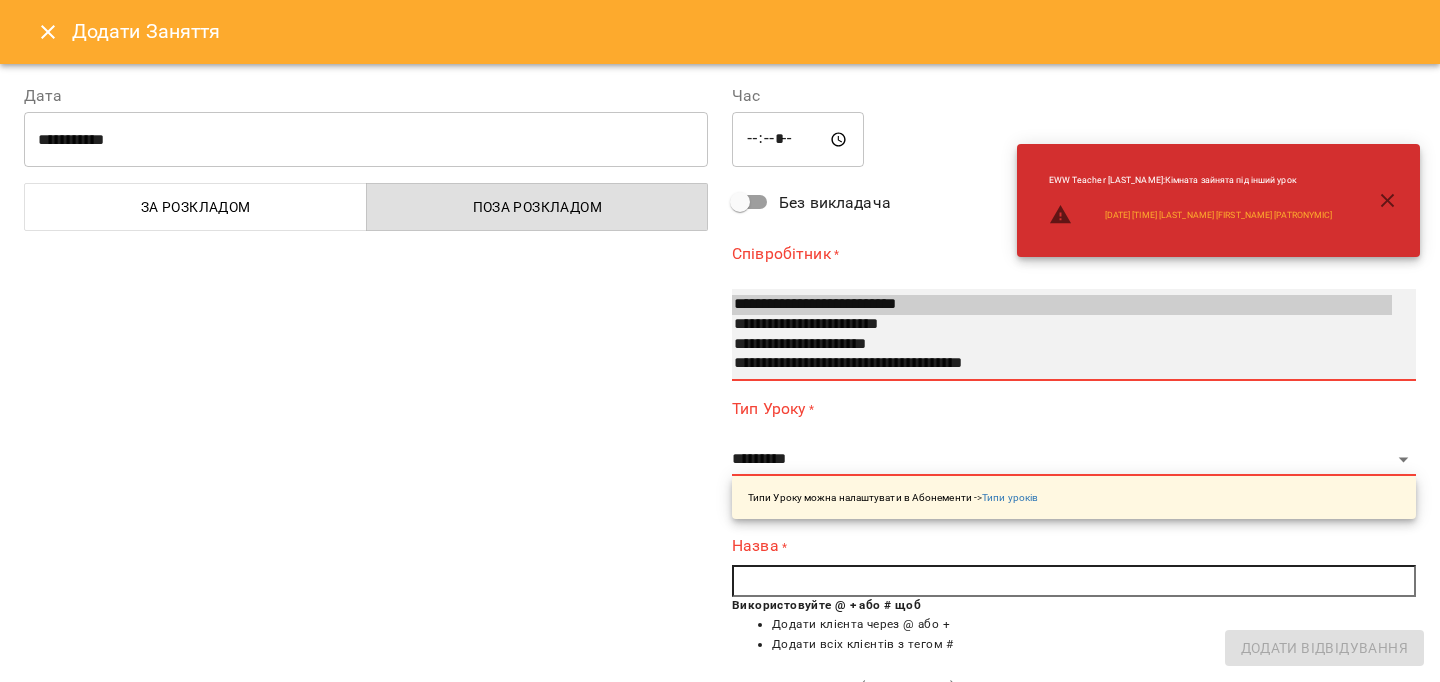 click on "**********" at bounding box center [1062, 345] 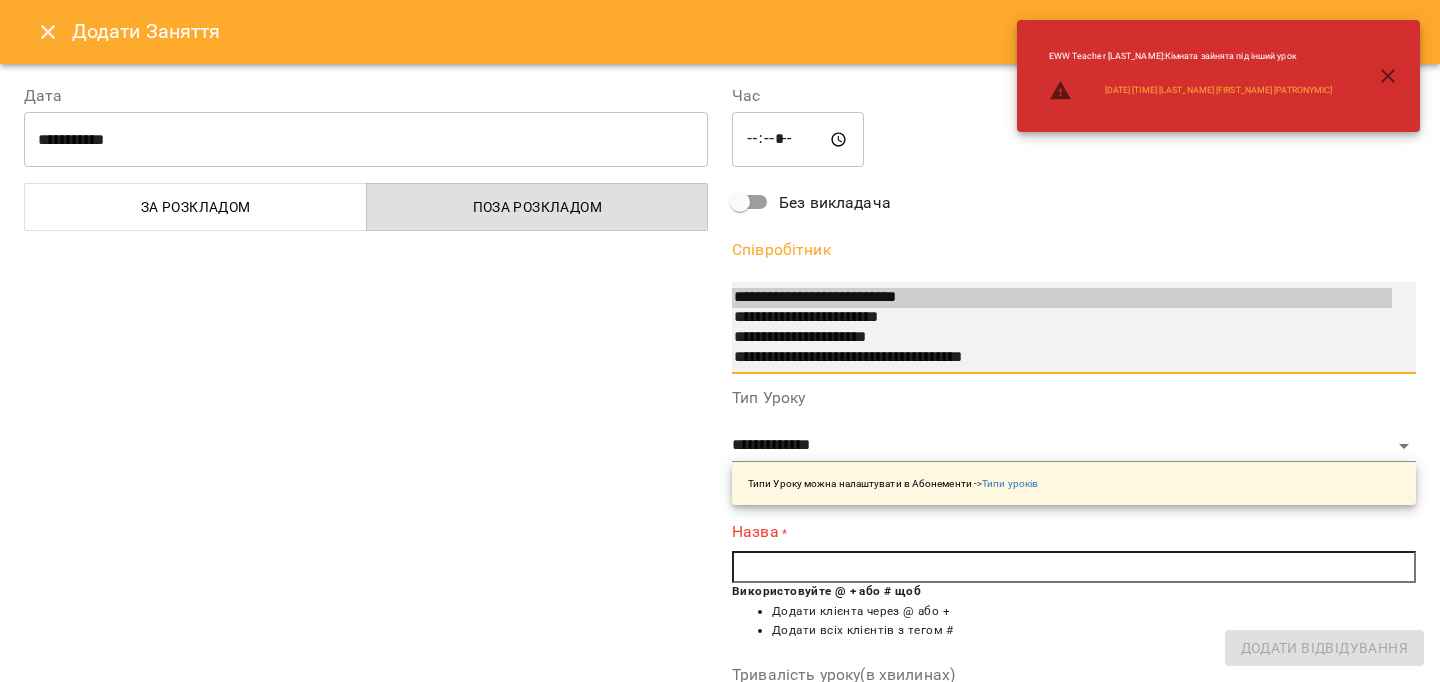 drag, startPoint x: 817, startPoint y: 316, endPoint x: 820, endPoint y: 508, distance: 192.02344 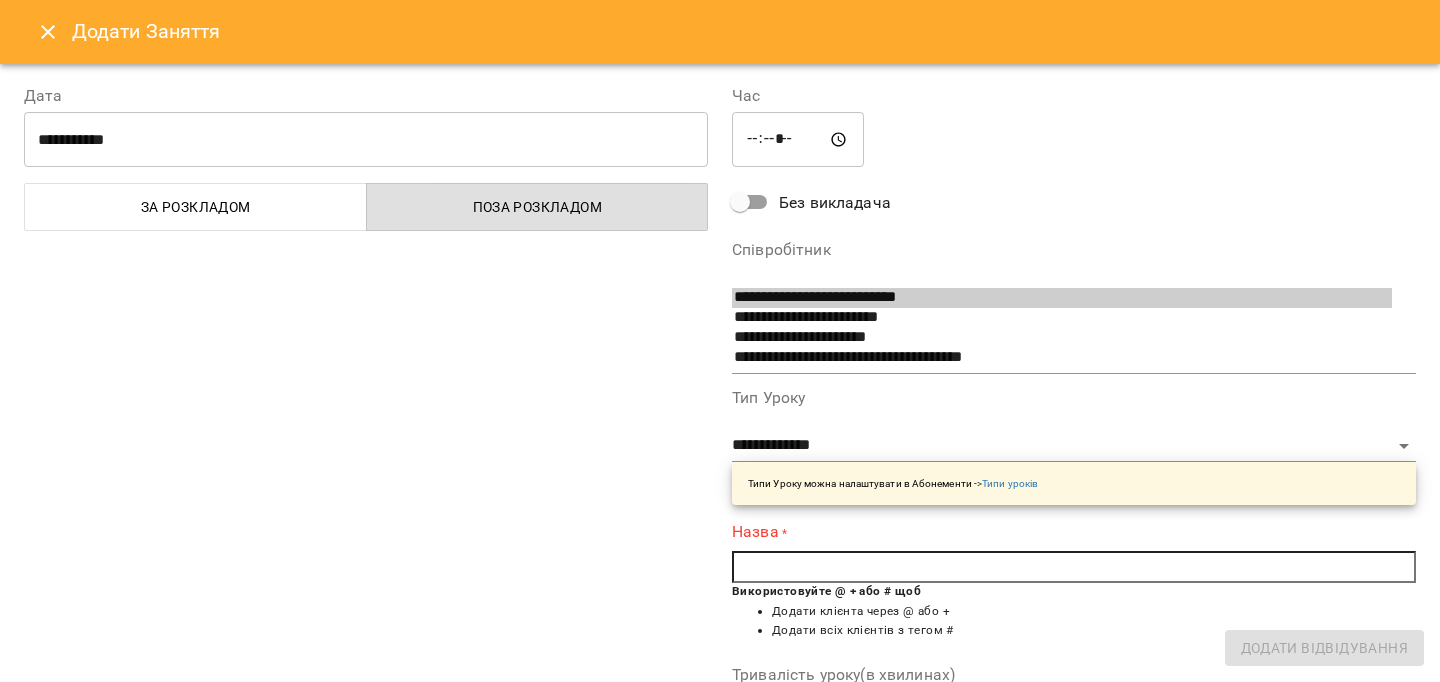 click at bounding box center [1074, 567] 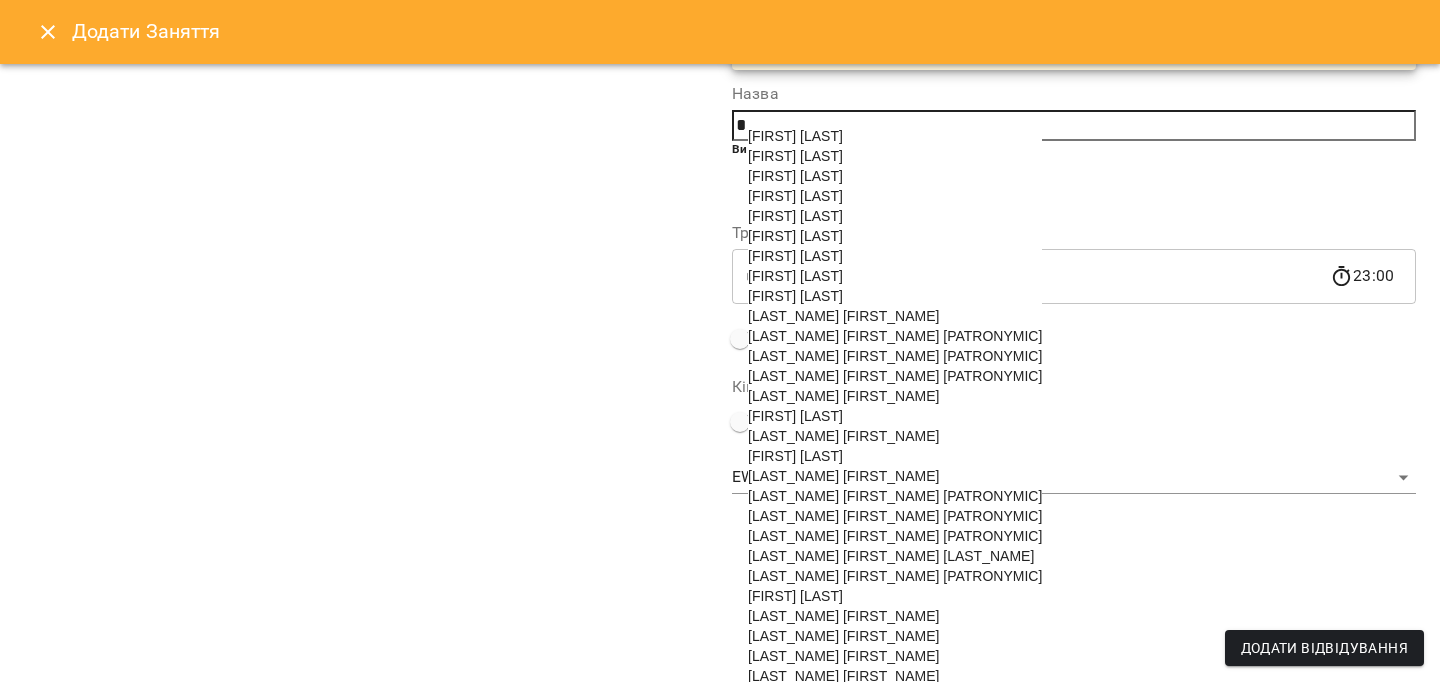 scroll, scrollTop: 564, scrollLeft: 0, axis: vertical 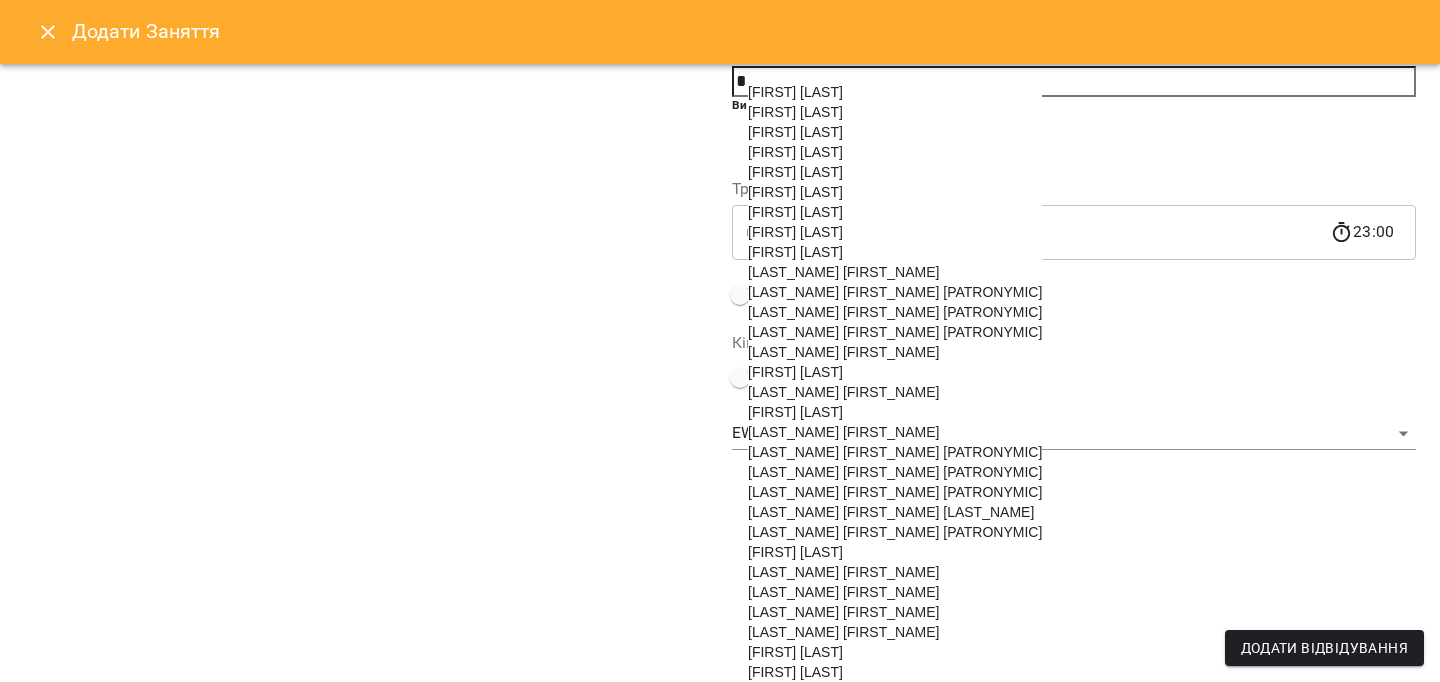 click on "[LAST] [FIRST]" at bounding box center (843, 612) 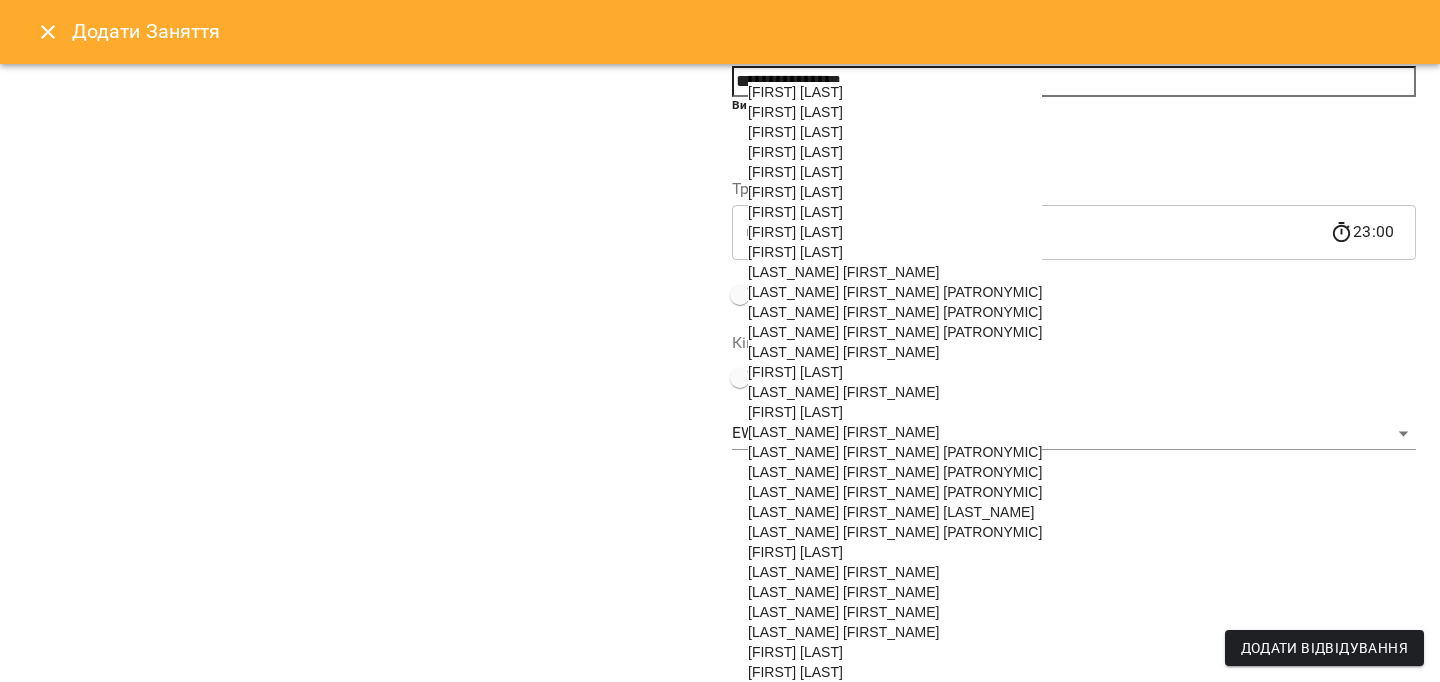 scroll, scrollTop: 187, scrollLeft: 0, axis: vertical 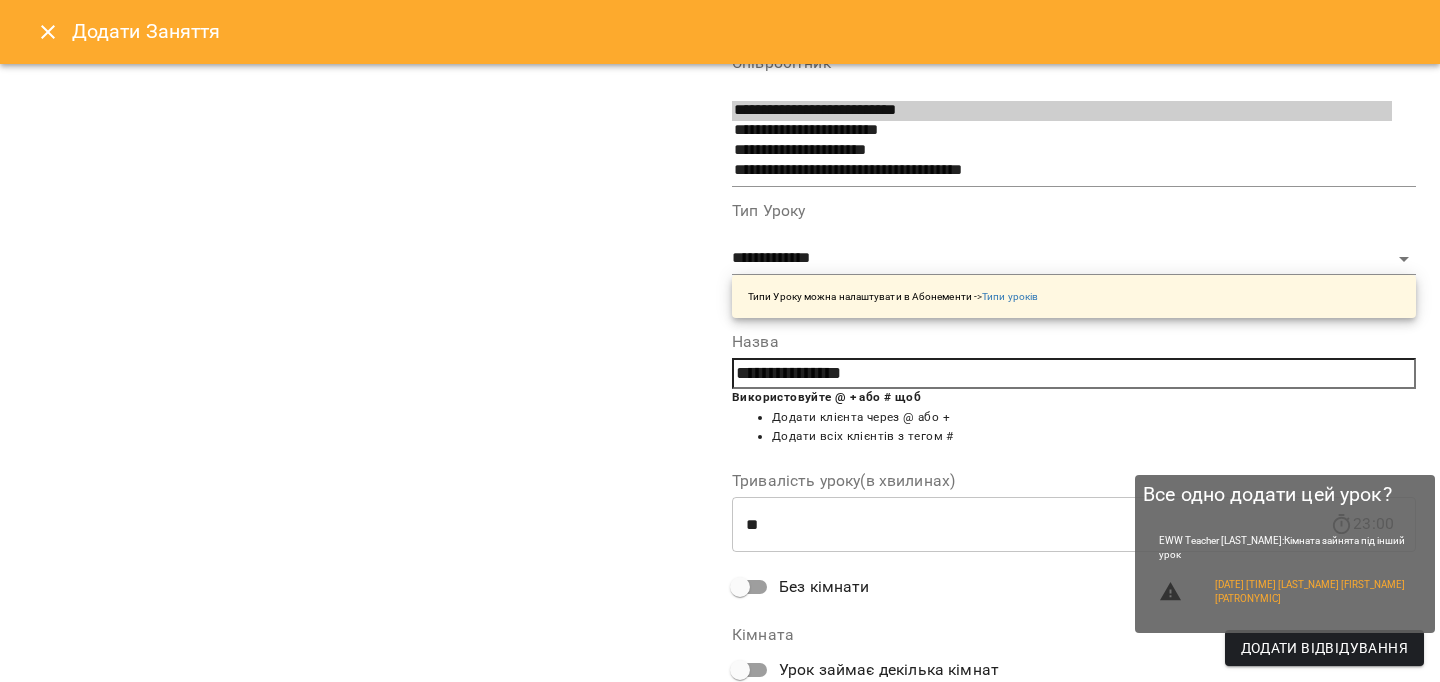 type on "**********" 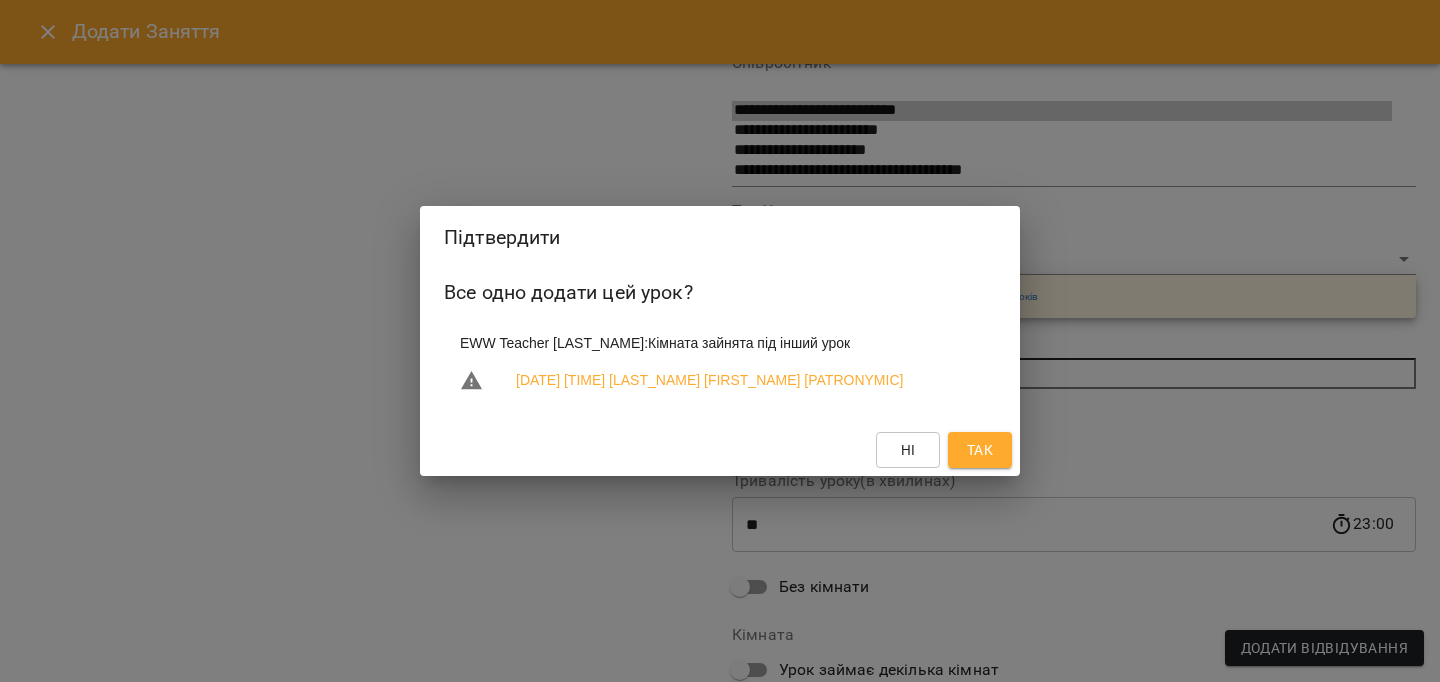 click on "Так" at bounding box center (980, 450) 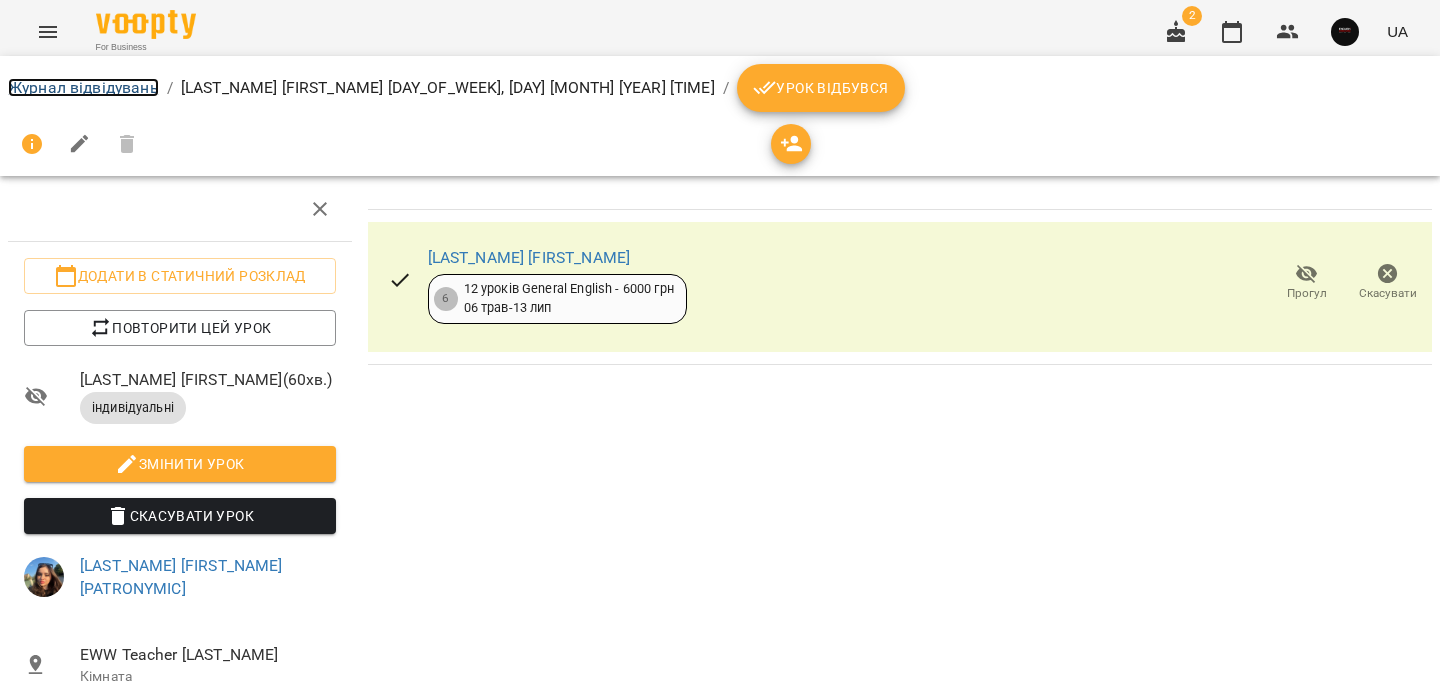 click on "Журнал відвідувань" at bounding box center [83, 87] 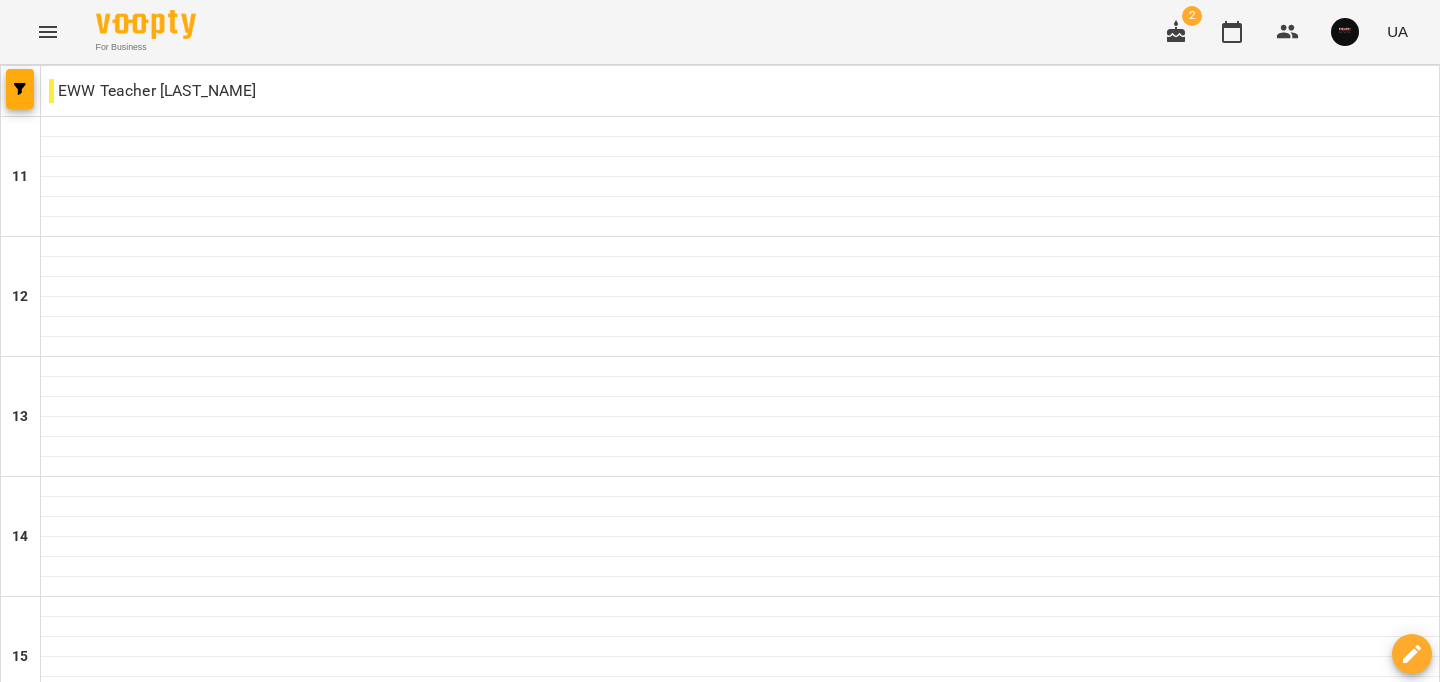 scroll, scrollTop: 1008, scrollLeft: 0, axis: vertical 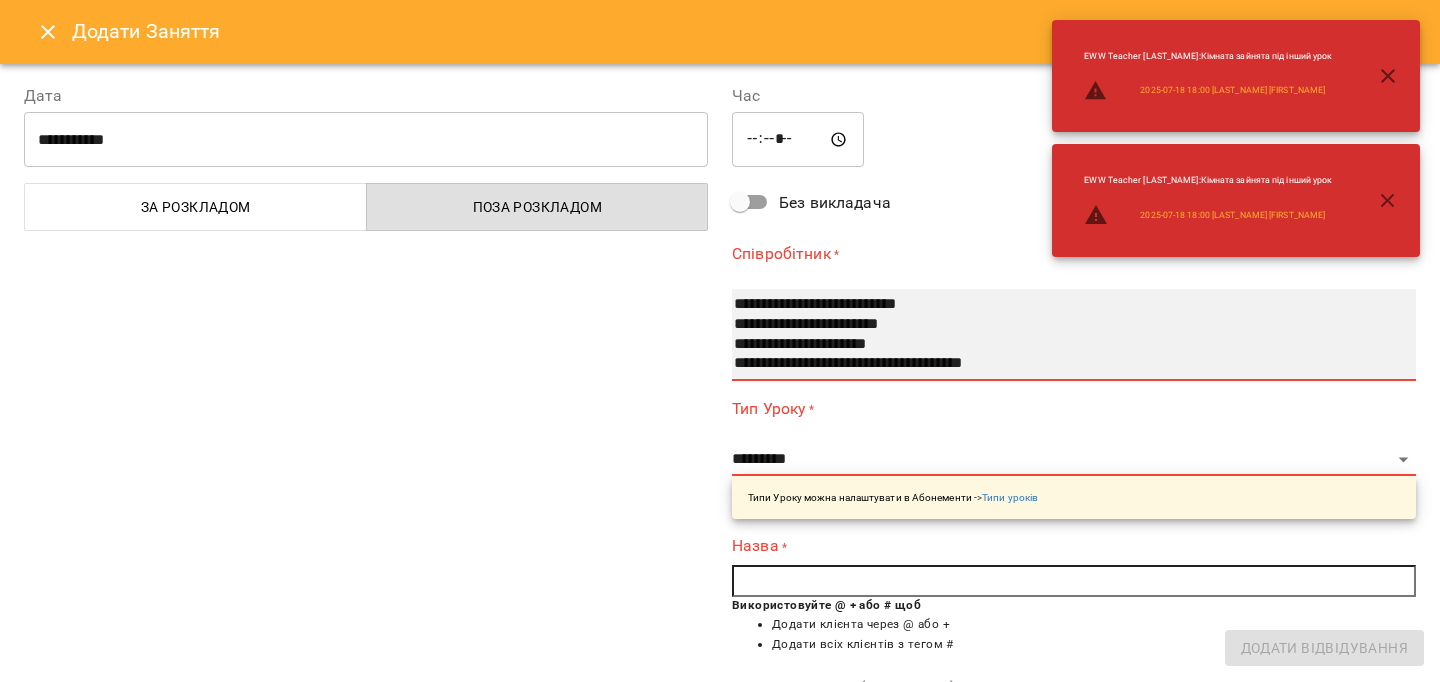 select on "**********" 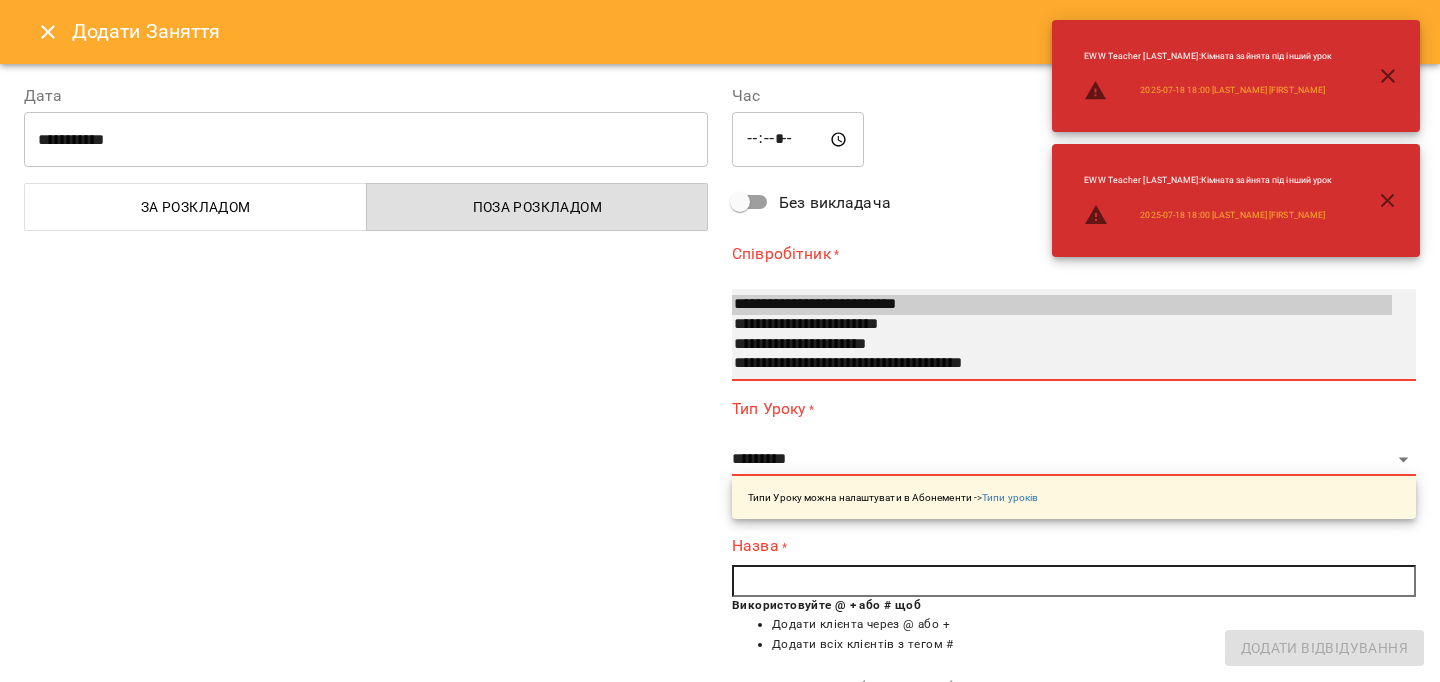 click on "**********" at bounding box center [1062, 305] 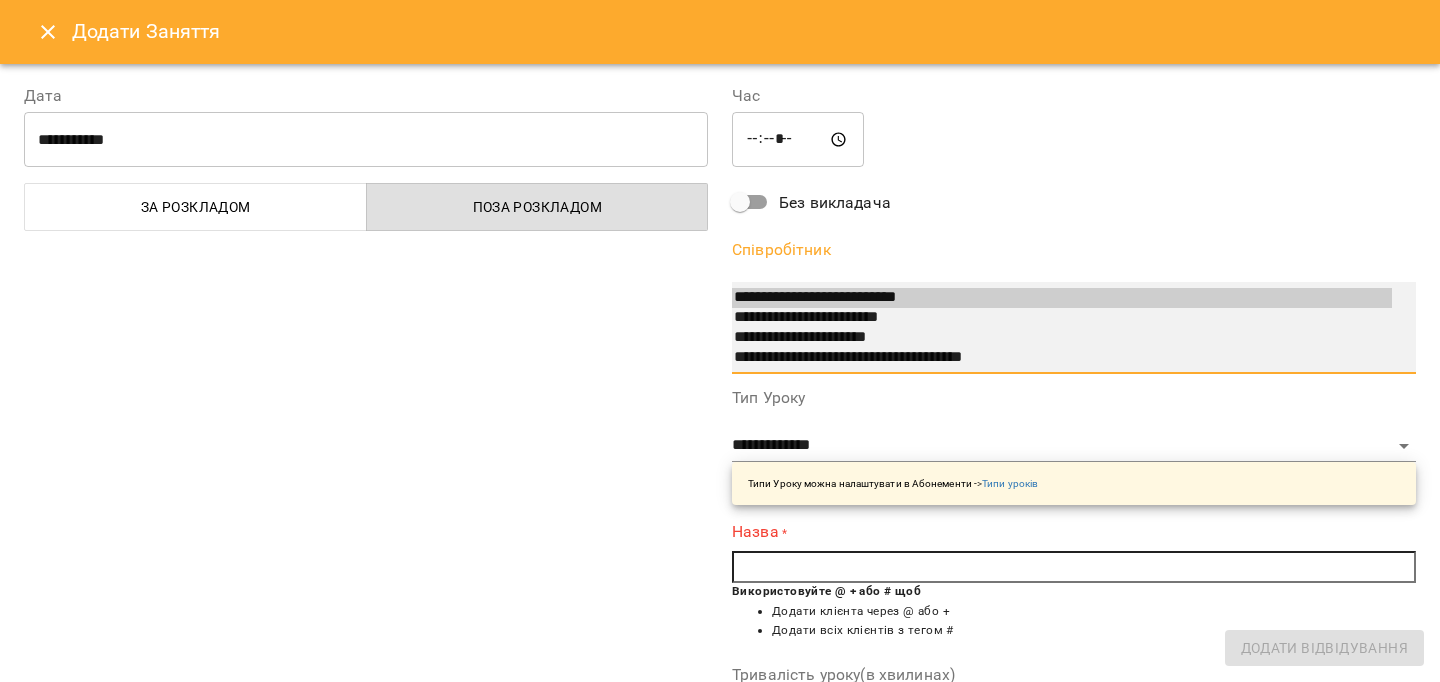 select on "**********" 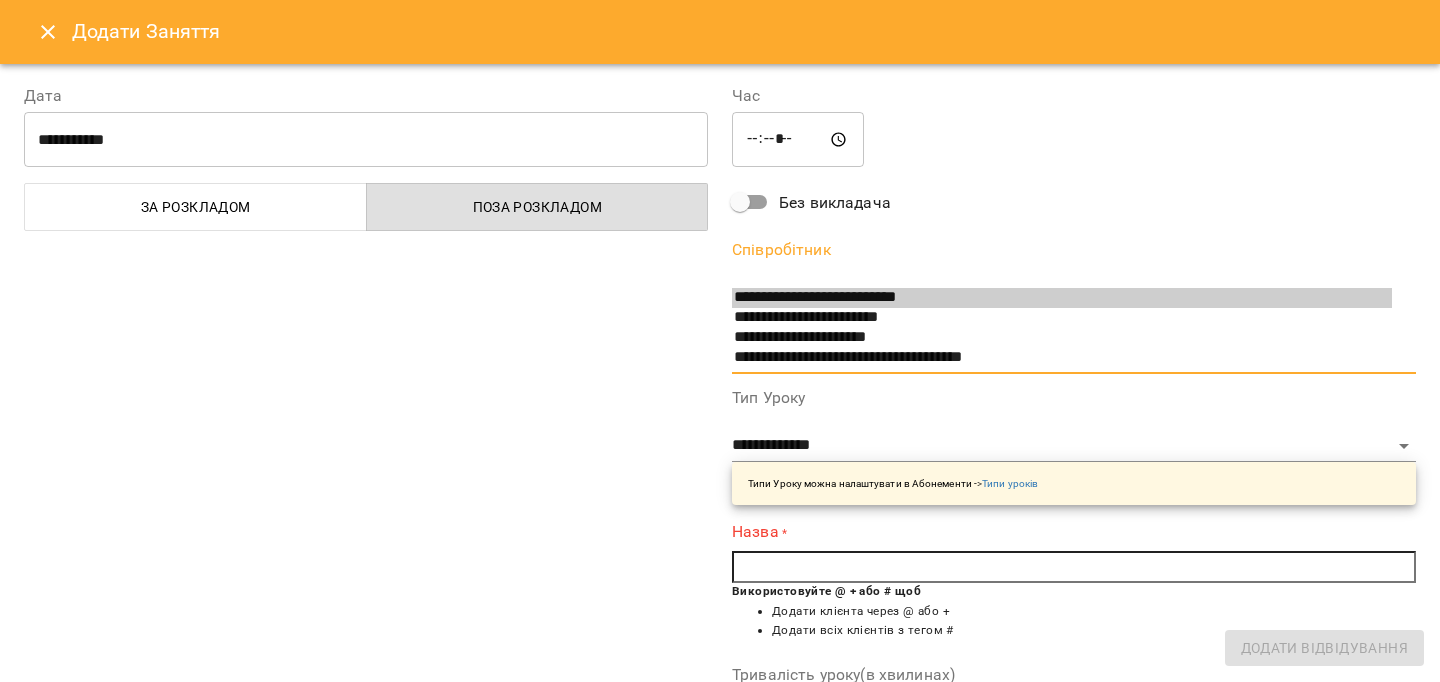 click at bounding box center (1074, 567) 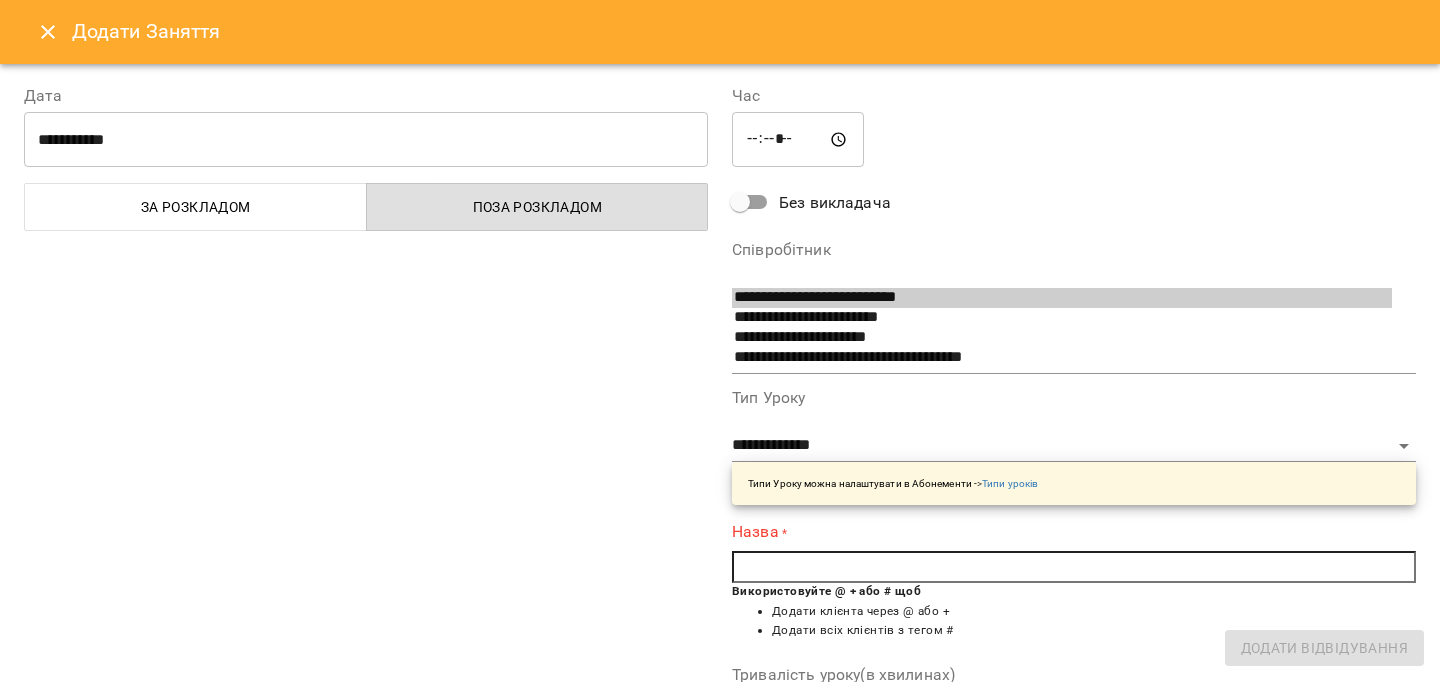 paste on "*" 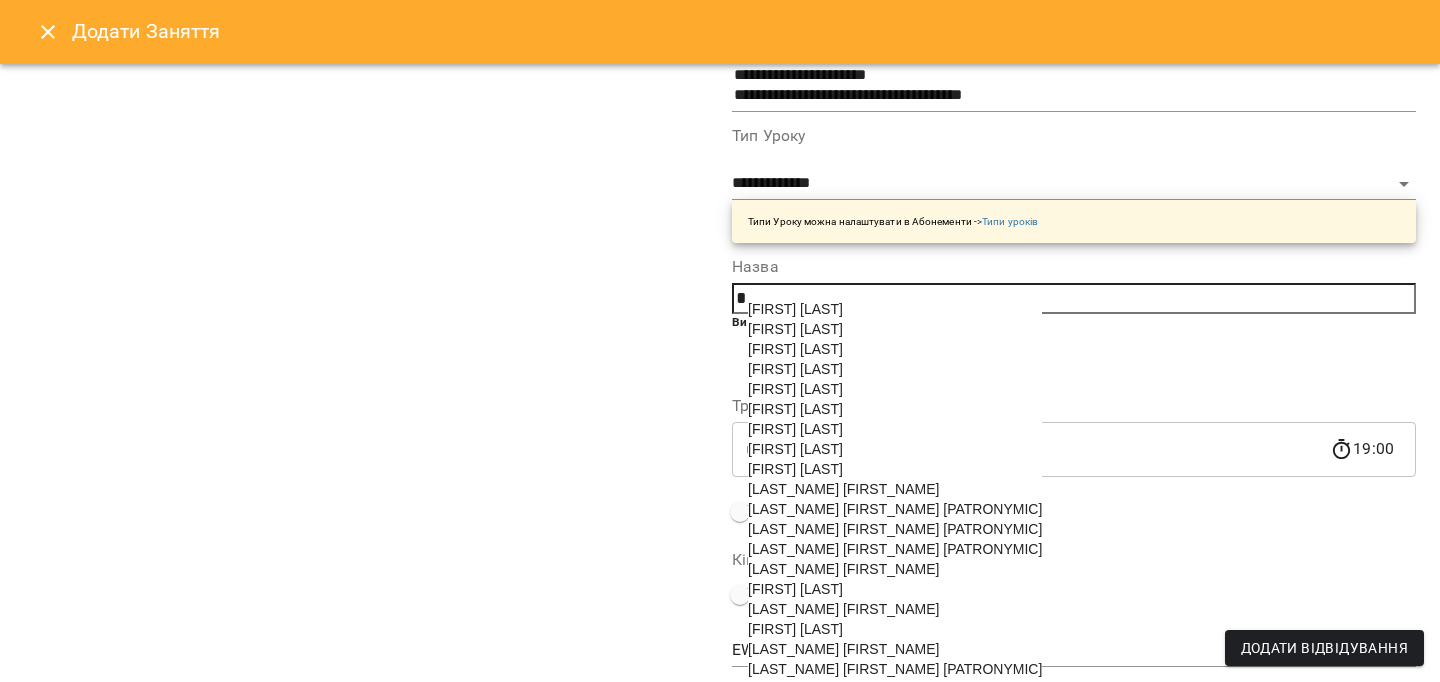 scroll, scrollTop: 564, scrollLeft: 0, axis: vertical 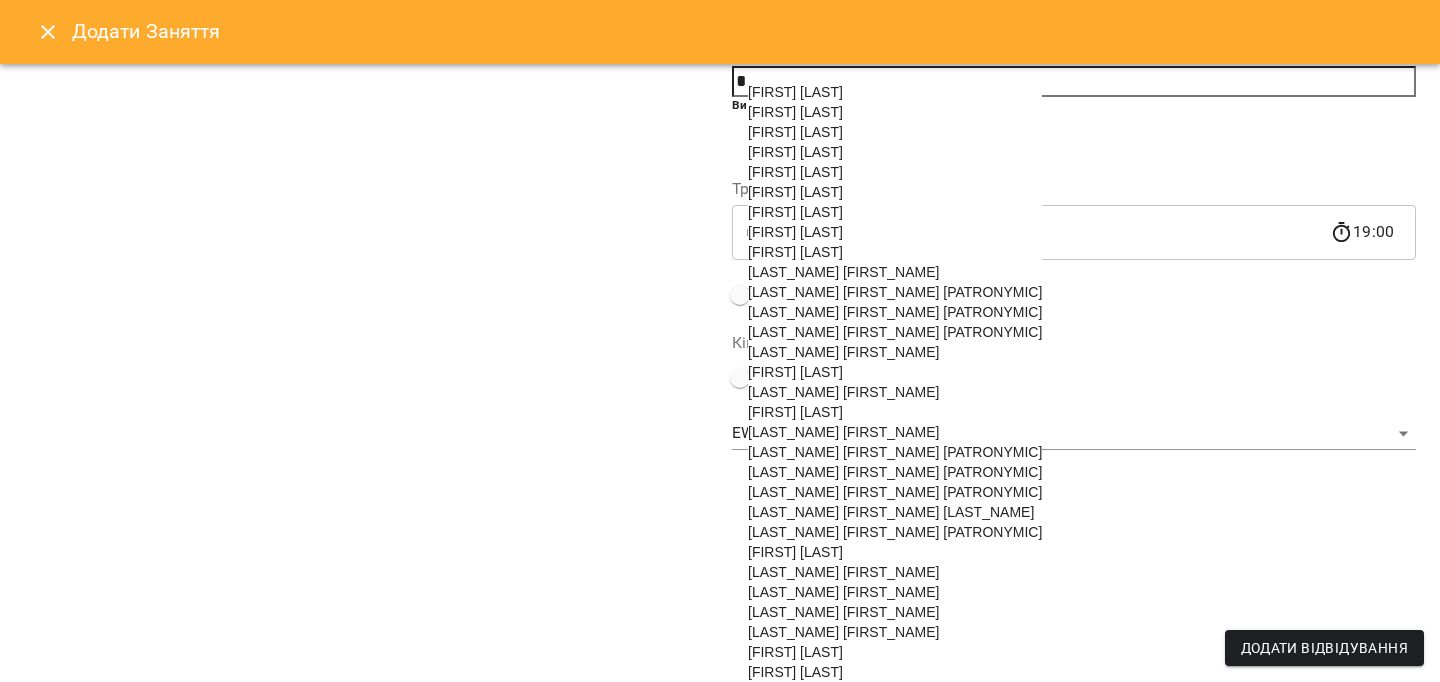 click on "Юлія Красюк" at bounding box center (795, 672) 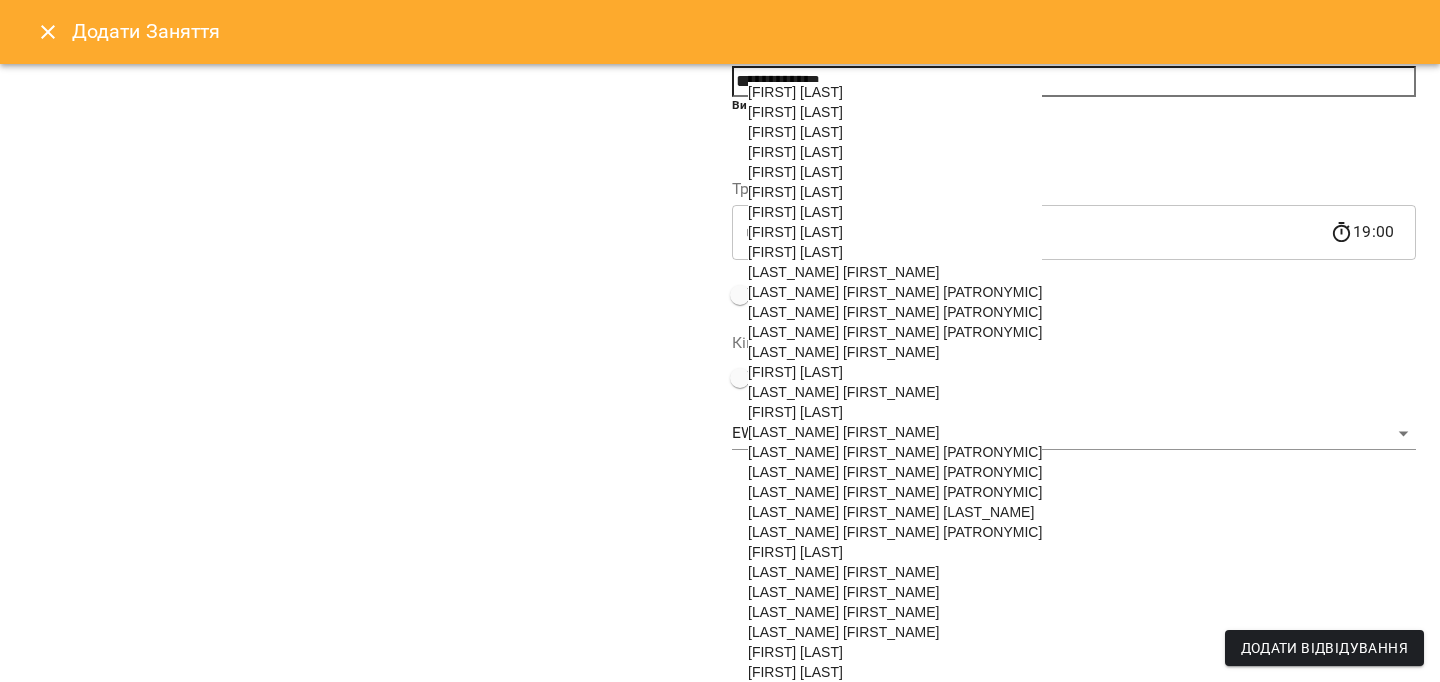 scroll, scrollTop: 187, scrollLeft: 0, axis: vertical 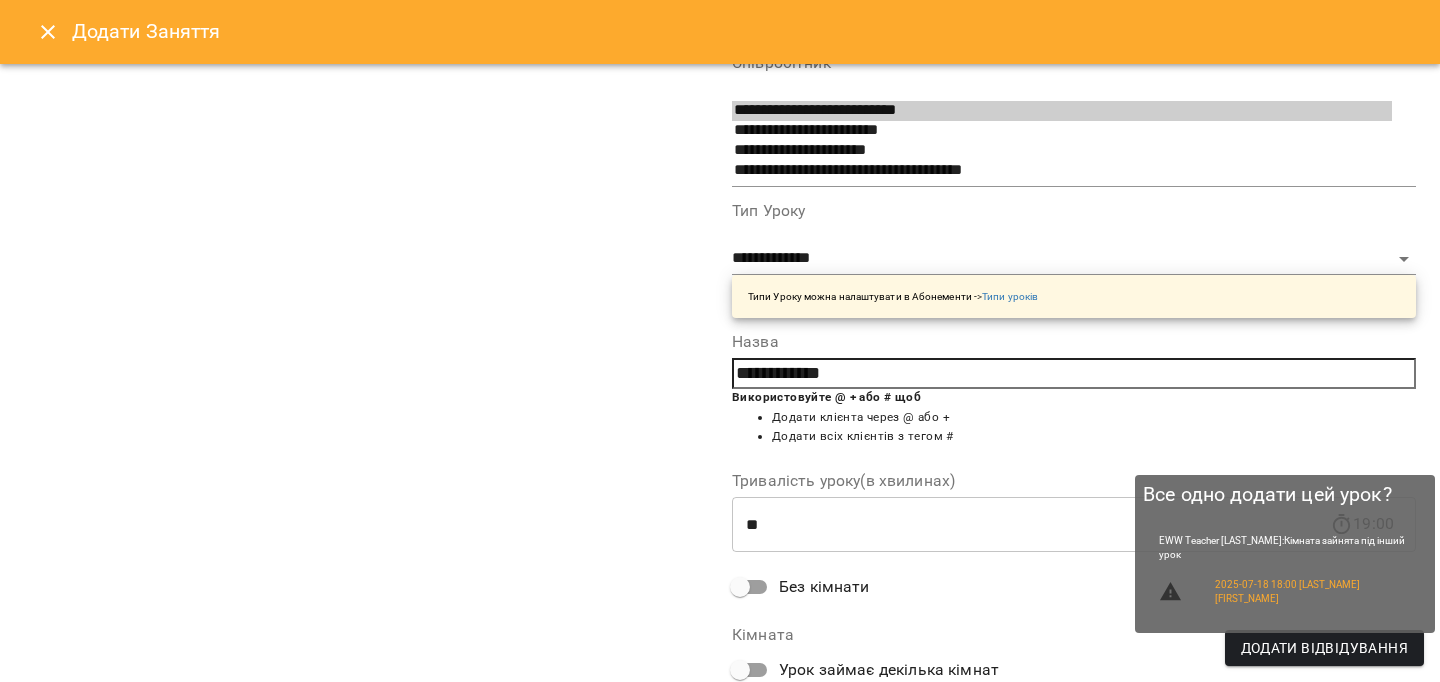 click on "Додати Відвідування" at bounding box center [1324, 648] 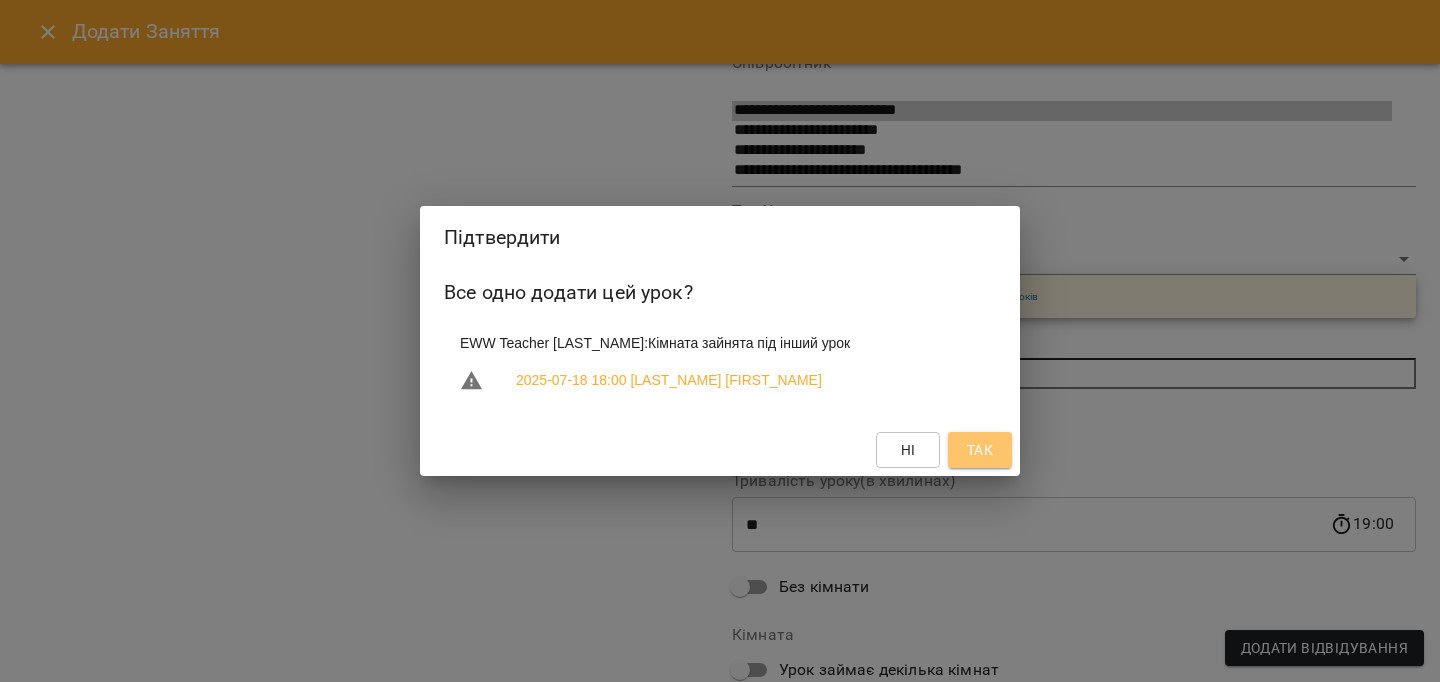 click on "Так" at bounding box center (980, 450) 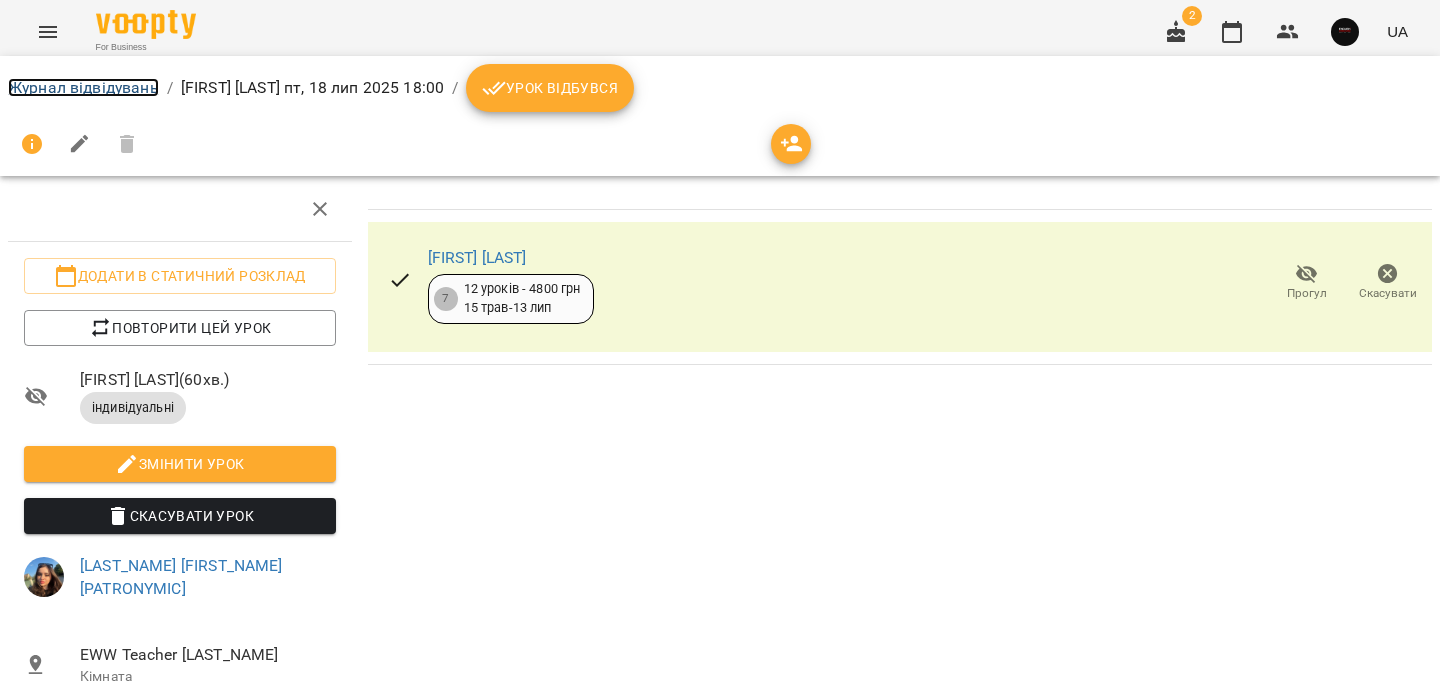 click on "Журнал відвідувань" at bounding box center (83, 87) 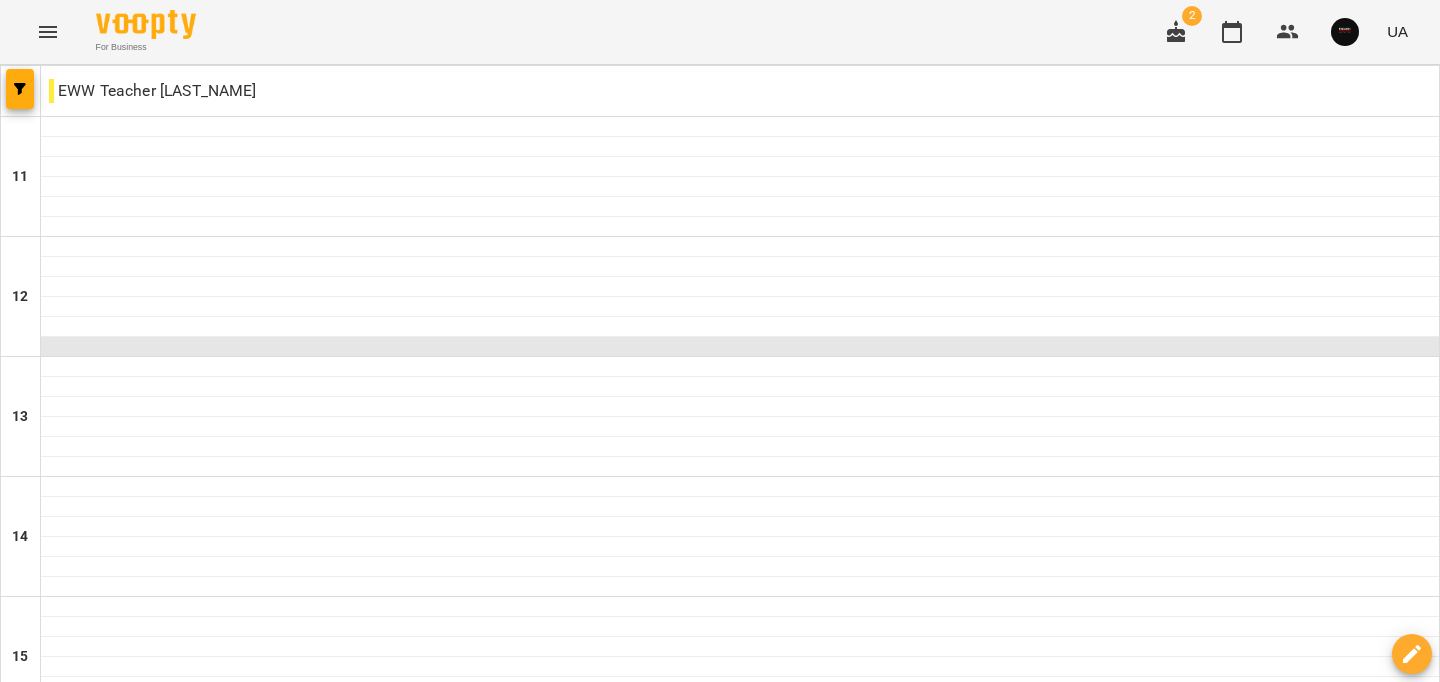 scroll, scrollTop: 1008, scrollLeft: 0, axis: vertical 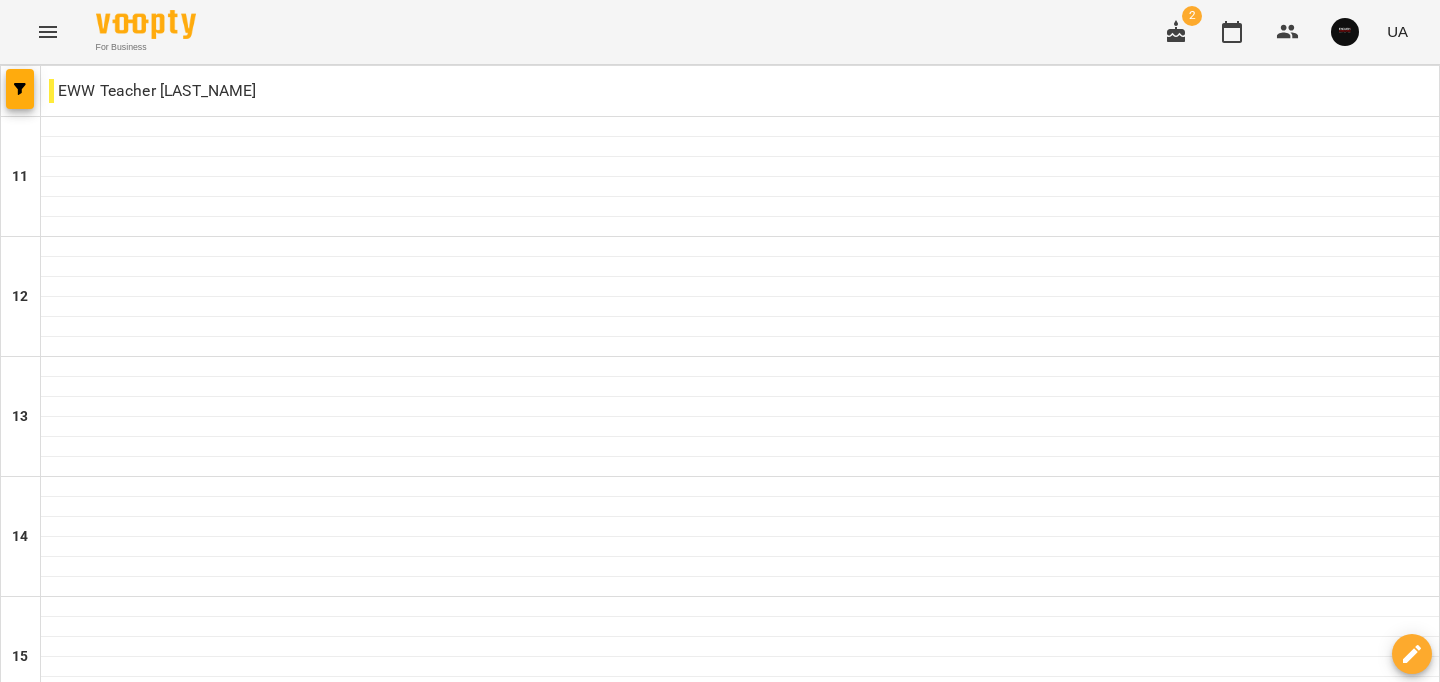 click at bounding box center (740, 1327) 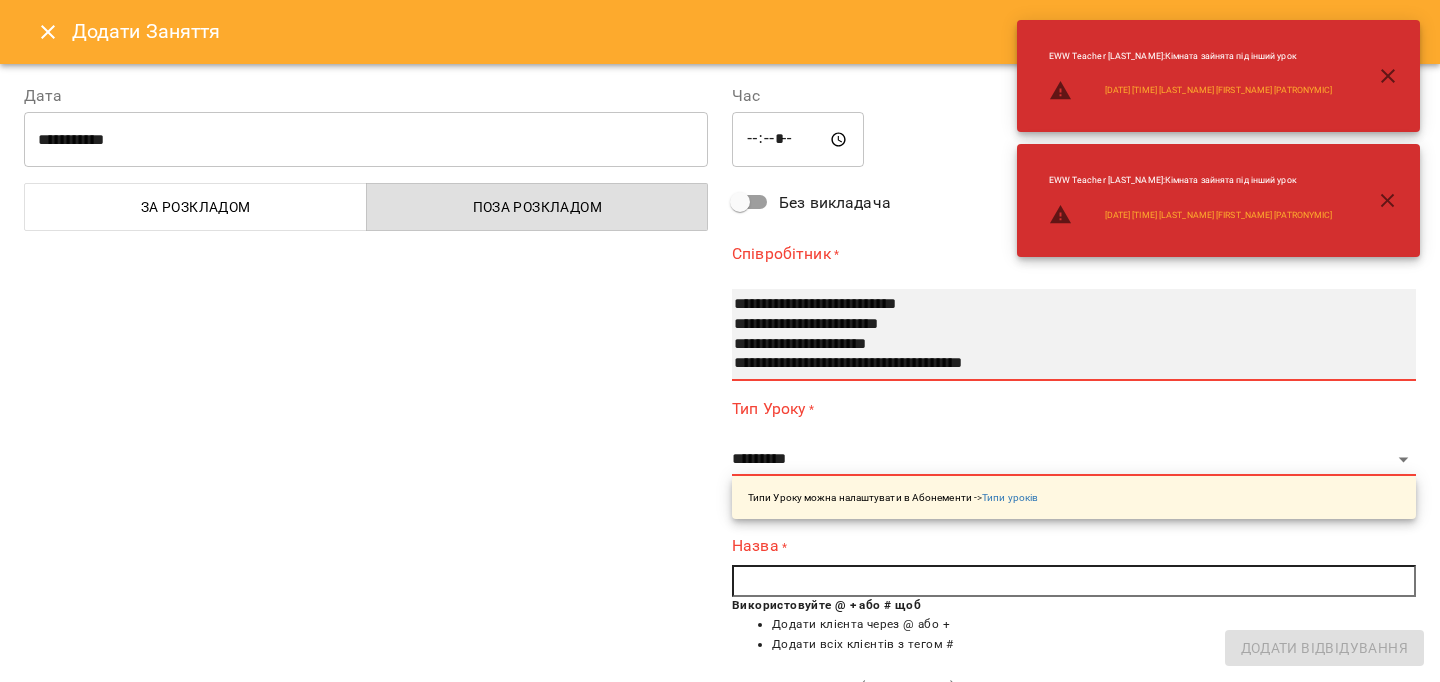select on "**********" 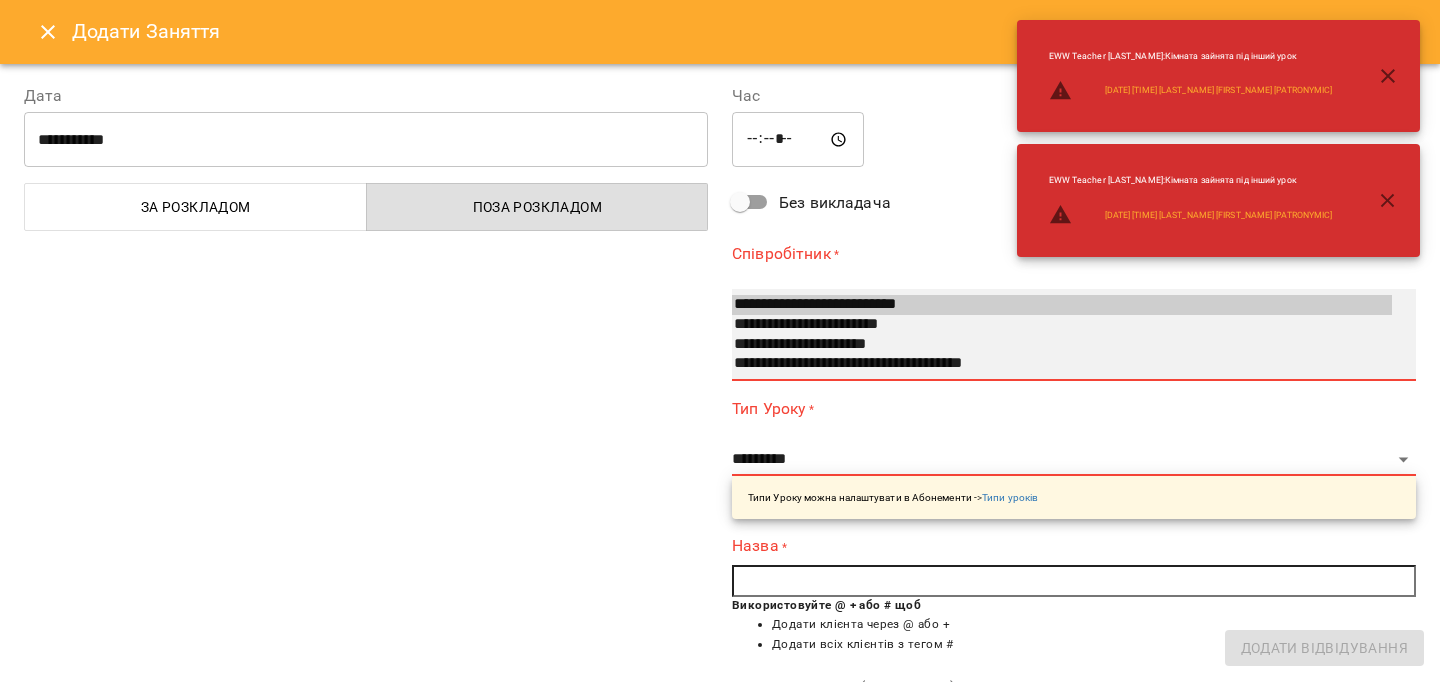 click on "**********" at bounding box center (1062, 325) 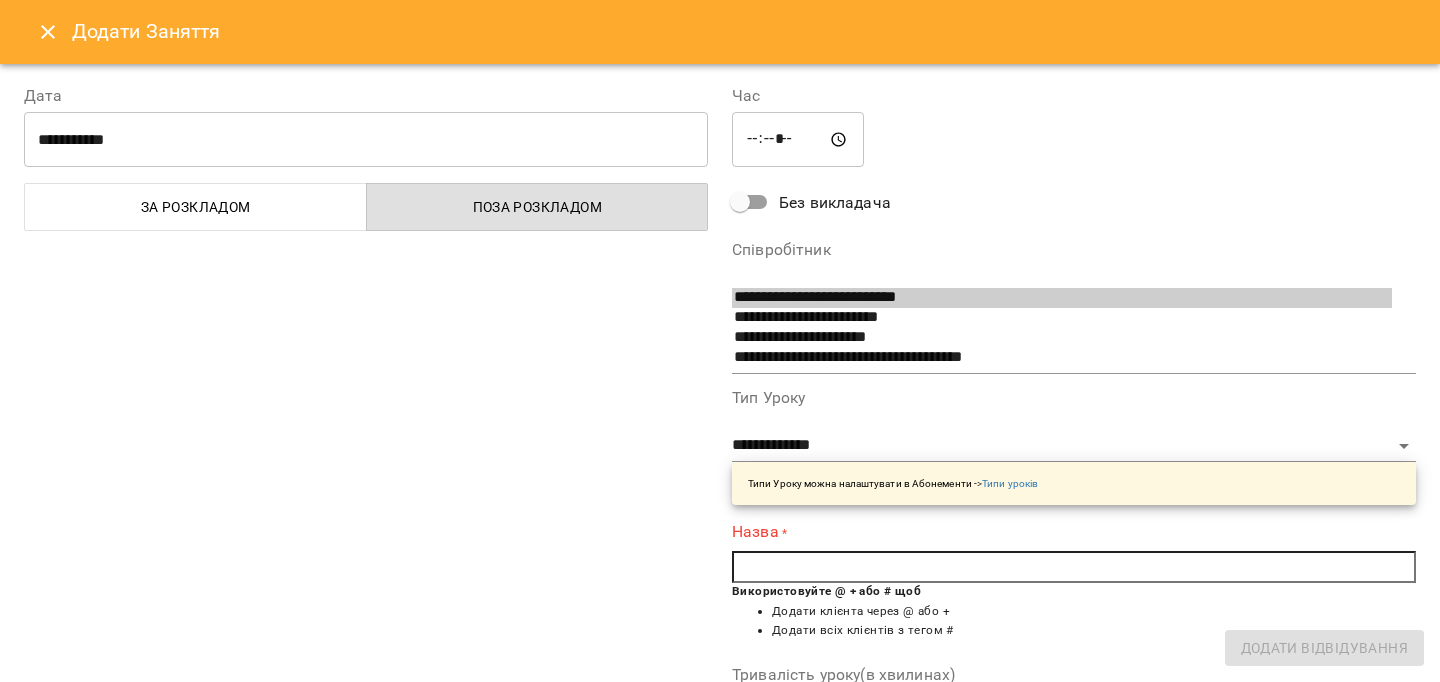 click at bounding box center (1074, 567) 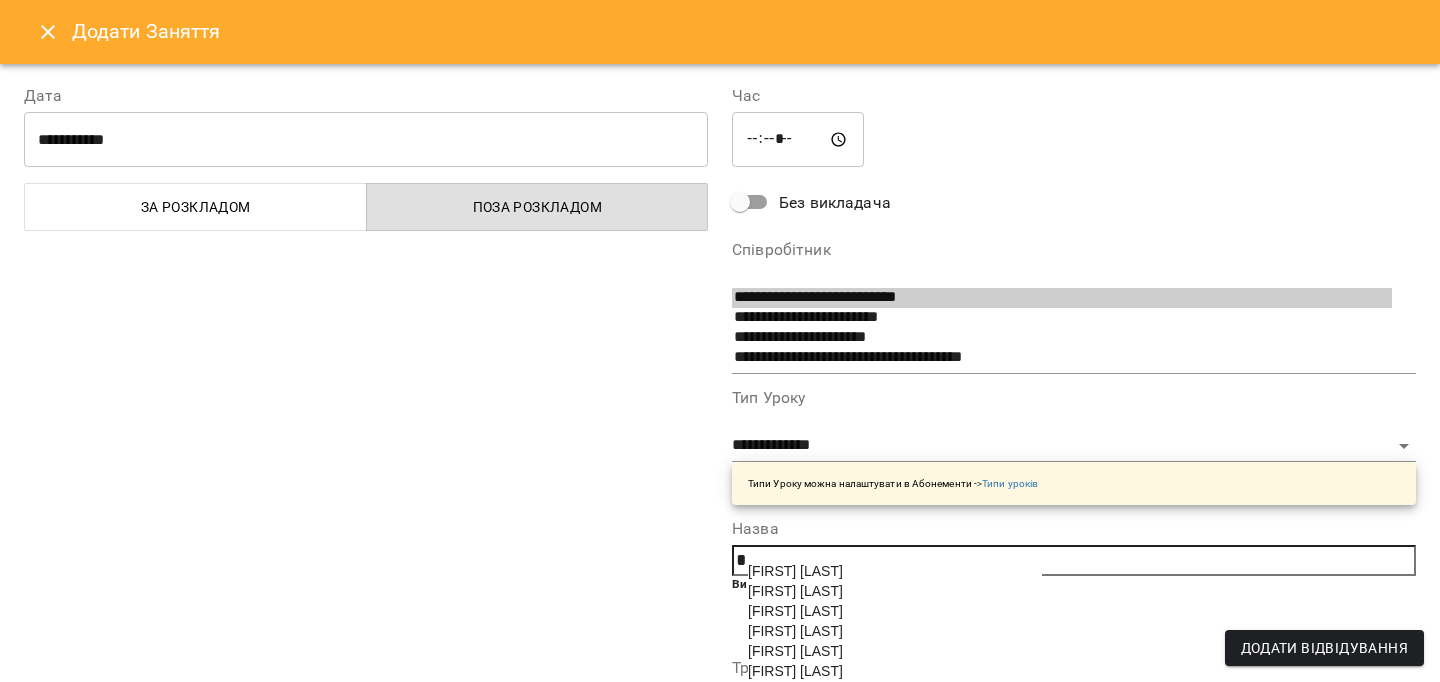 click on "[FIRST] [LAST]" at bounding box center (795, 631) 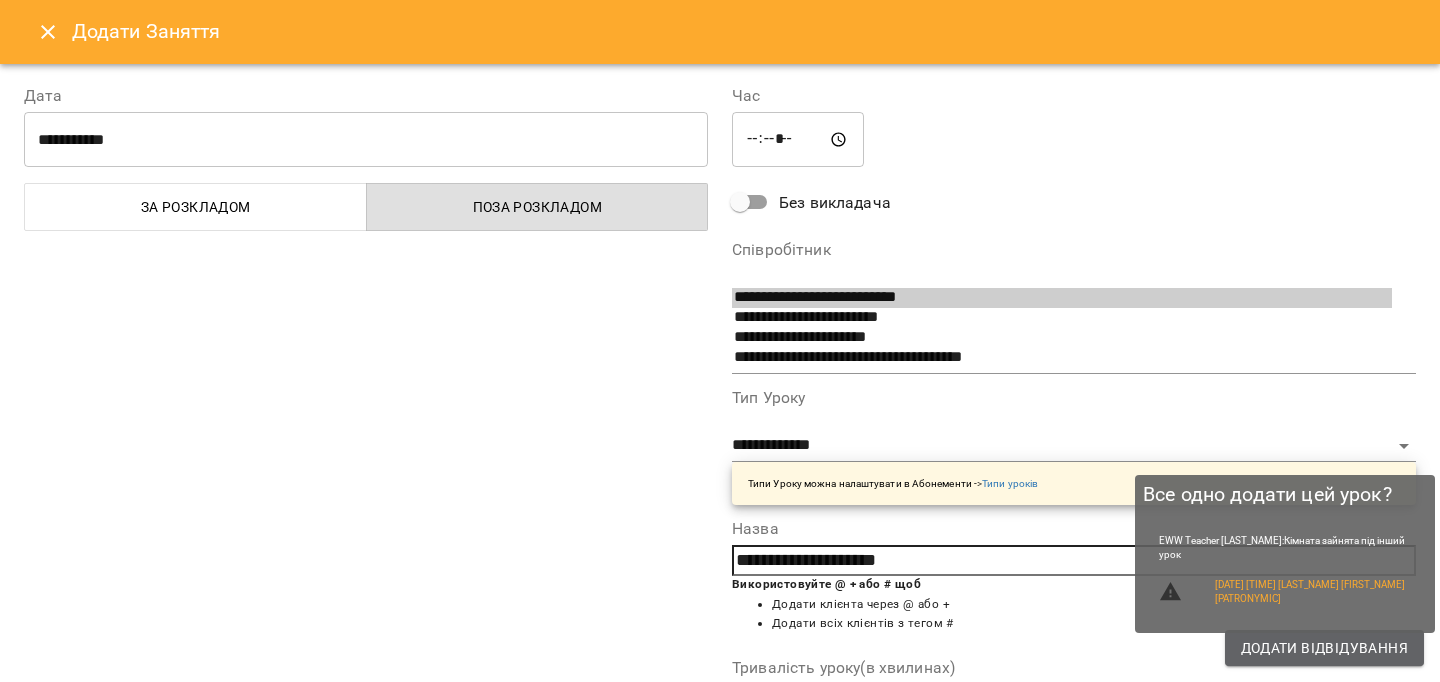 click on "Додати Відвідування" at bounding box center (1324, 648) 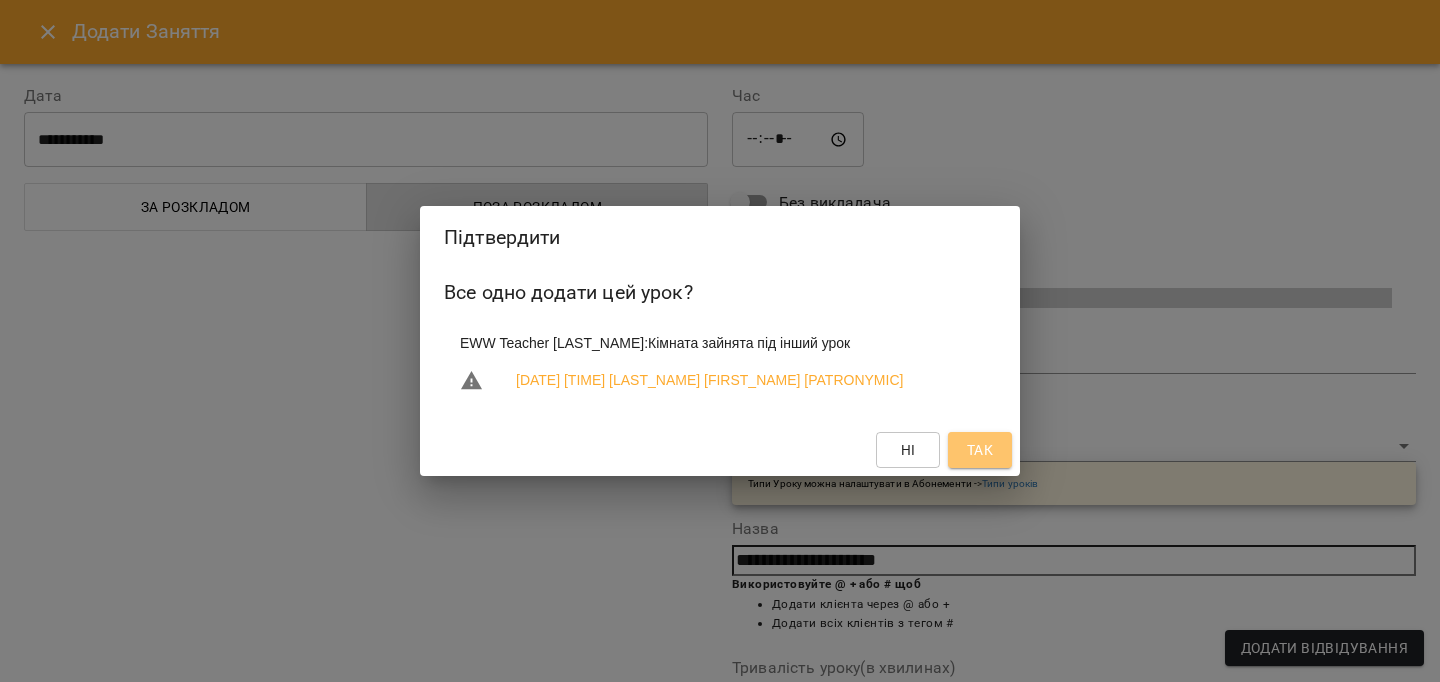 click on "Так" at bounding box center [980, 450] 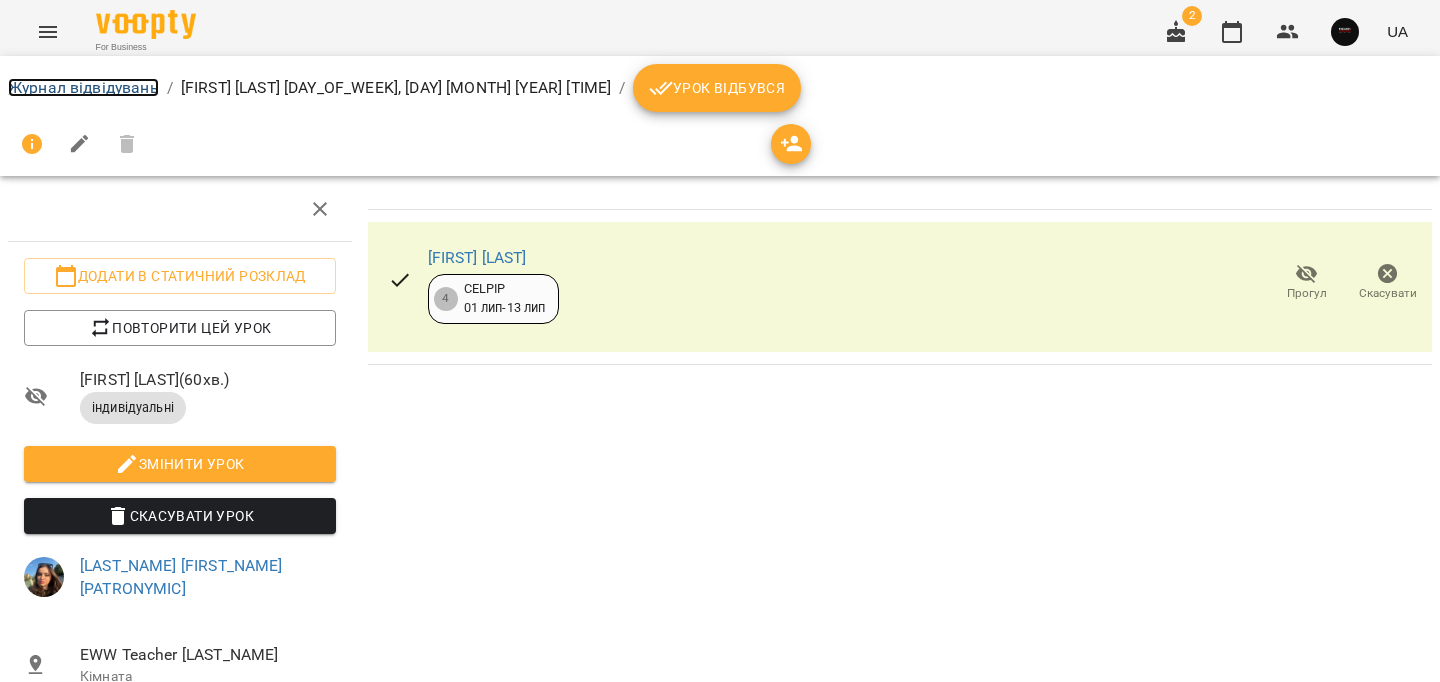 click on "Журнал відвідувань" at bounding box center (83, 87) 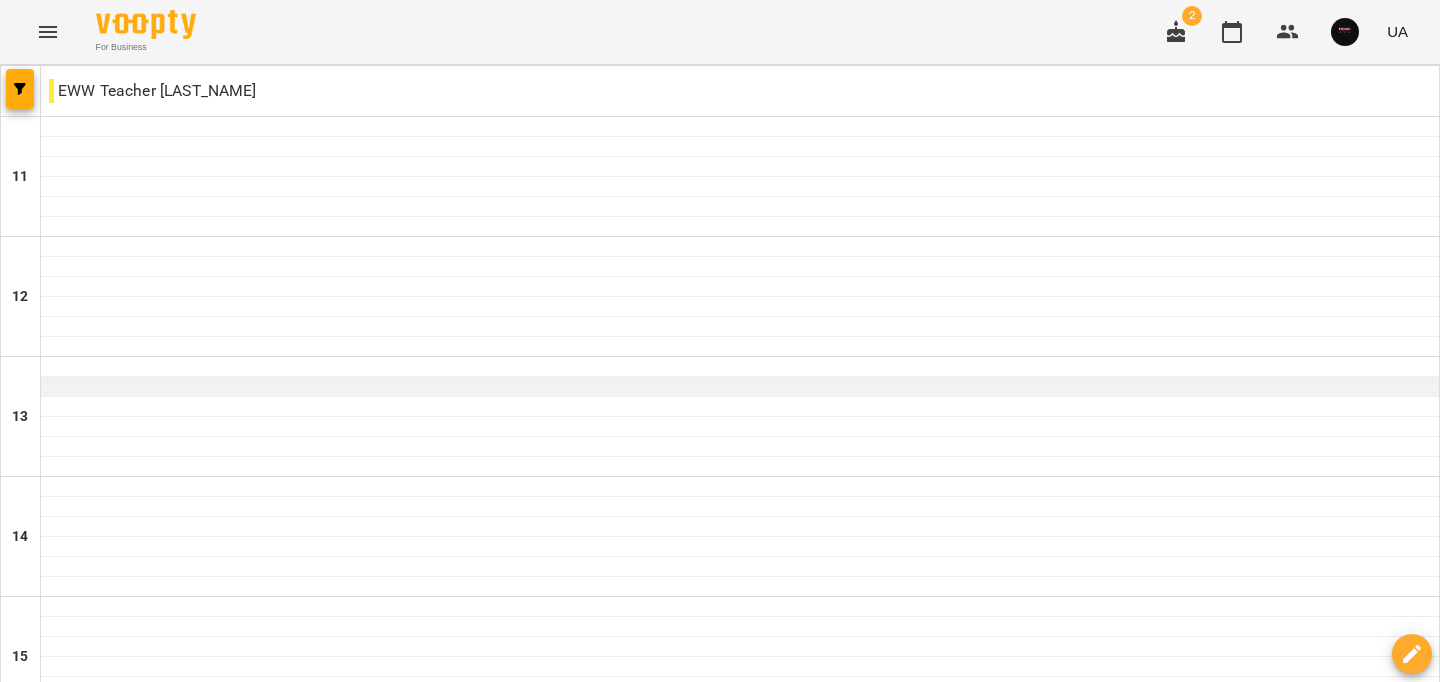 scroll, scrollTop: 1008, scrollLeft: 0, axis: vertical 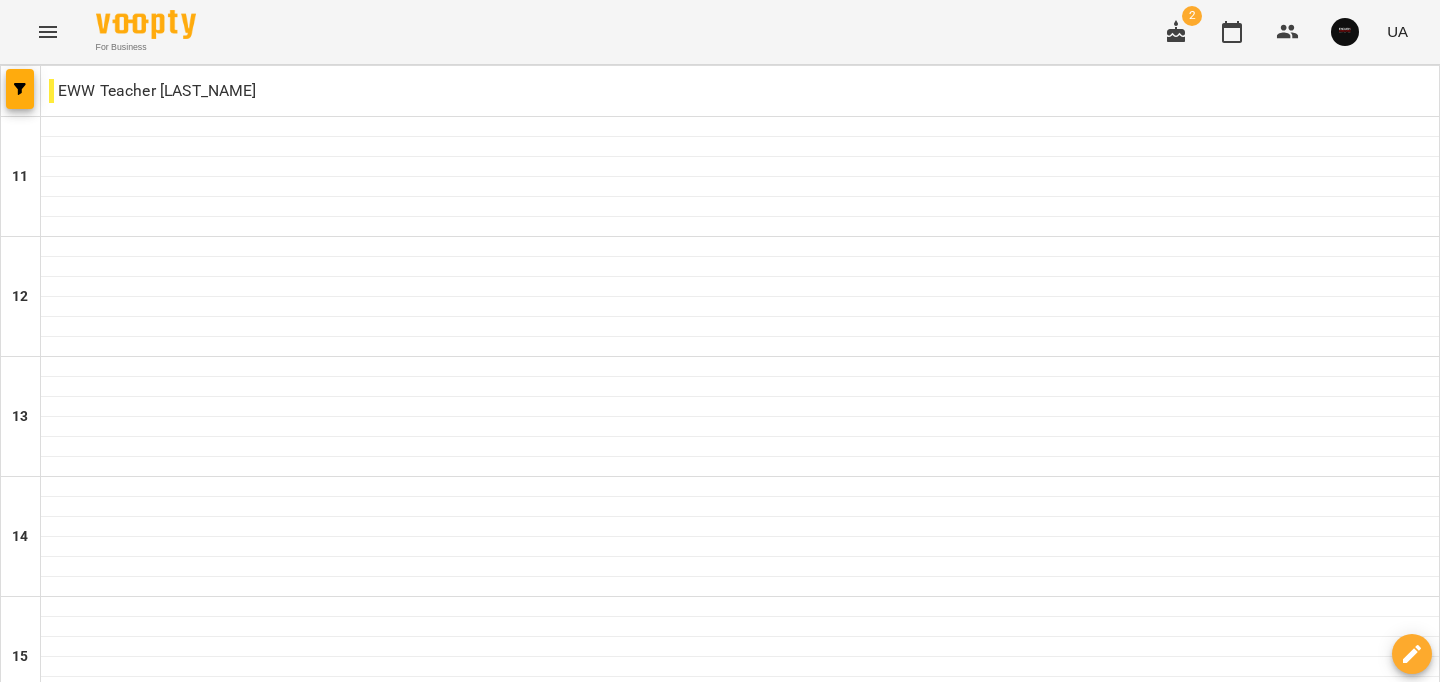 click at bounding box center (740, 1447) 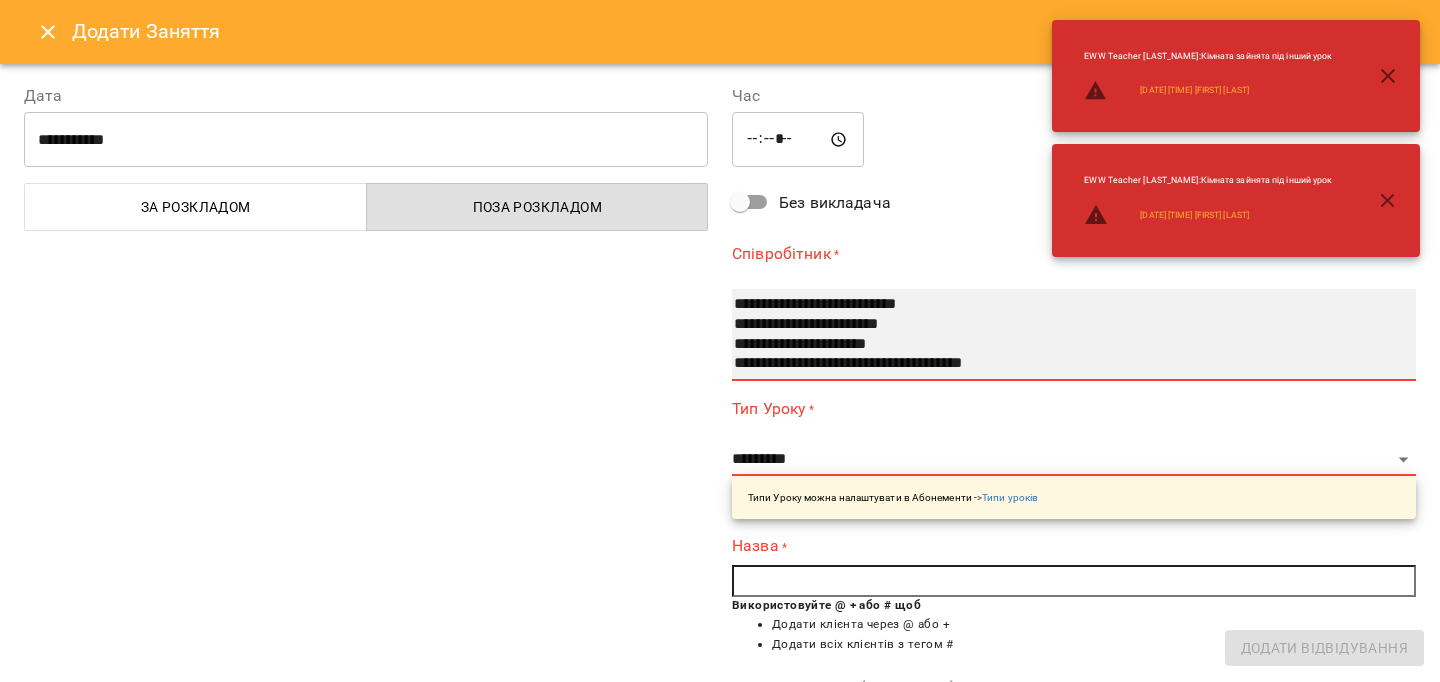 select on "**********" 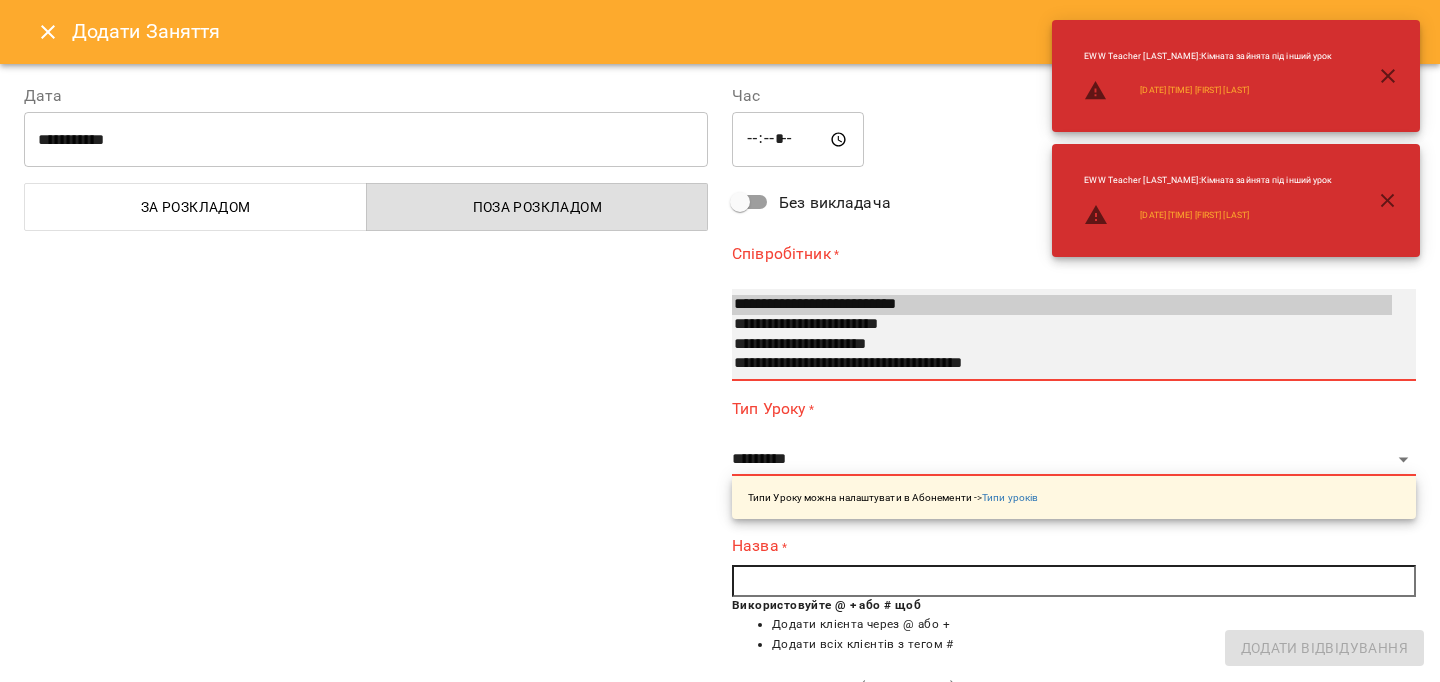 click on "**********" at bounding box center [1062, 325] 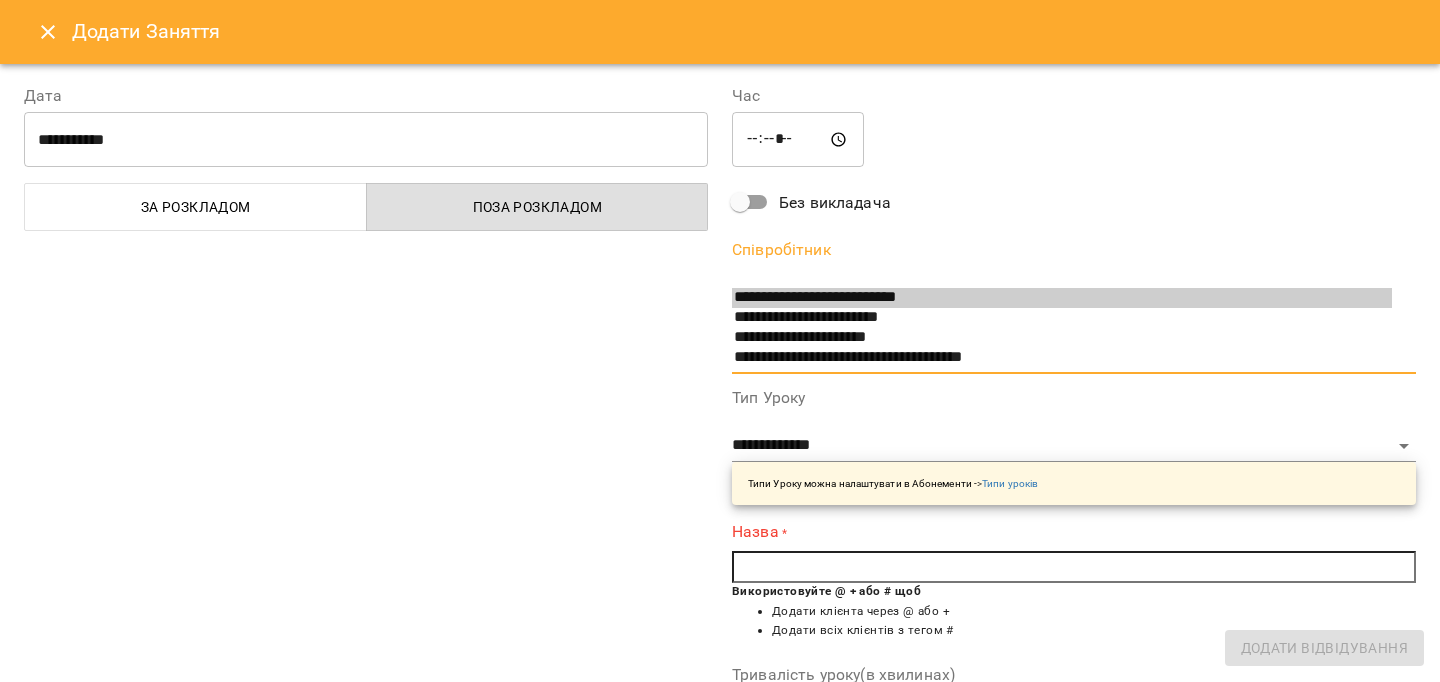 click at bounding box center [1074, 567] 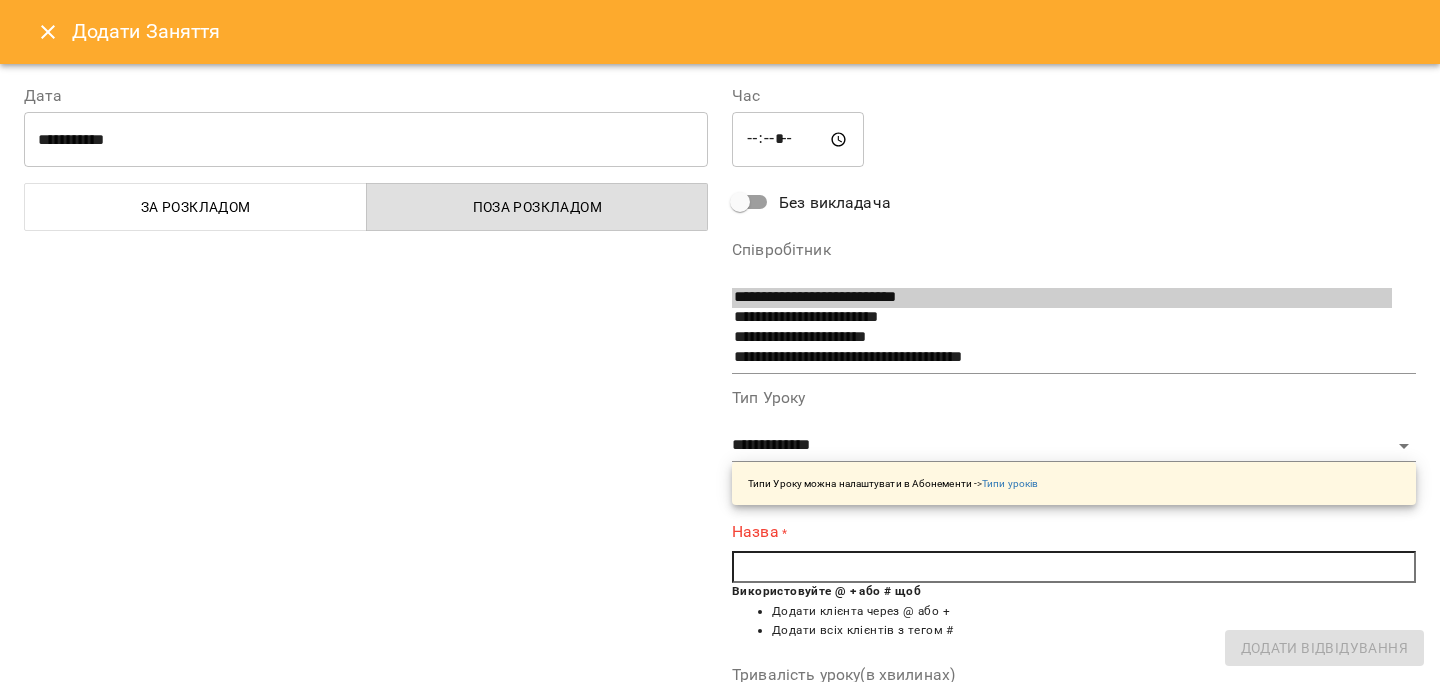 paste on "*" 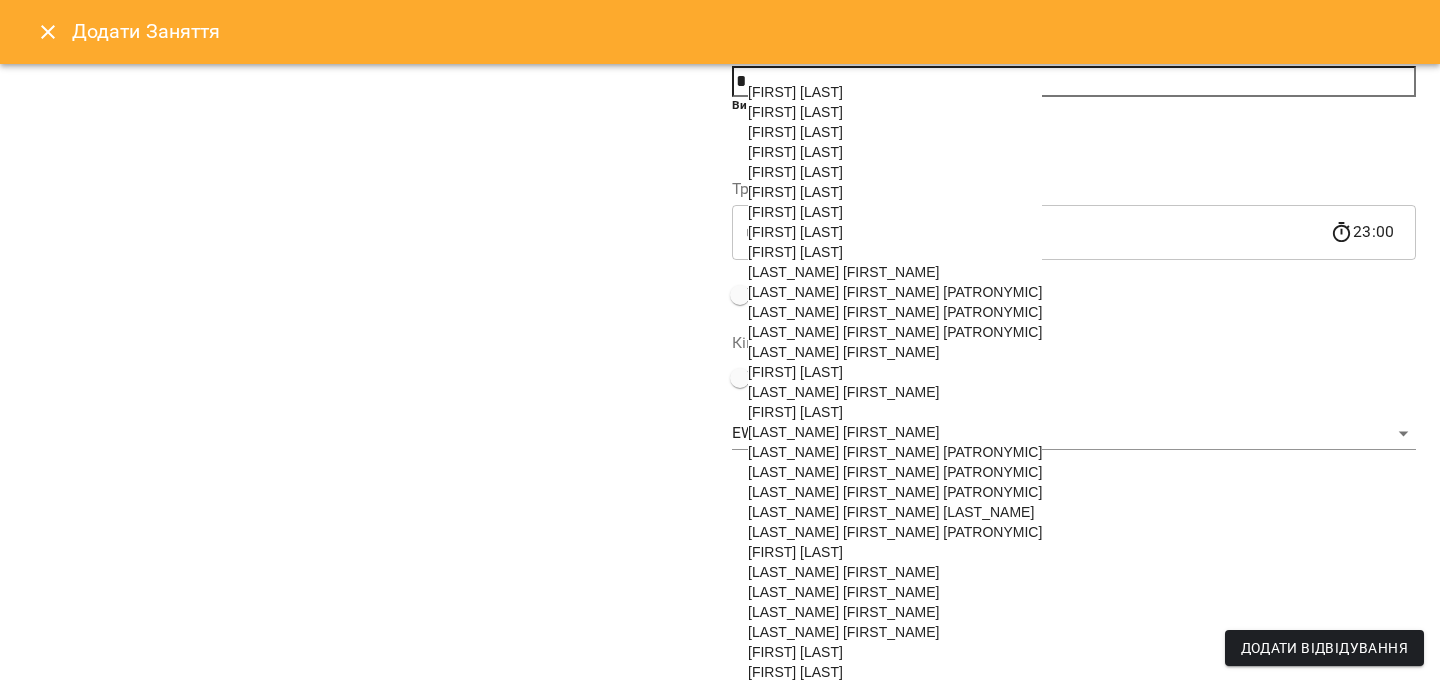 click on "[LAST] [FIRST]" at bounding box center [843, 612] 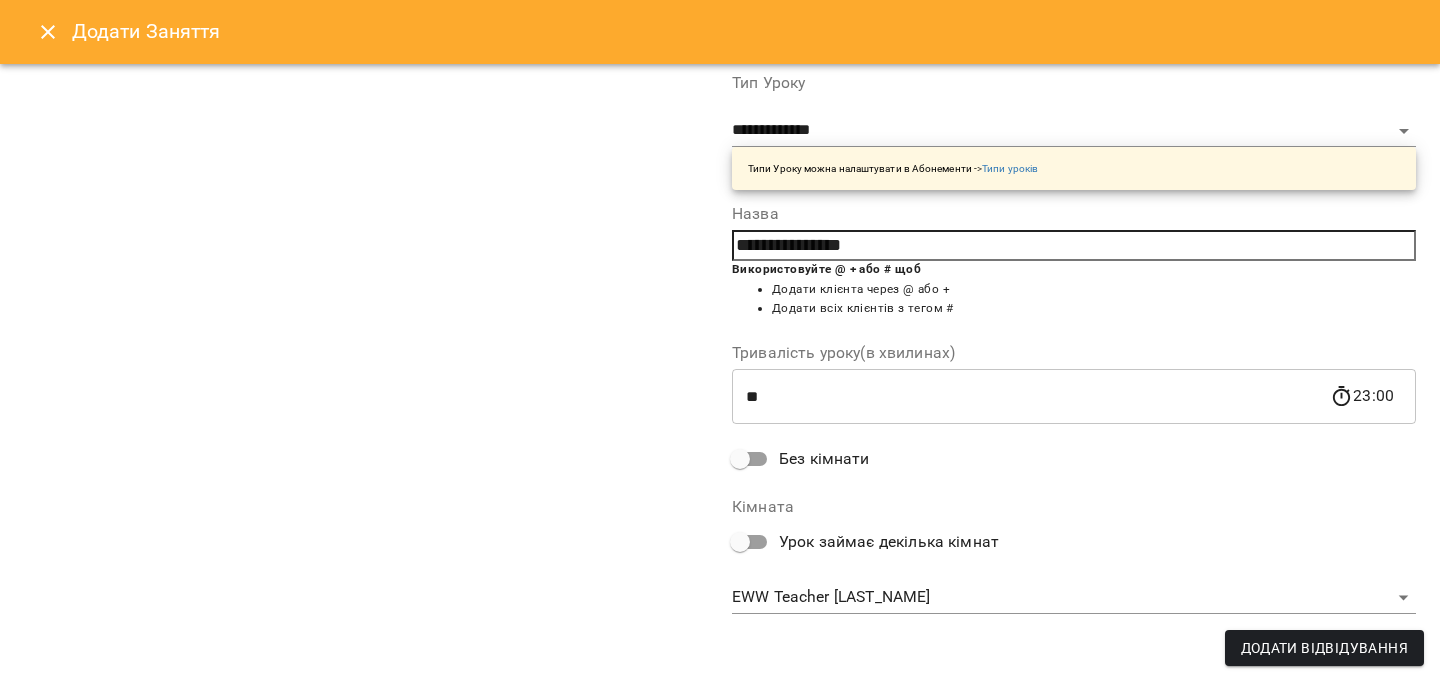 scroll, scrollTop: 187, scrollLeft: 0, axis: vertical 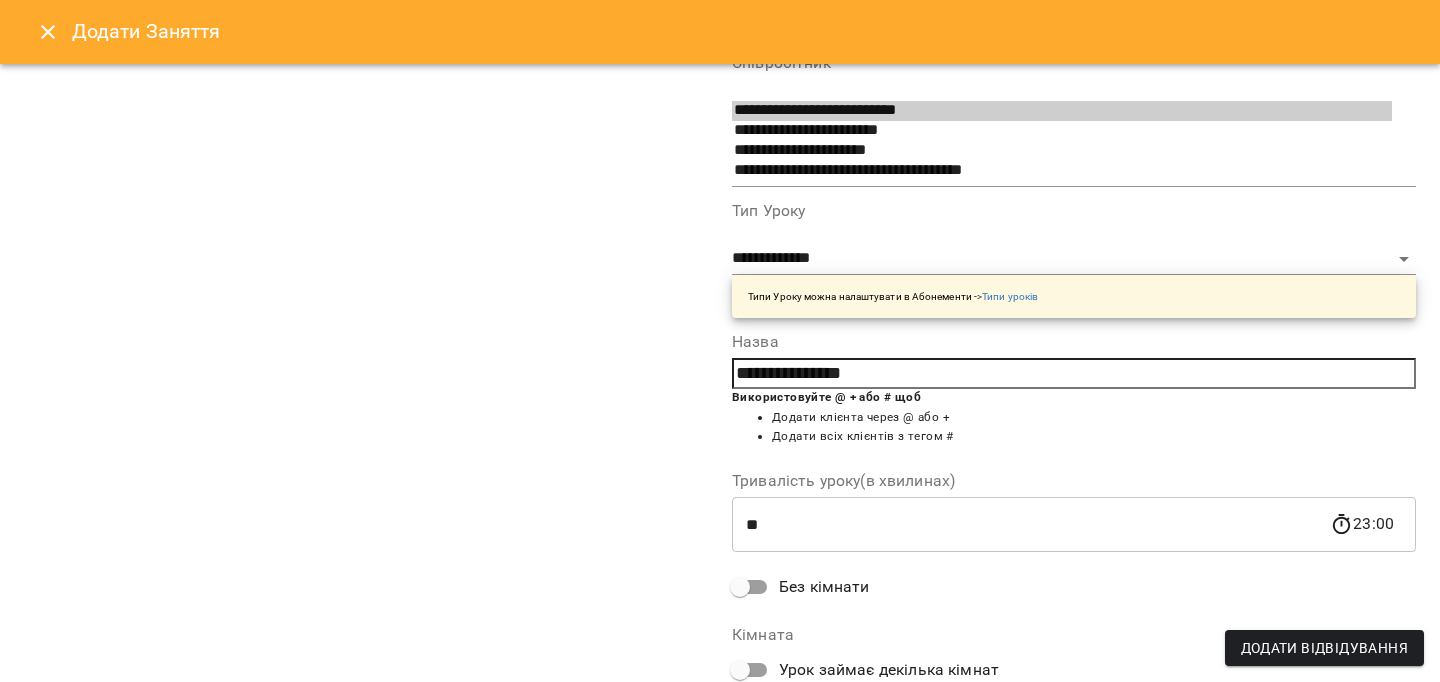 type on "**********" 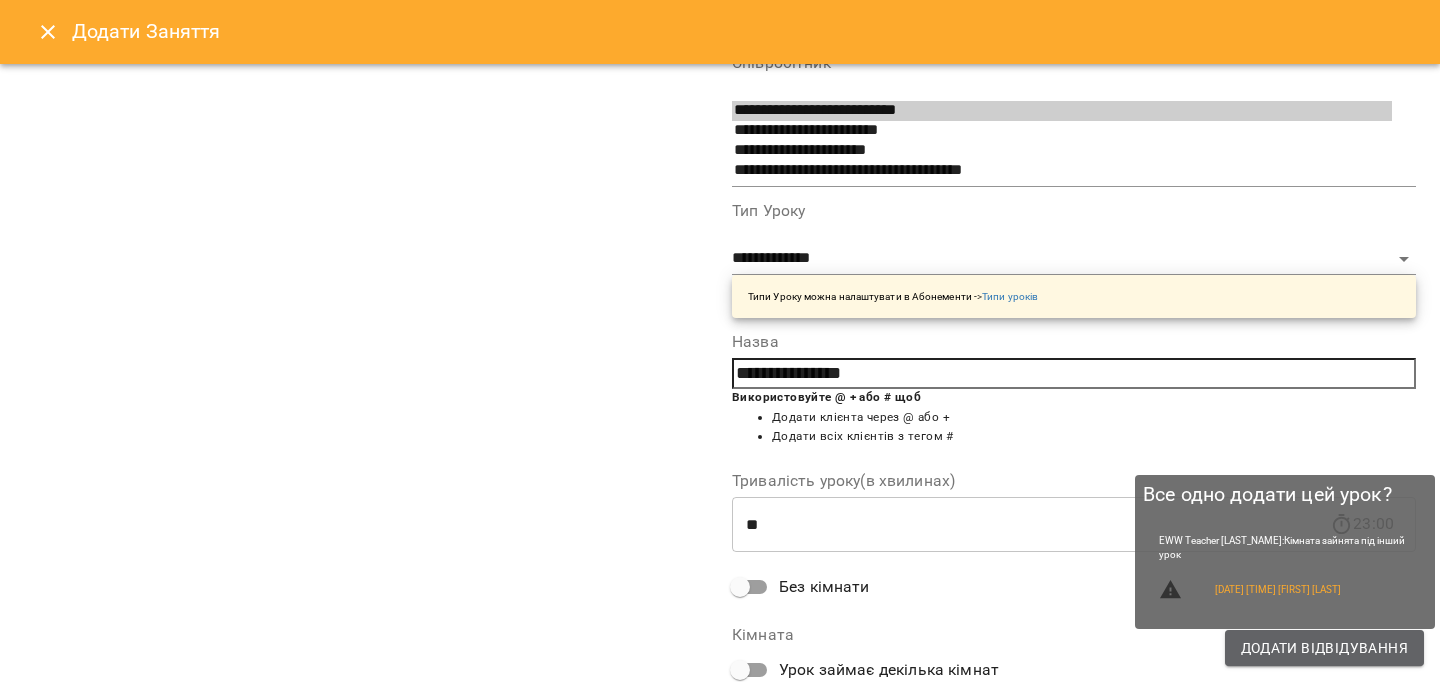 click on "Додати Відвідування" at bounding box center [1324, 648] 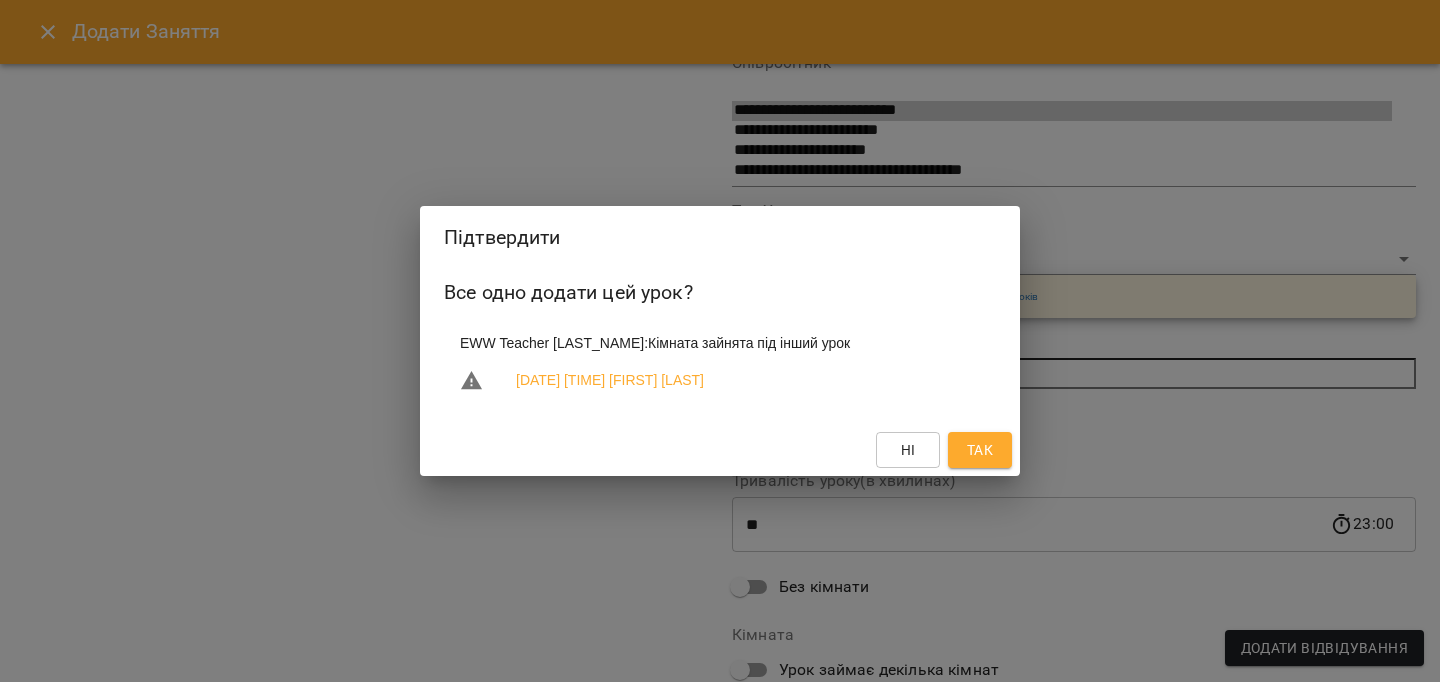 click on "Так" at bounding box center (980, 450) 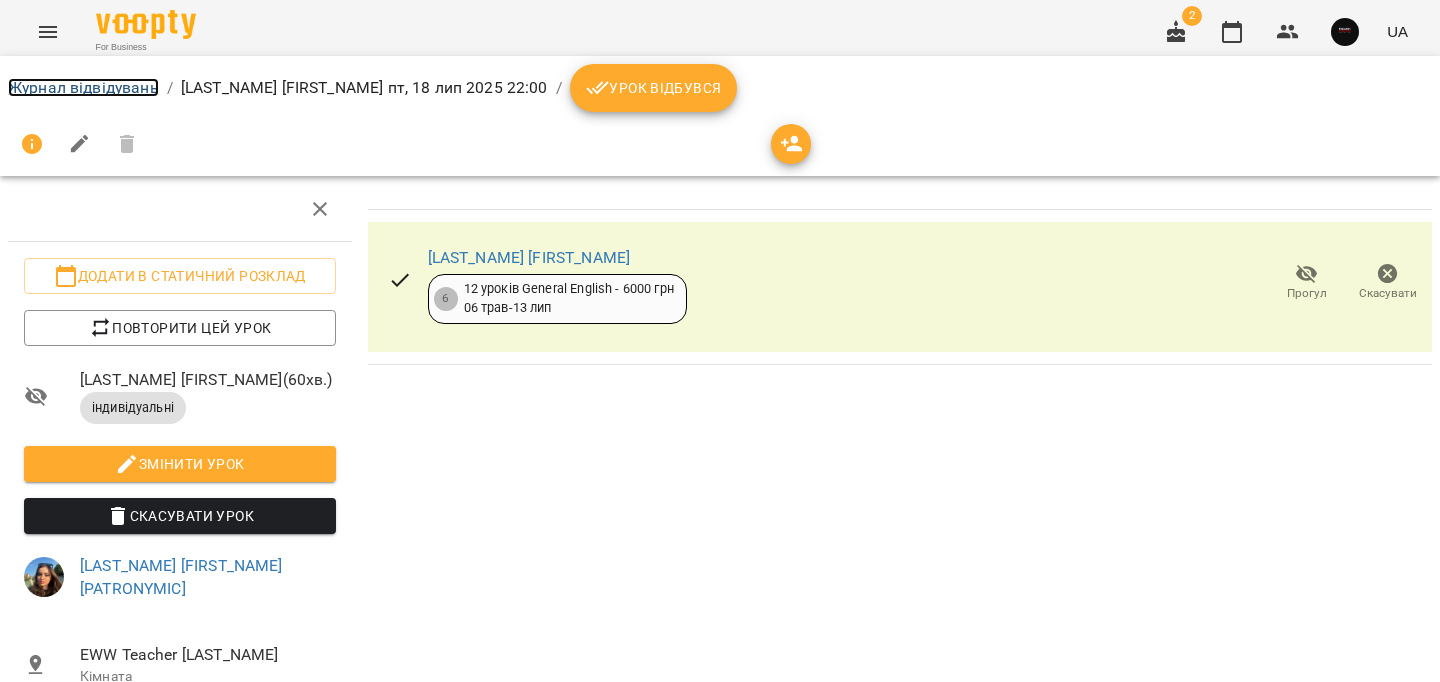 click on "Журнал відвідувань" at bounding box center (83, 87) 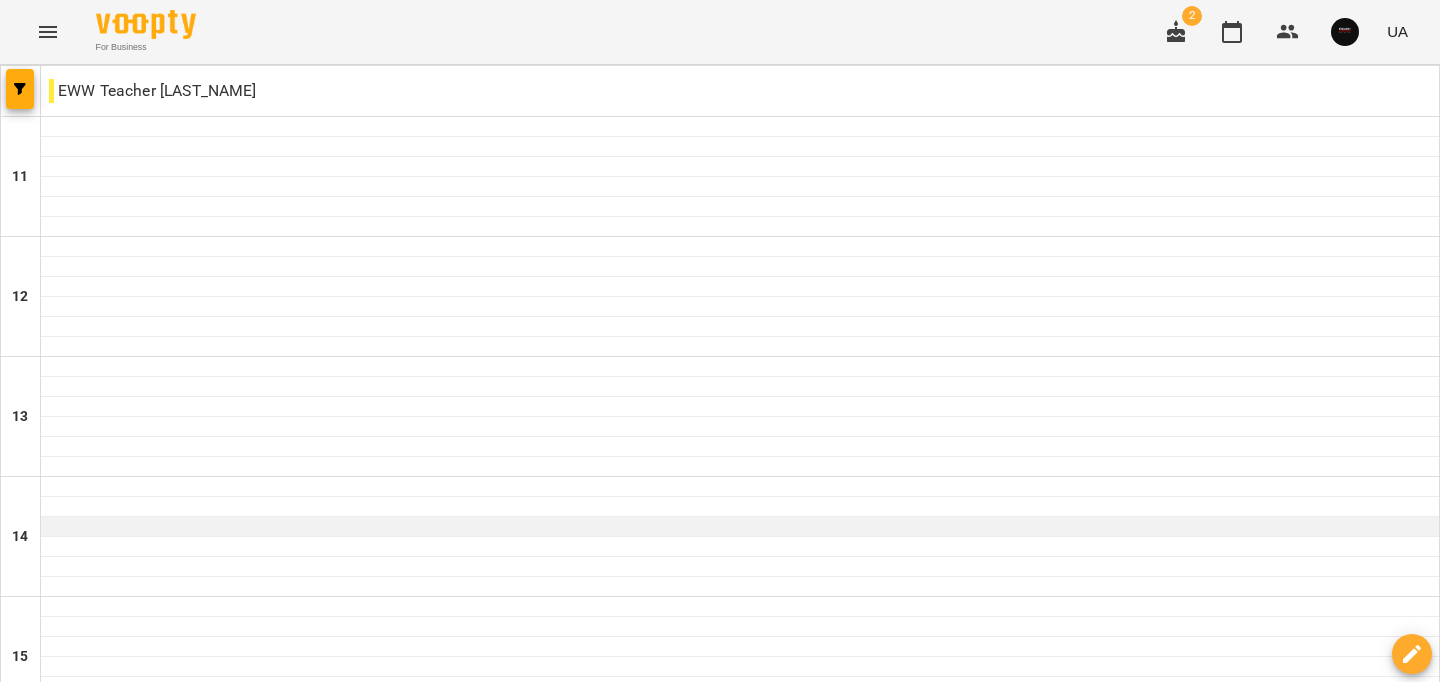 scroll, scrollTop: 1008, scrollLeft: 0, axis: vertical 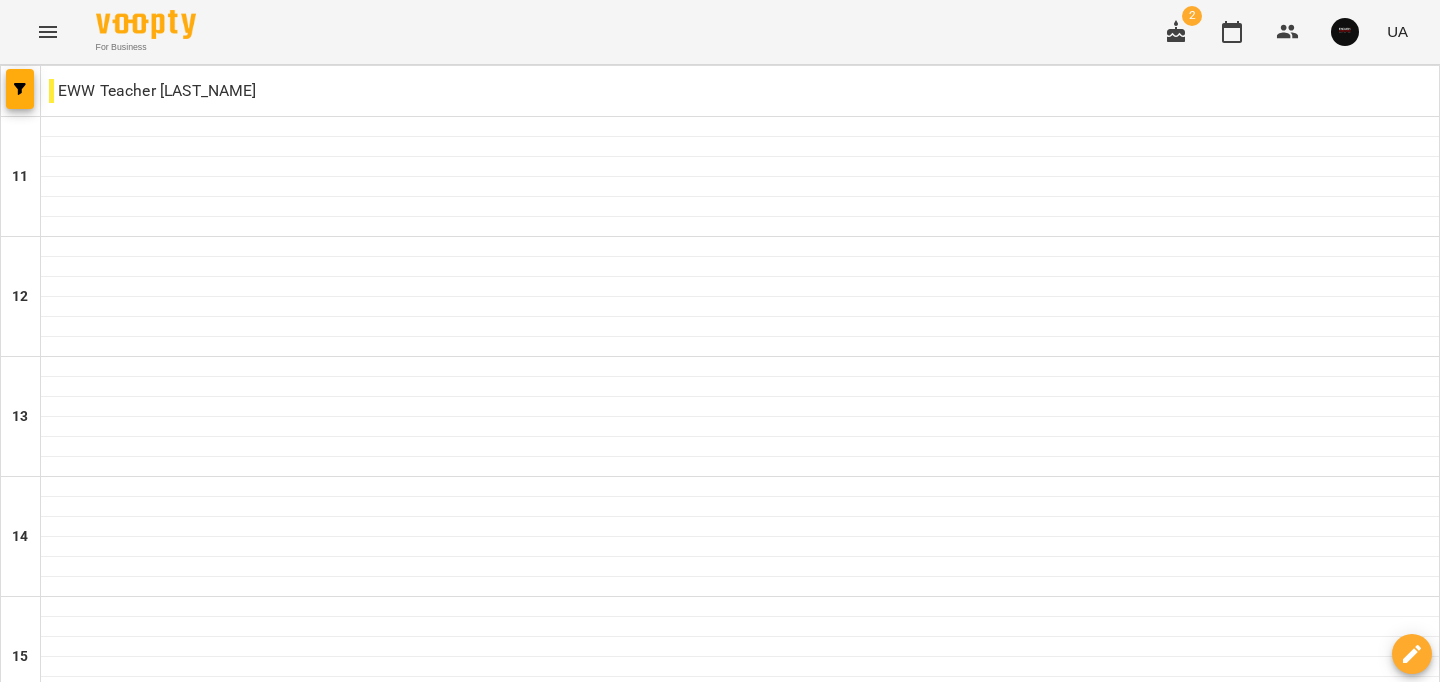 click on "сб" at bounding box center [1203, 1583] 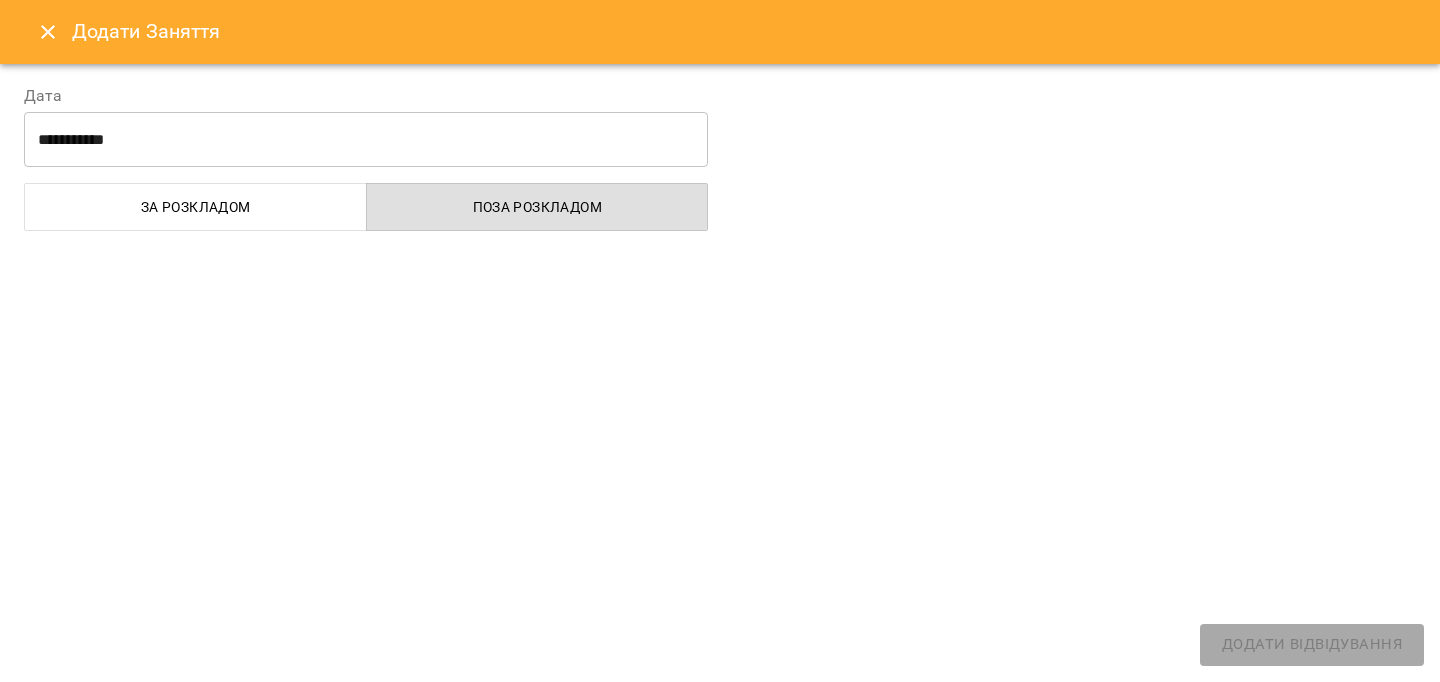 scroll, scrollTop: 795, scrollLeft: 0, axis: vertical 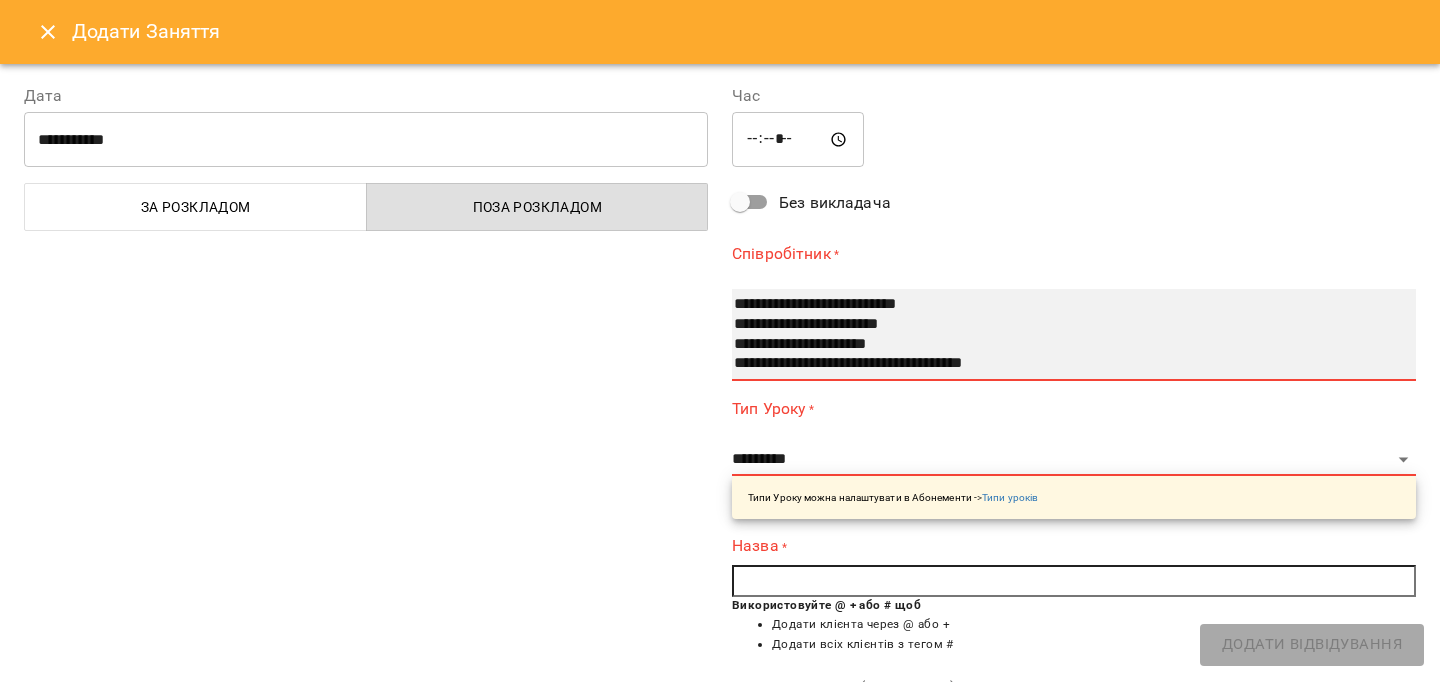 select on "**********" 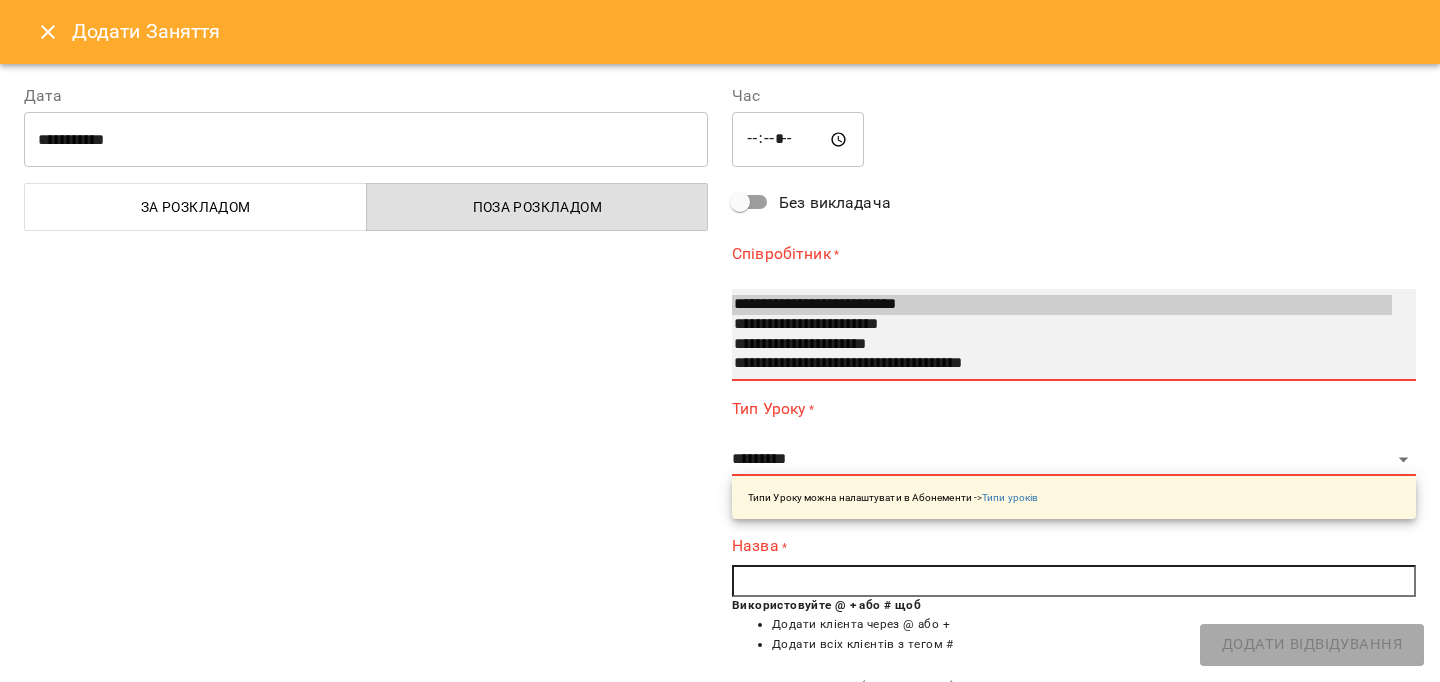 click on "**********" at bounding box center [1062, 325] 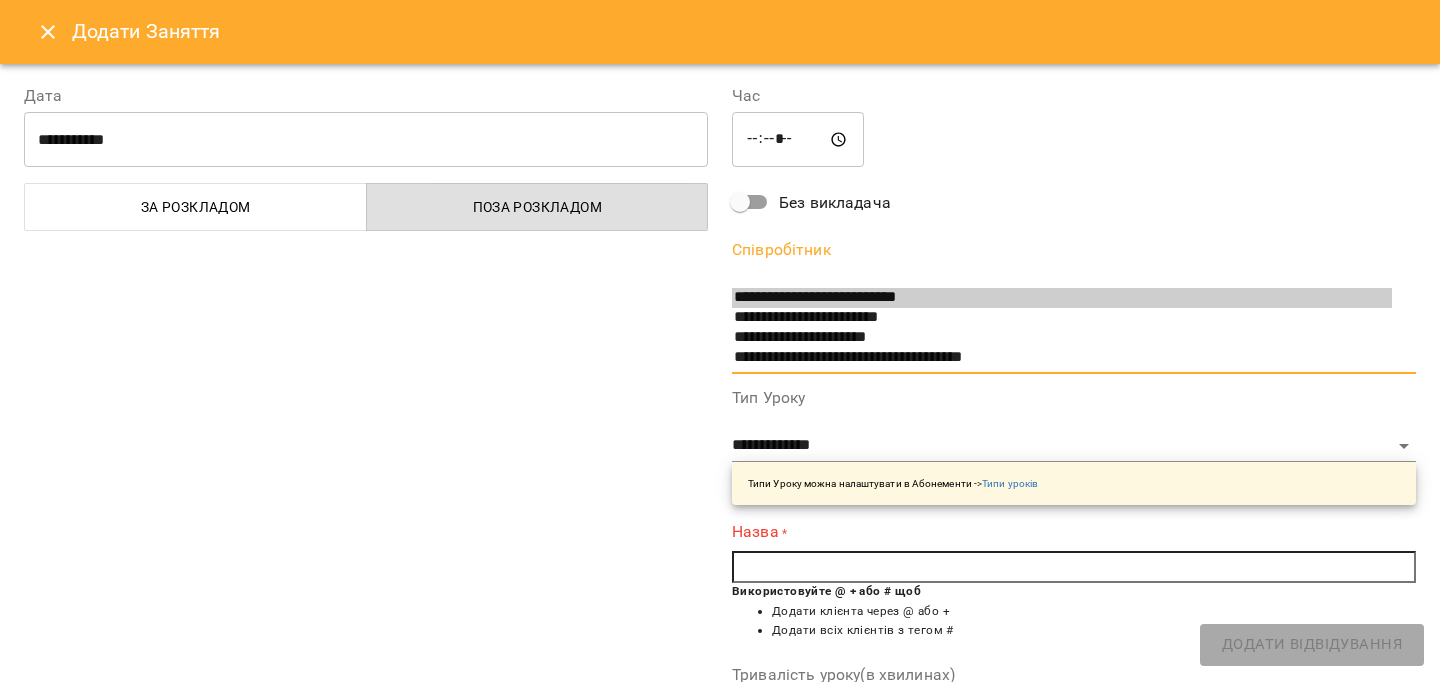 click at bounding box center (1074, 567) 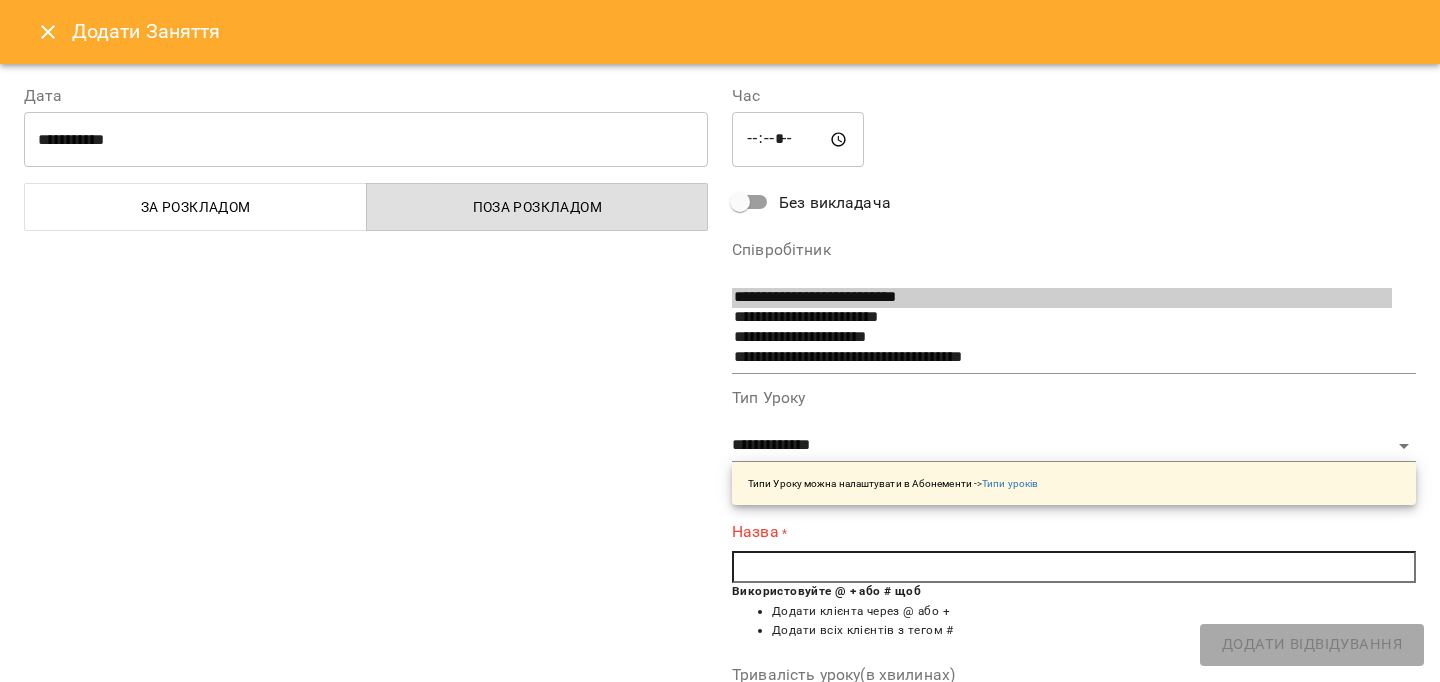 paste on "*" 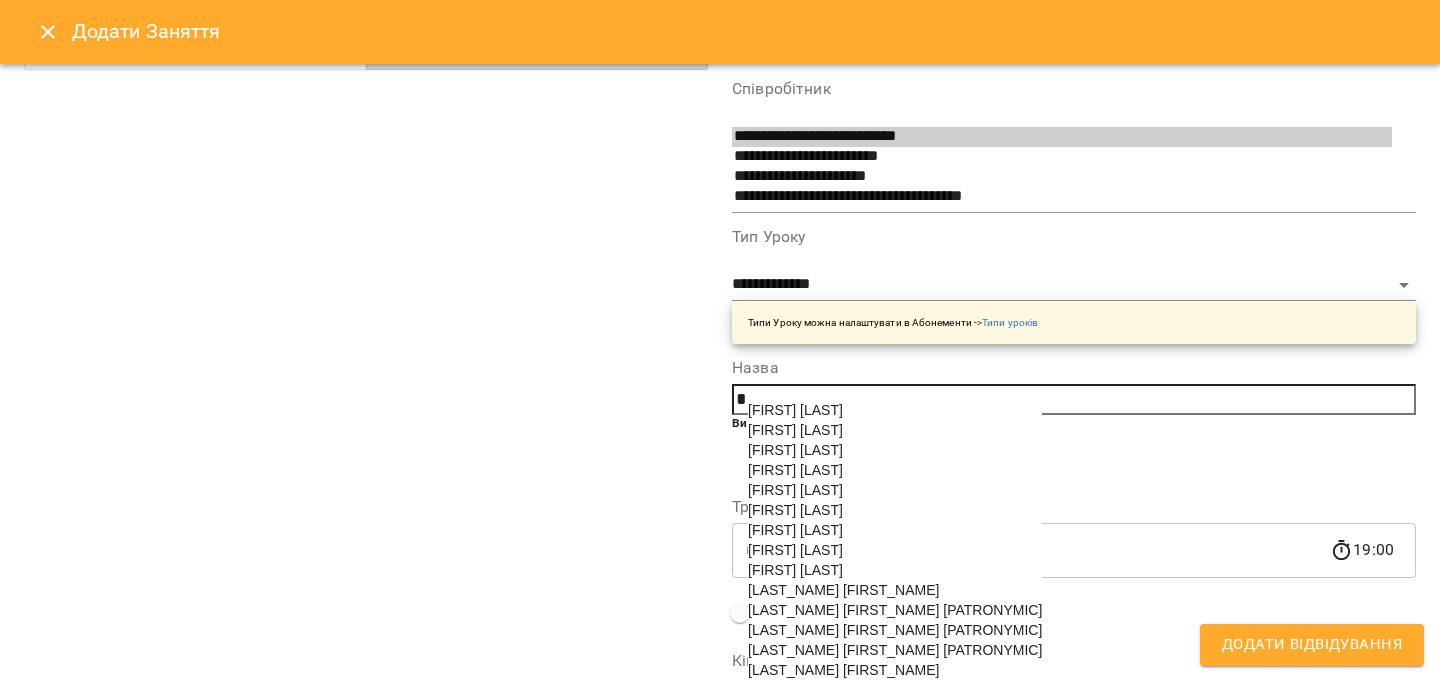 scroll, scrollTop: 162, scrollLeft: 0, axis: vertical 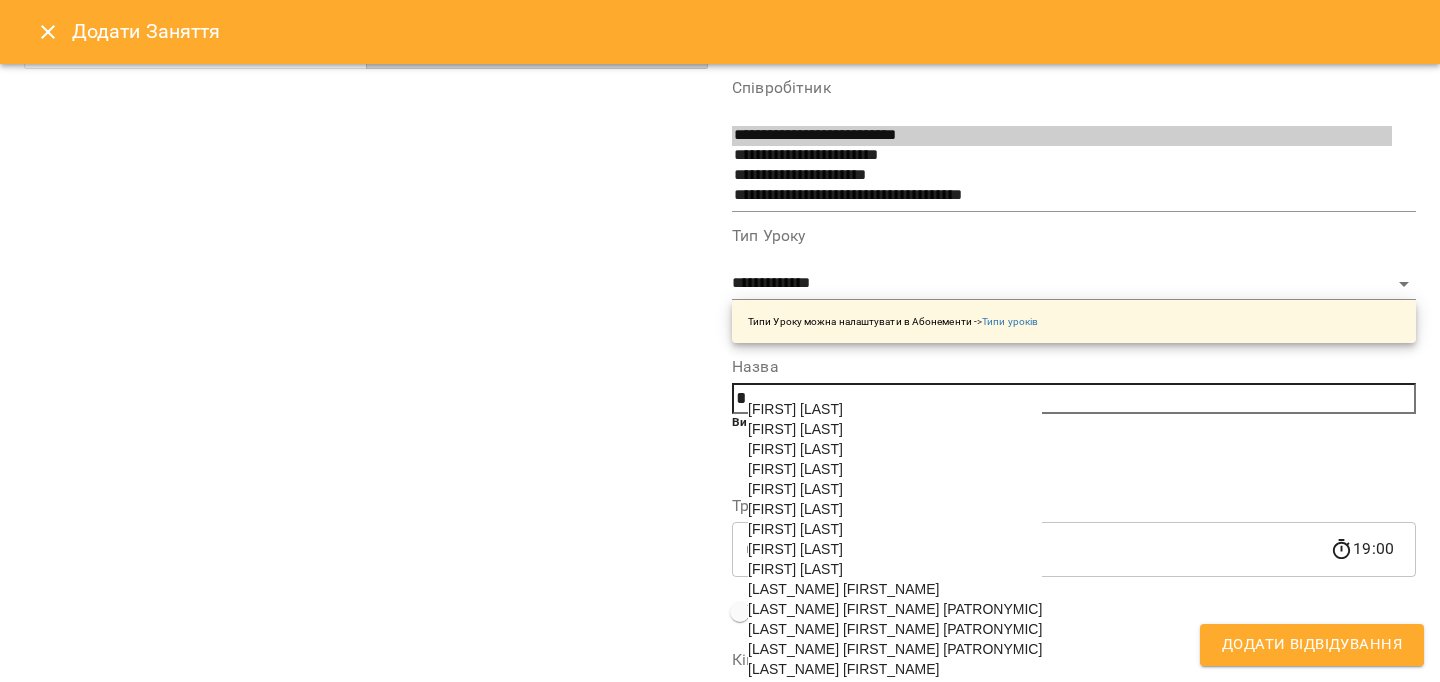 click on "[FIRST] [LAST]" at bounding box center (795, 469) 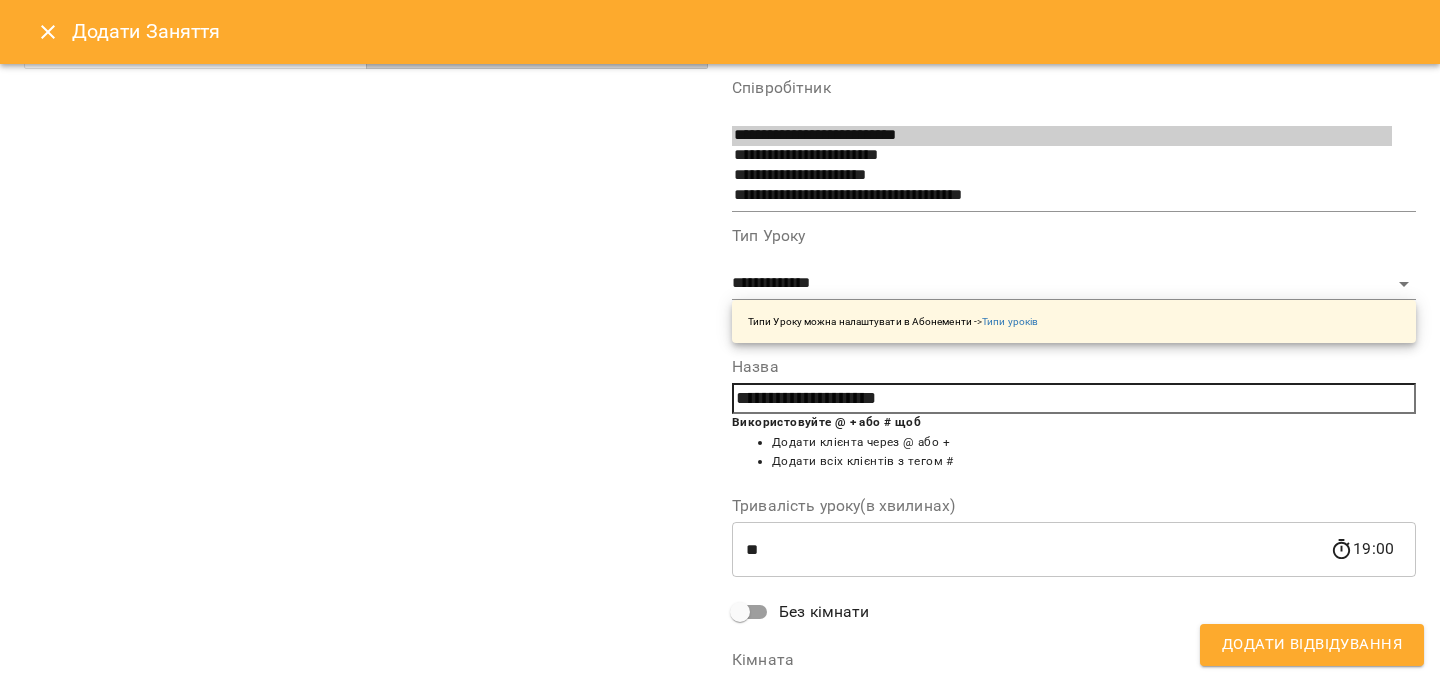 click on "Додати Відвідування" at bounding box center [1312, 645] 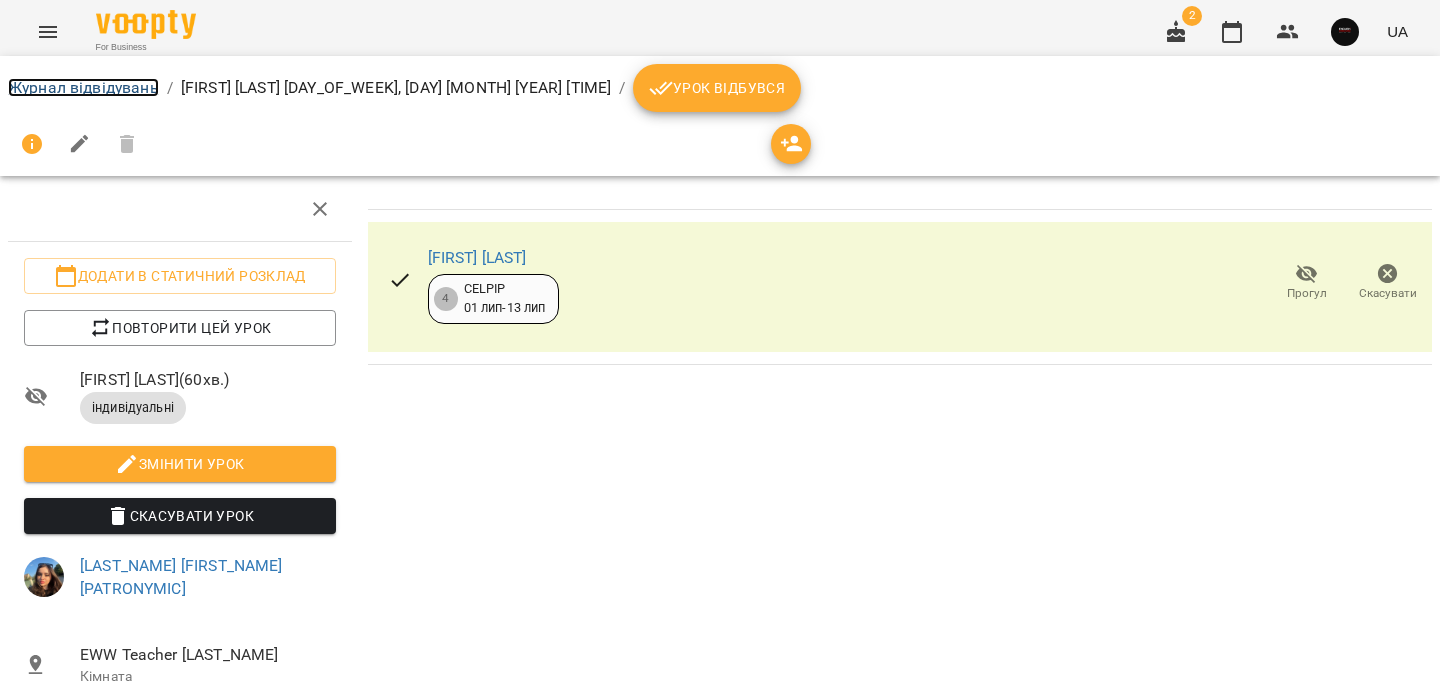click on "Журнал відвідувань" at bounding box center [83, 87] 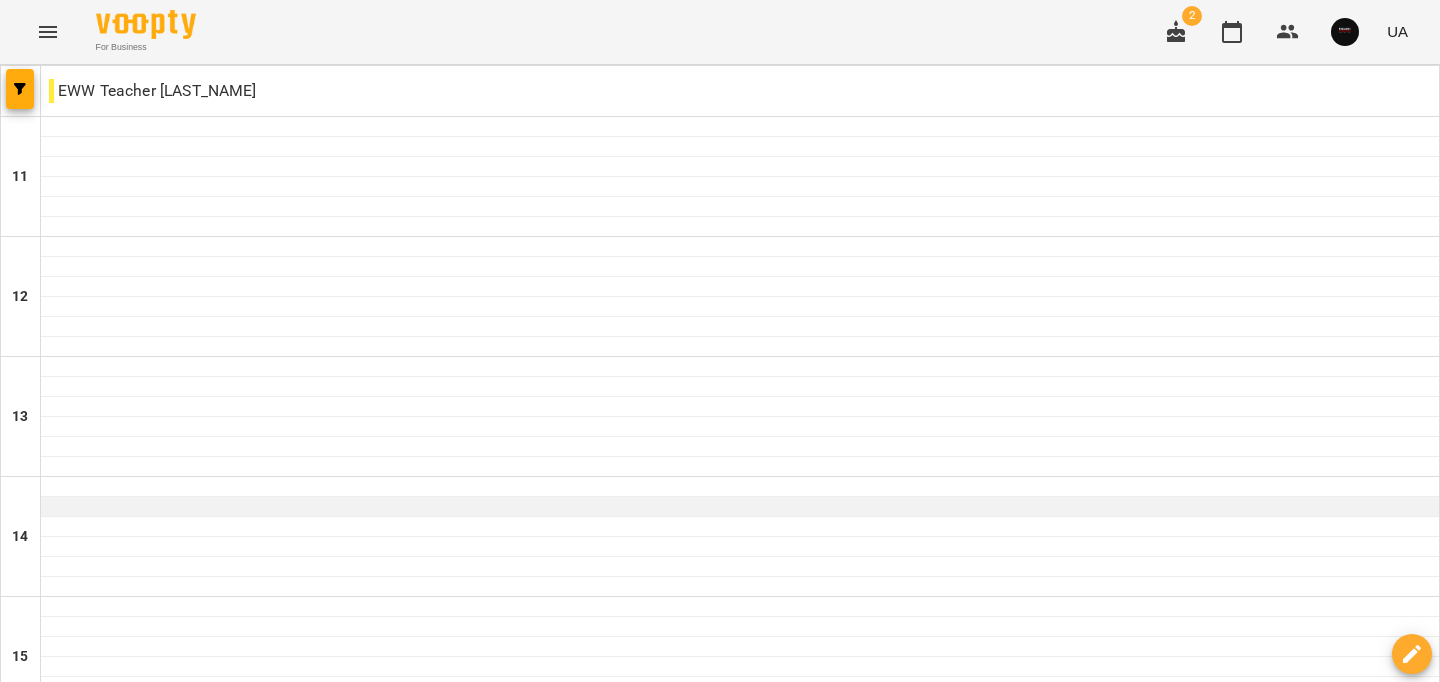 scroll, scrollTop: 1008, scrollLeft: 0, axis: vertical 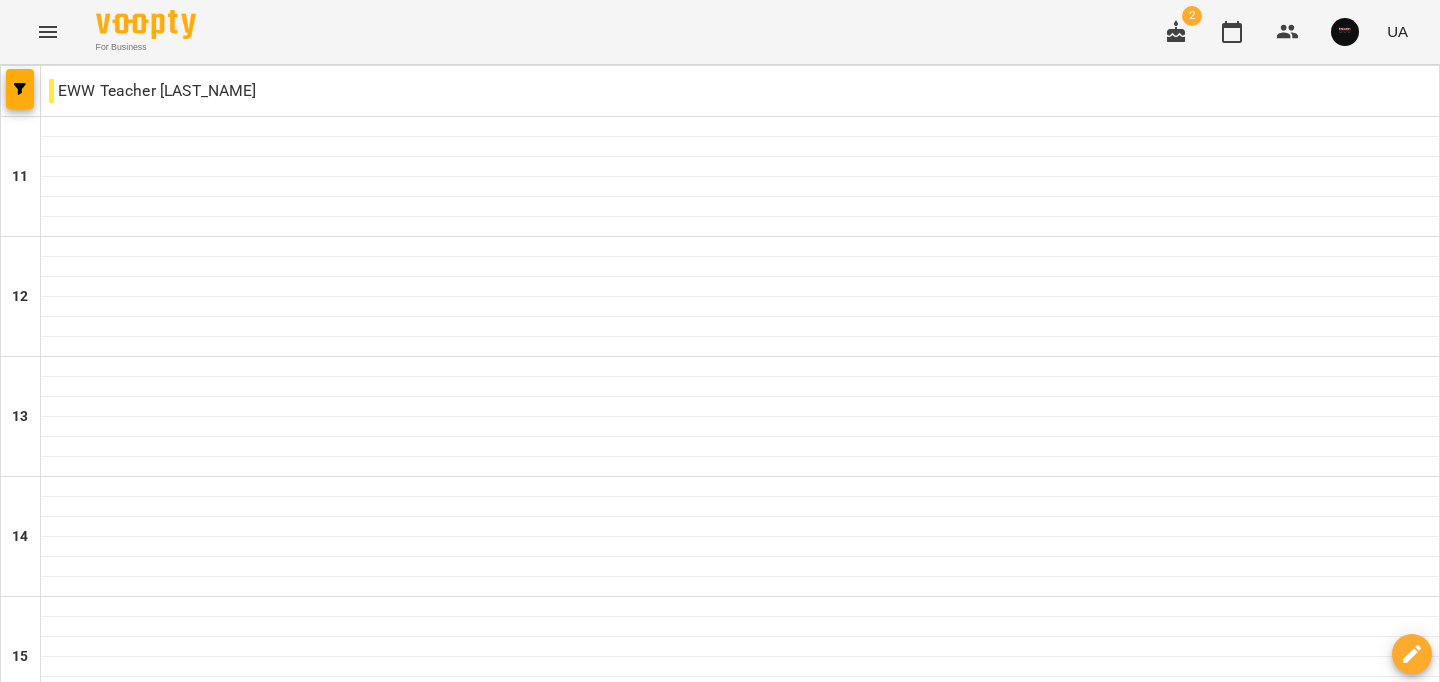 click at bounding box center [740, 1327] 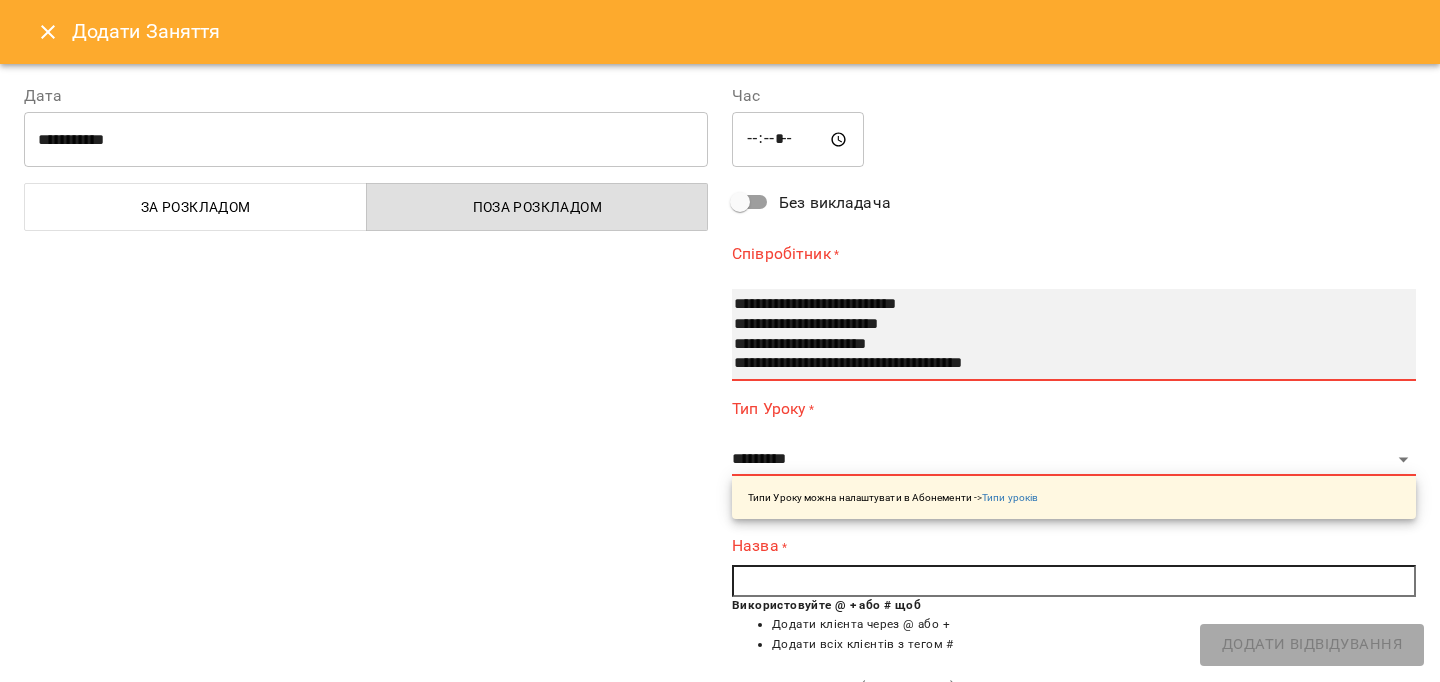 select on "**********" 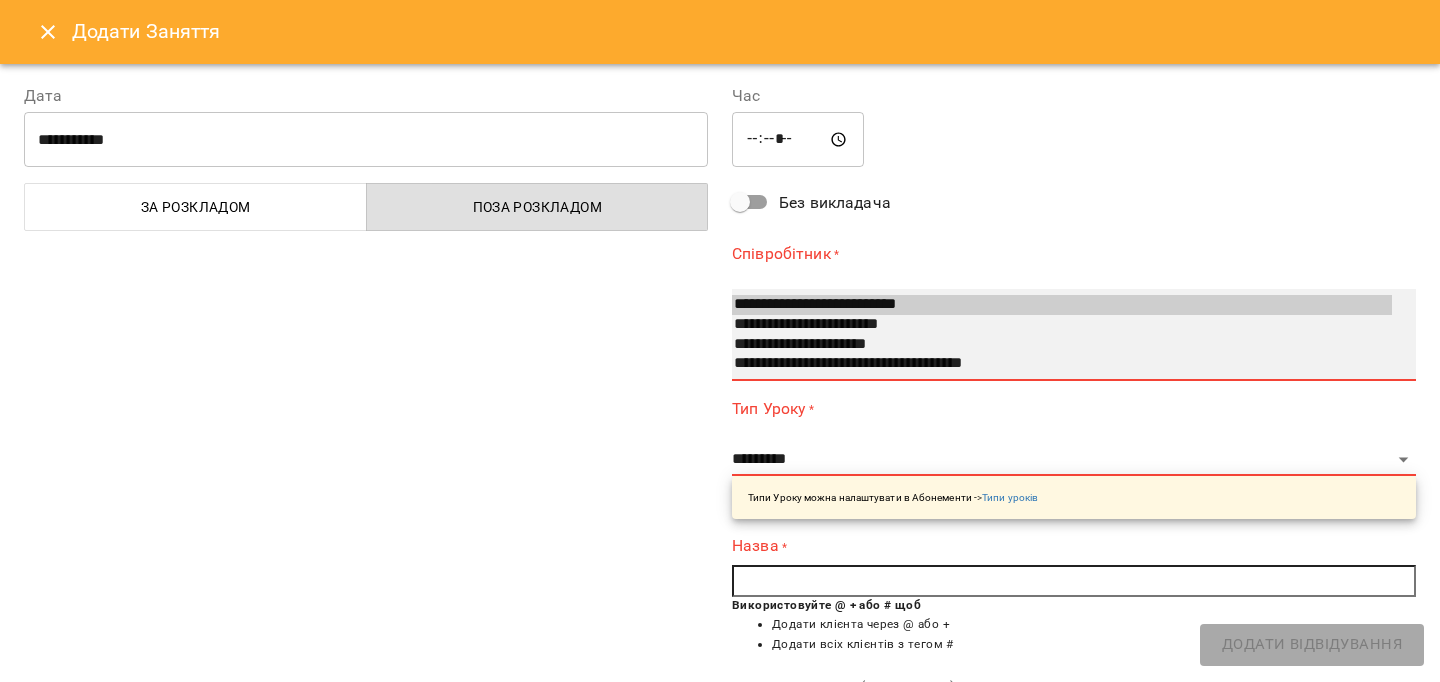 click on "**********" at bounding box center (1062, 325) 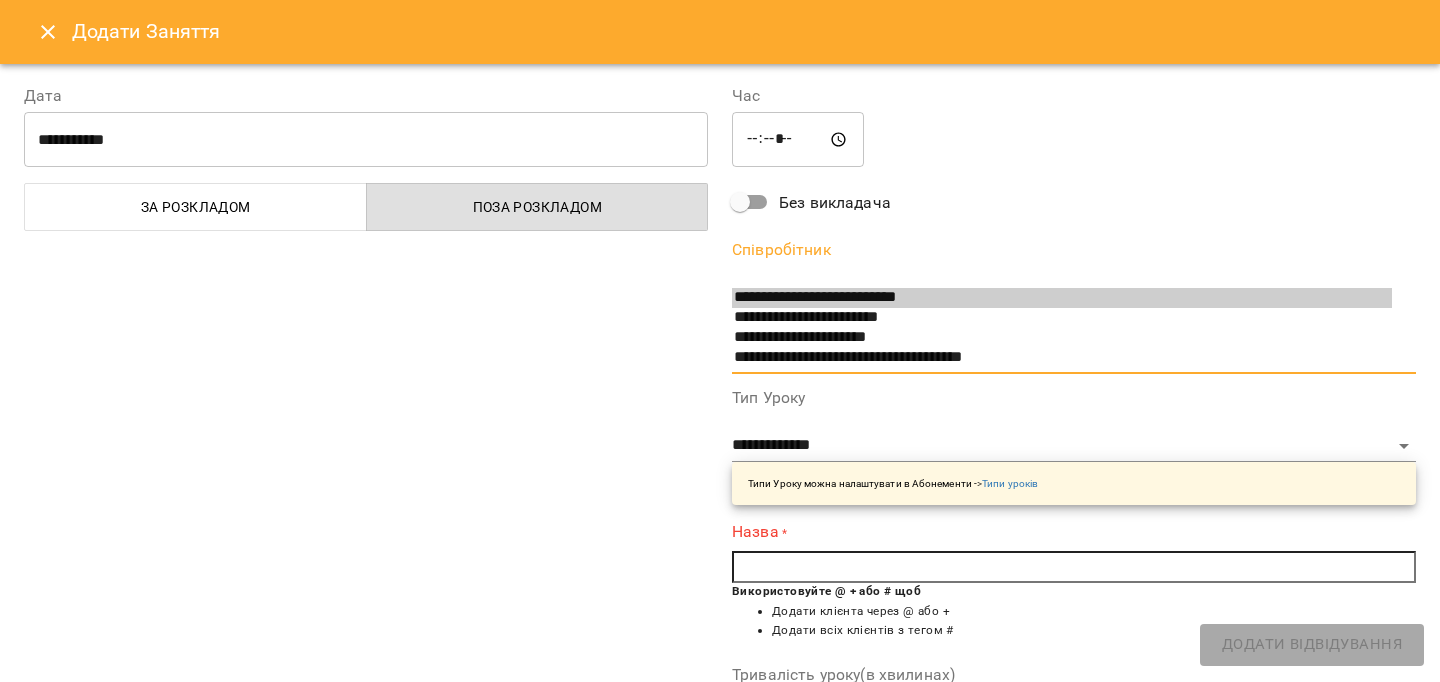 click at bounding box center [1074, 567] 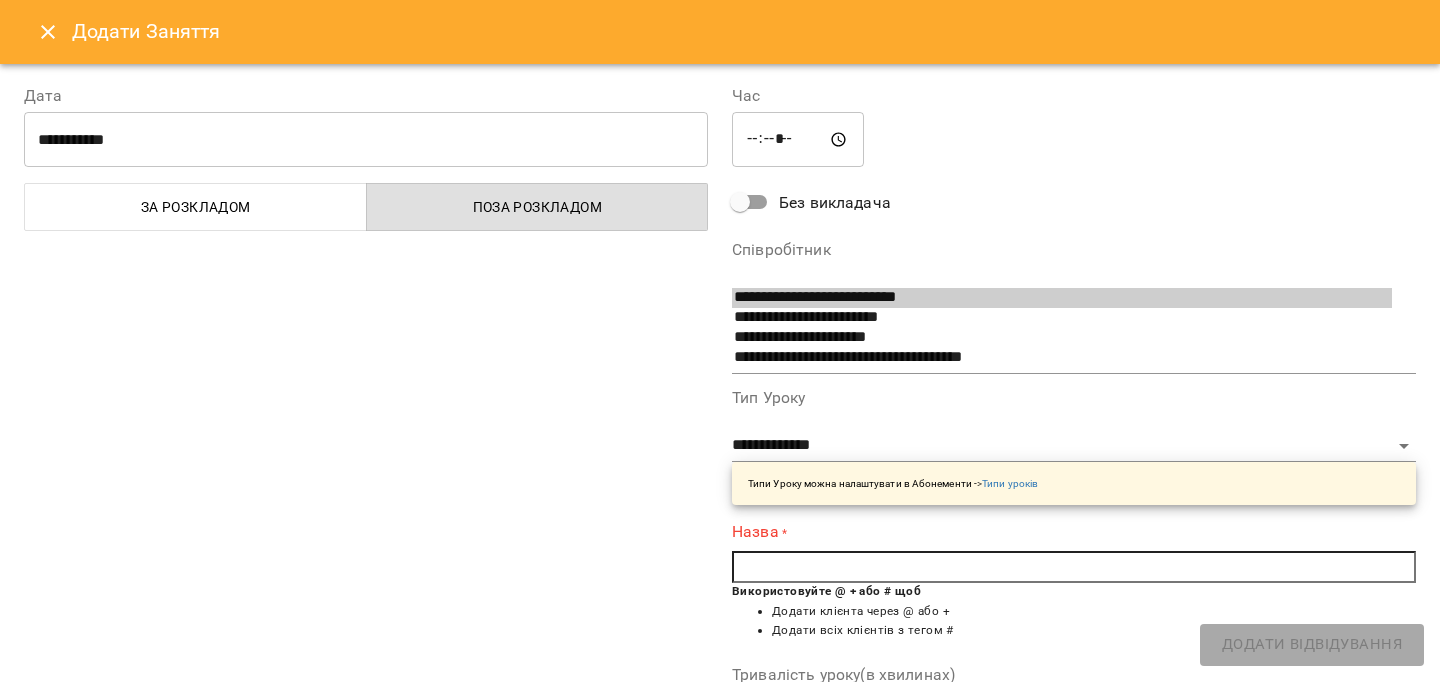 paste on "*" 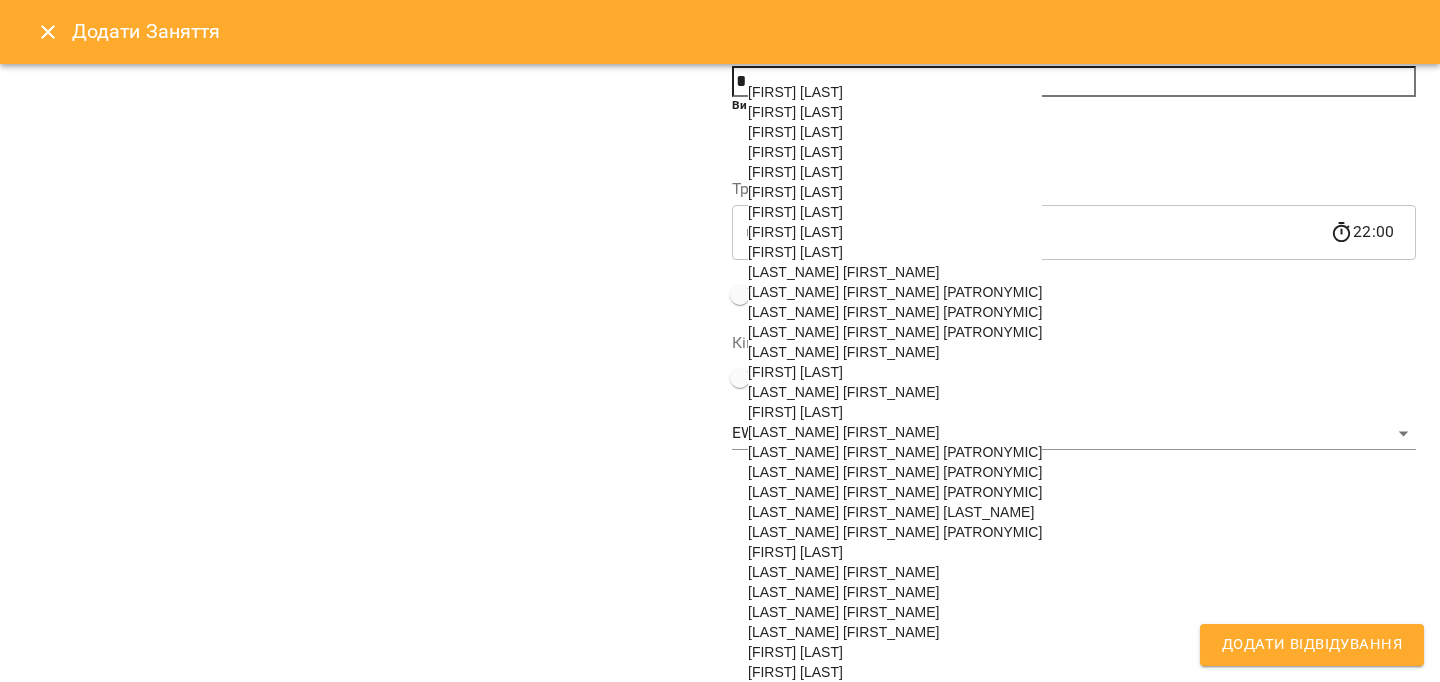click on "[LAST] [FIRST] [PATRONYMIC]" at bounding box center (895, 532) 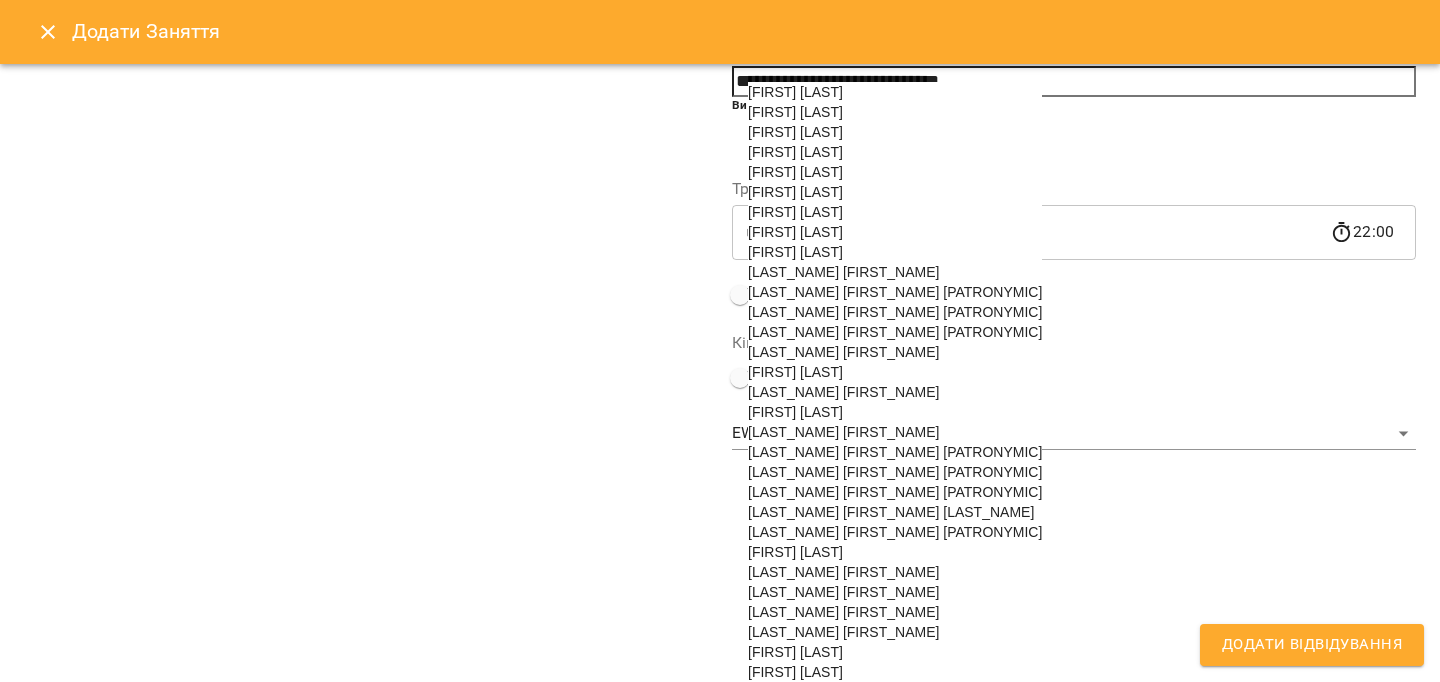 scroll, scrollTop: 187, scrollLeft: 0, axis: vertical 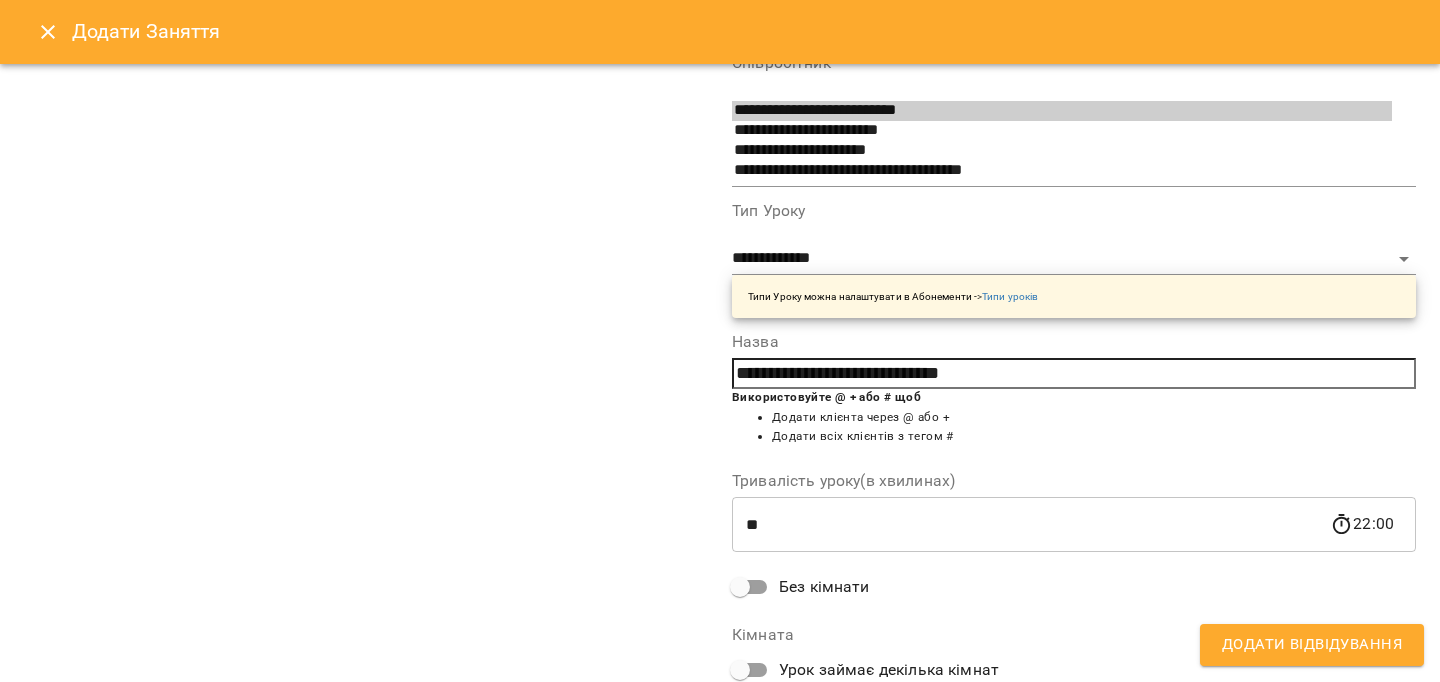 click on "Додати Відвідування" at bounding box center [1312, 645] 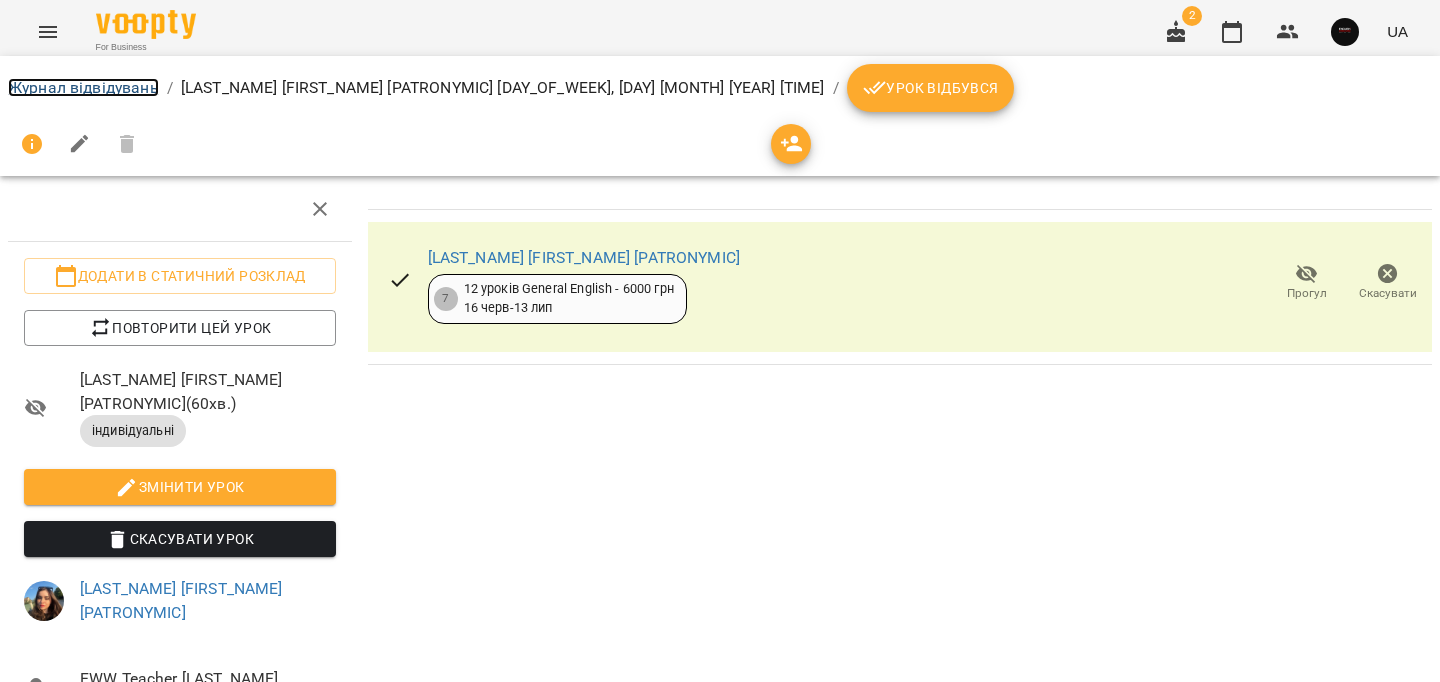 click on "Журнал відвідувань" at bounding box center (83, 87) 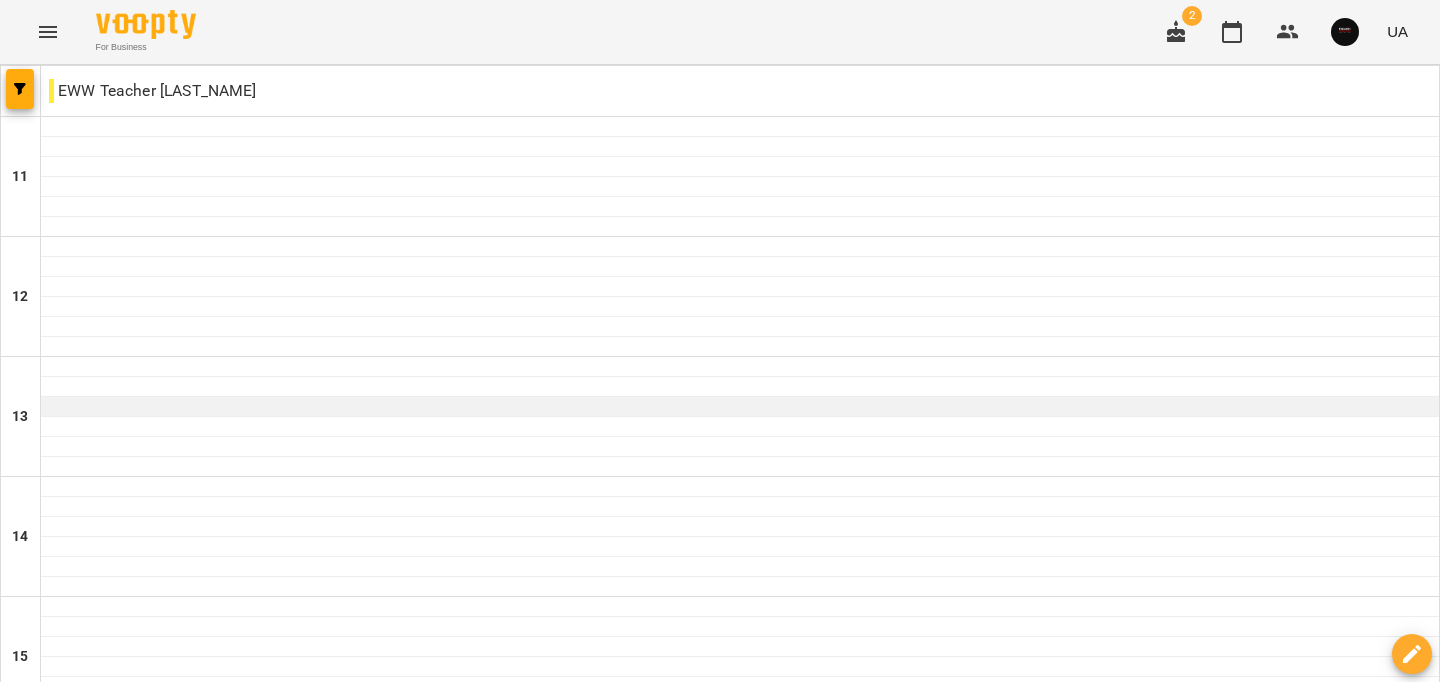 scroll, scrollTop: 1008, scrollLeft: 0, axis: vertical 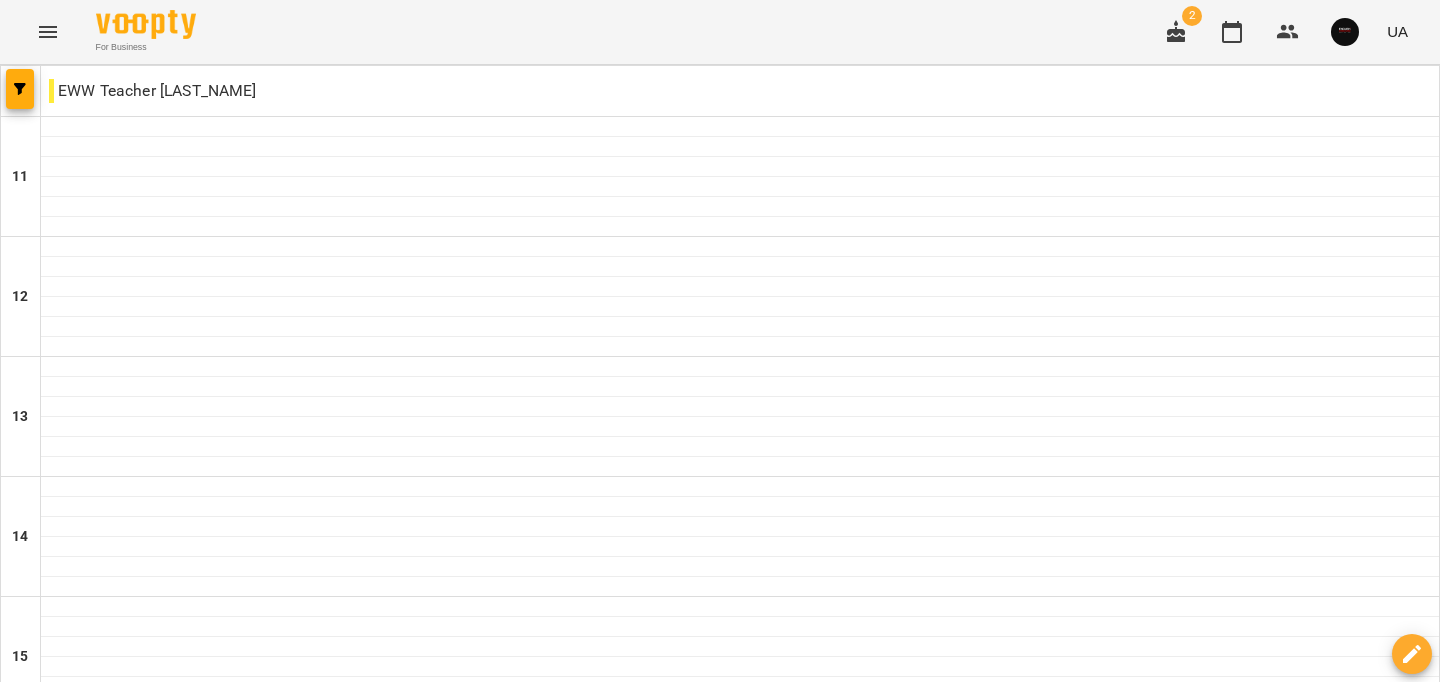 click on "пн" at bounding box center (38, 1583) 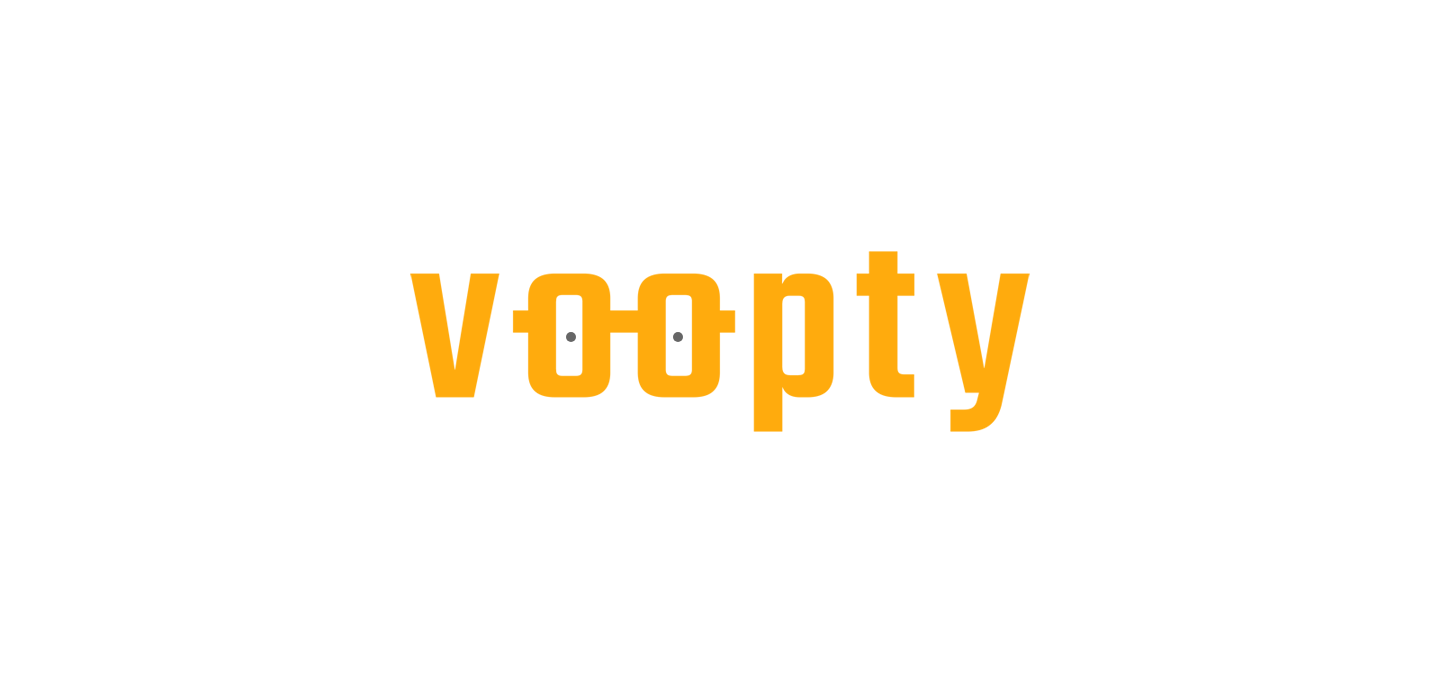 scroll, scrollTop: 0, scrollLeft: 0, axis: both 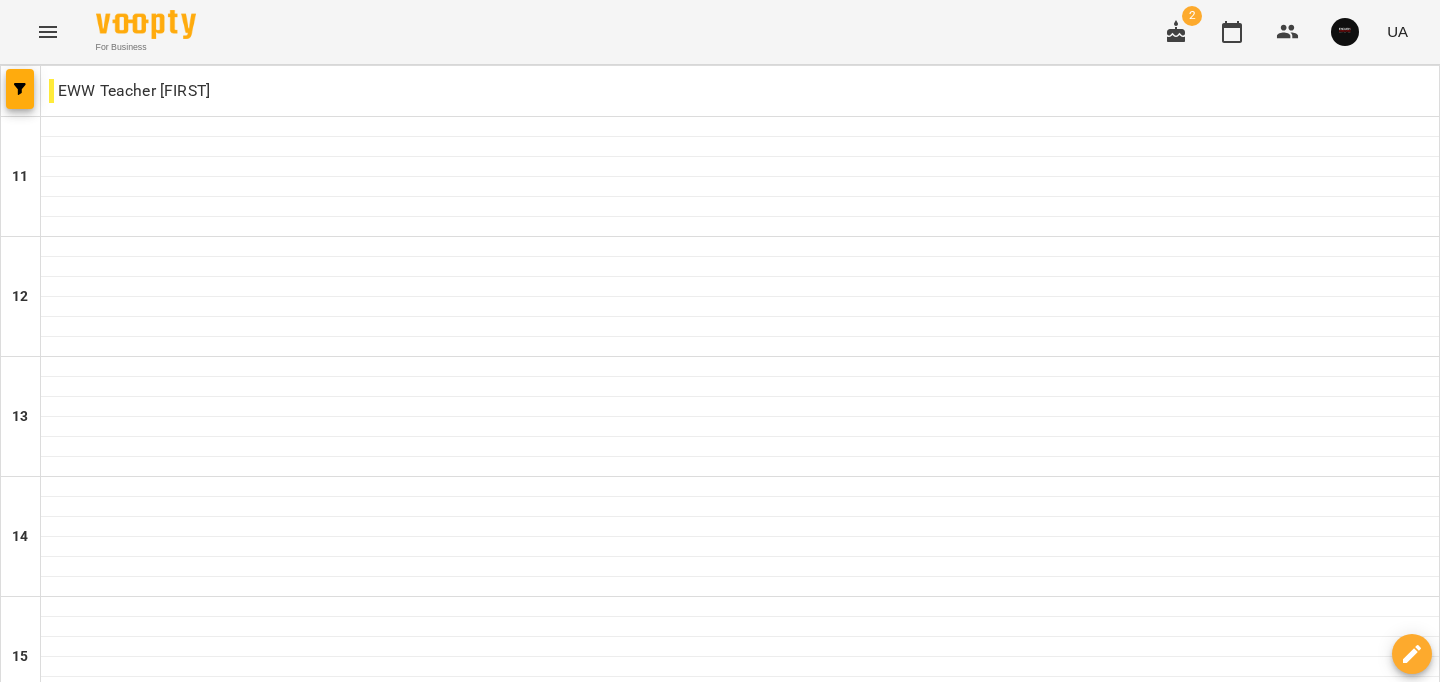 click on "15 лип" at bounding box center (416, 1602) 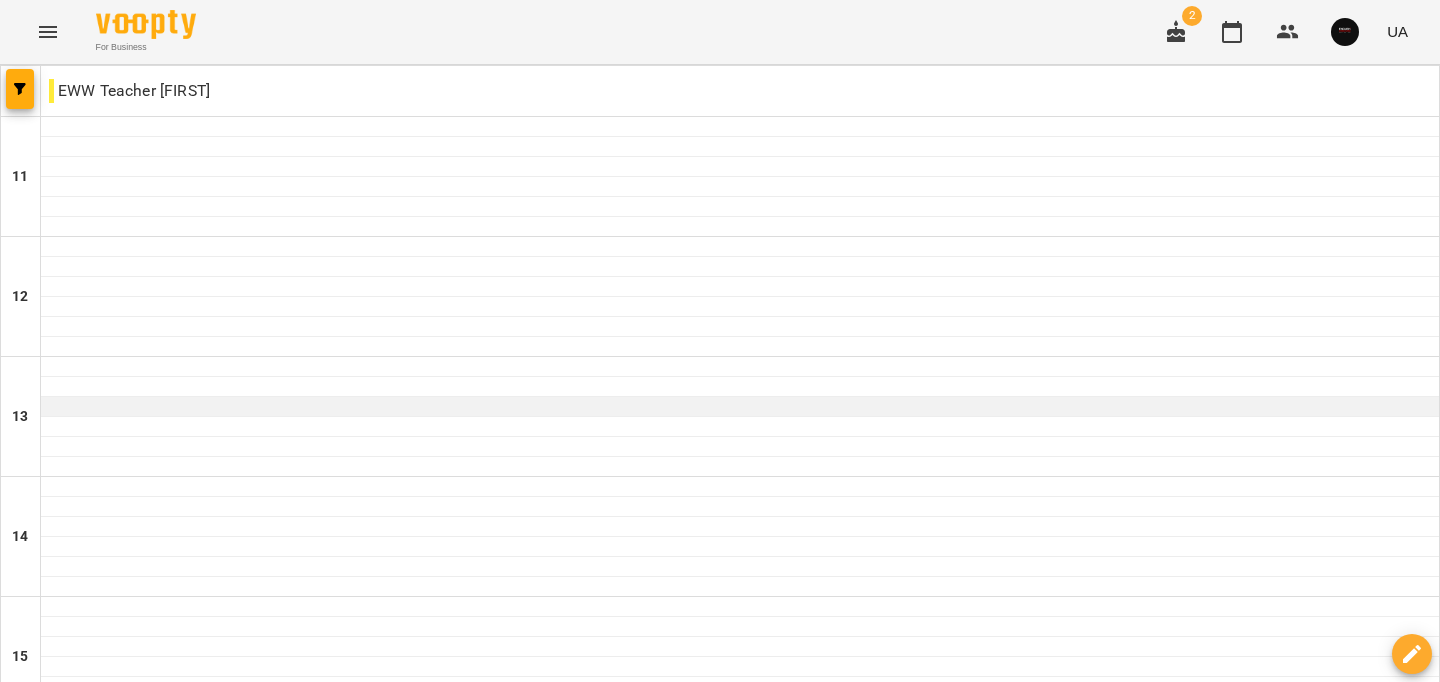 scroll, scrollTop: 1008, scrollLeft: 0, axis: vertical 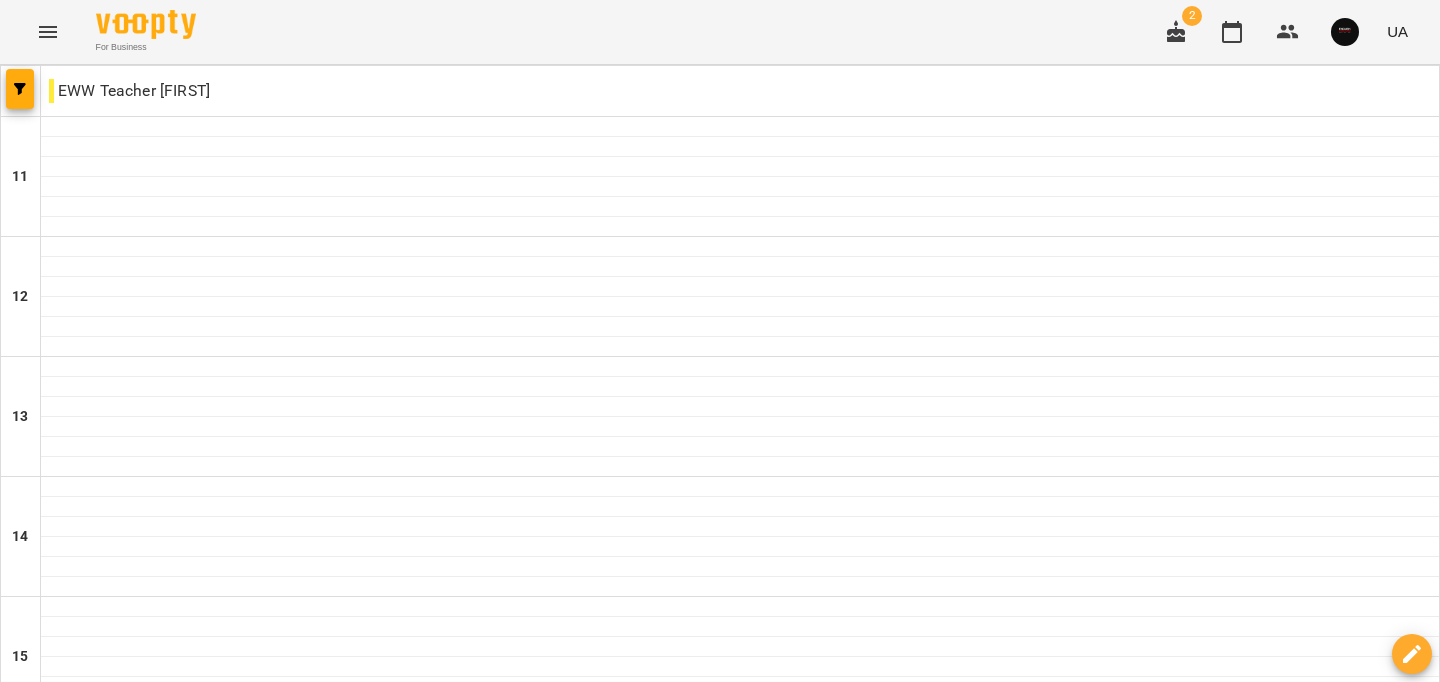 click on "чт" at bounding box center (810, 1583) 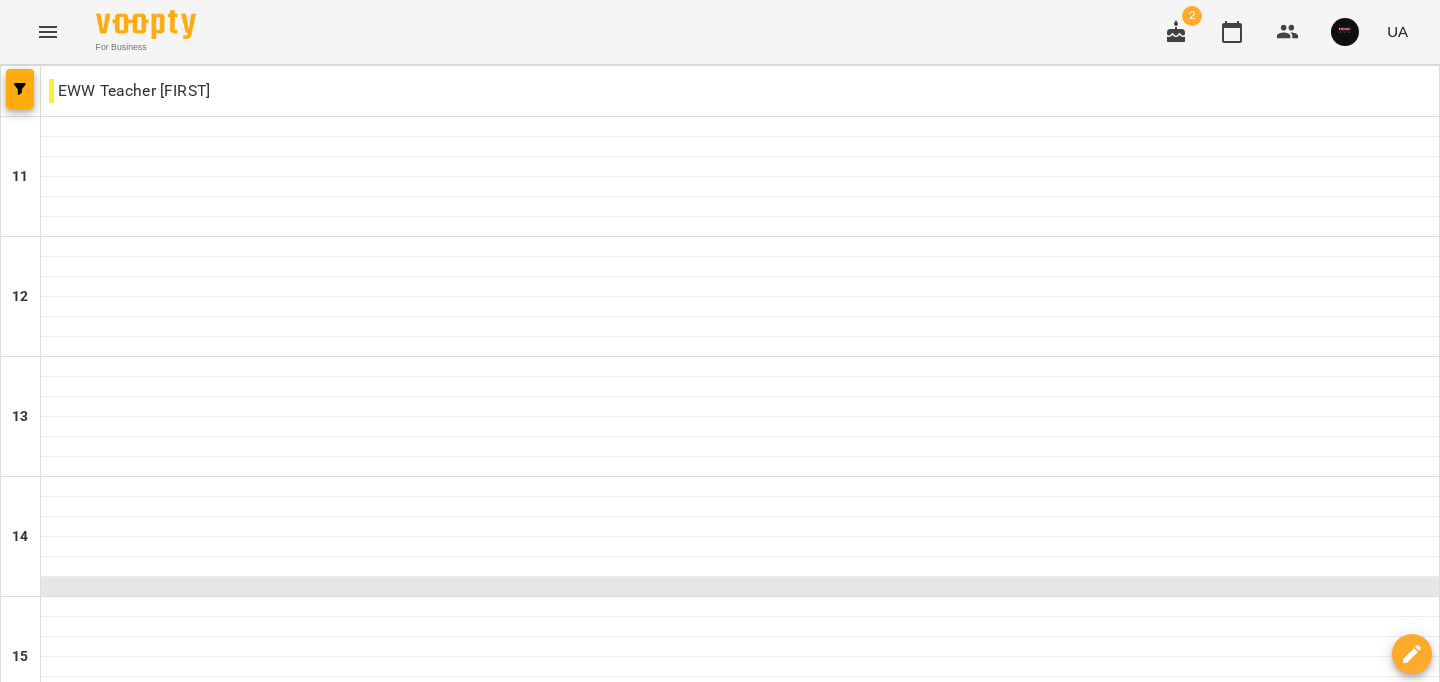 scroll, scrollTop: 1008, scrollLeft: 0, axis: vertical 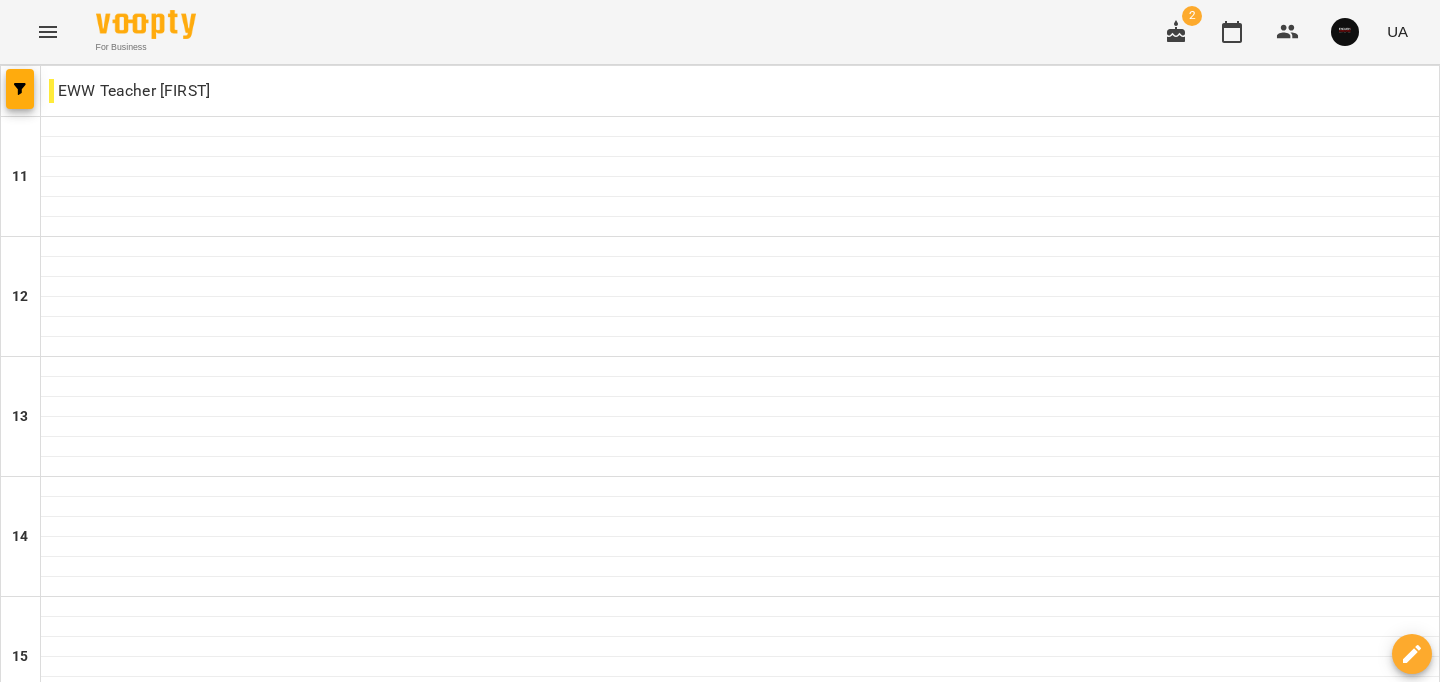 click at bounding box center (21, 91) 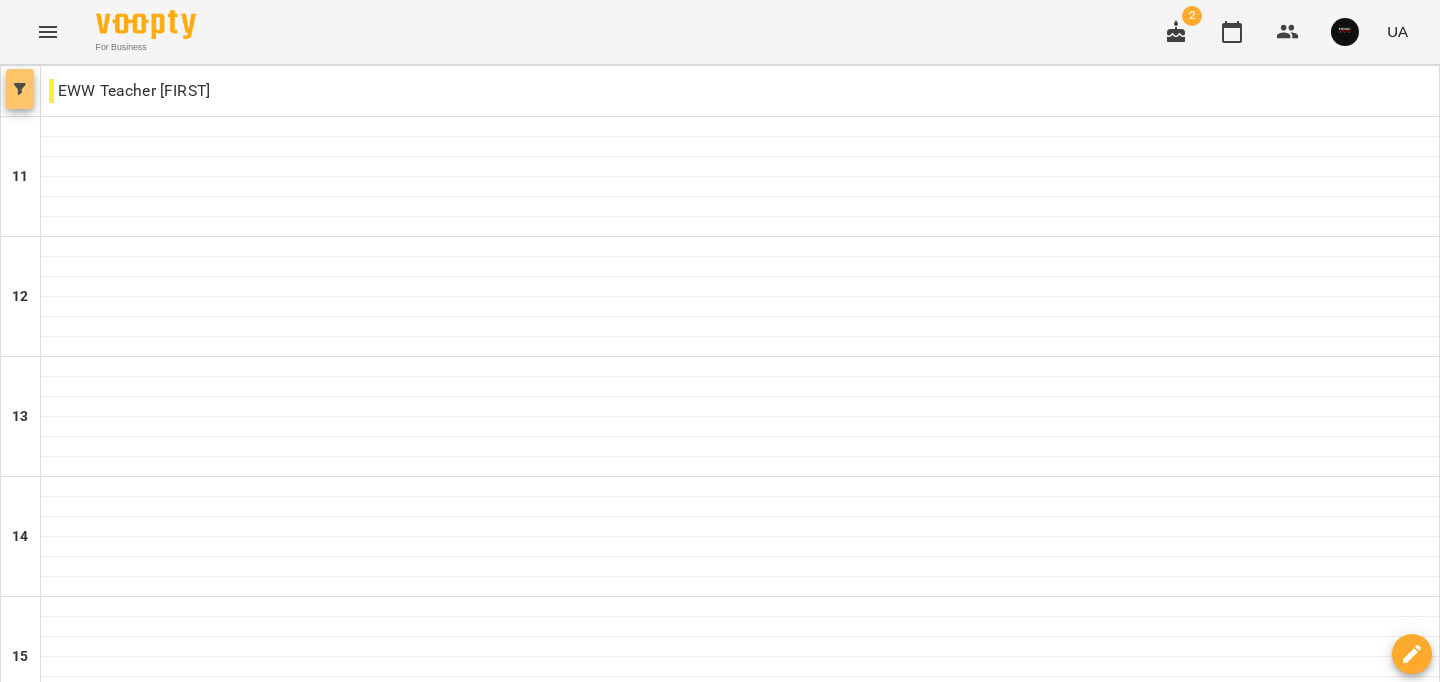 click at bounding box center (20, 89) 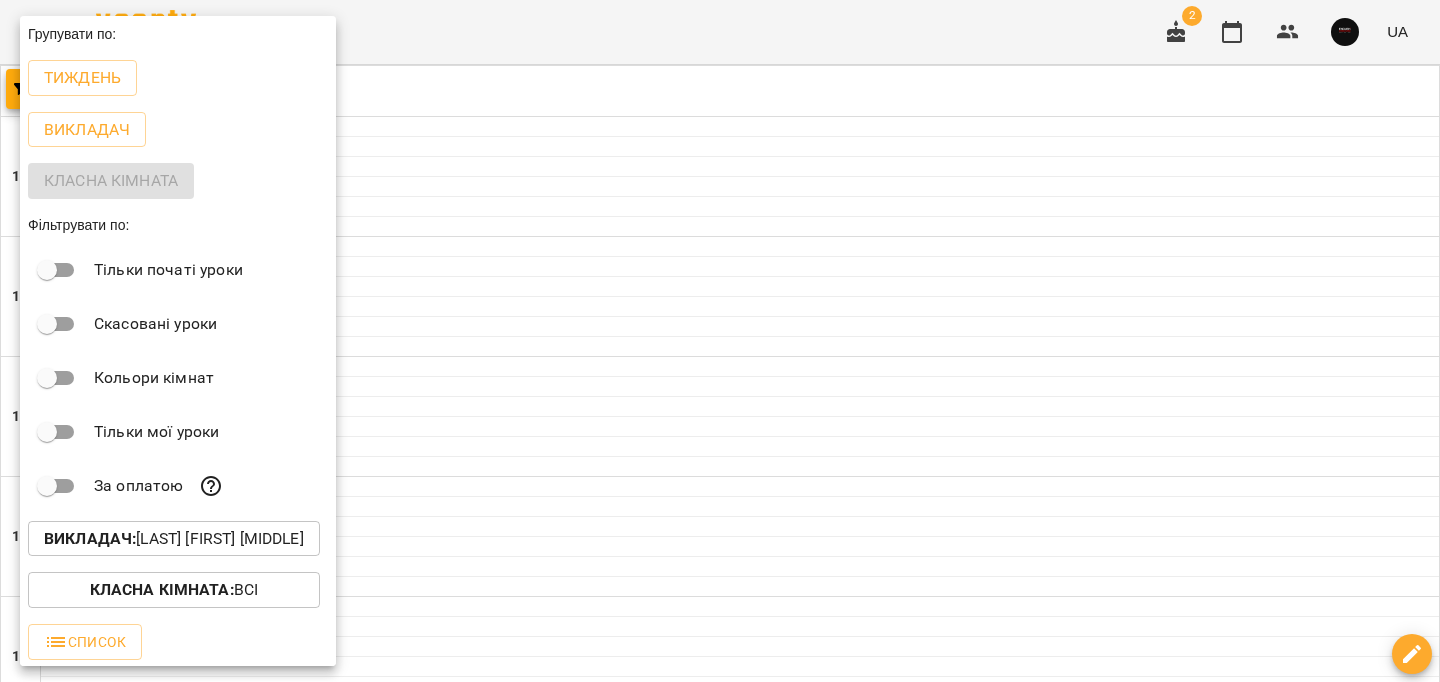 click on "Викладач : [LAST] [FIRST] [MIDDLE]" at bounding box center (174, 539) 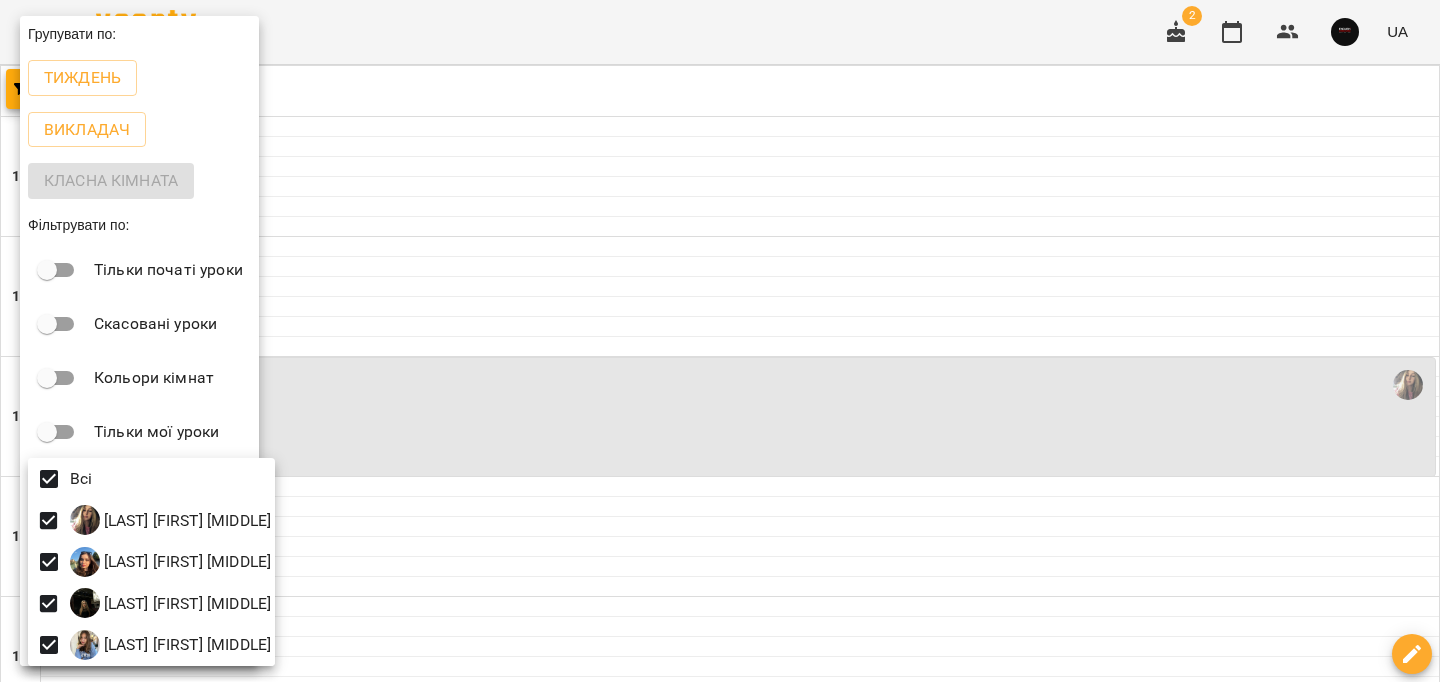 click at bounding box center (720, 341) 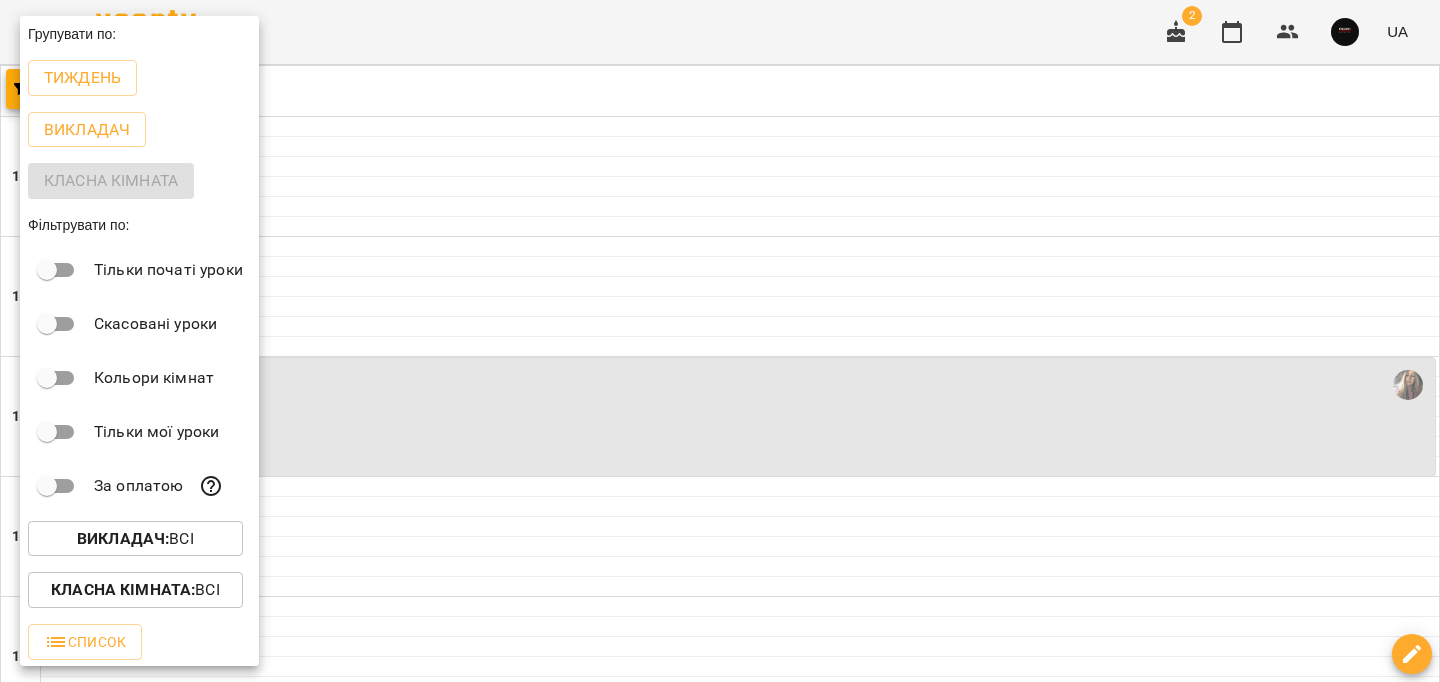 click at bounding box center (720, 341) 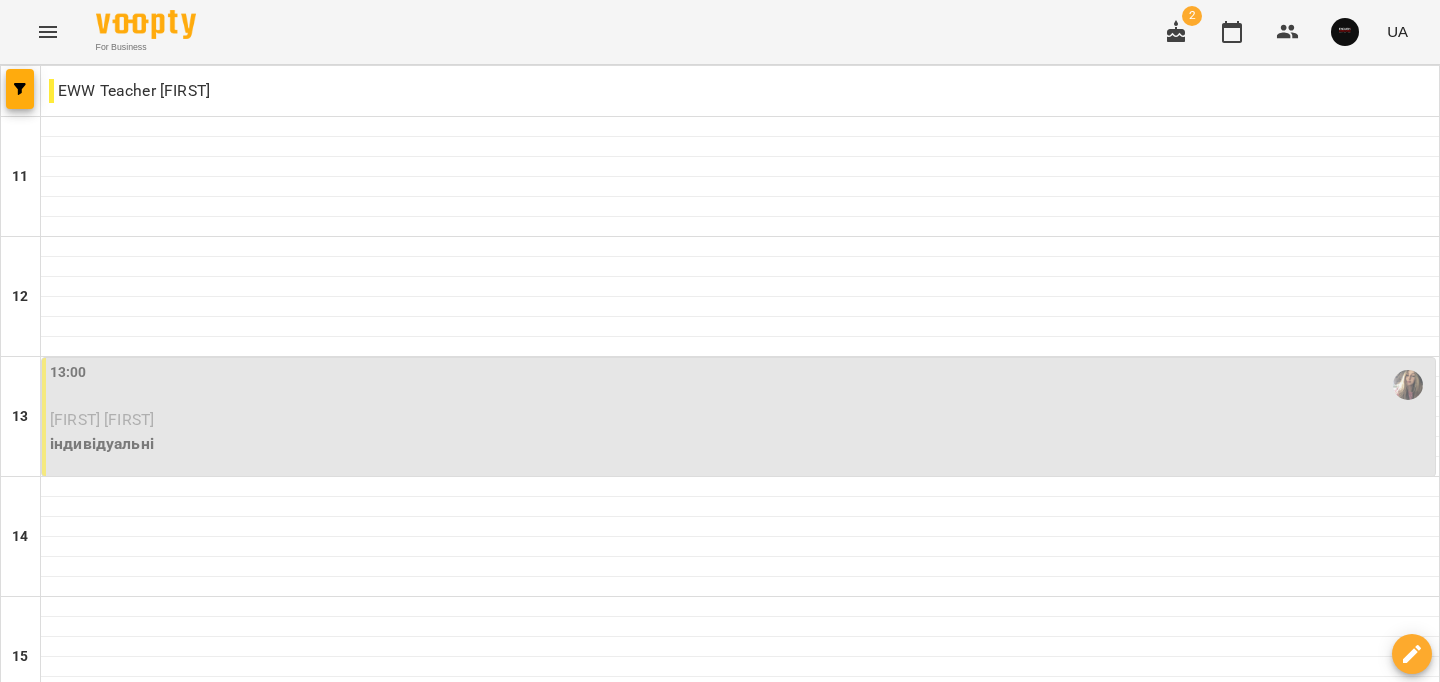 click on "For Business 2 UA" at bounding box center (720, 32) 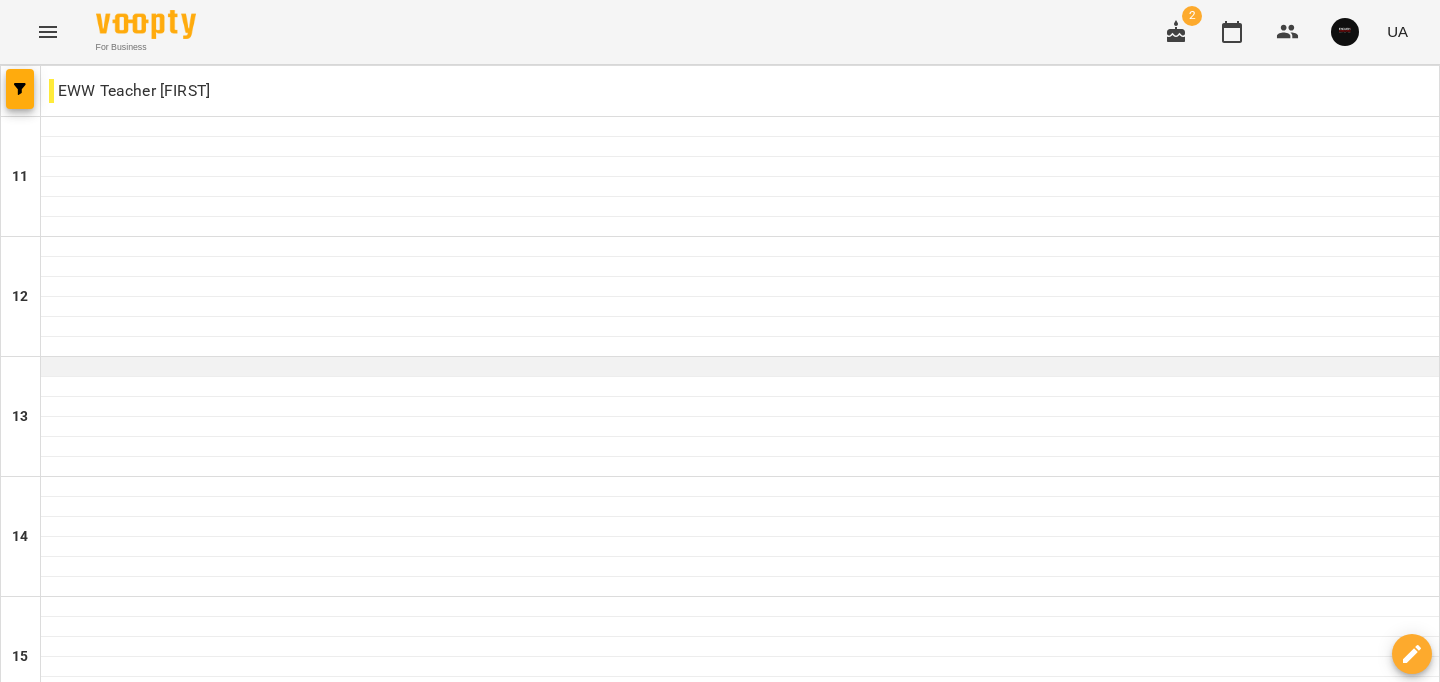 scroll, scrollTop: 1008, scrollLeft: 0, axis: vertical 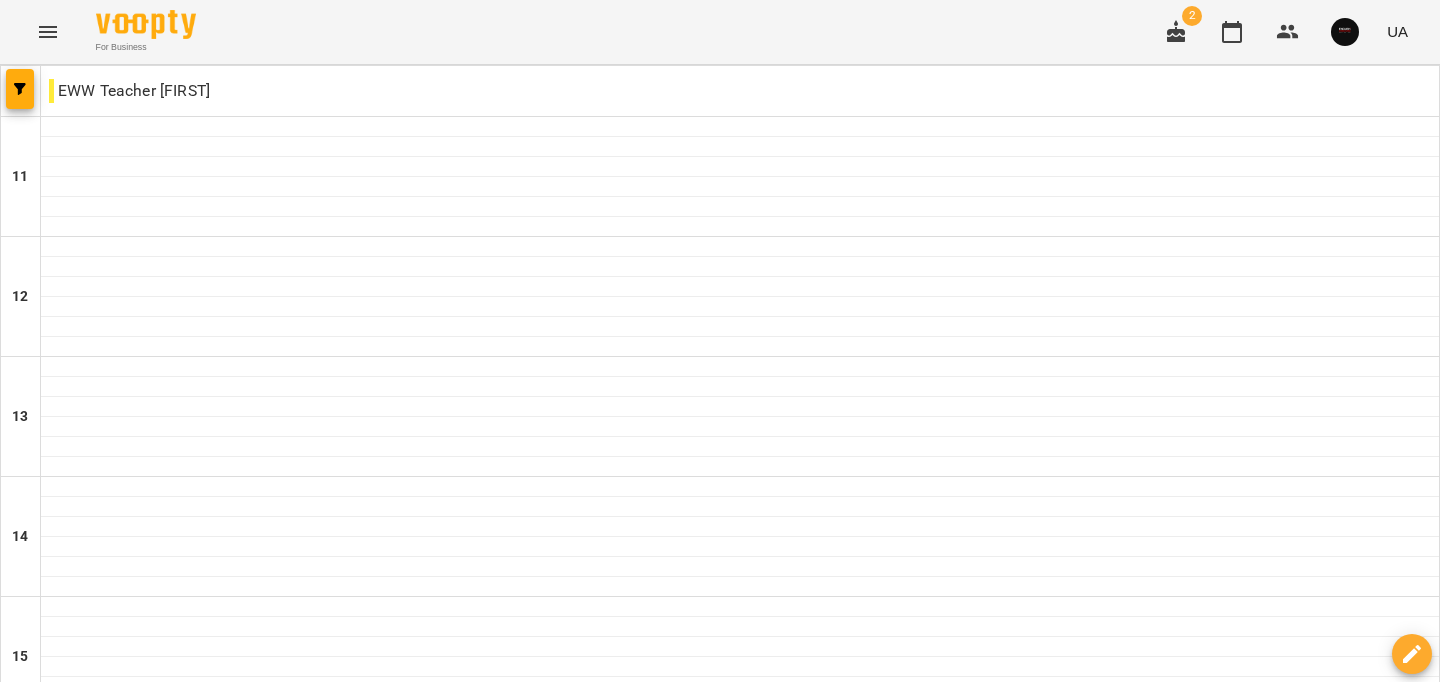 click 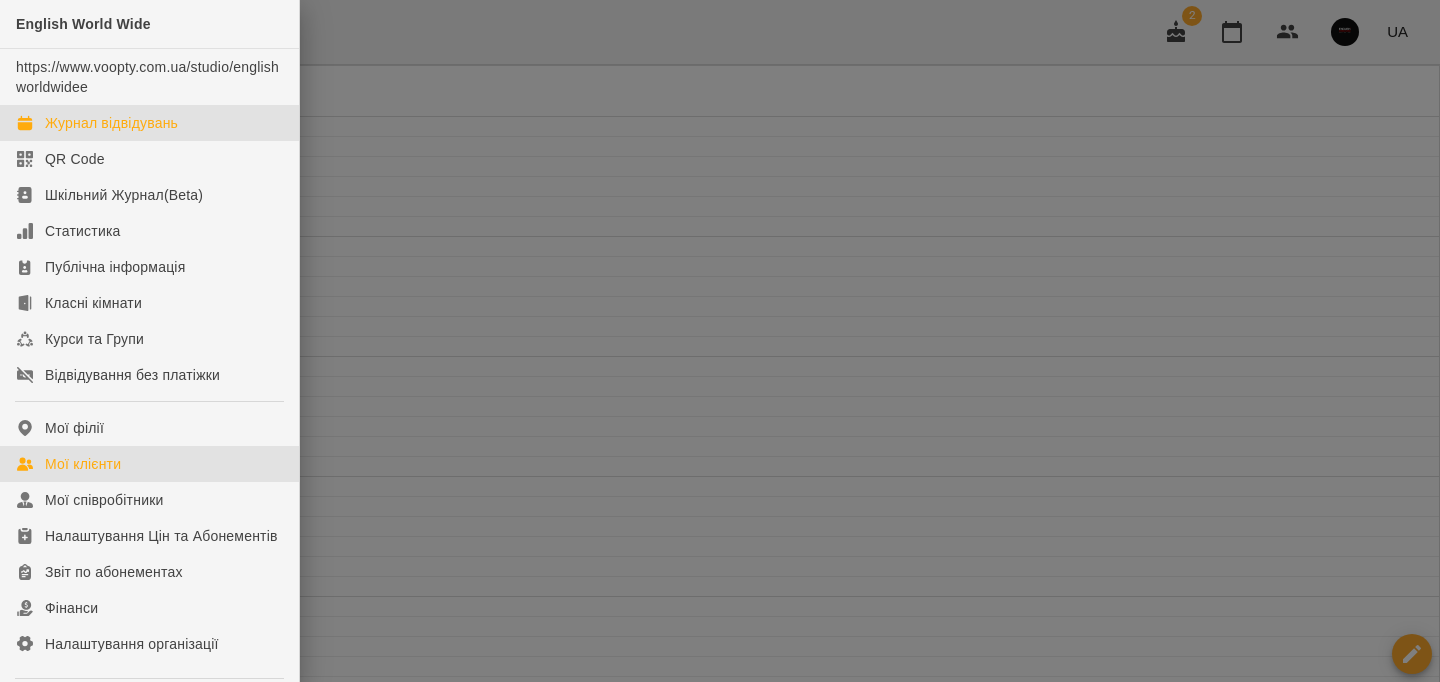 click on "Мої клієнти" at bounding box center (83, 464) 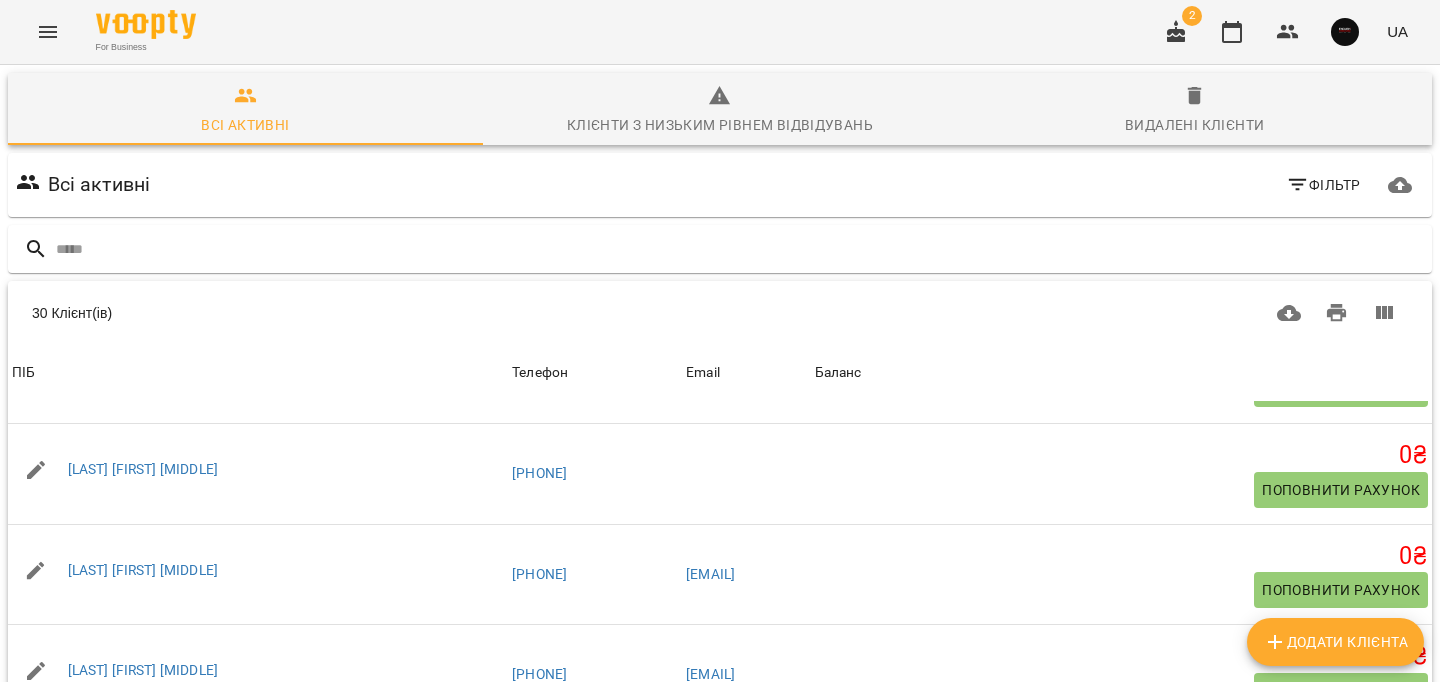 scroll, scrollTop: 2313, scrollLeft: 0, axis: vertical 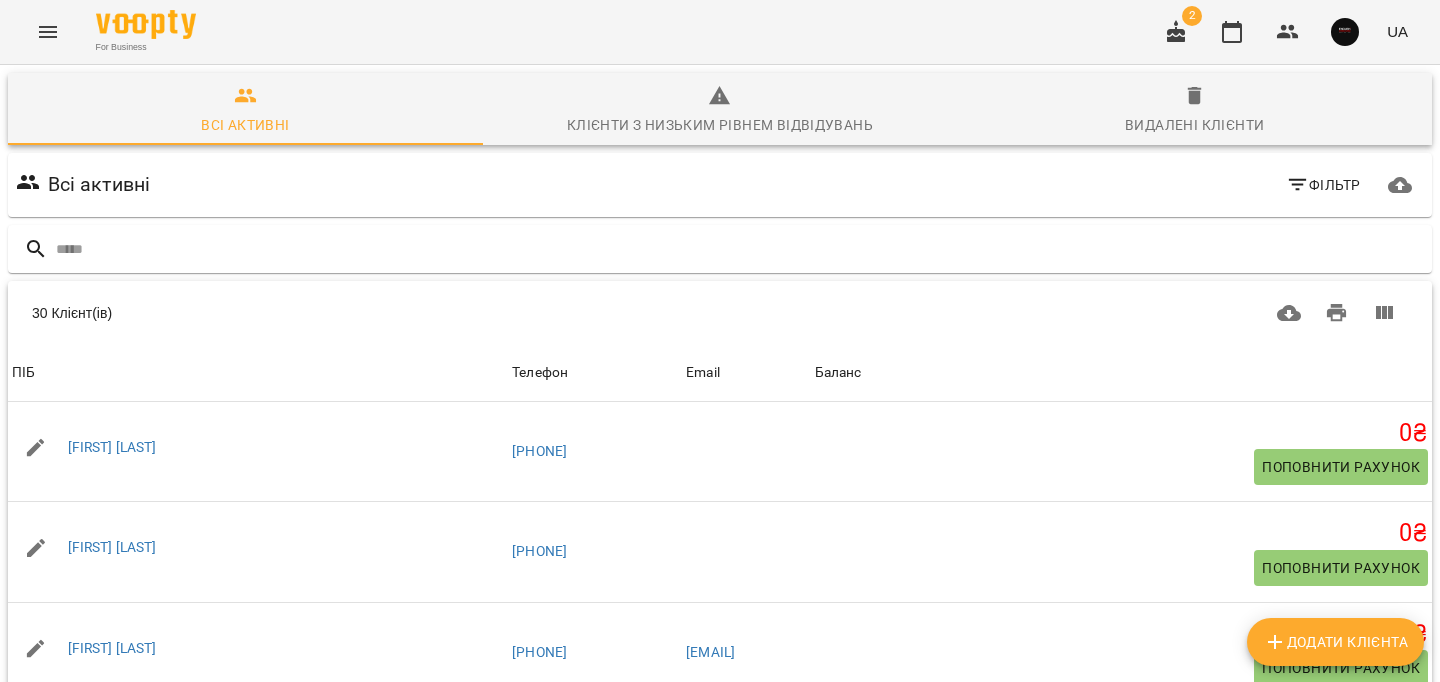 click at bounding box center [48, 32] 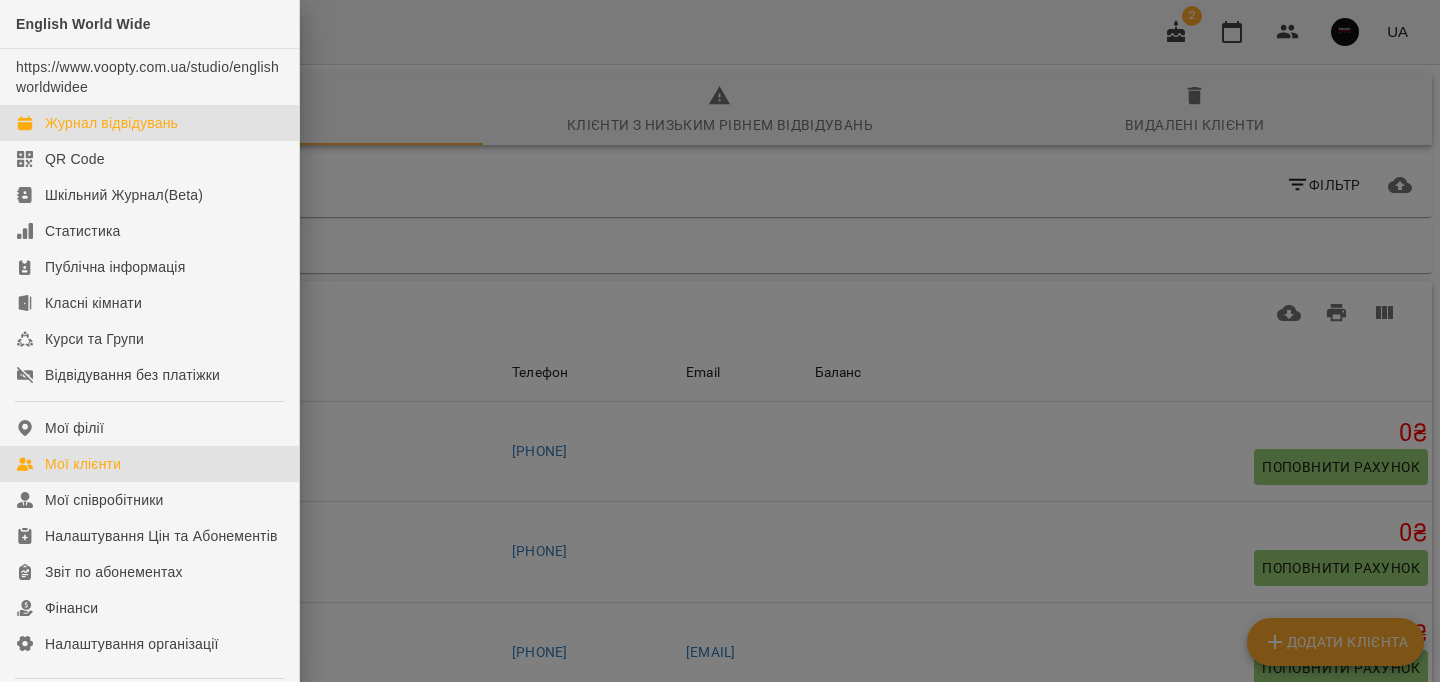 click on "Журнал відвідувань" at bounding box center (111, 123) 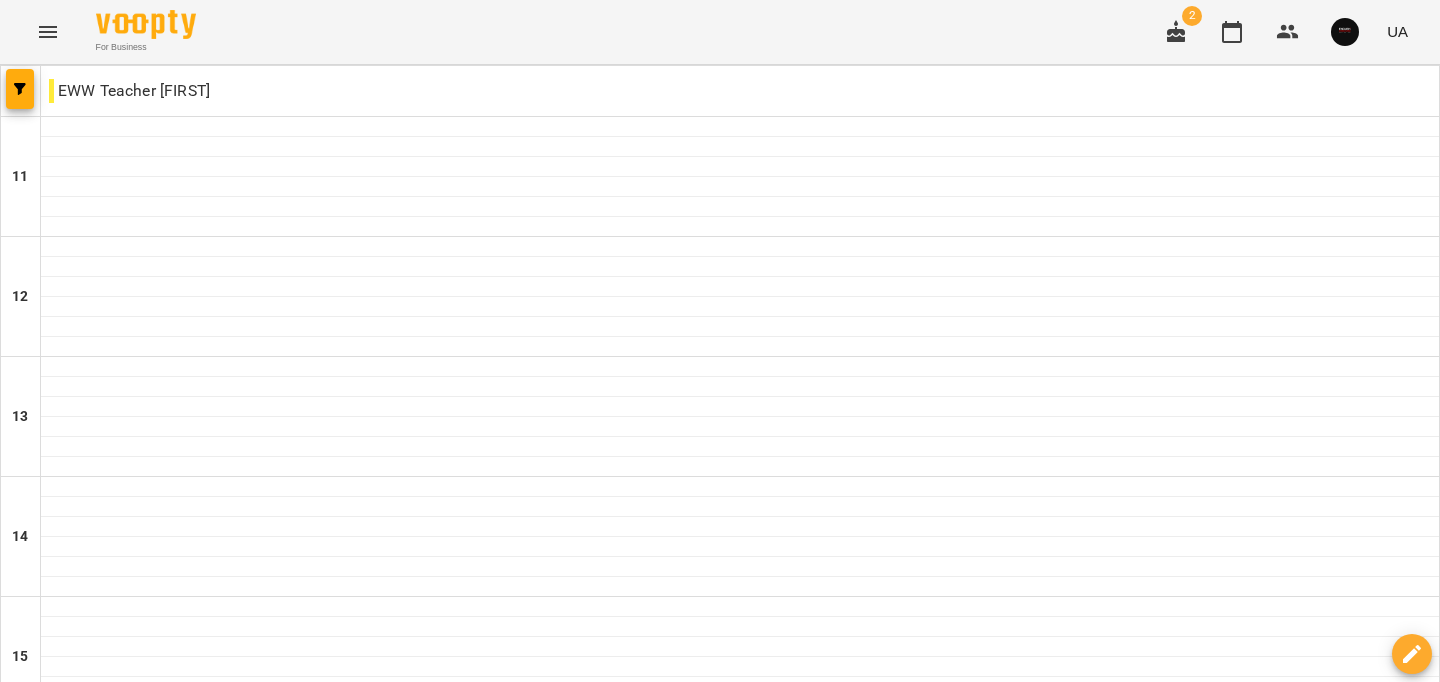 scroll, scrollTop: 1008, scrollLeft: 0, axis: vertical 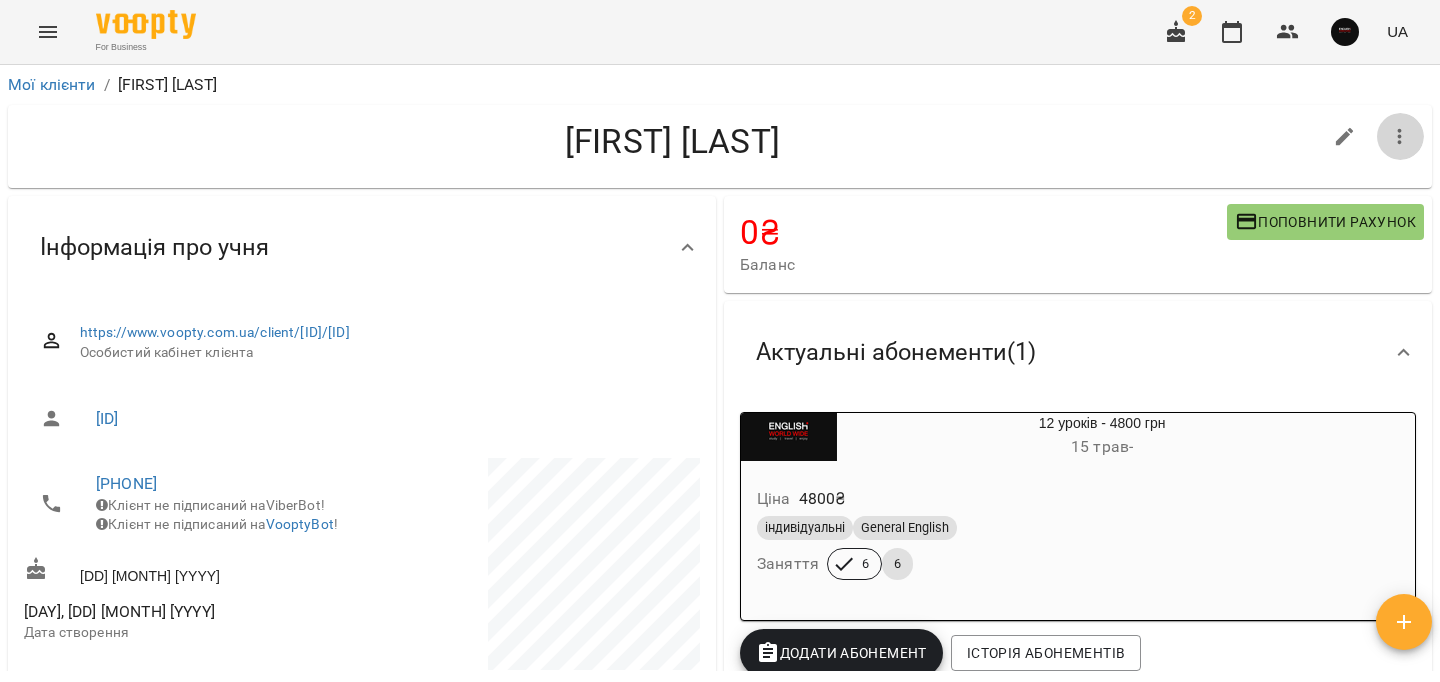 click 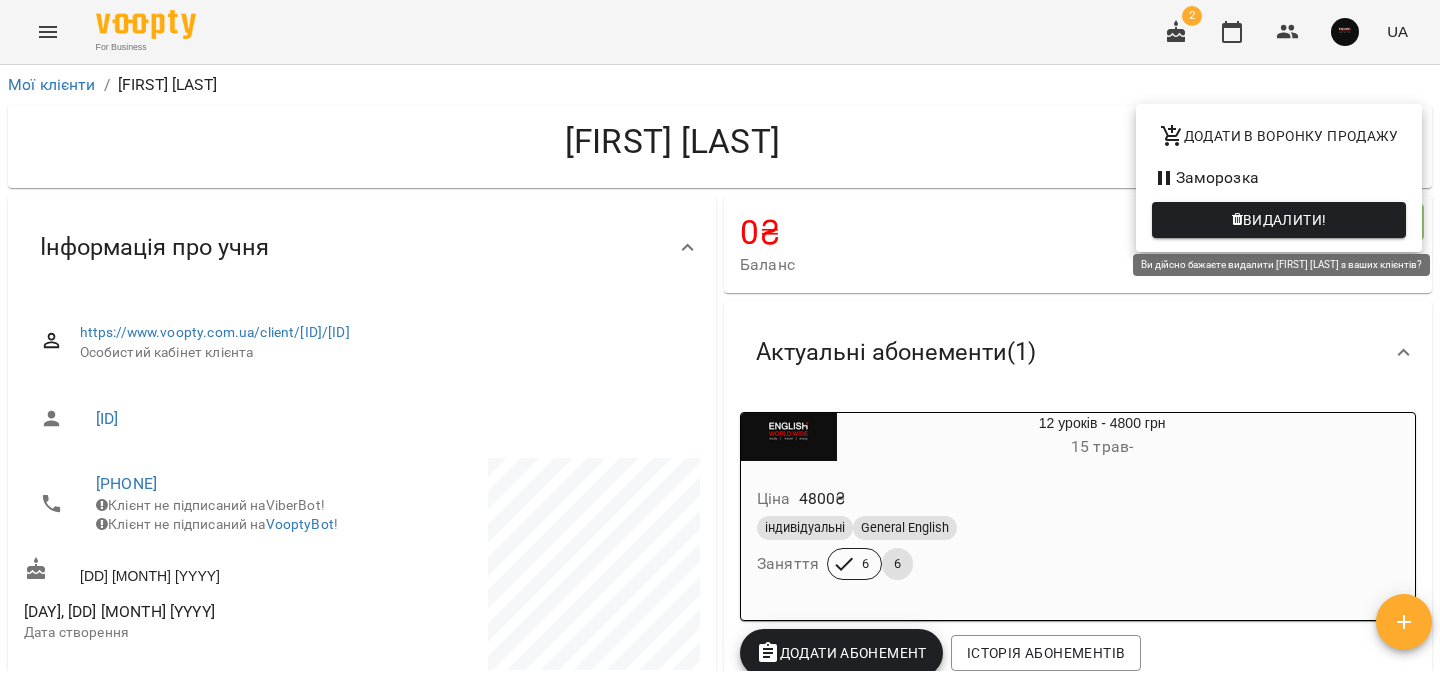 click on "Видалити!" at bounding box center (1285, 220) 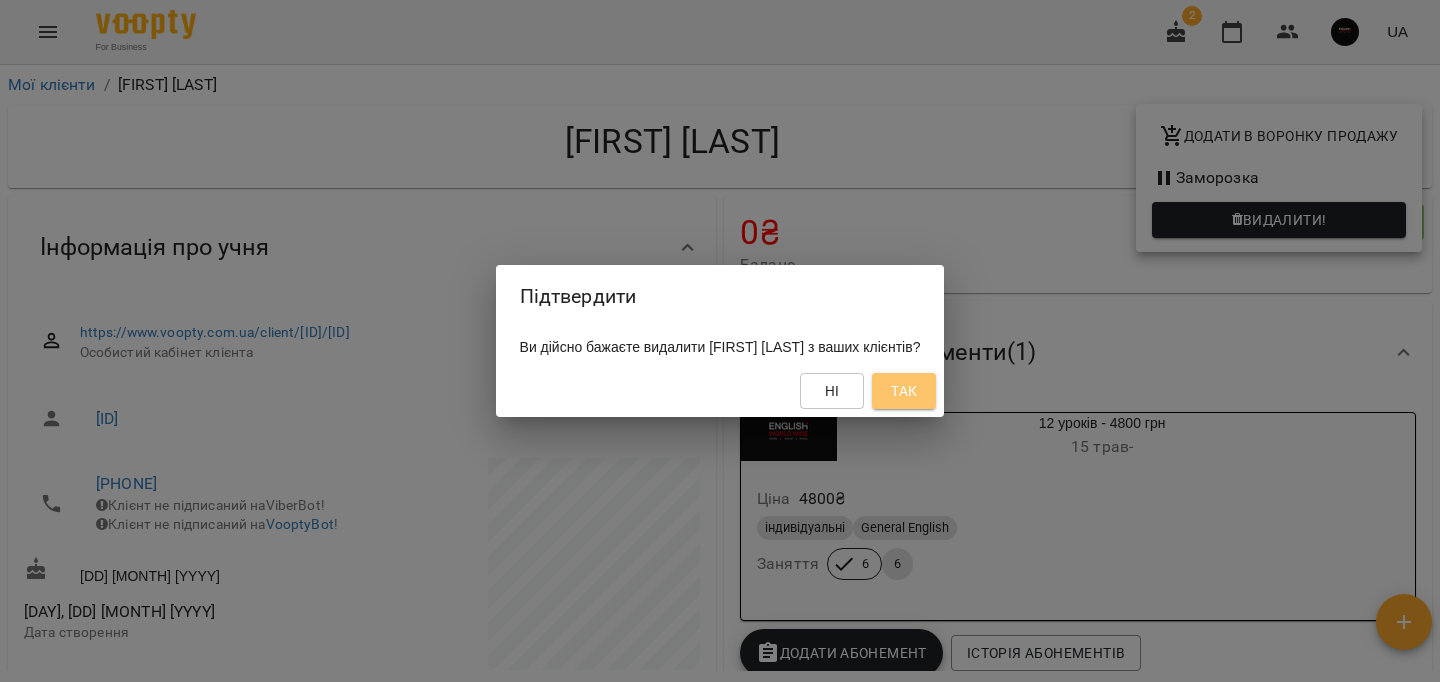 click on "Так" at bounding box center (904, 391) 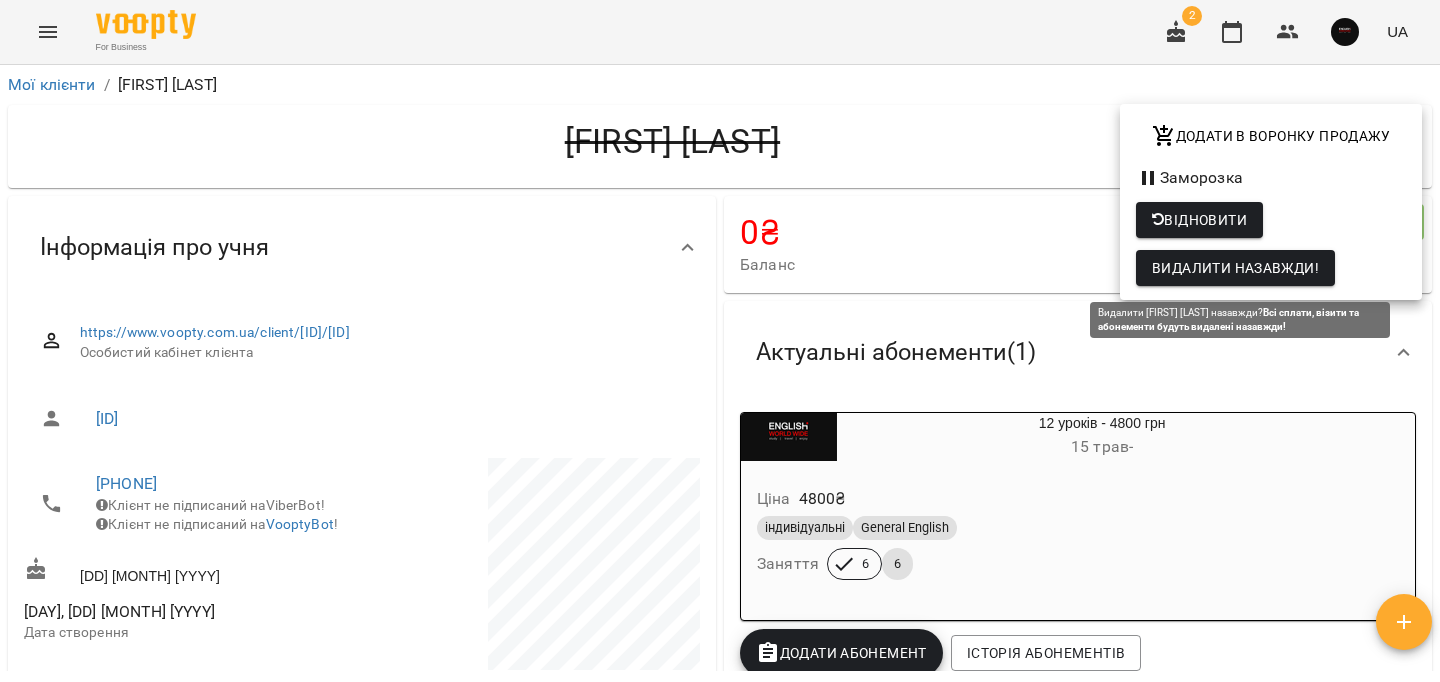 click on "Видалити назавжди!" at bounding box center (1235, 268) 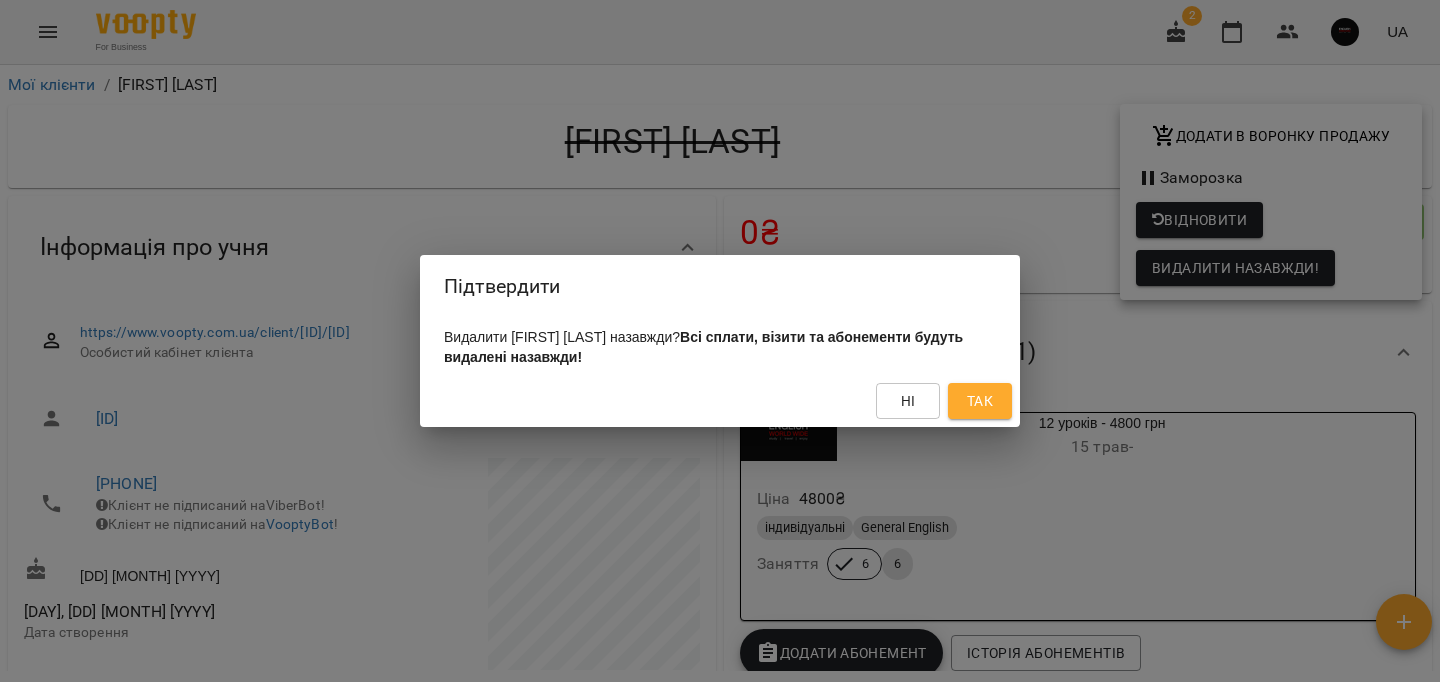 click on "Так" at bounding box center [980, 401] 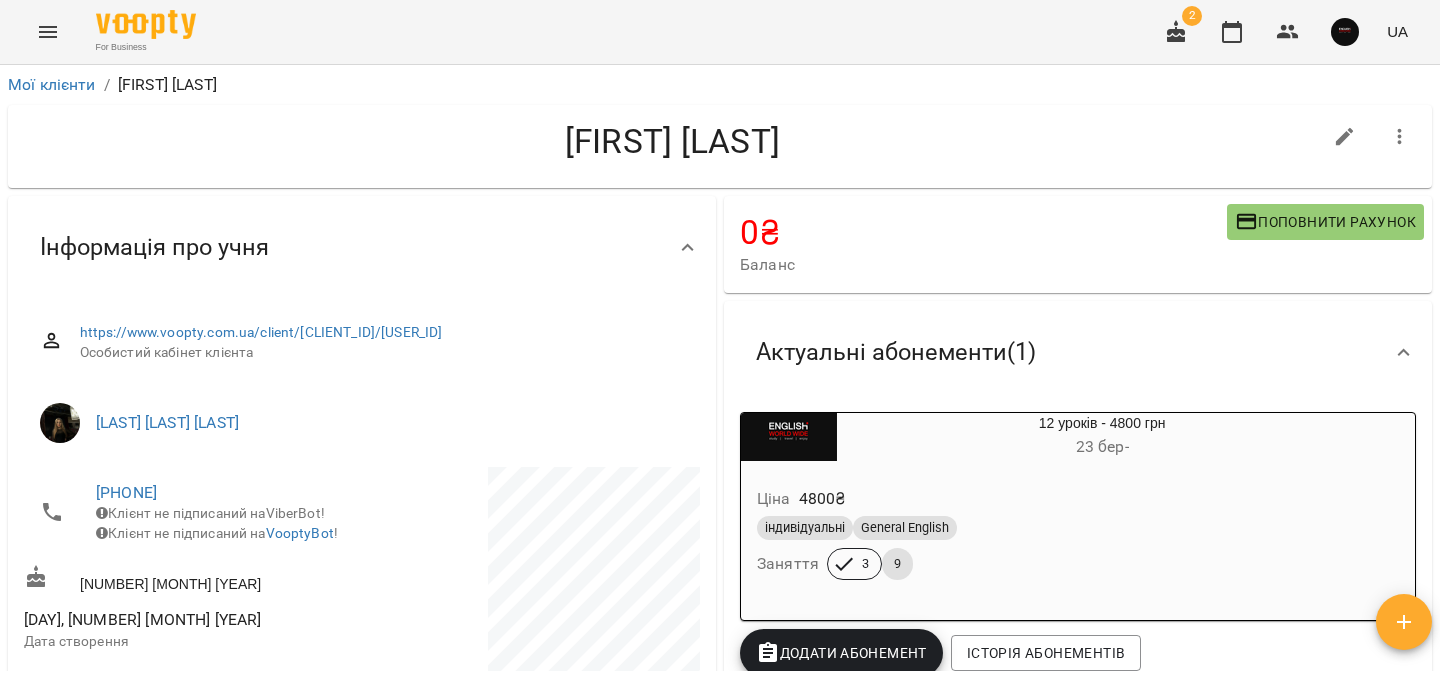 scroll, scrollTop: 0, scrollLeft: 0, axis: both 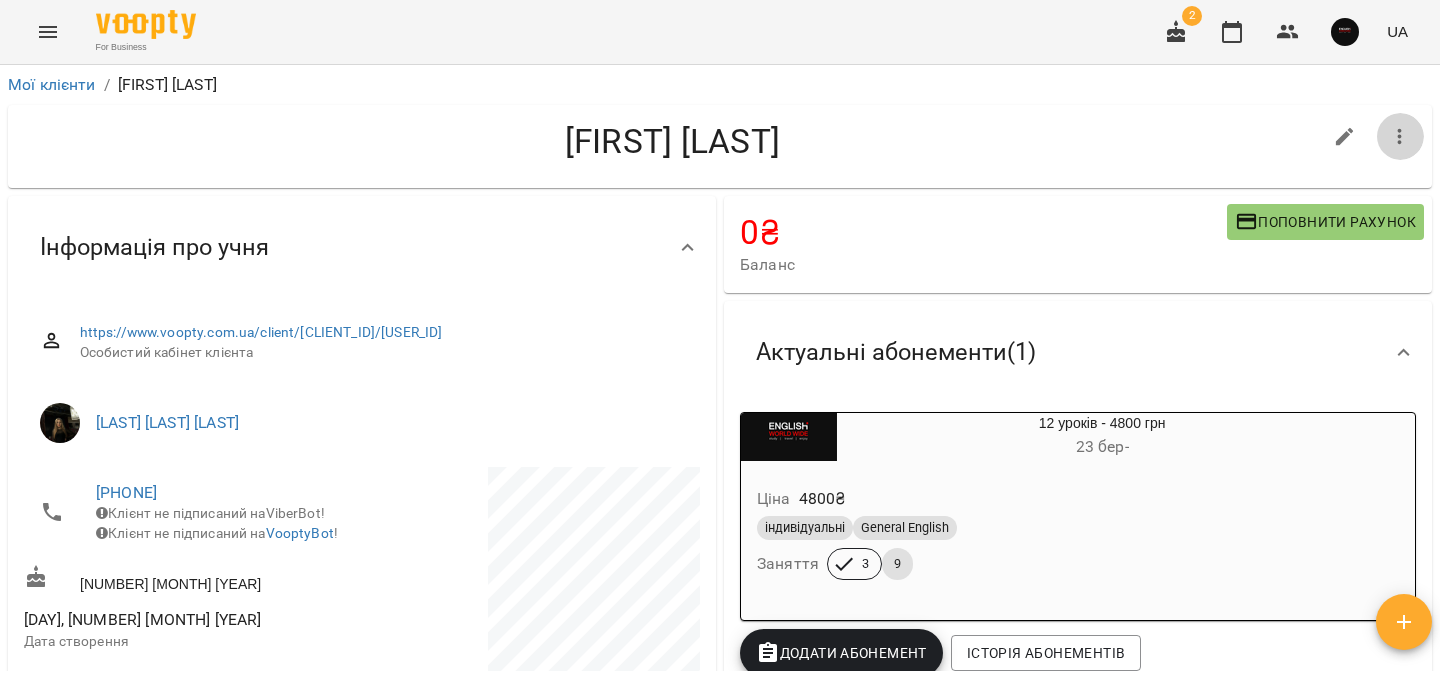 click 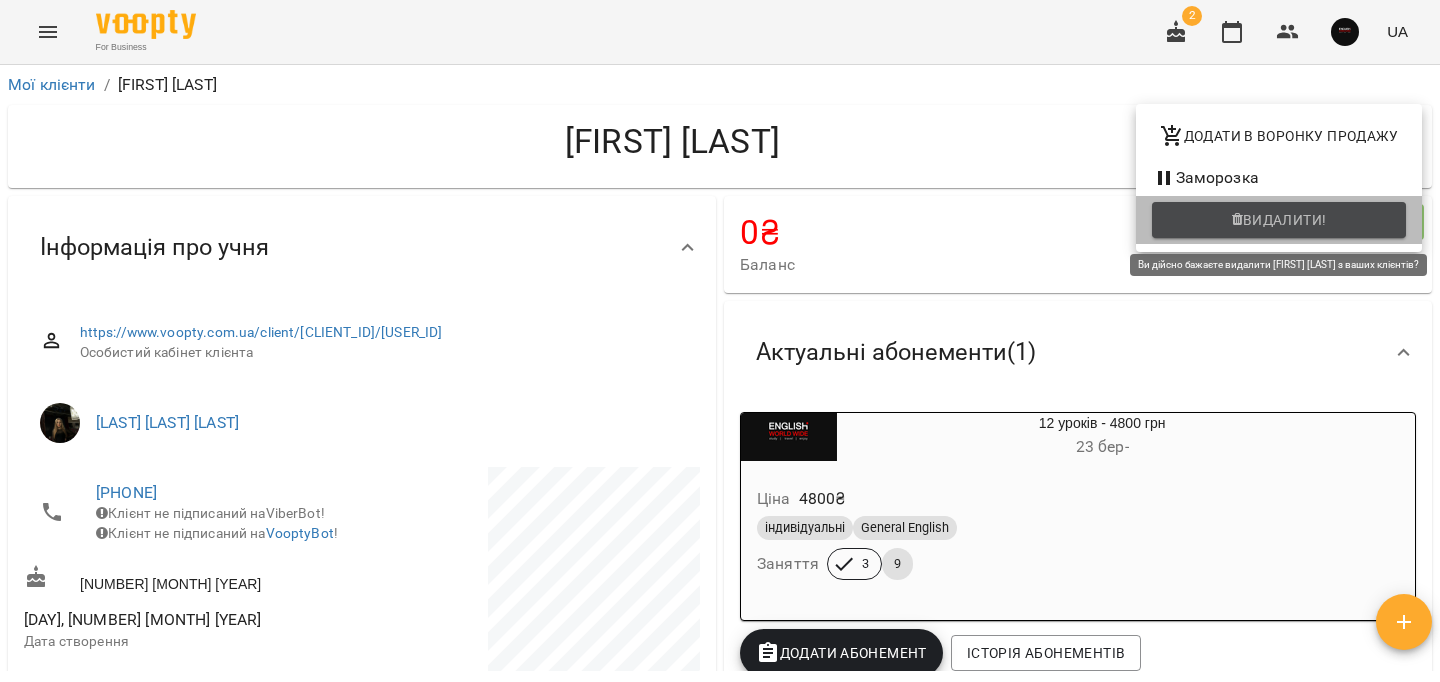 click on "Видалити!" at bounding box center (1285, 220) 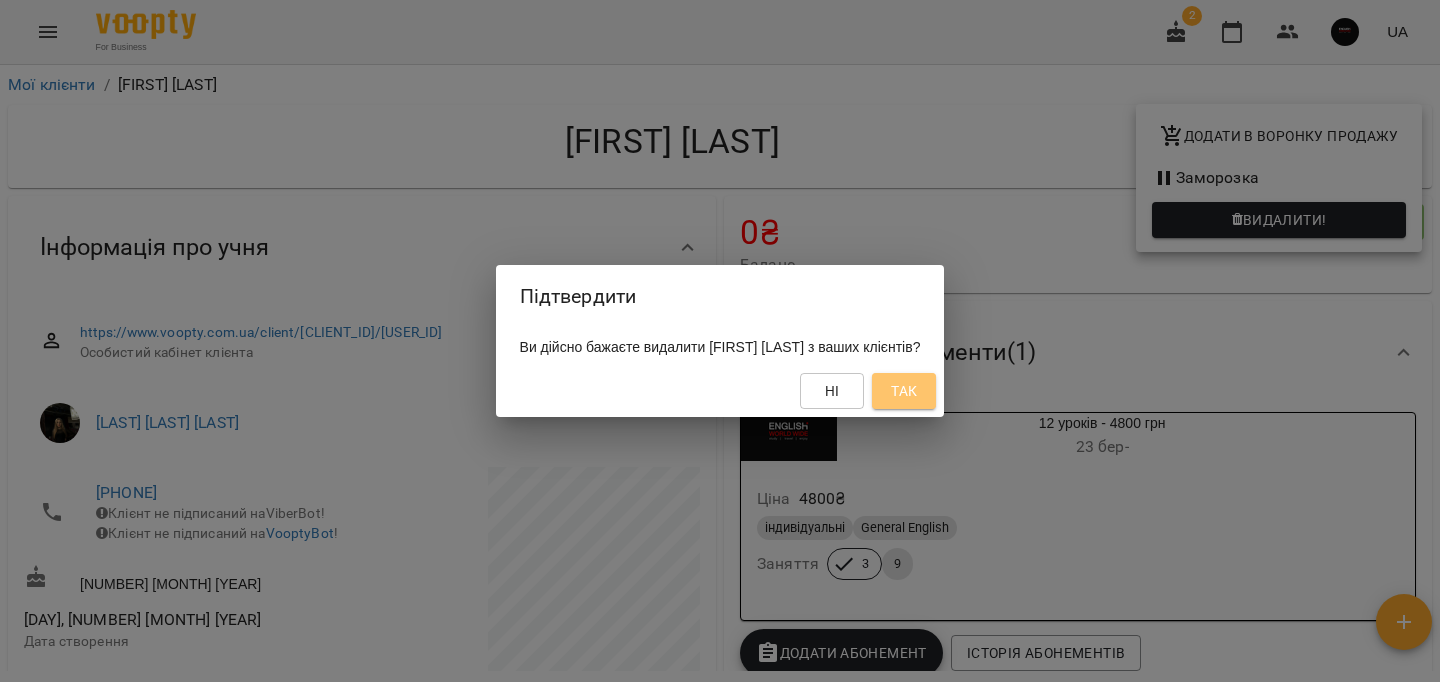 click on "Так" at bounding box center (904, 391) 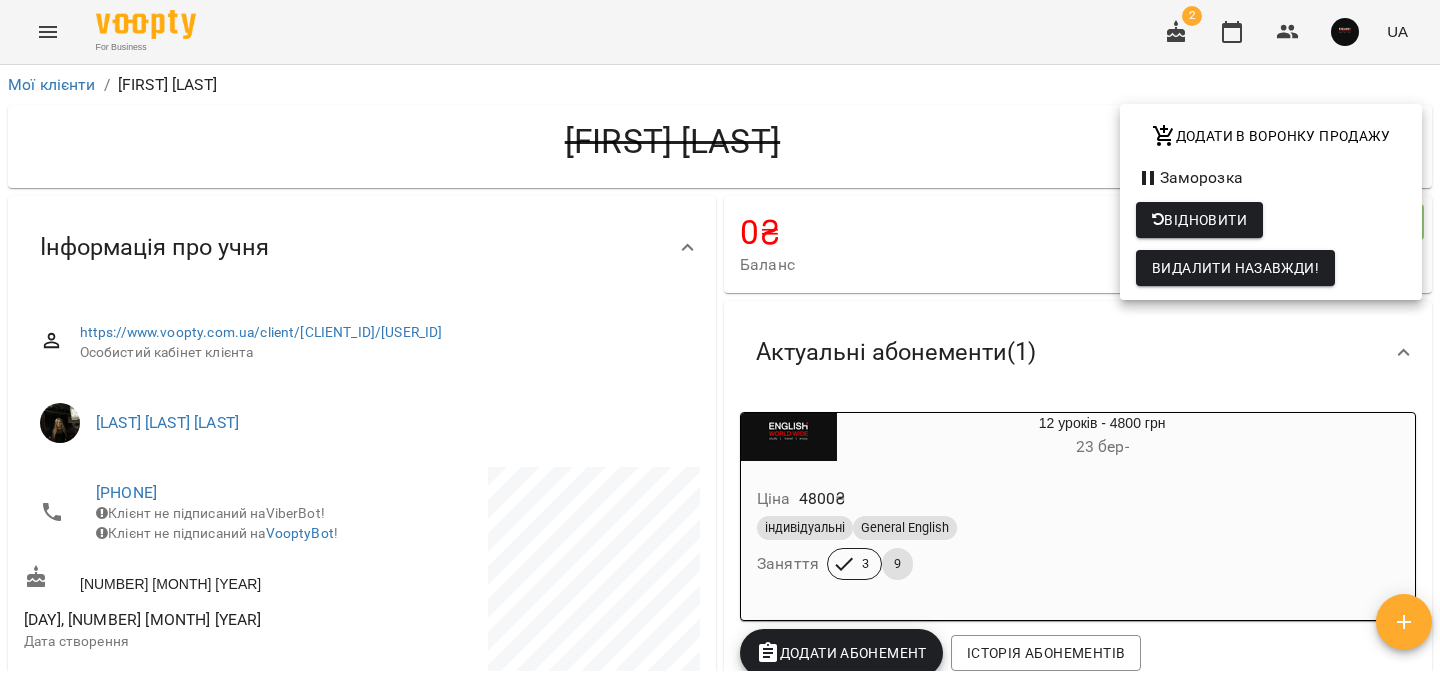 click on "Видалити назавжди!" at bounding box center [1235, 268] 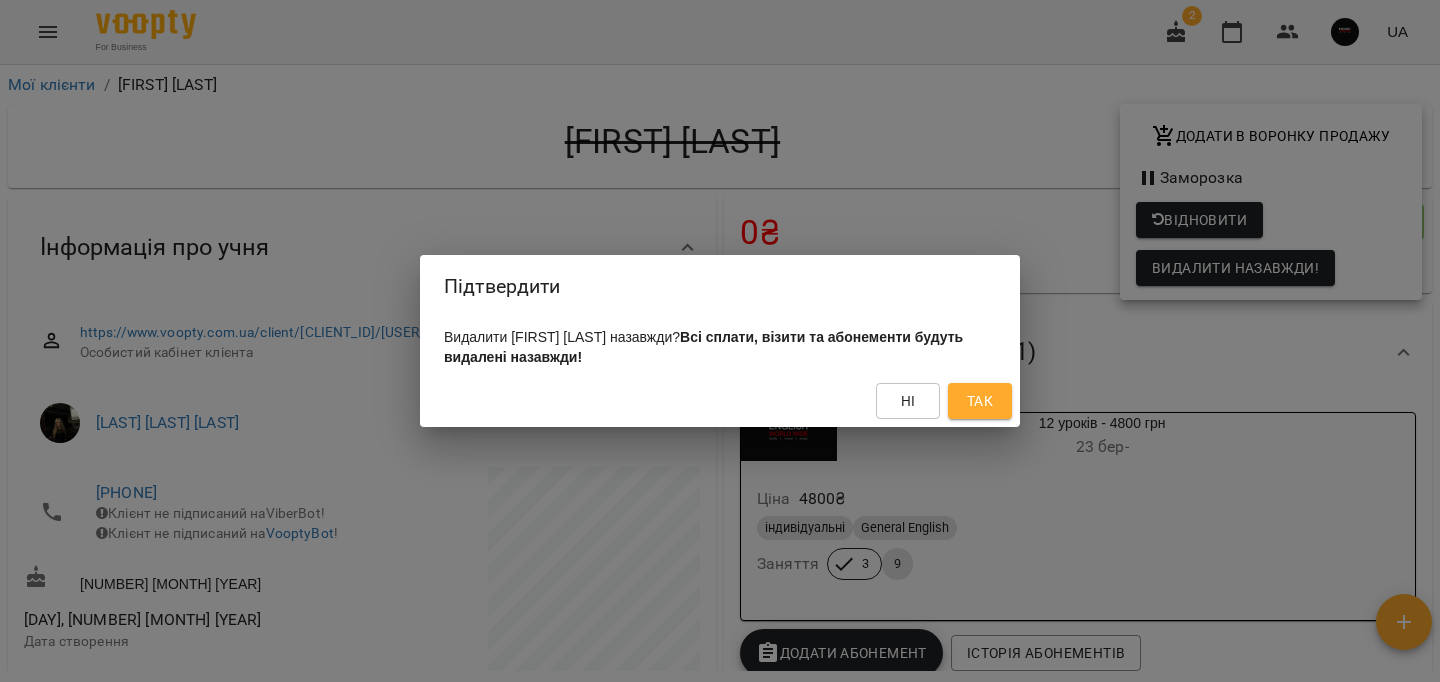 click on "Так" at bounding box center (980, 401) 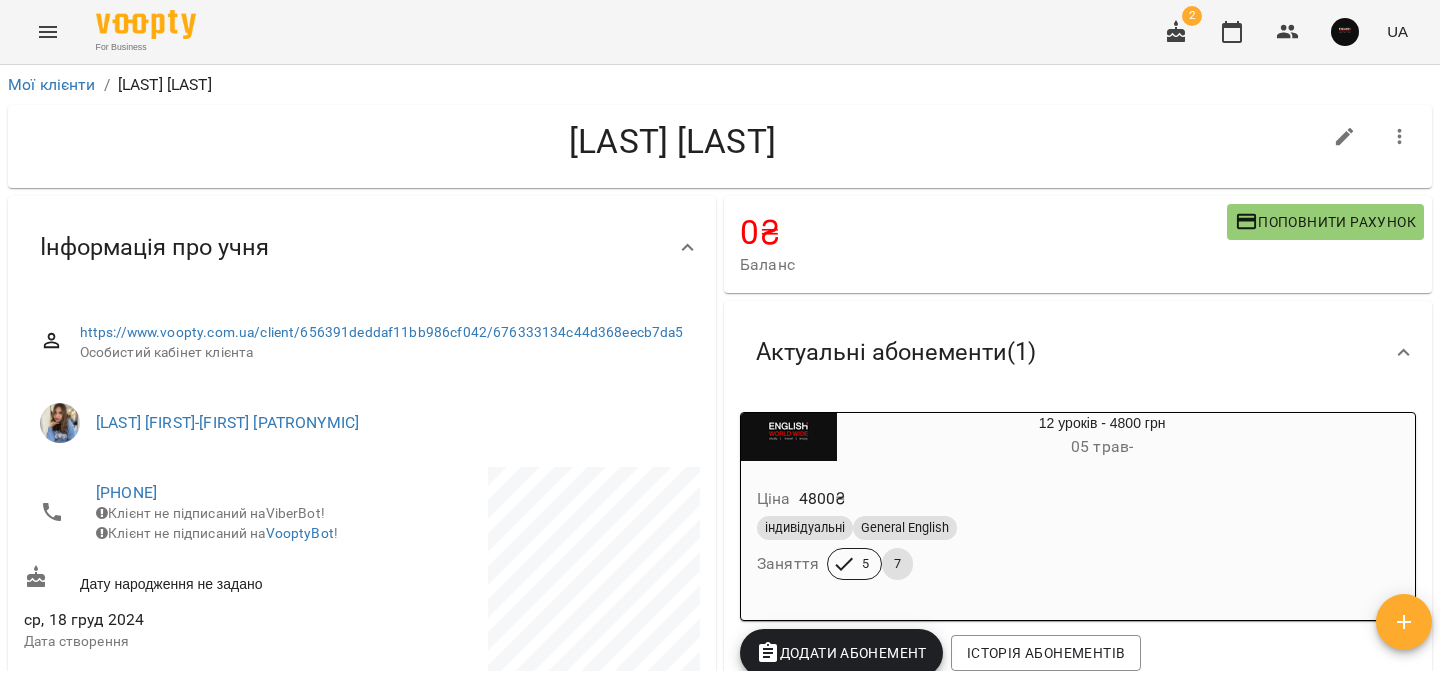 scroll, scrollTop: 0, scrollLeft: 0, axis: both 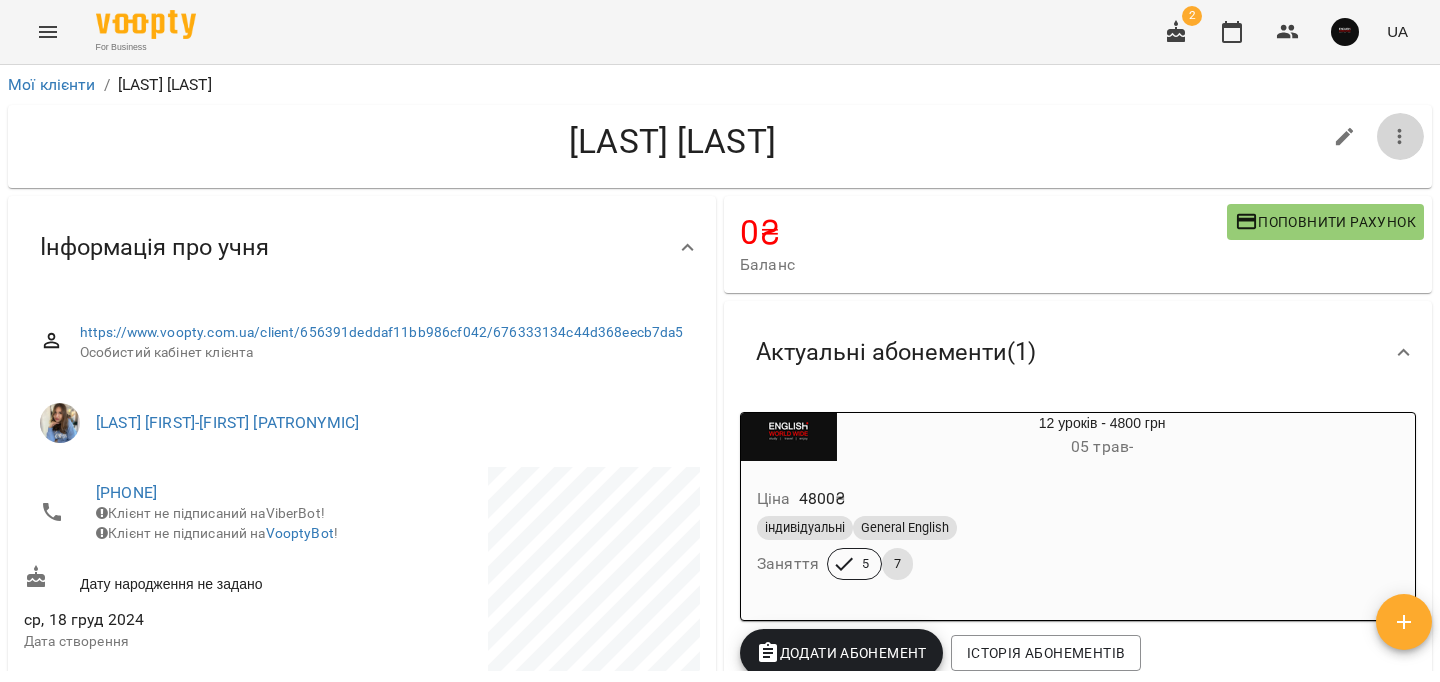 click 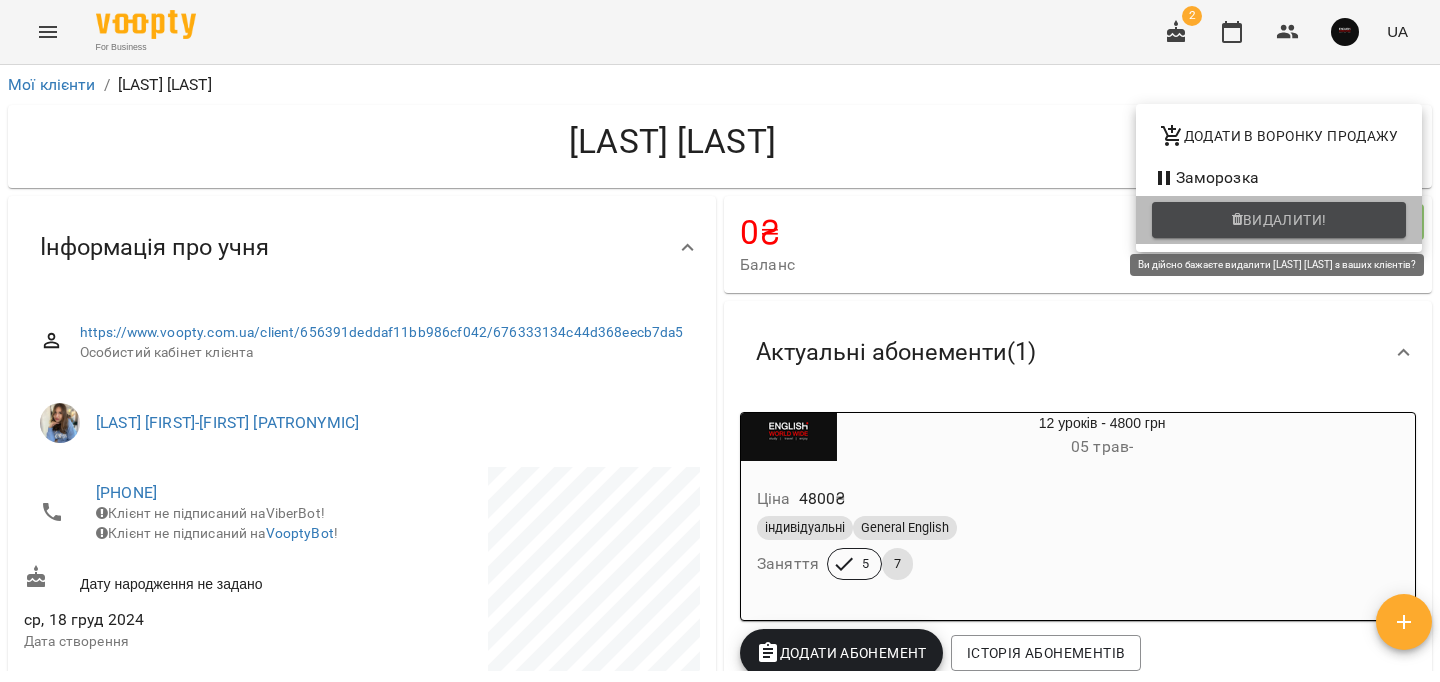 click on "Видалити!" at bounding box center (1285, 220) 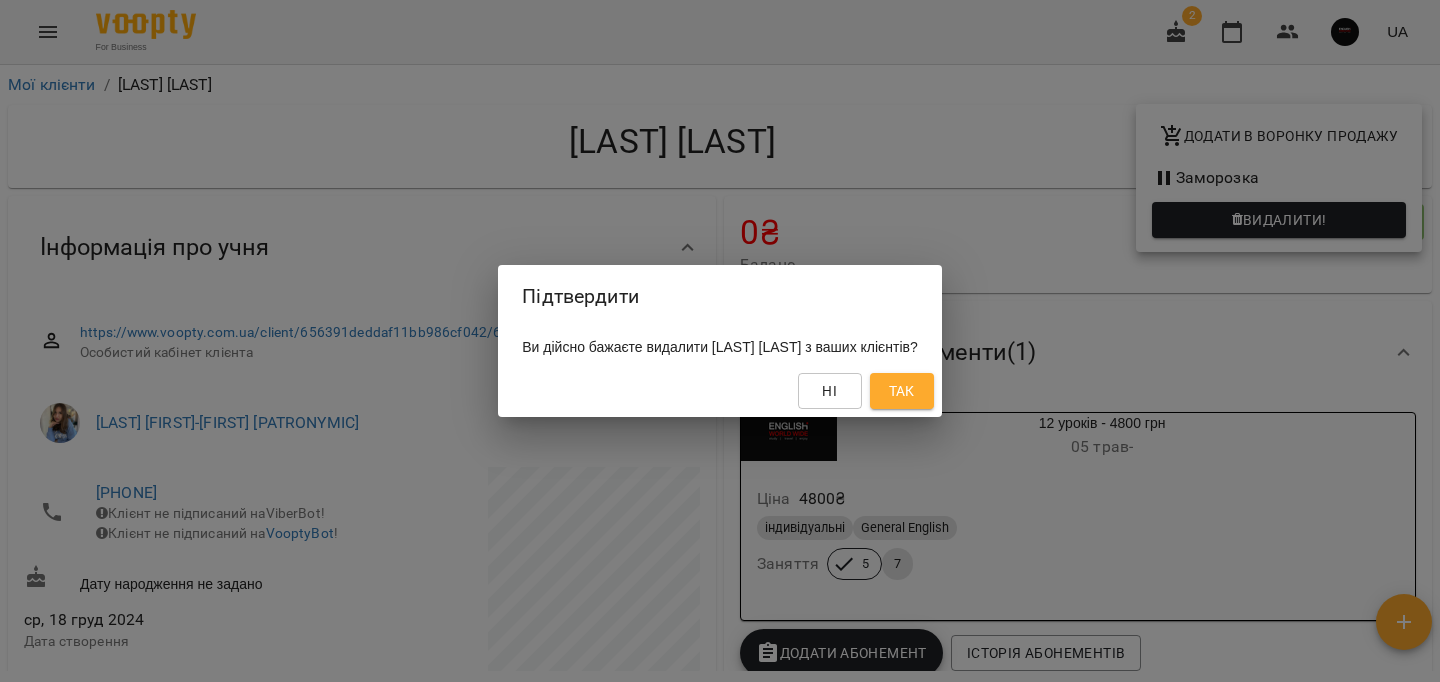 click on "Так" at bounding box center (902, 391) 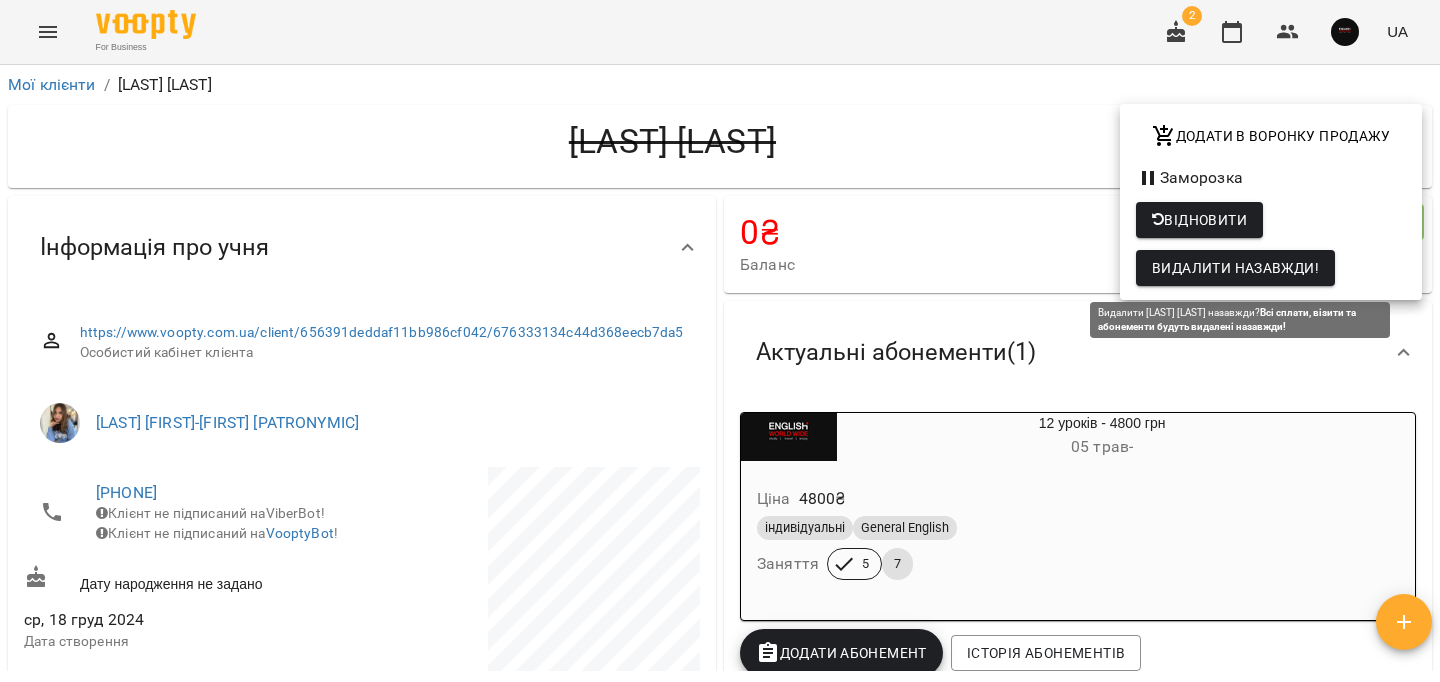 click on "Видалити назавжди!" at bounding box center (1235, 268) 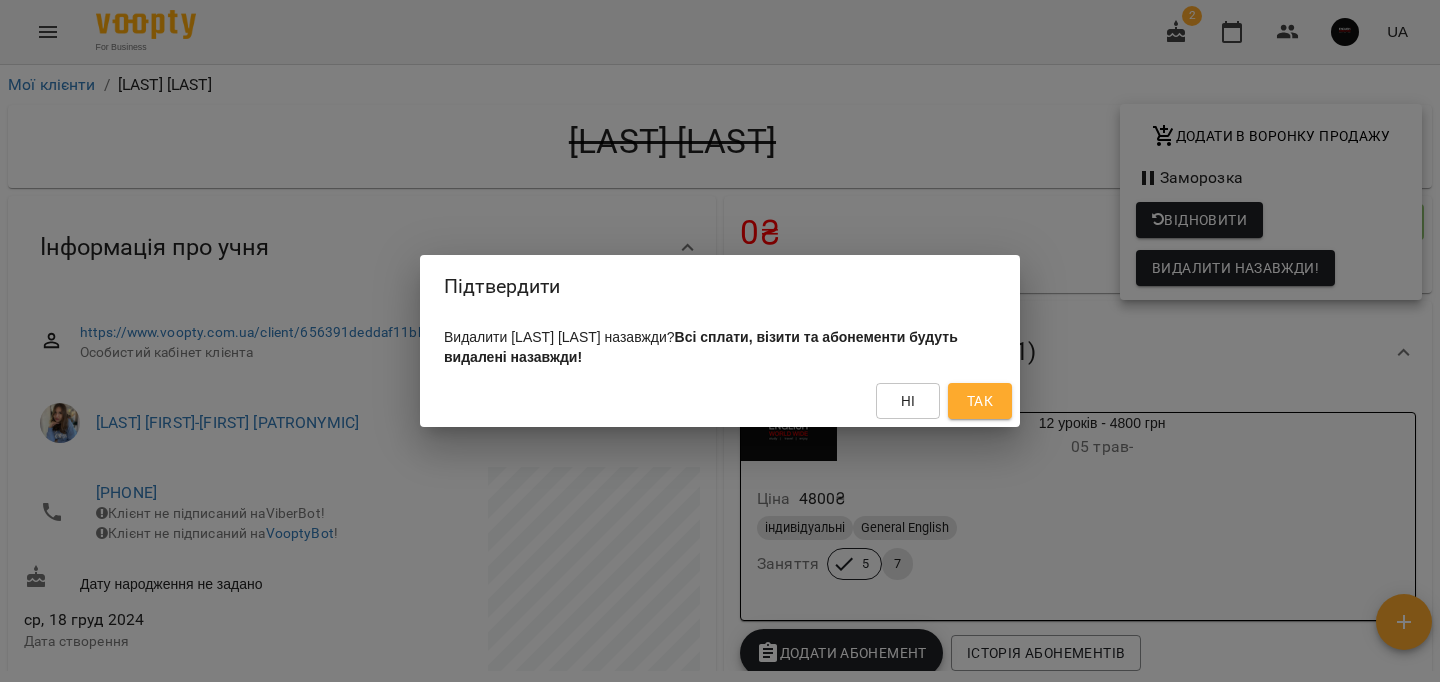 click on "Так" at bounding box center (980, 401) 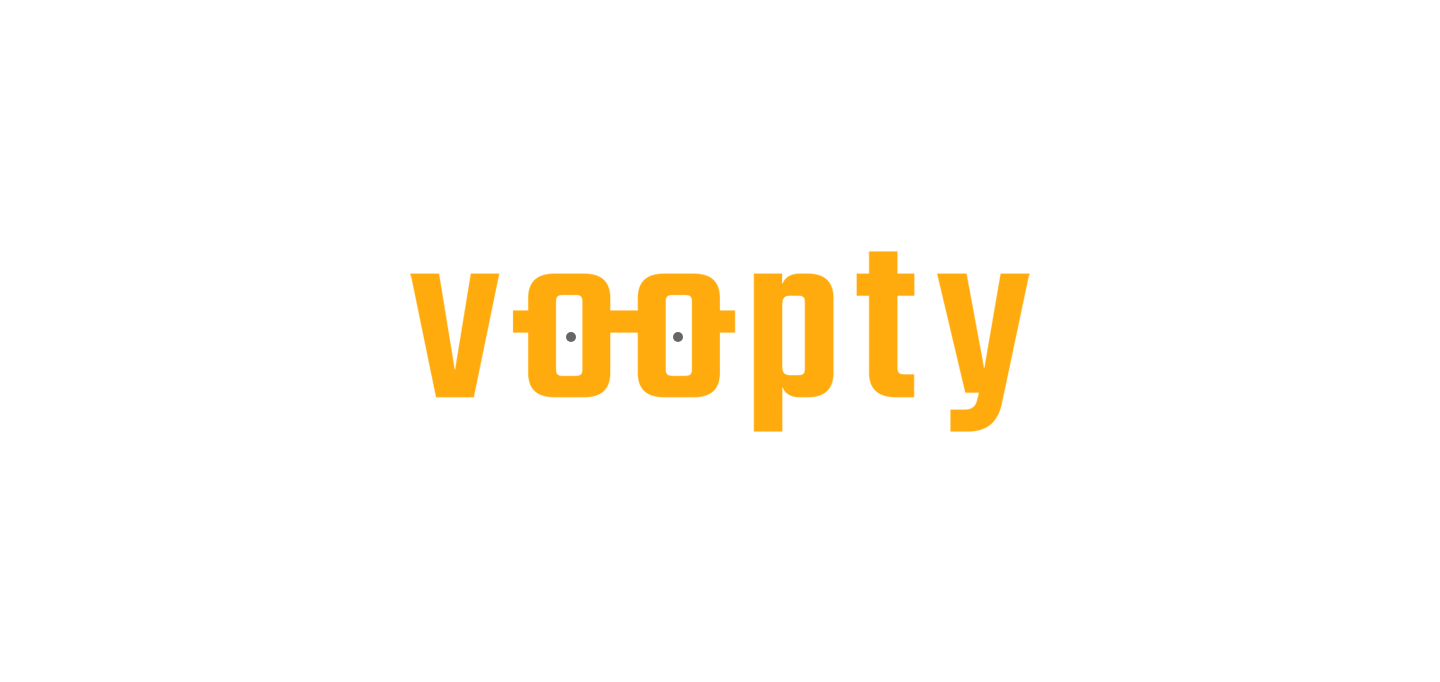 scroll, scrollTop: 0, scrollLeft: 0, axis: both 